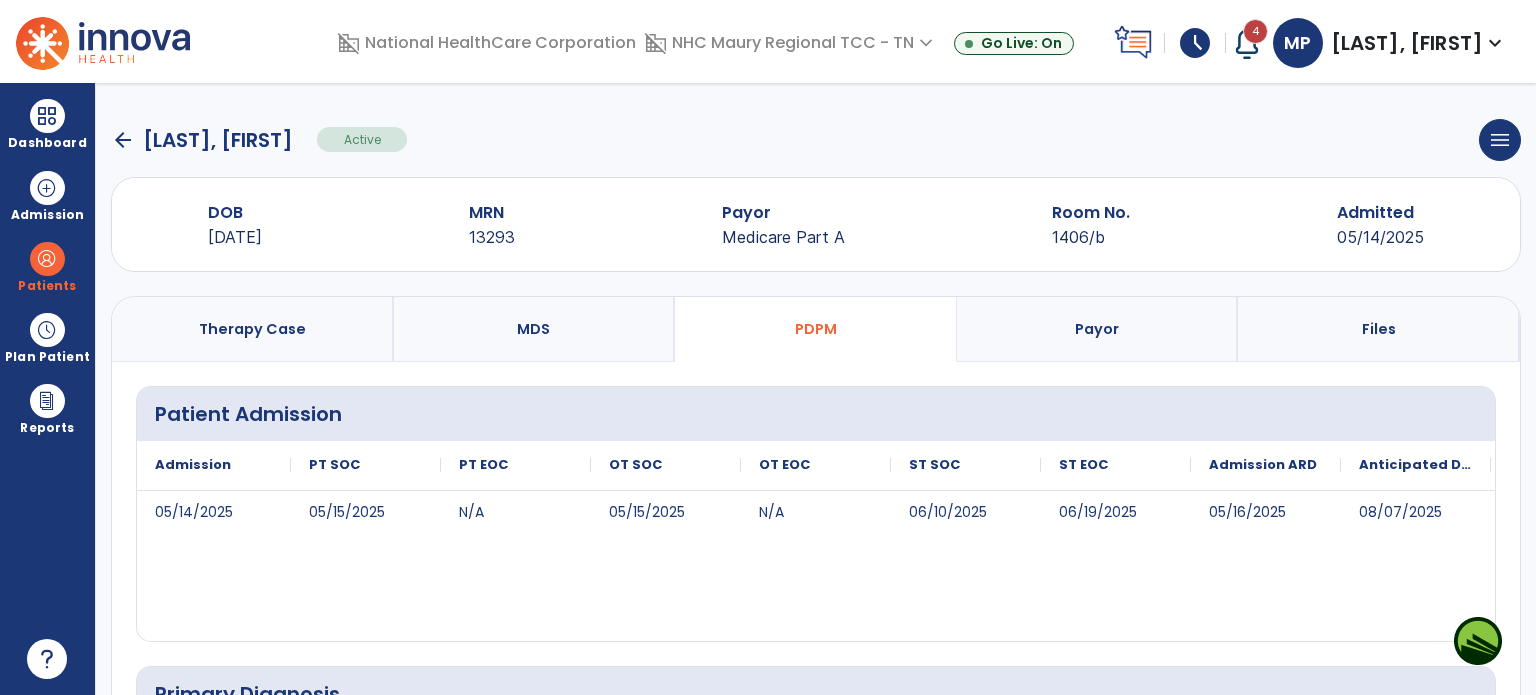 select on "***" 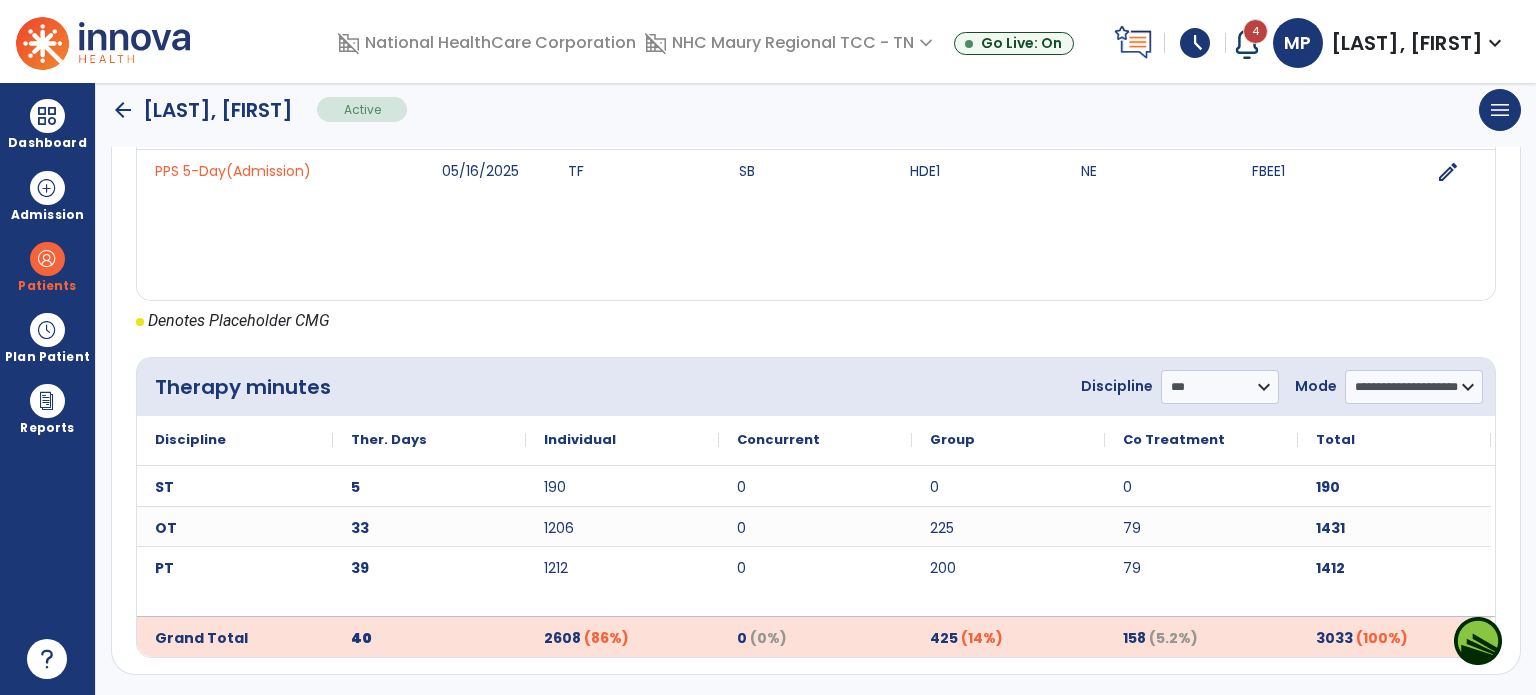 click on "arrow_back" 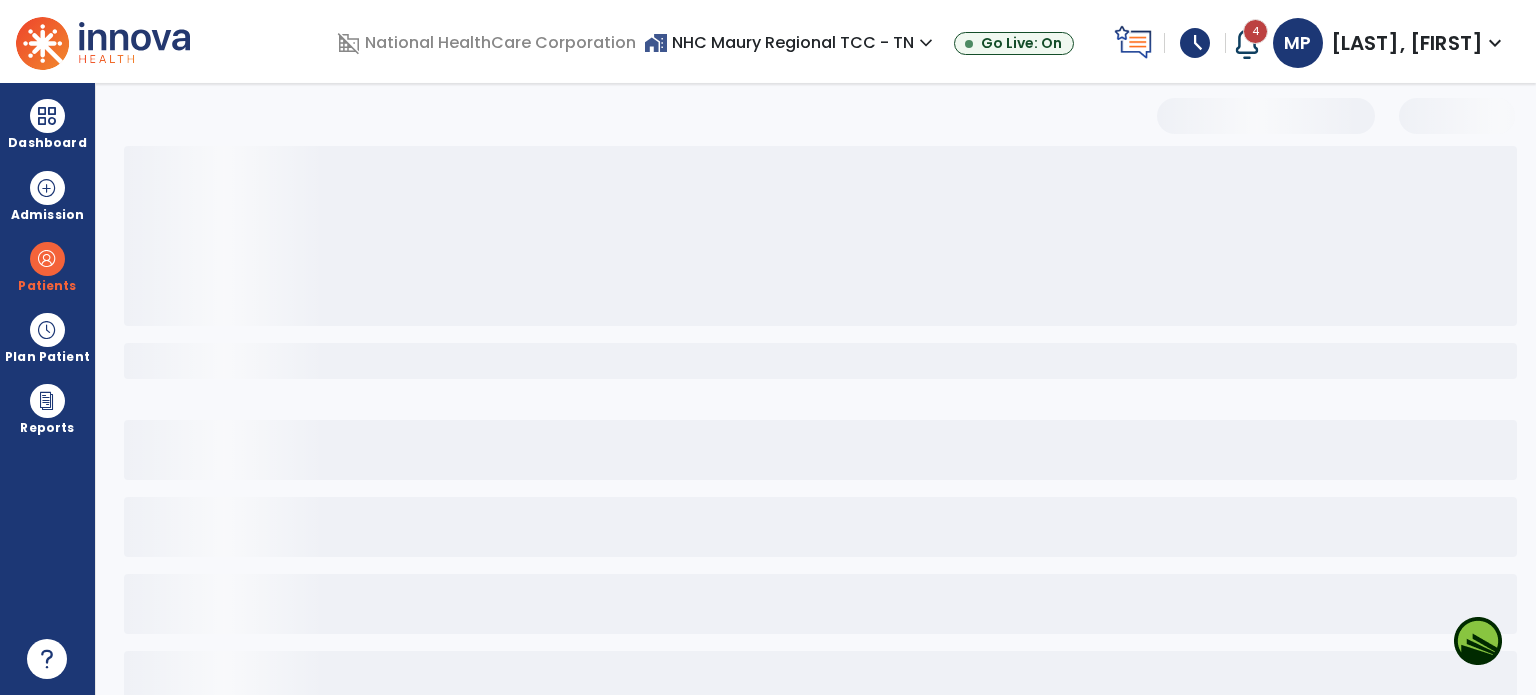 scroll, scrollTop: 0, scrollLeft: 0, axis: both 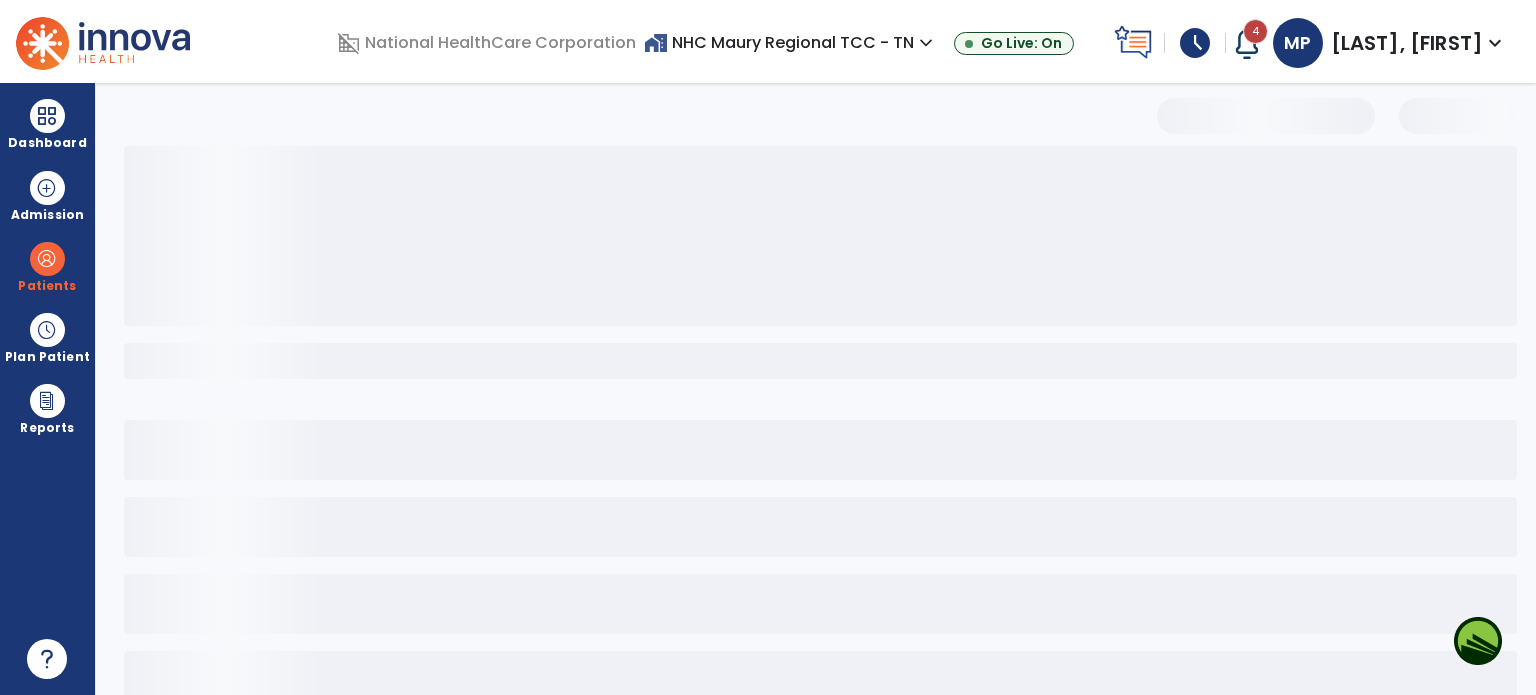 select on "***" 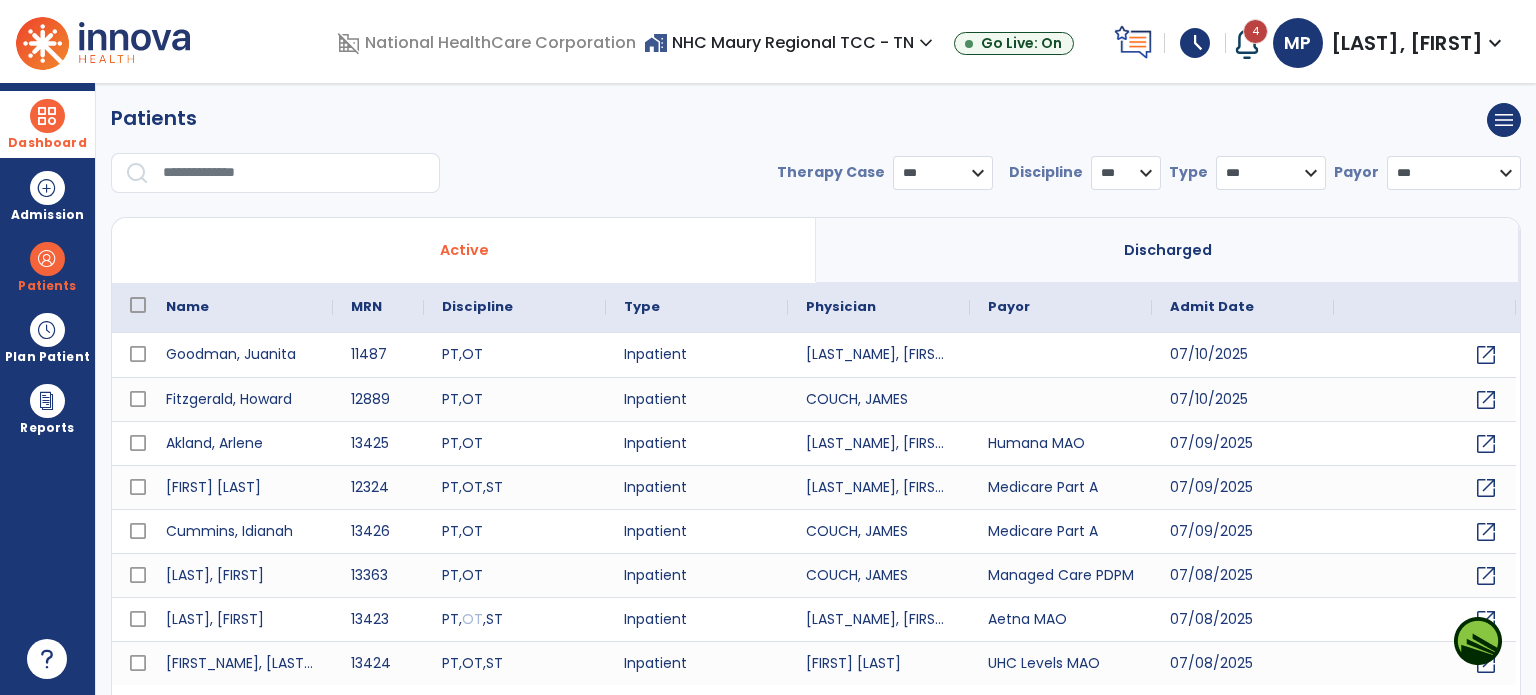 click at bounding box center [47, 116] 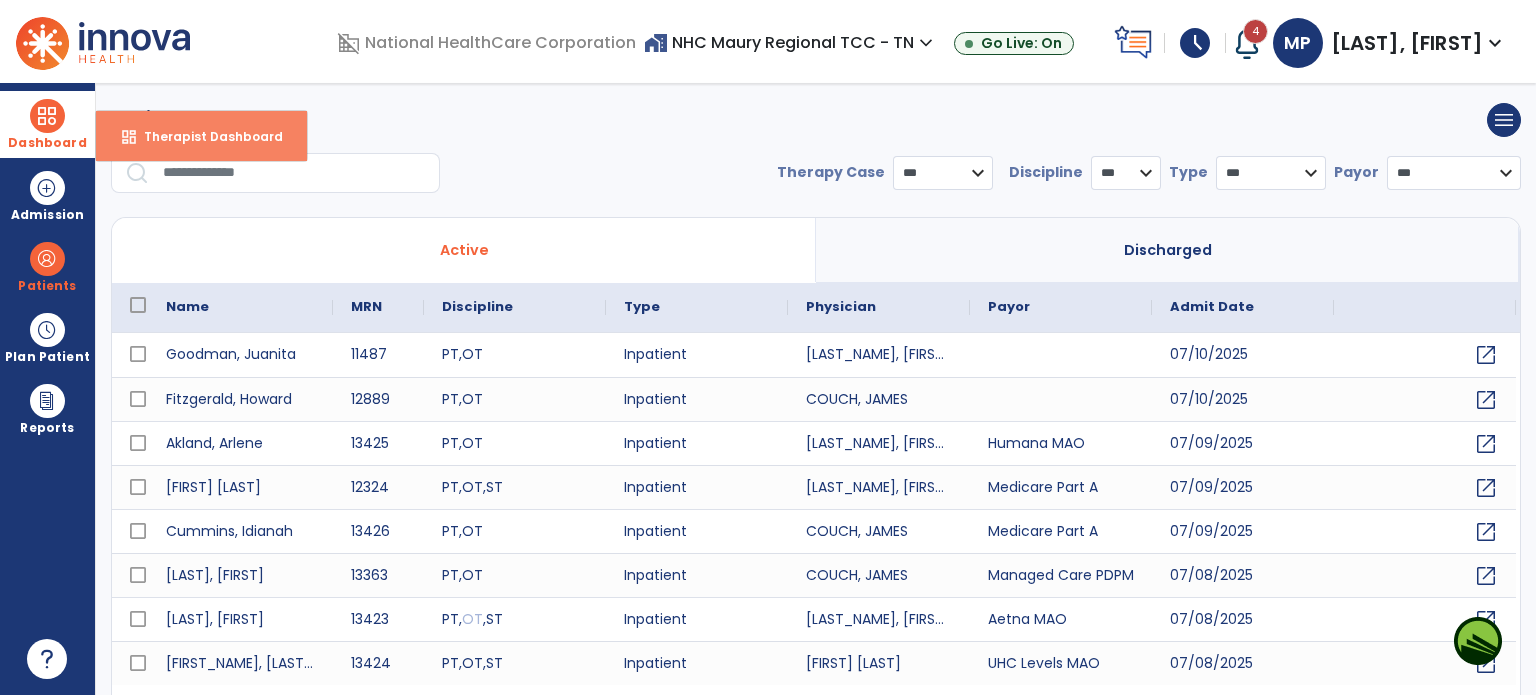click on "Therapist Dashboard" at bounding box center [205, 136] 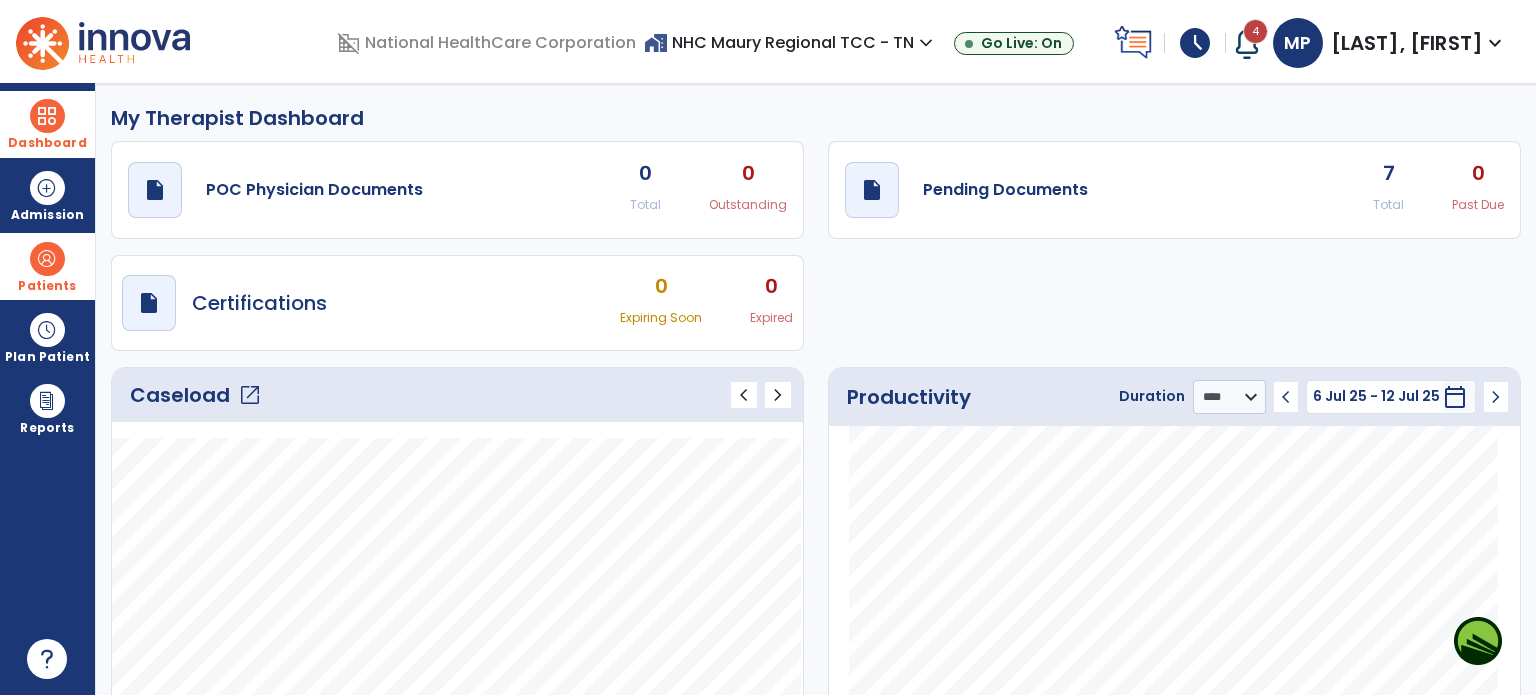 click at bounding box center (47, 259) 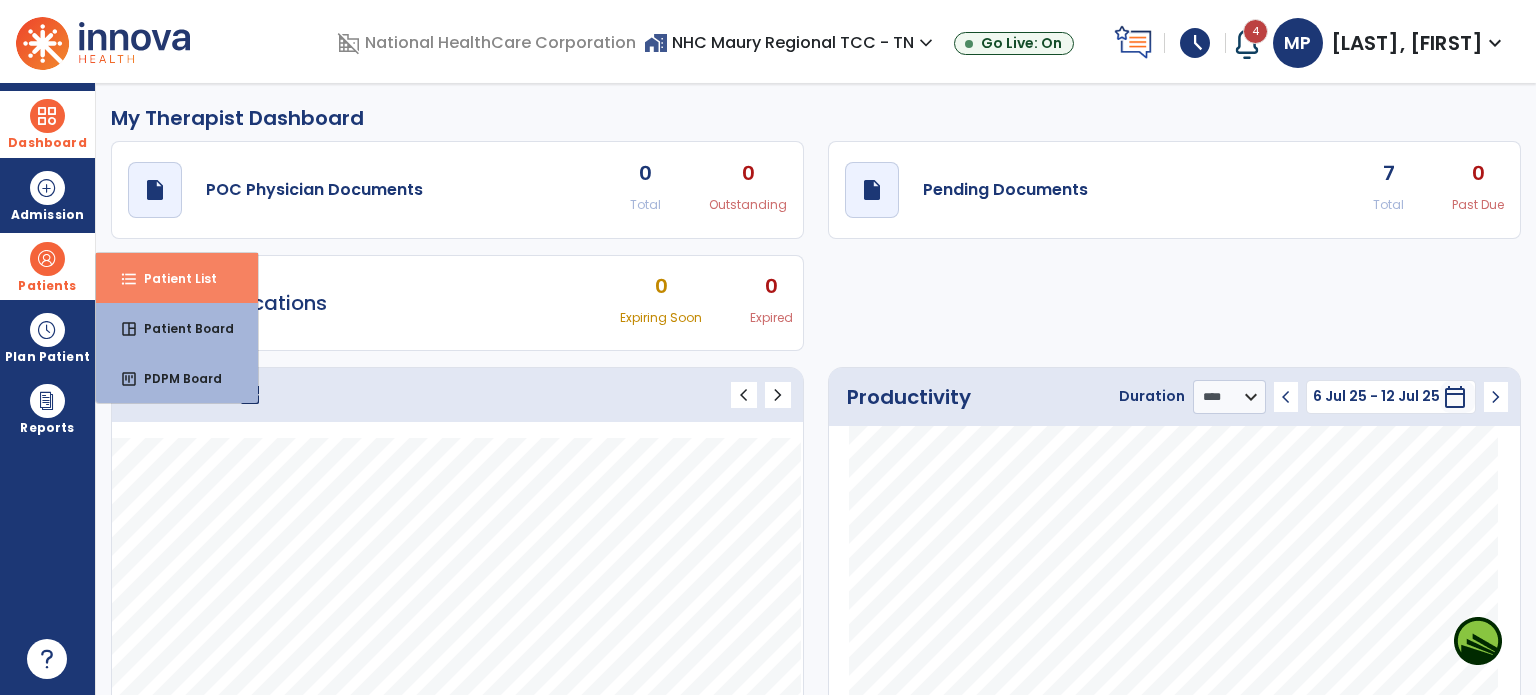 click on "format_list_bulleted" at bounding box center [129, 279] 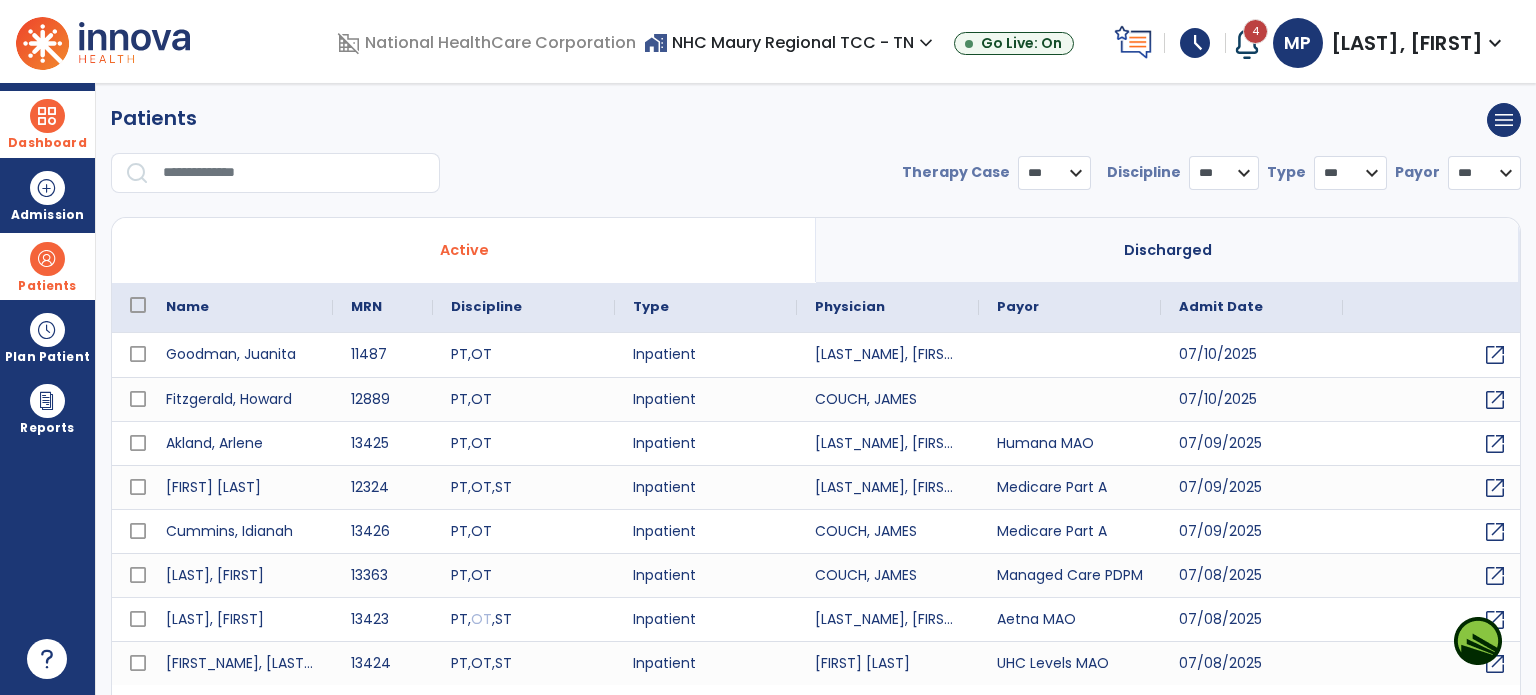select on "***" 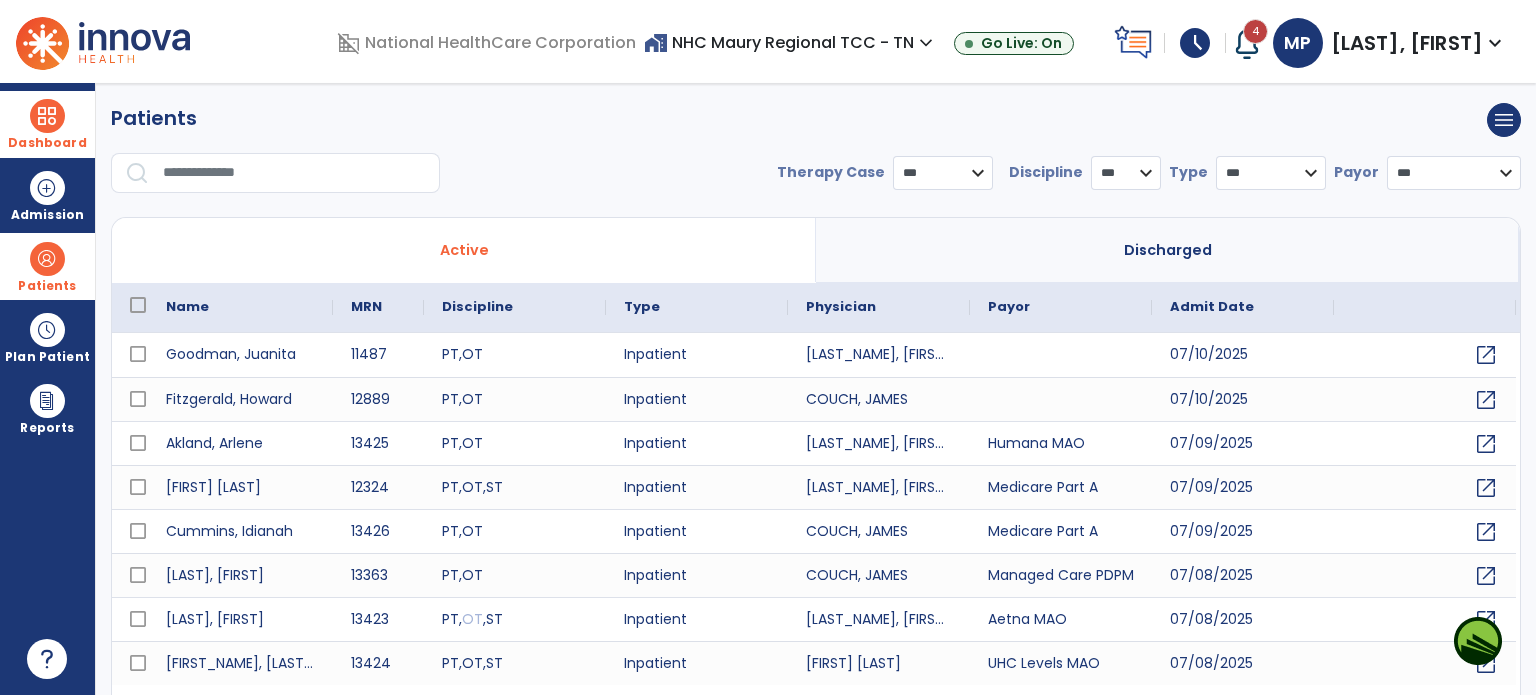 click at bounding box center (294, 173) 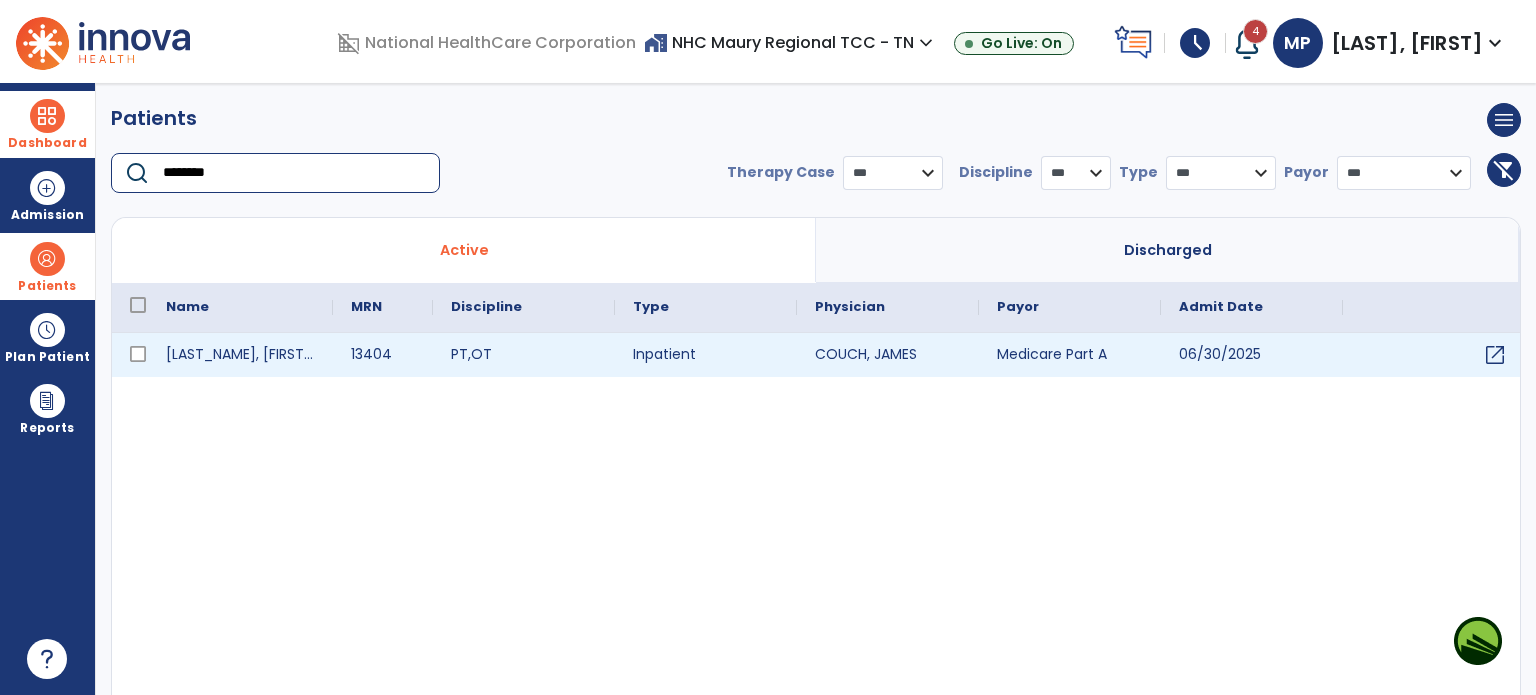 type on "********" 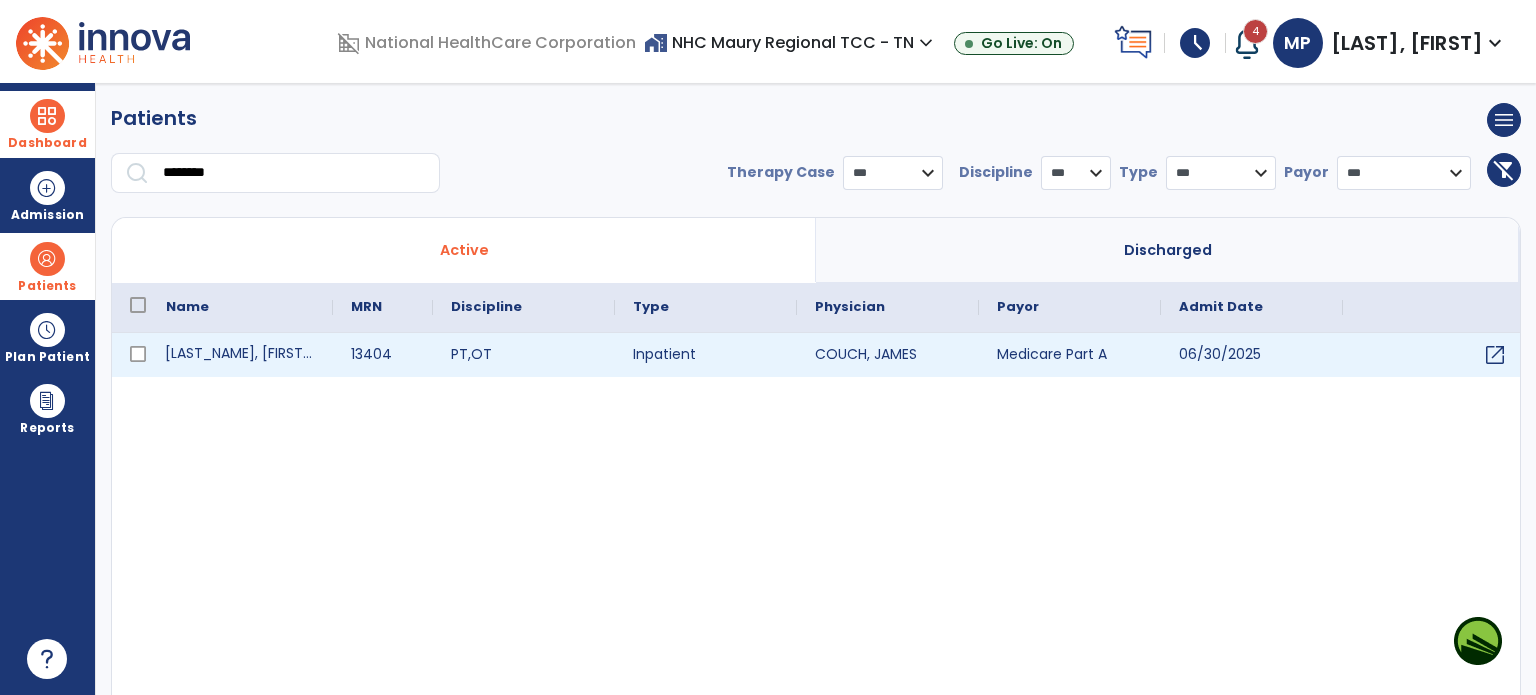 click on "[LAST_NAME], [FIRST_NAME]" at bounding box center [240, 355] 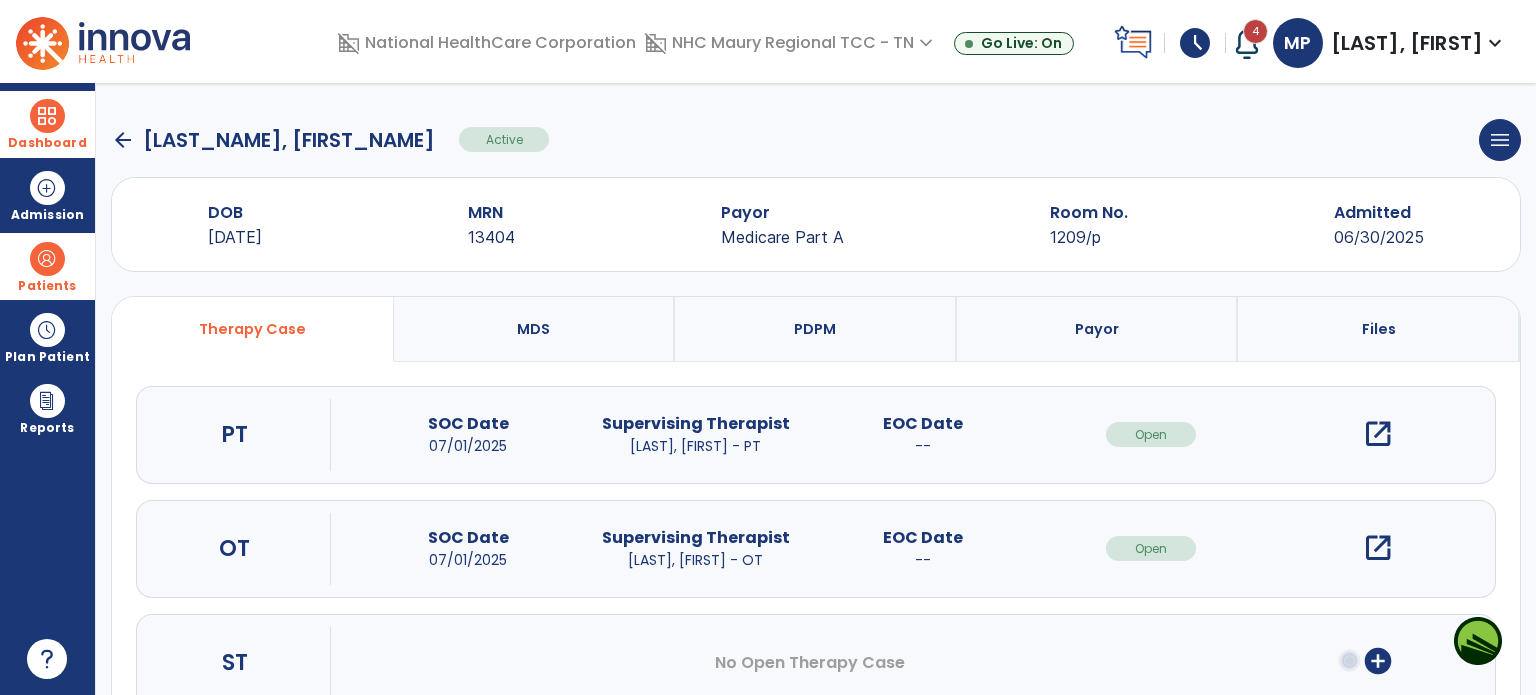 click on "open_in_new" at bounding box center [1378, 548] 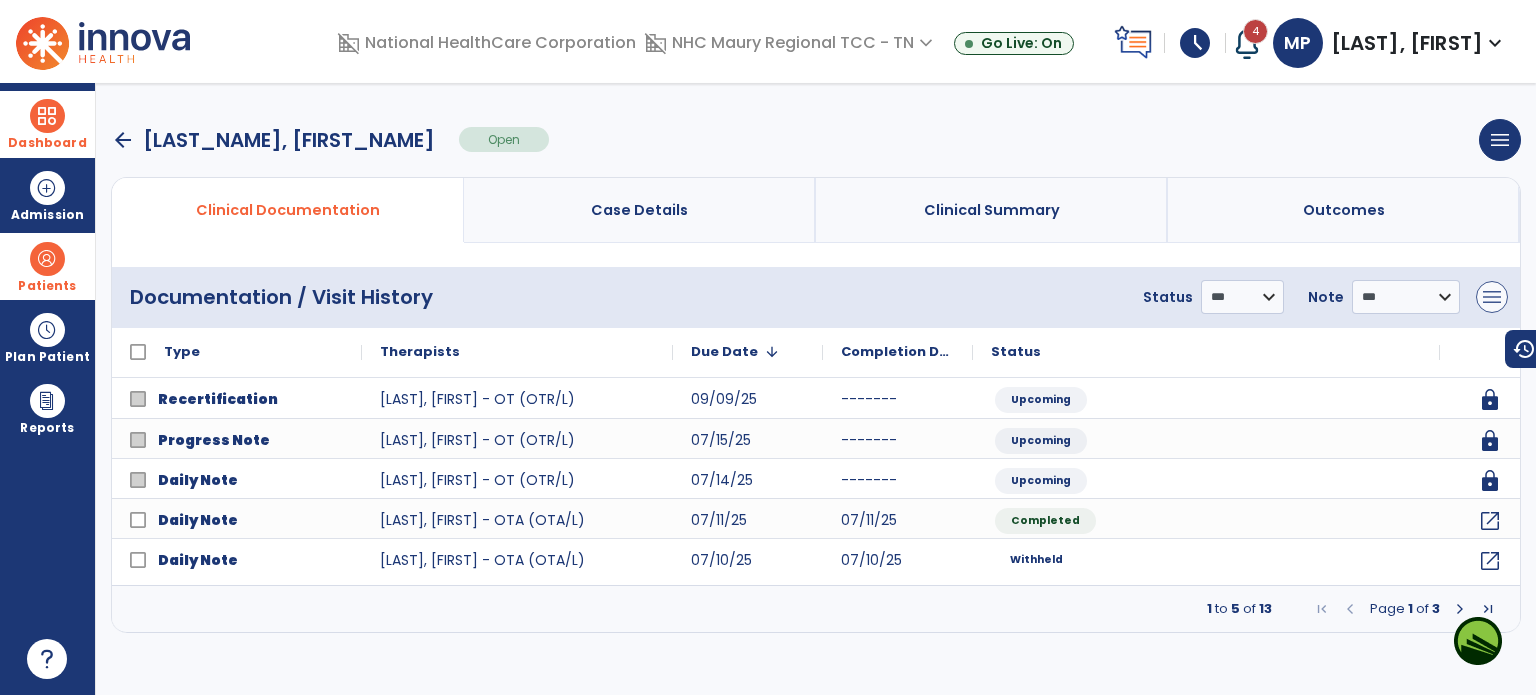 drag, startPoint x: 1374, startPoint y: 547, endPoint x: 1490, endPoint y: 295, distance: 277.41666 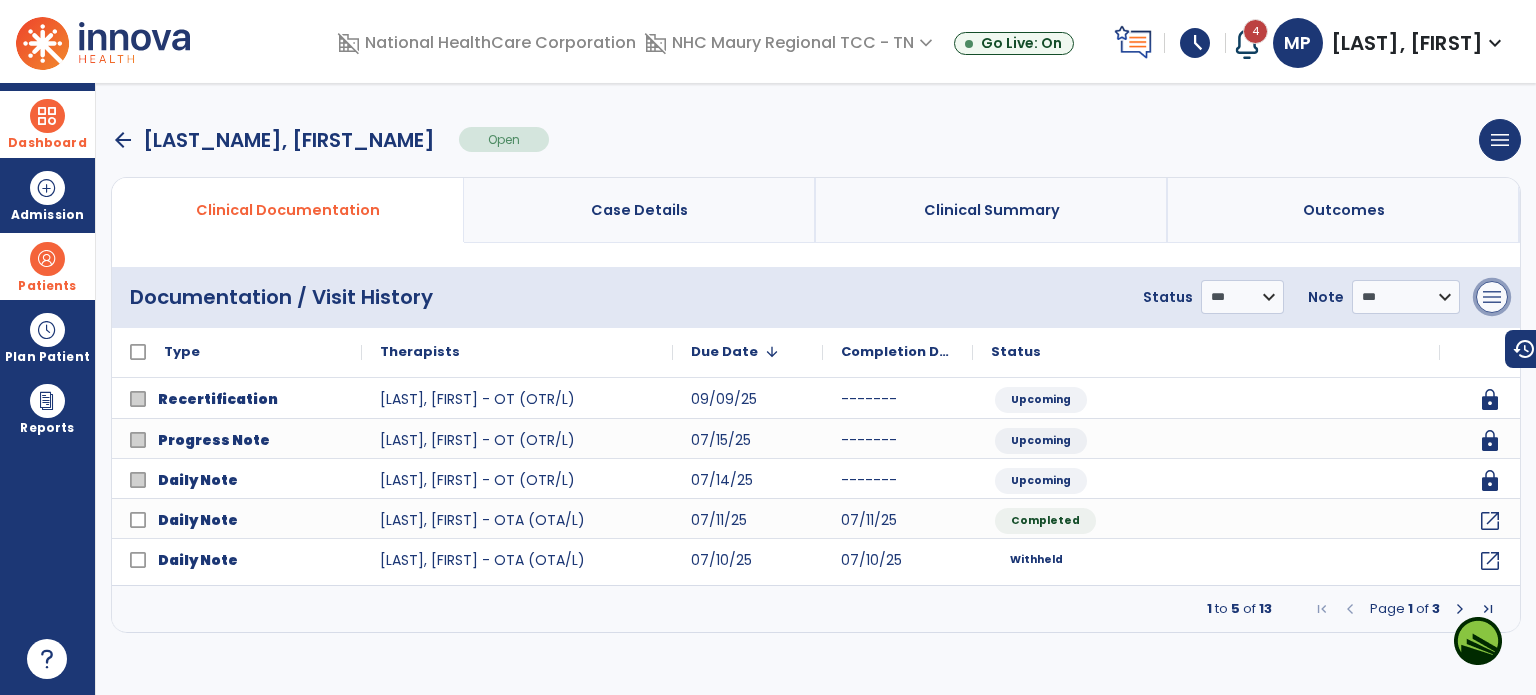 click on "menu" at bounding box center (1492, 297) 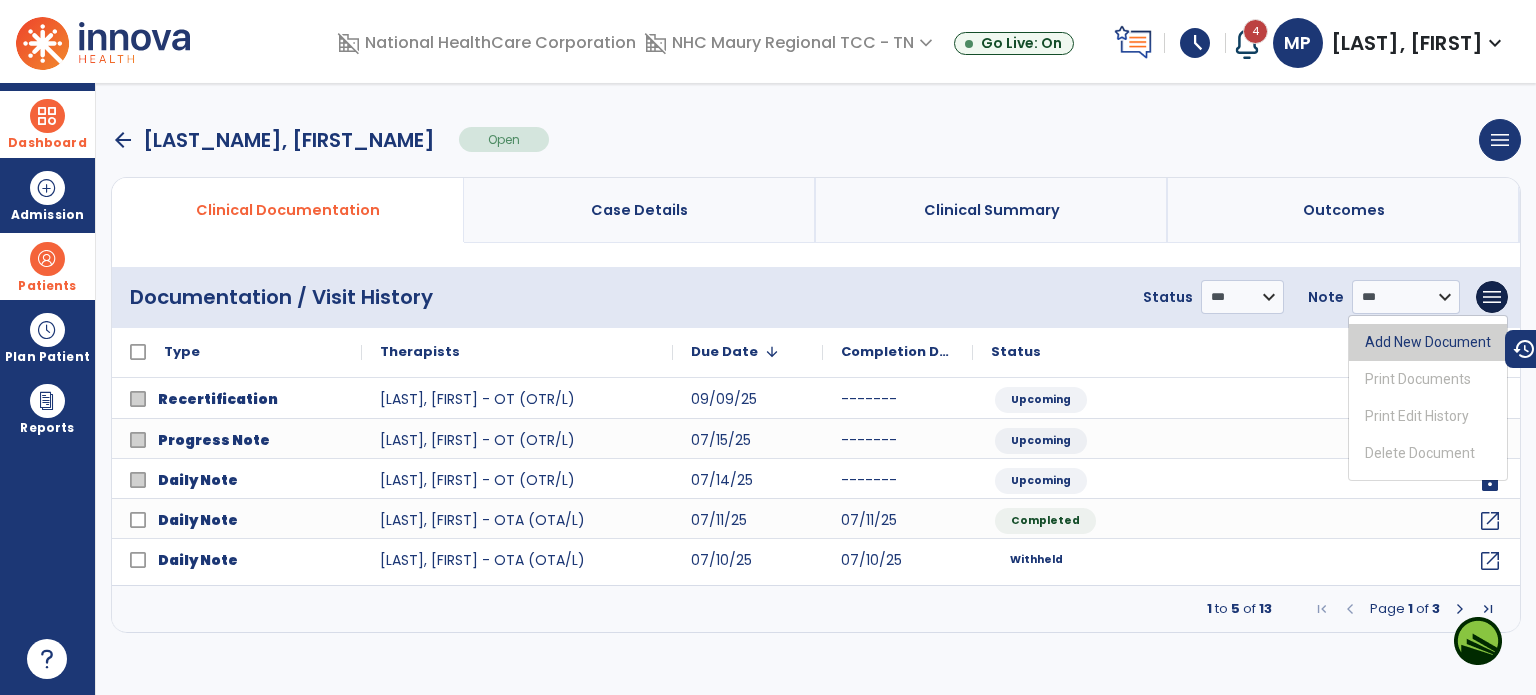 click on "Add New Document" at bounding box center (1428, 342) 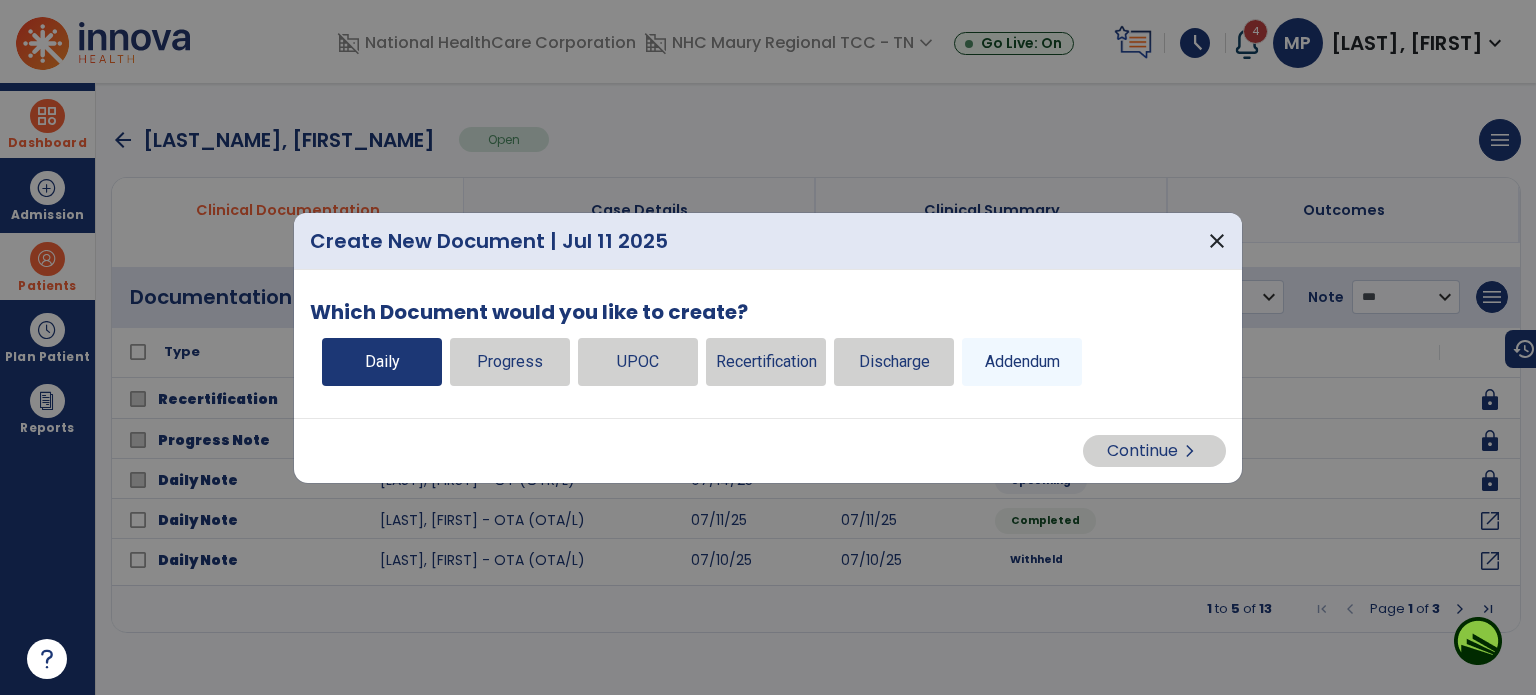 click on "Daily" at bounding box center (382, 362) 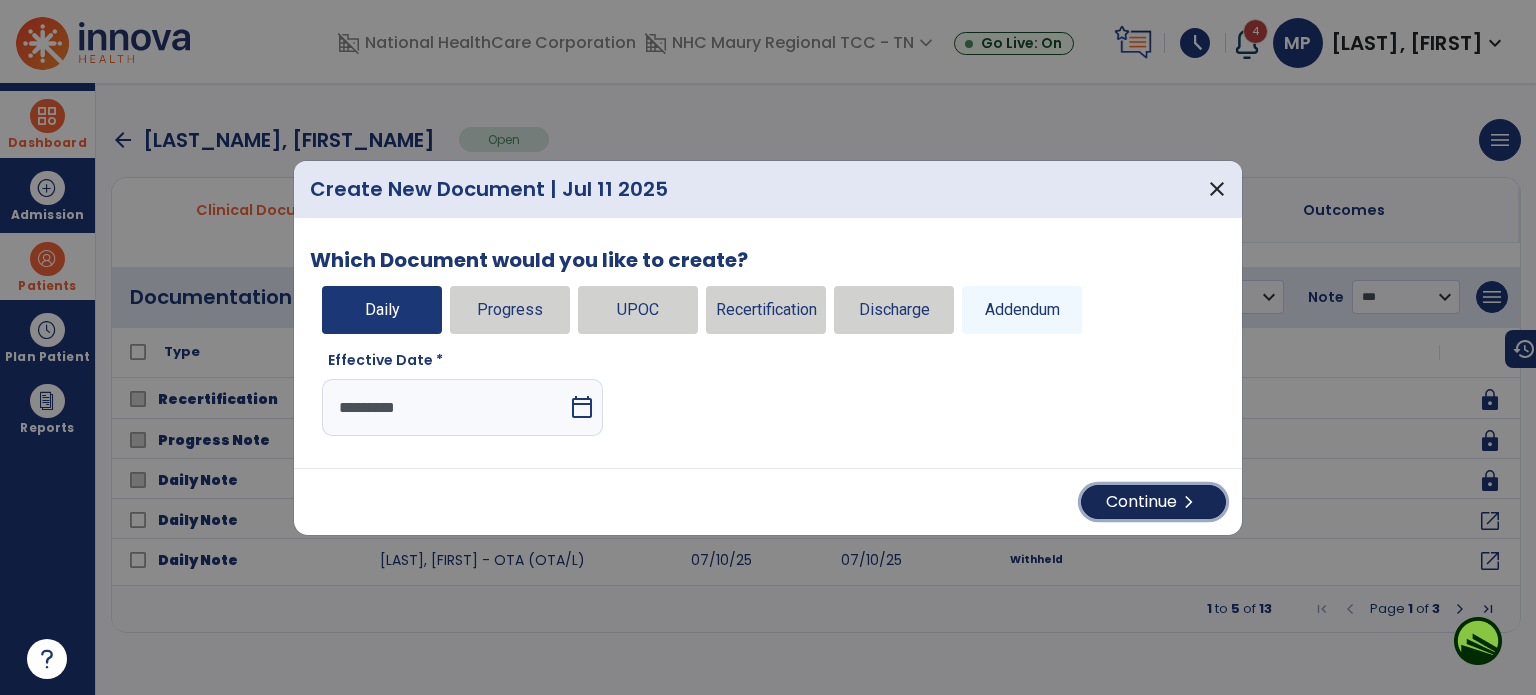 click on "Continue   chevron_right" at bounding box center (1153, 502) 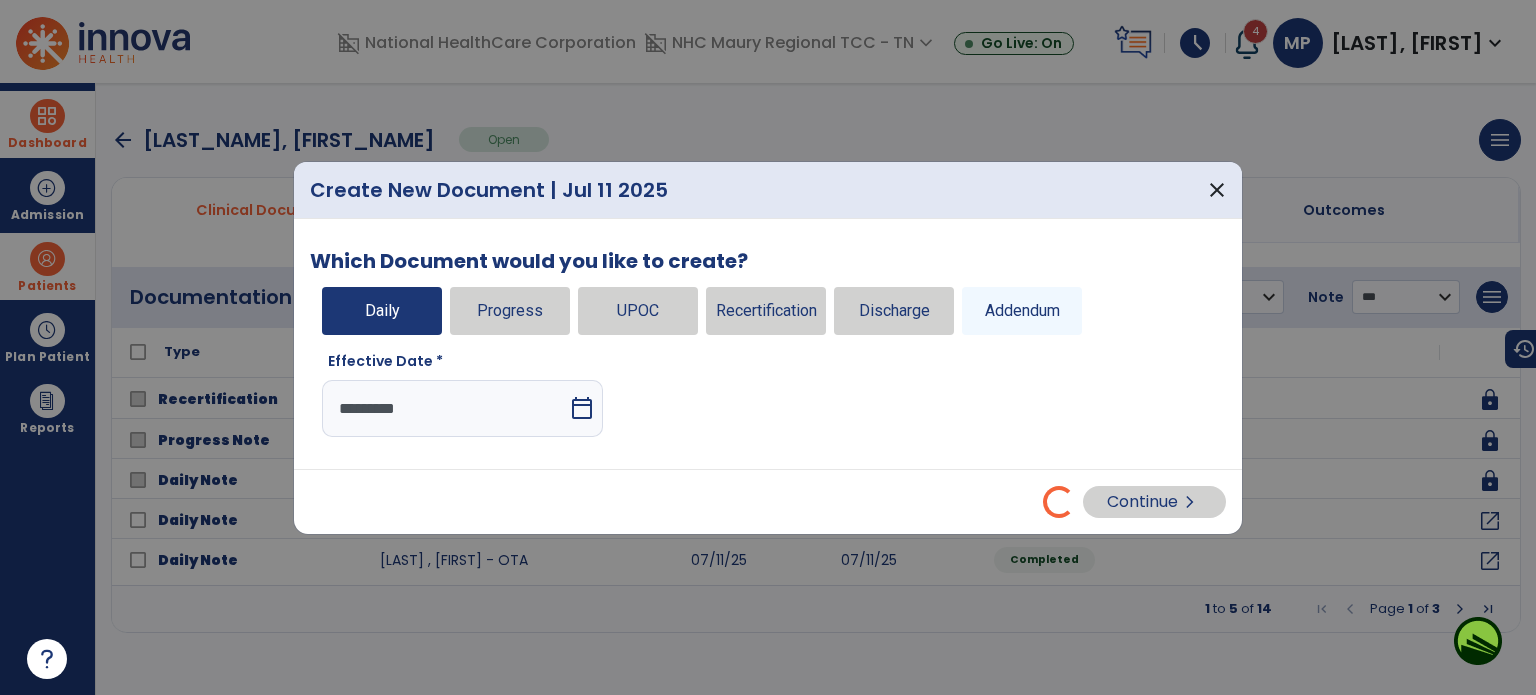 select on "*" 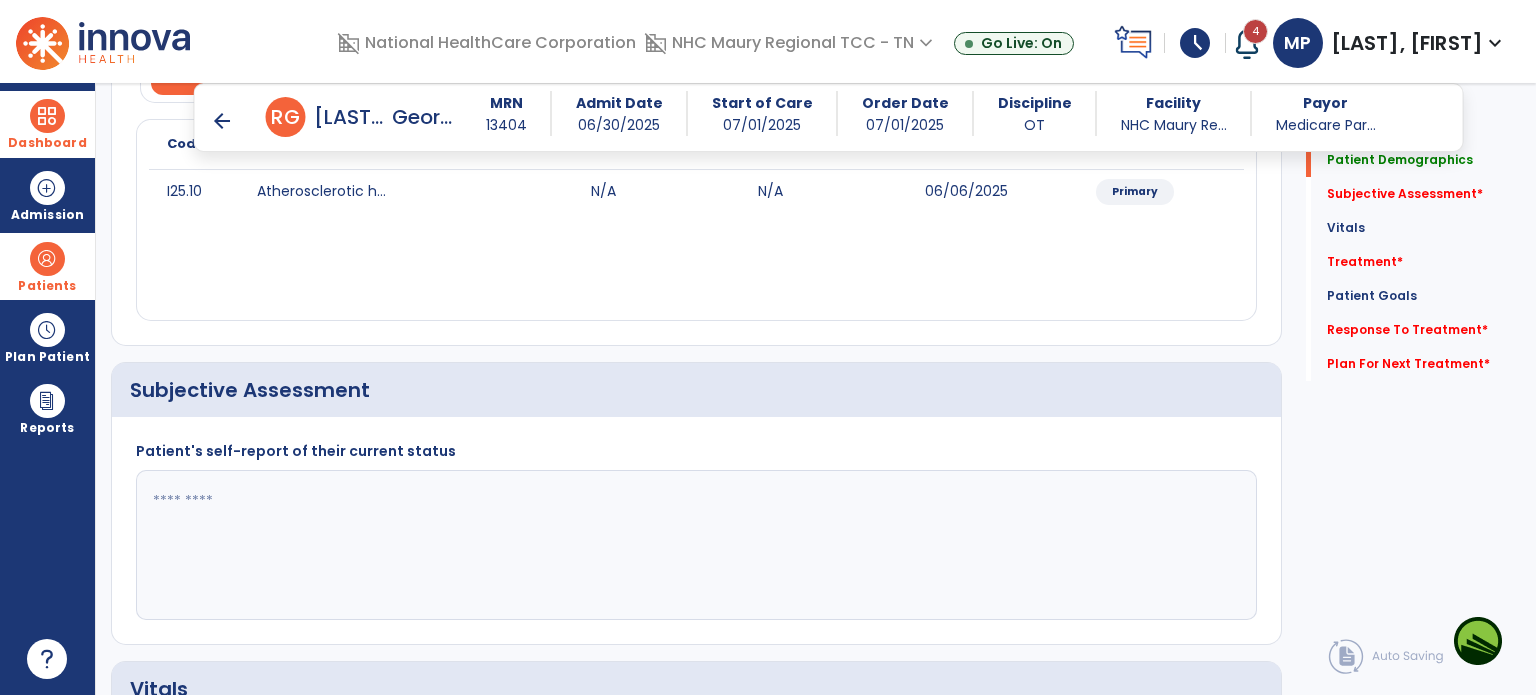 scroll, scrollTop: 271, scrollLeft: 0, axis: vertical 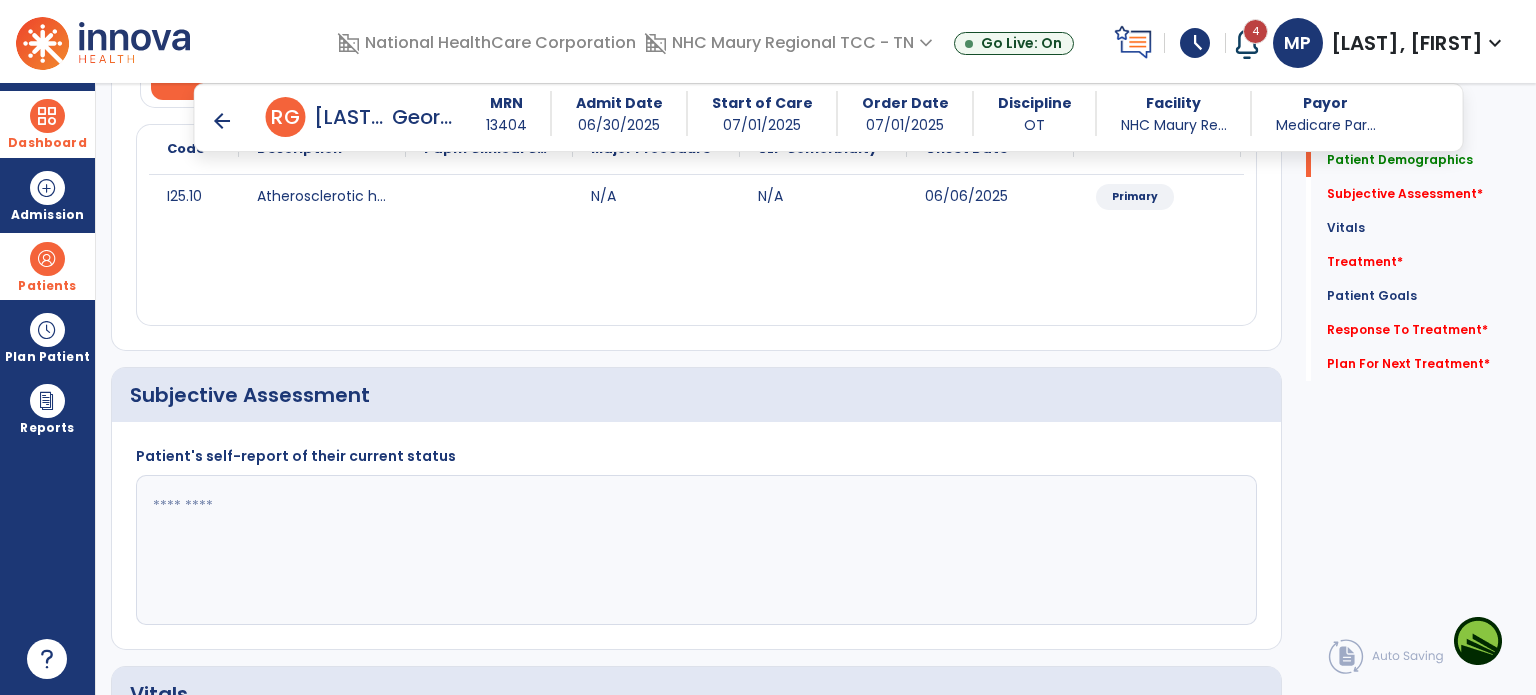 click 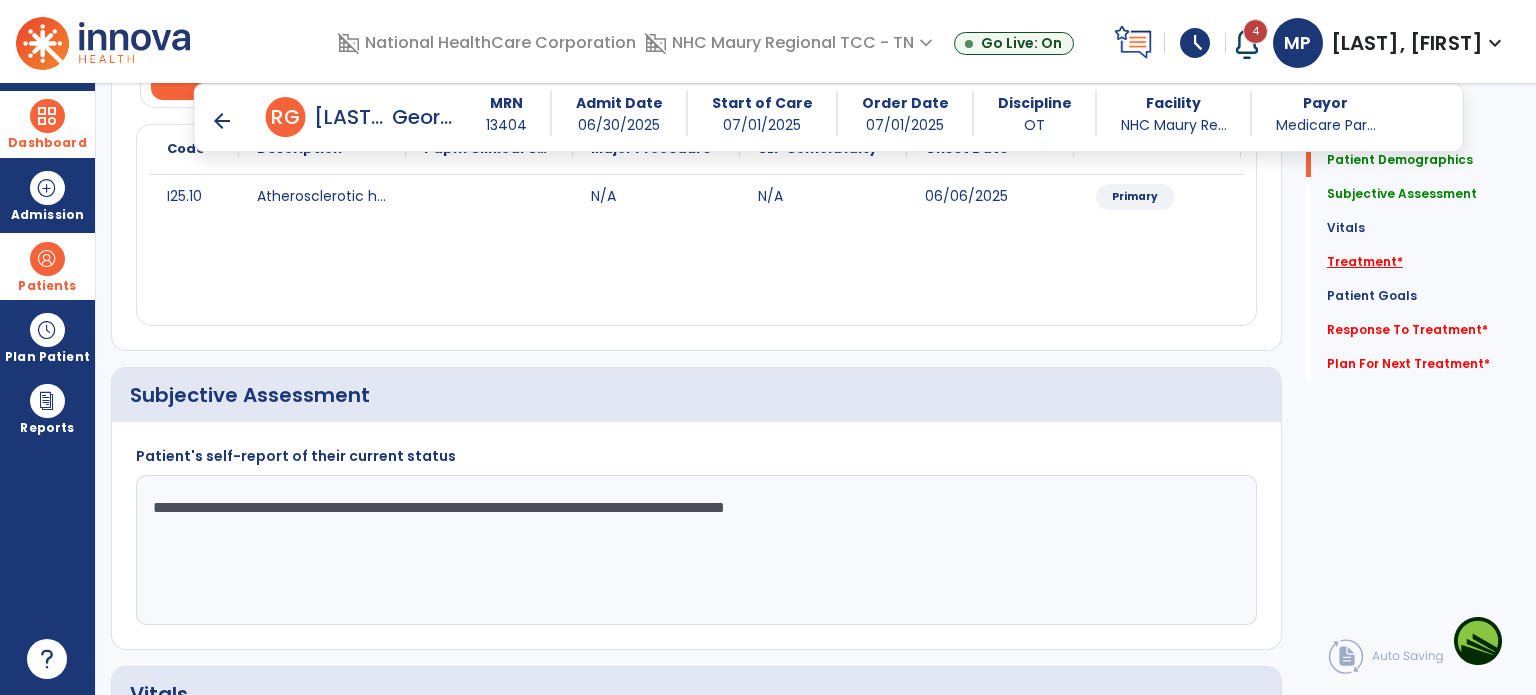 type on "**********" 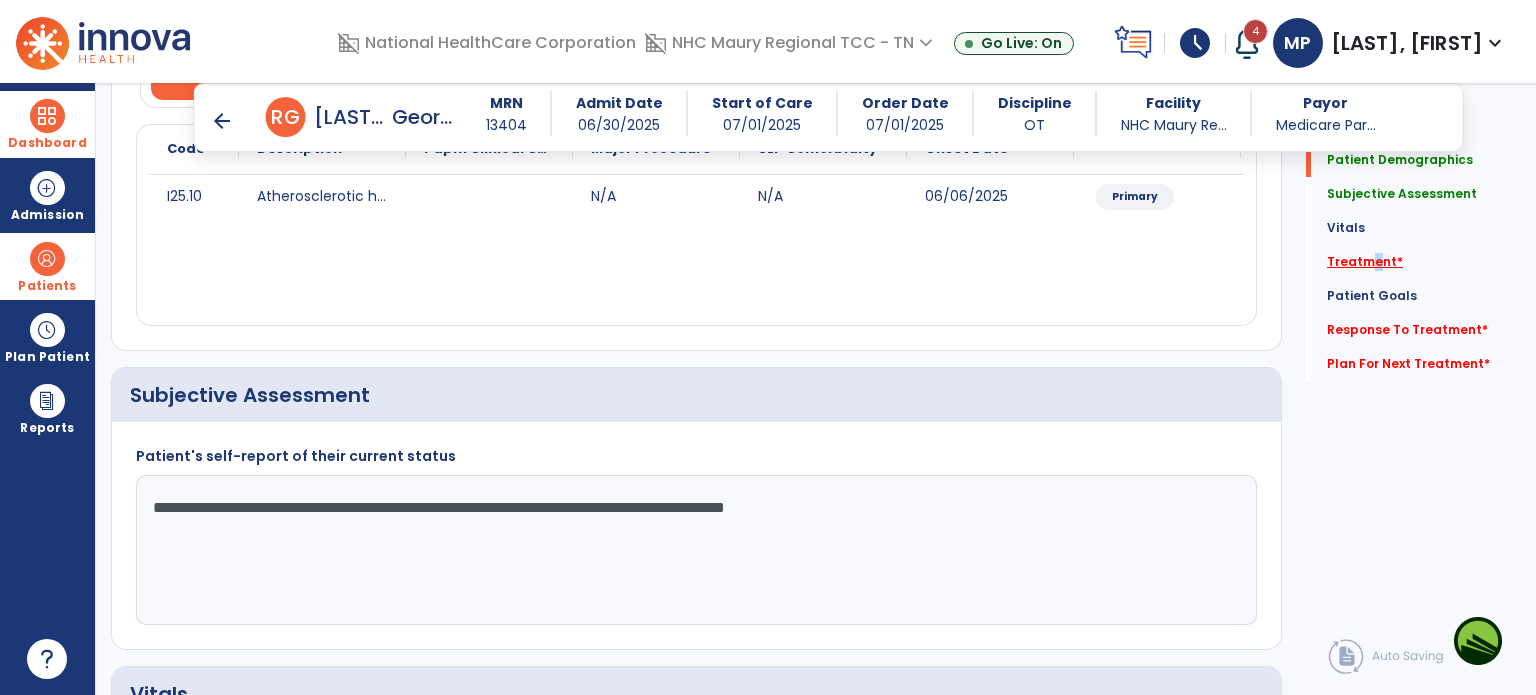click on "Treatment   *" 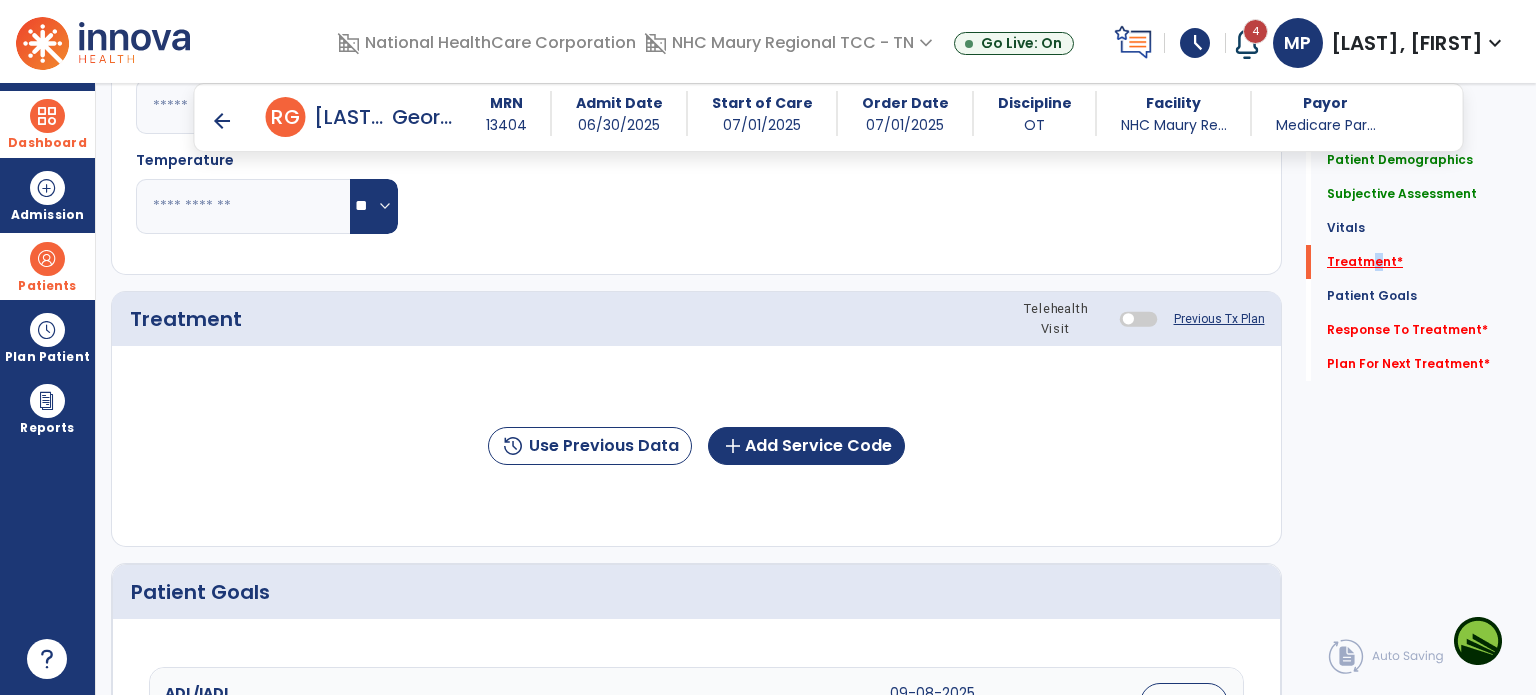 scroll, scrollTop: 1096, scrollLeft: 0, axis: vertical 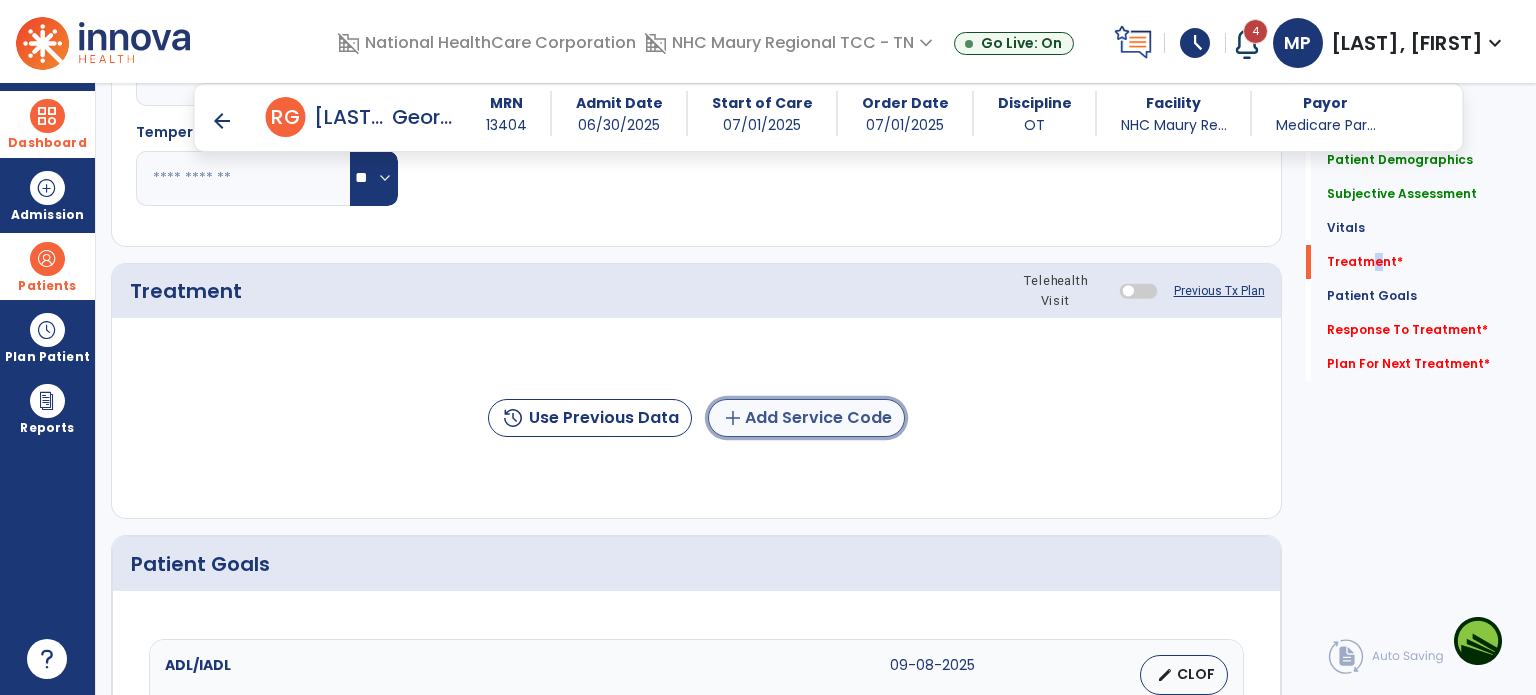 click on "add  Add Service Code" 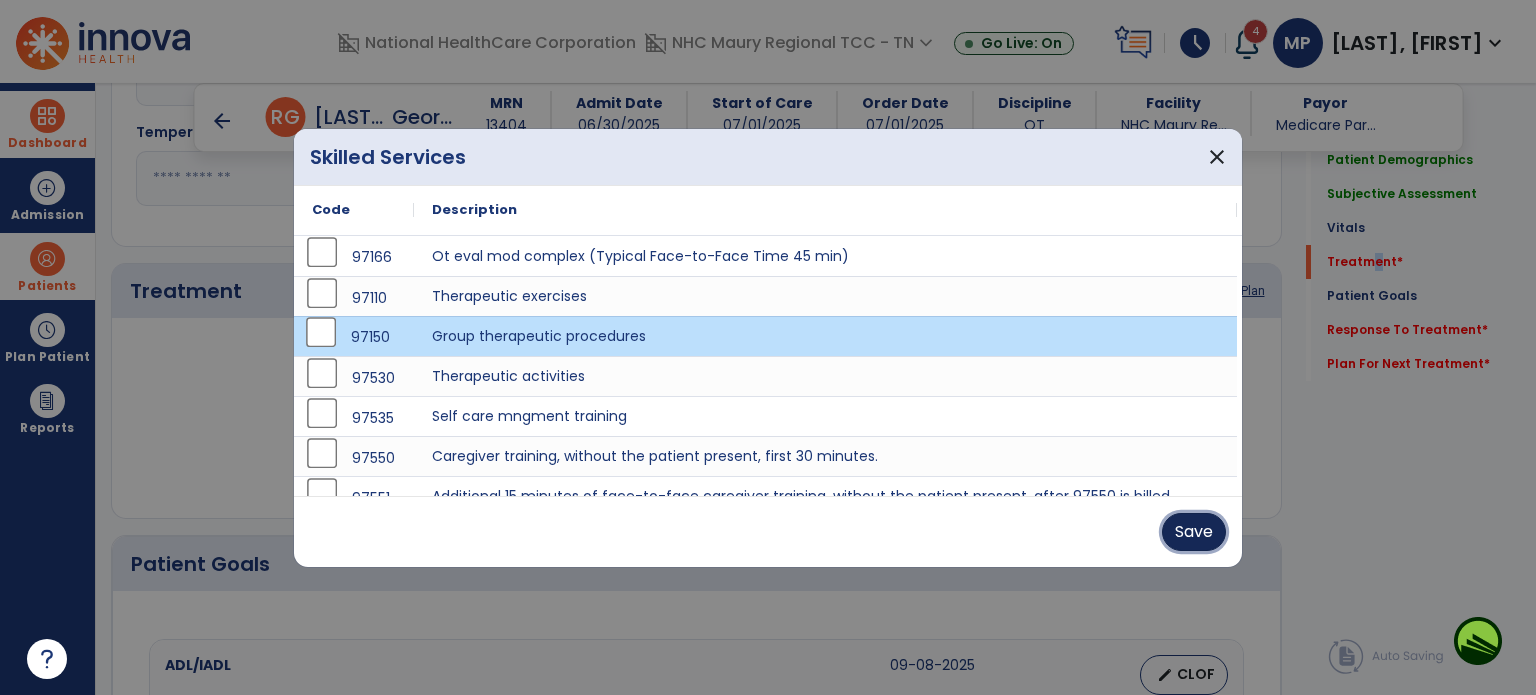 click on "Save" at bounding box center [1194, 532] 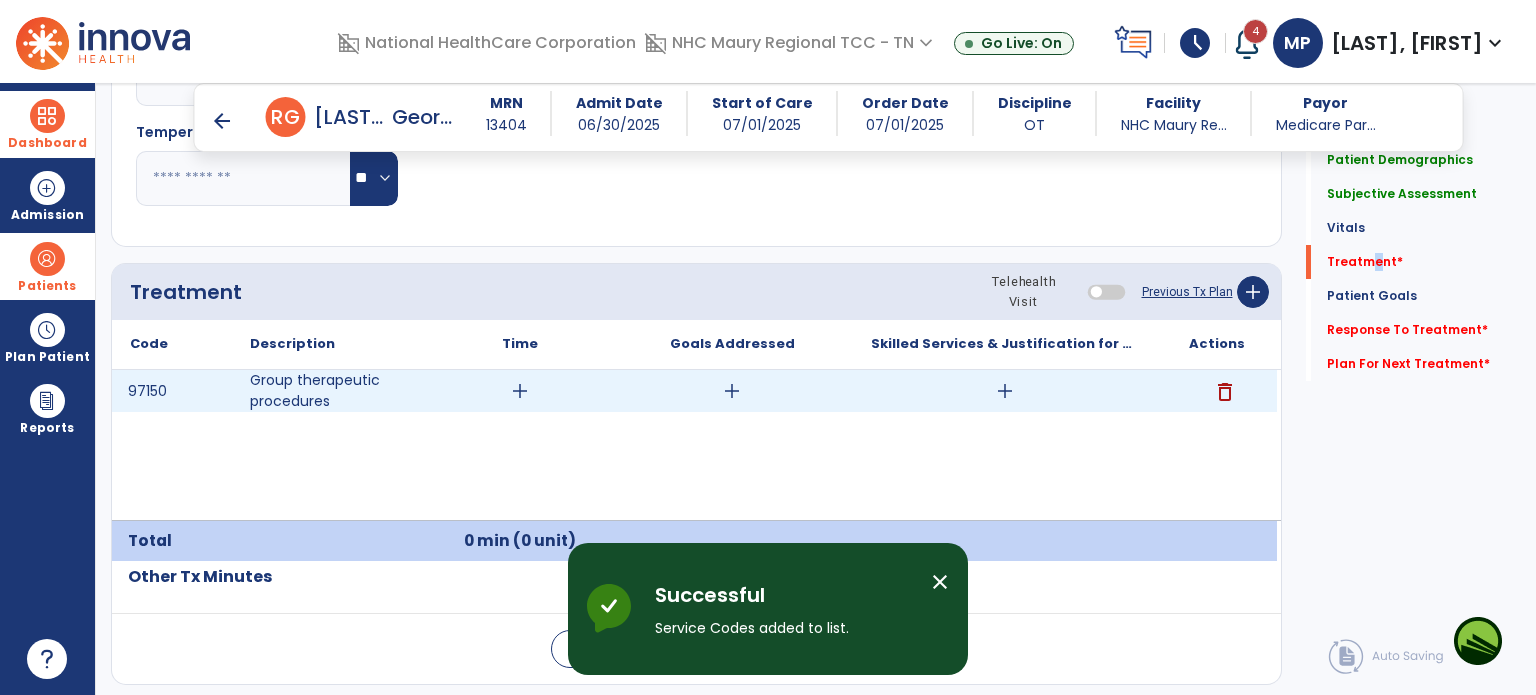 click on "add" at bounding box center (520, 391) 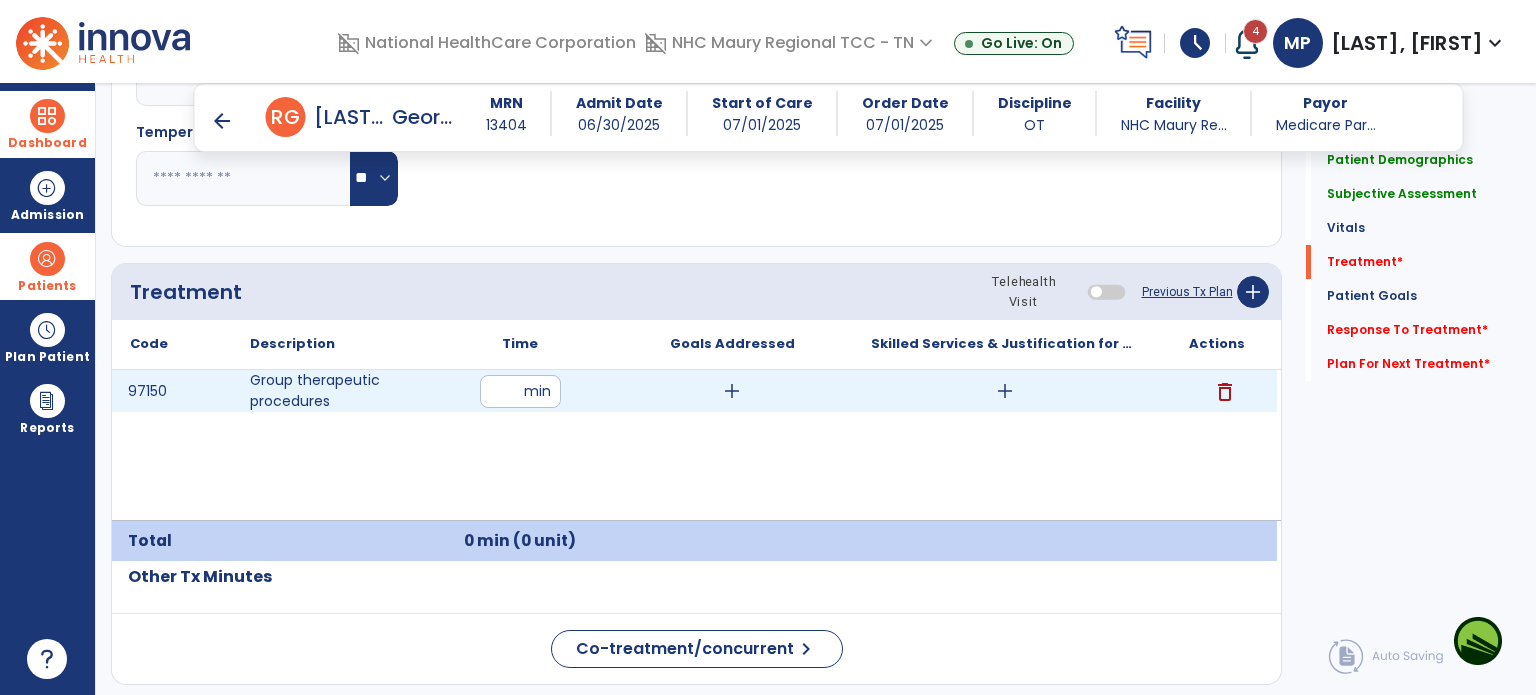 type on "**" 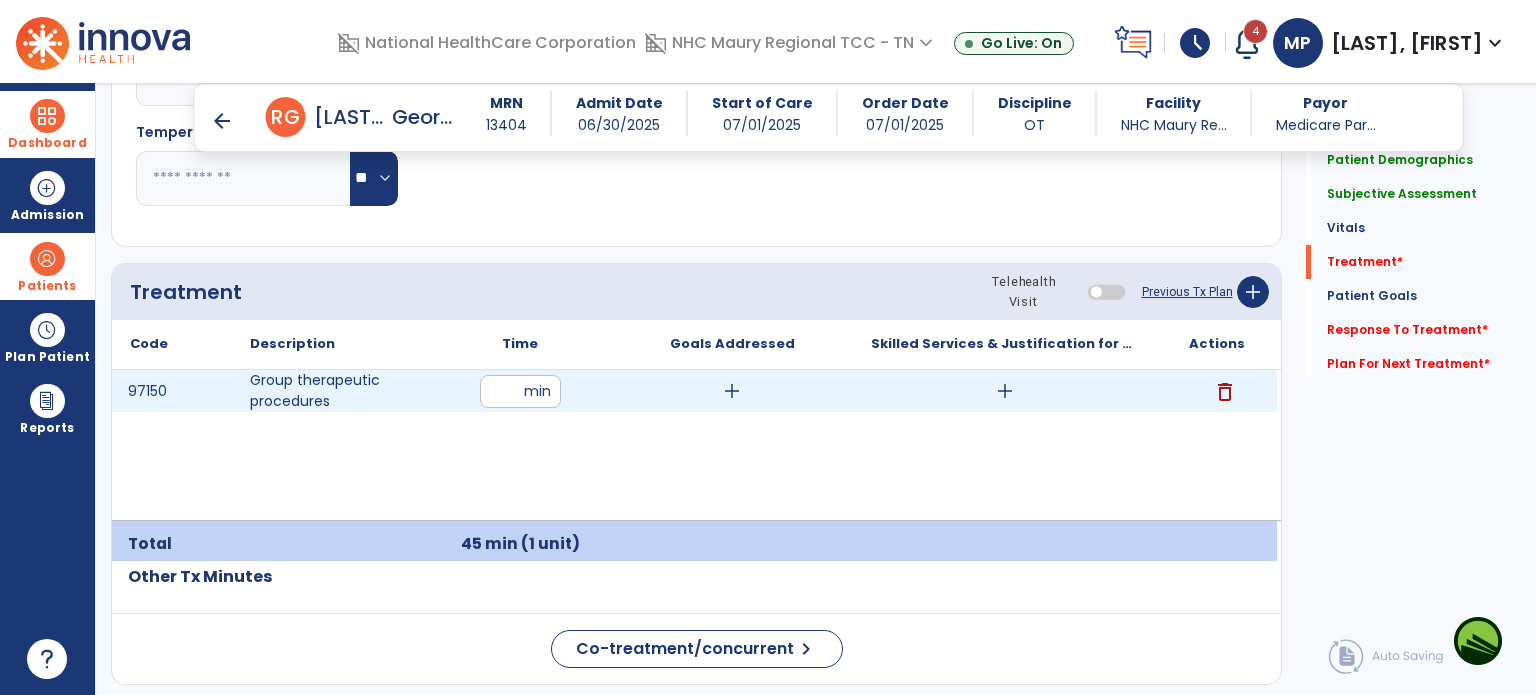 click on "add" at bounding box center [732, 391] 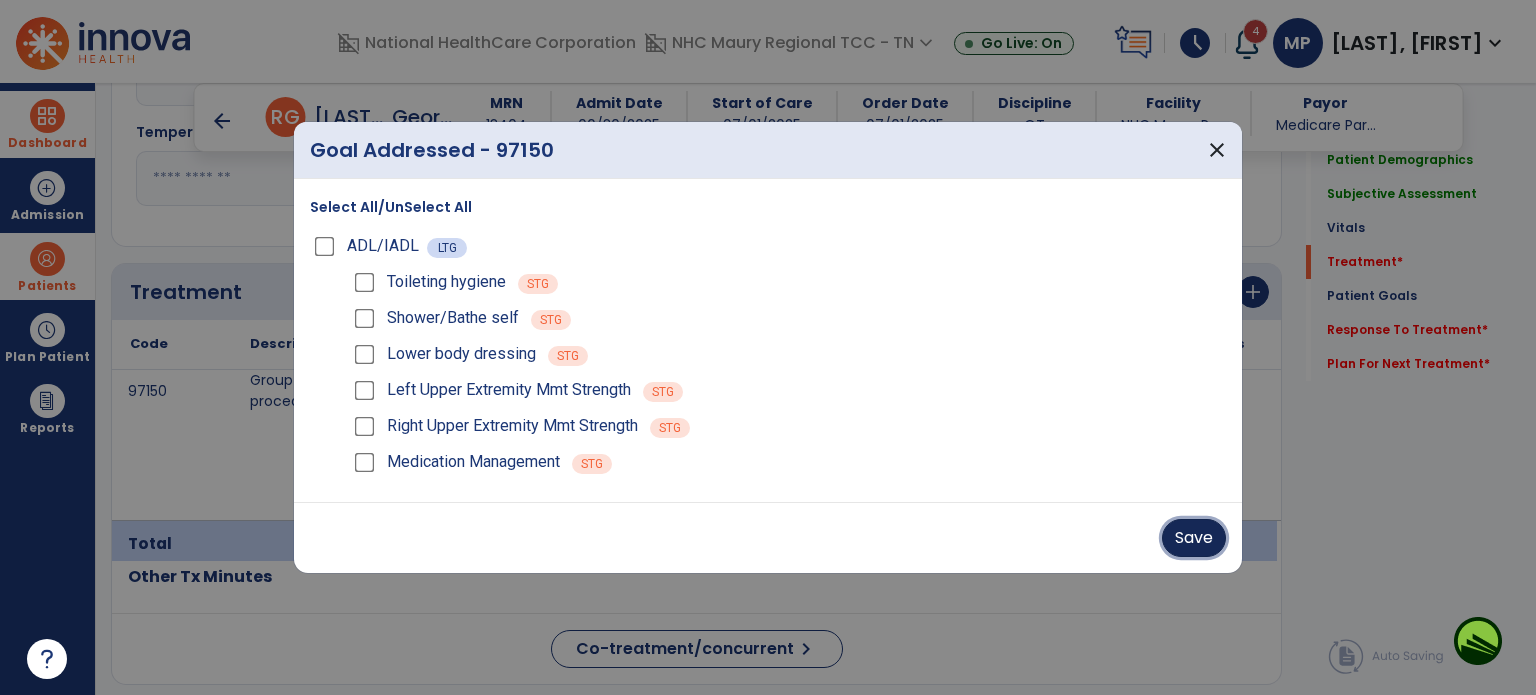 click on "Save" at bounding box center (1194, 538) 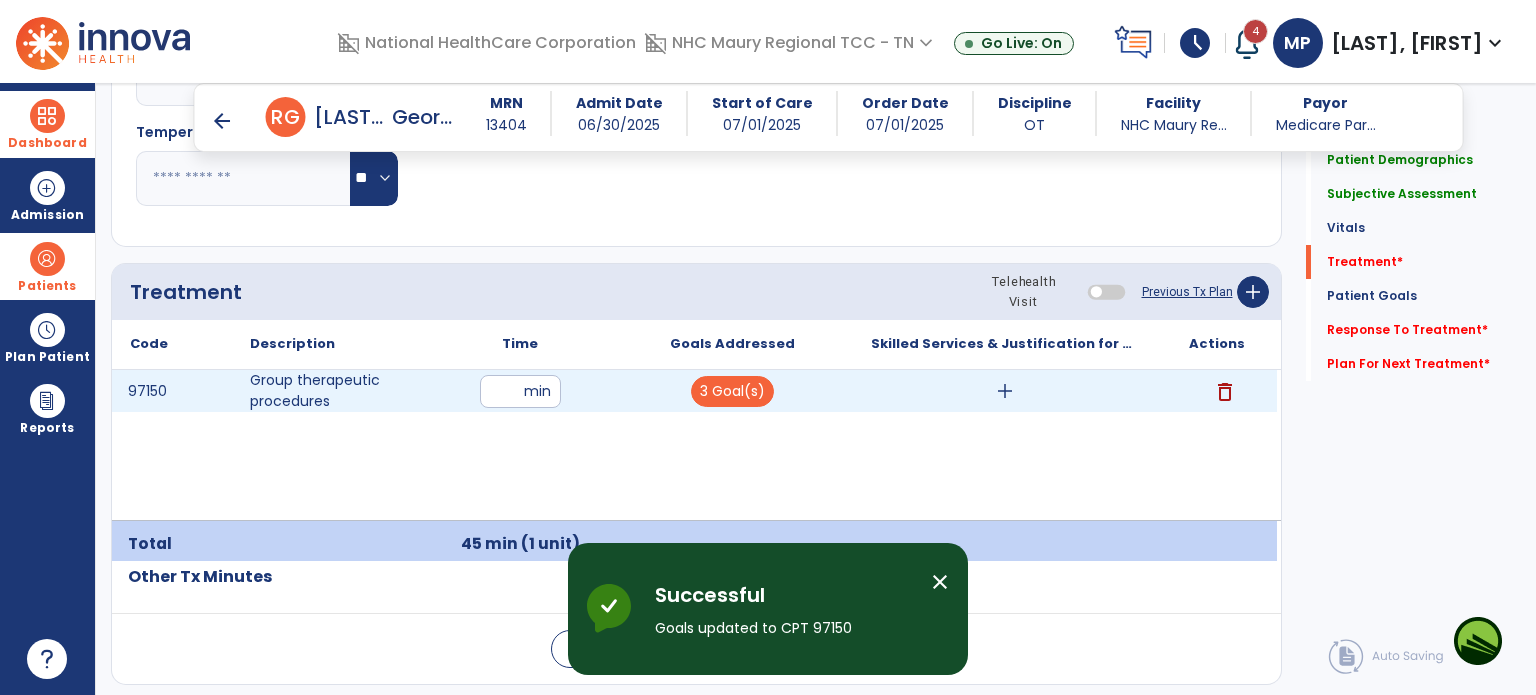 click on "add" at bounding box center (1005, 391) 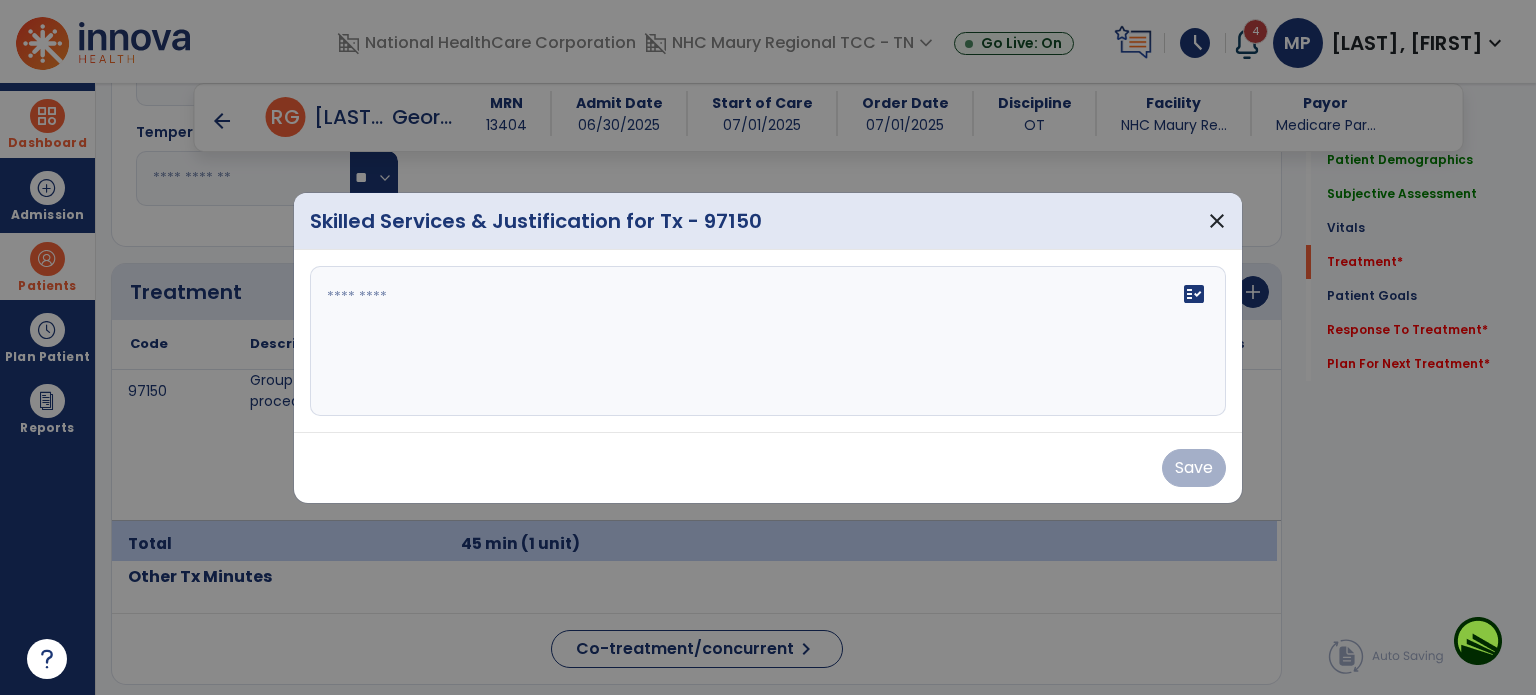 click at bounding box center [768, 341] 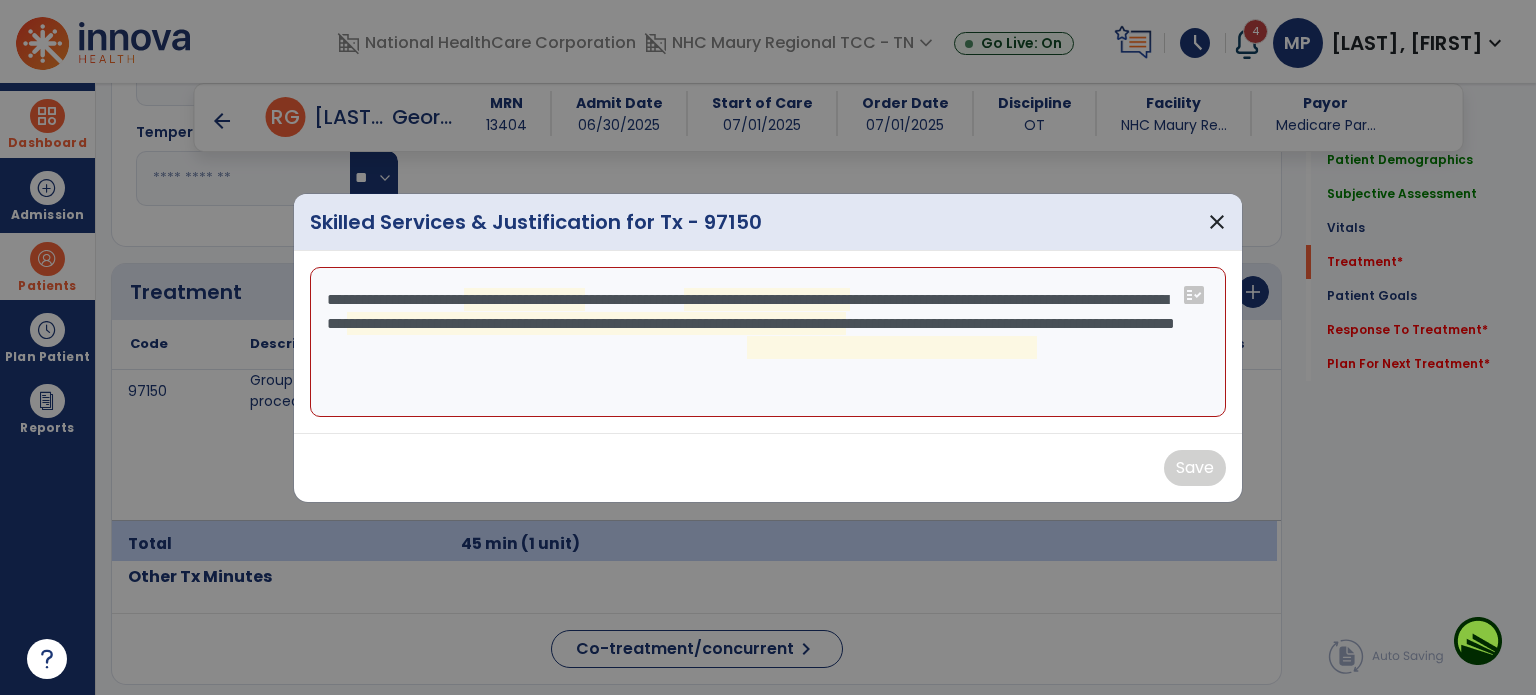 click on "**********" at bounding box center [768, 342] 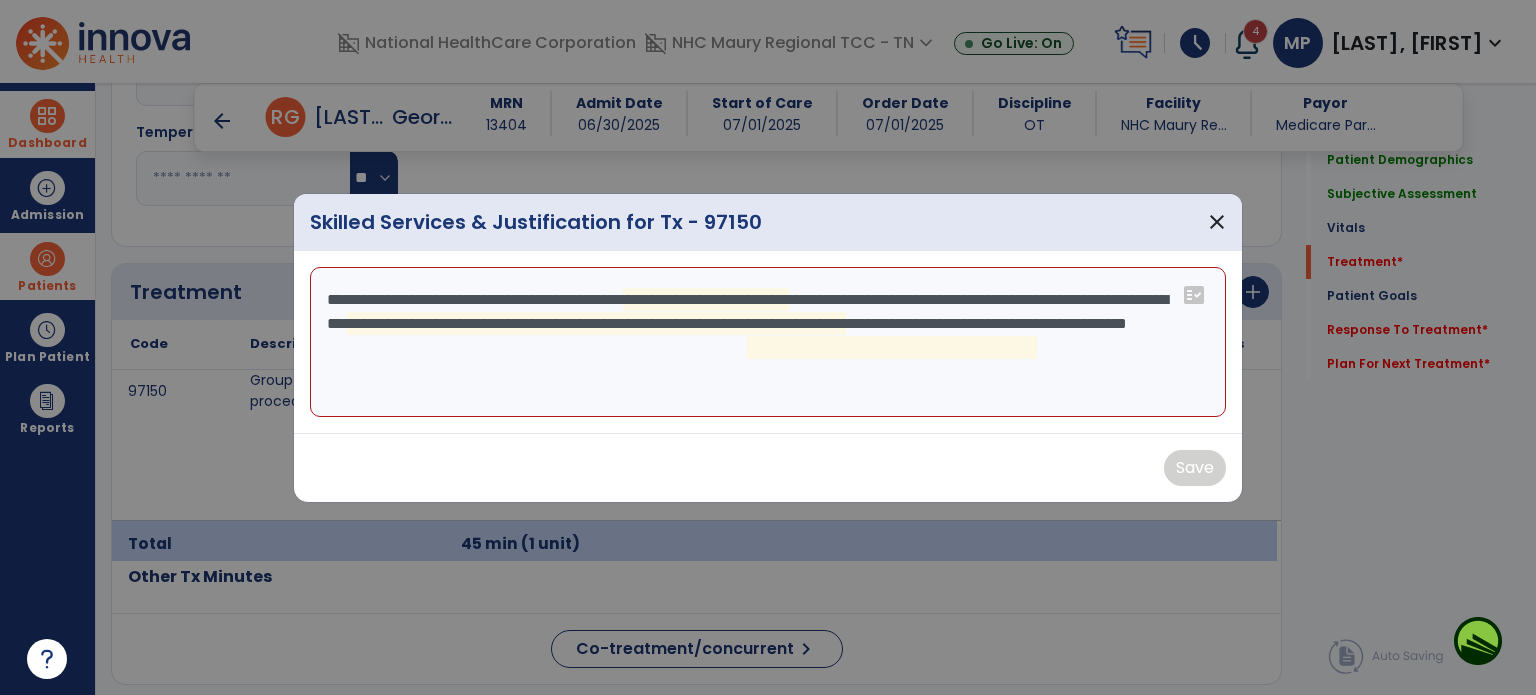 click on "**********" at bounding box center [768, 342] 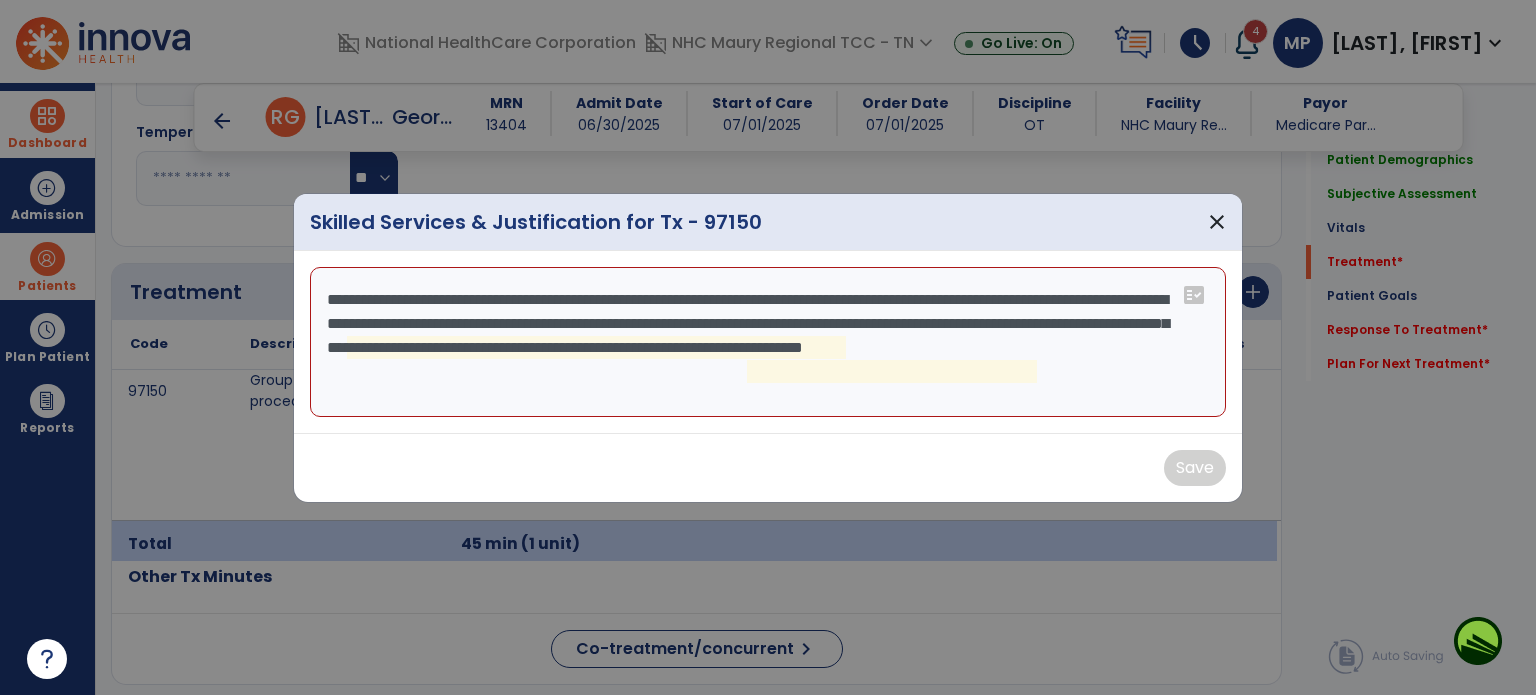 click on "**********" at bounding box center (768, 342) 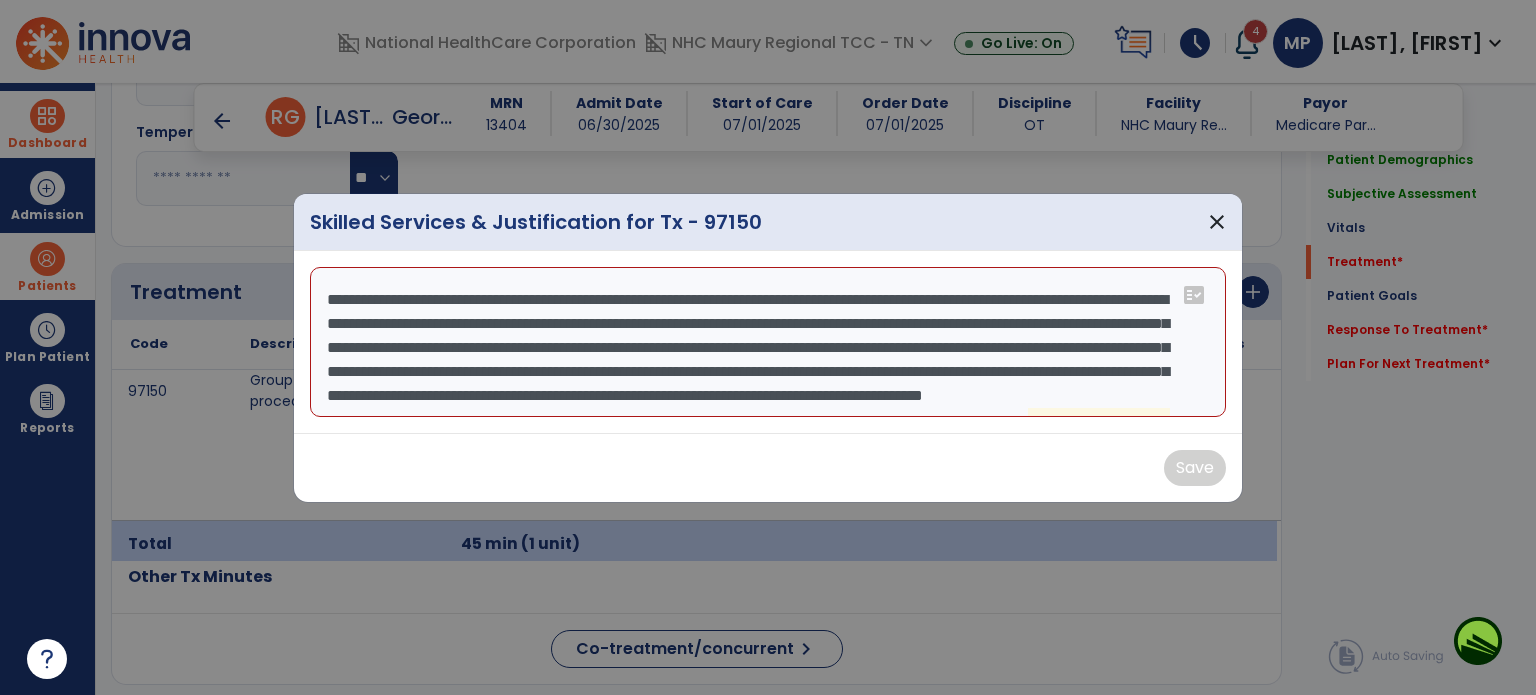 scroll, scrollTop: 22, scrollLeft: 0, axis: vertical 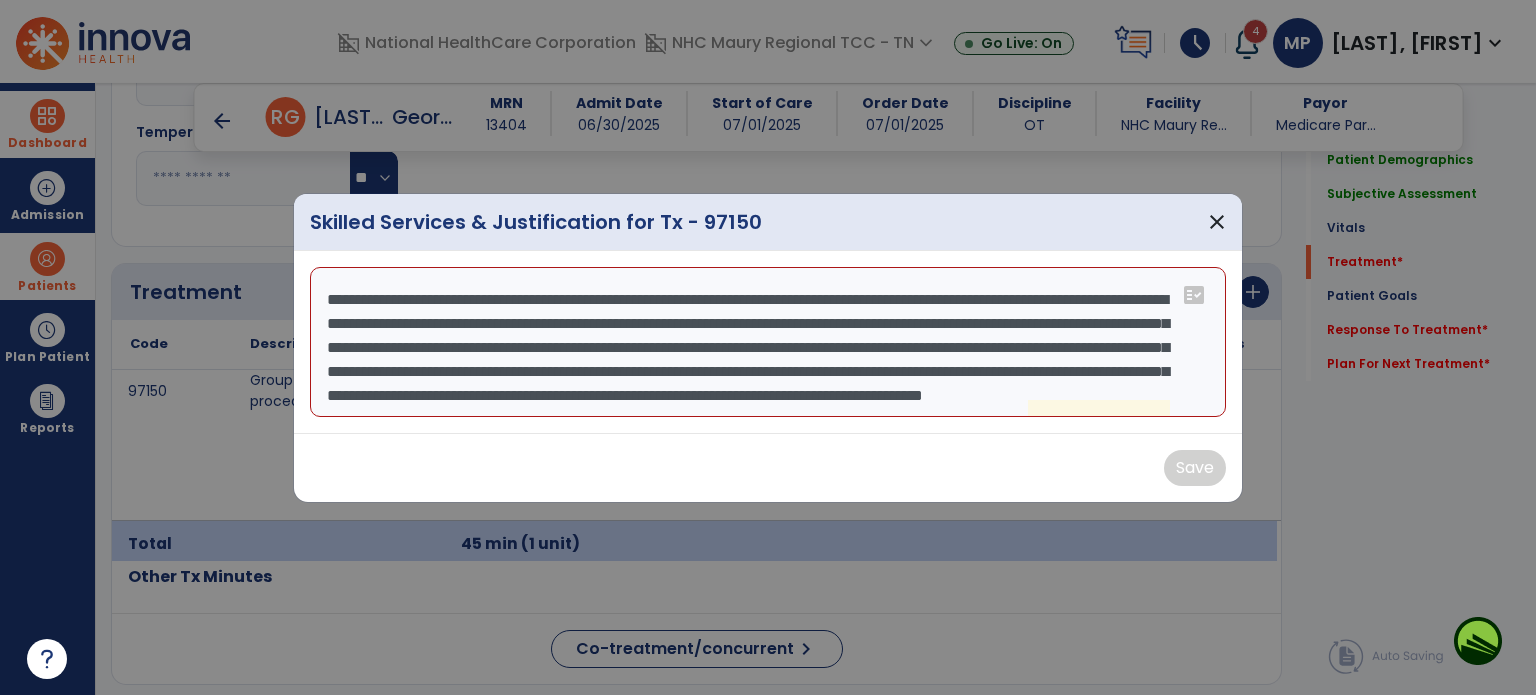click on "**********" at bounding box center [768, 342] 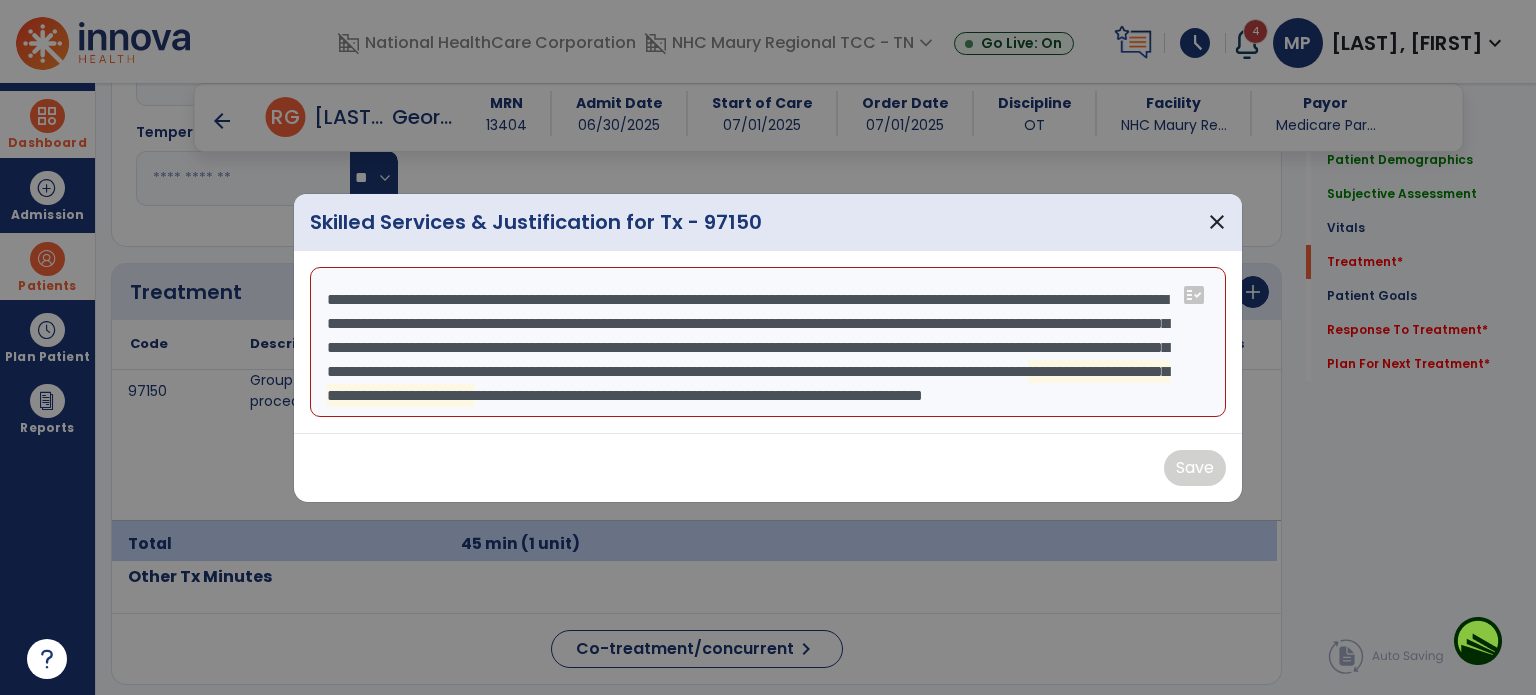 drag, startPoint x: 342, startPoint y: 410, endPoint x: 308, endPoint y: 416, distance: 34.525352 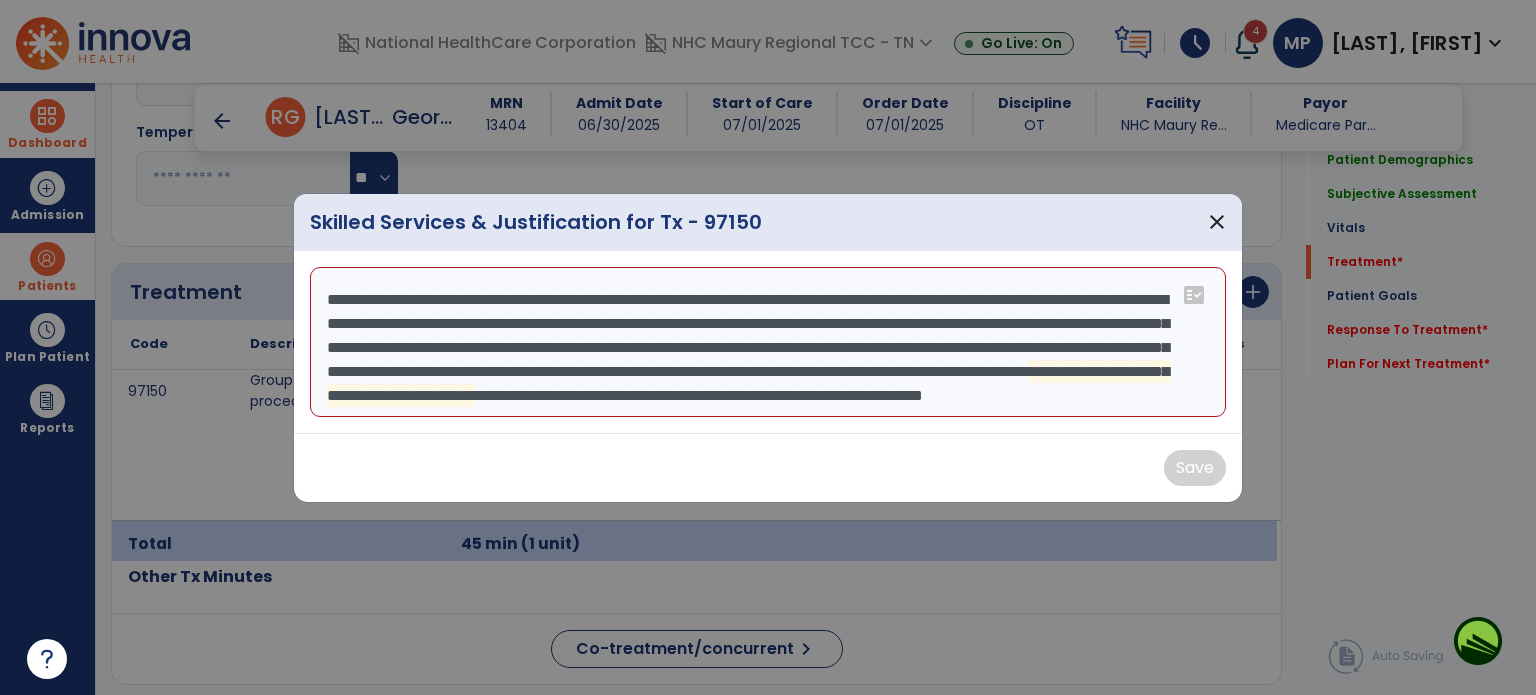 click on "**********" at bounding box center (768, 342) 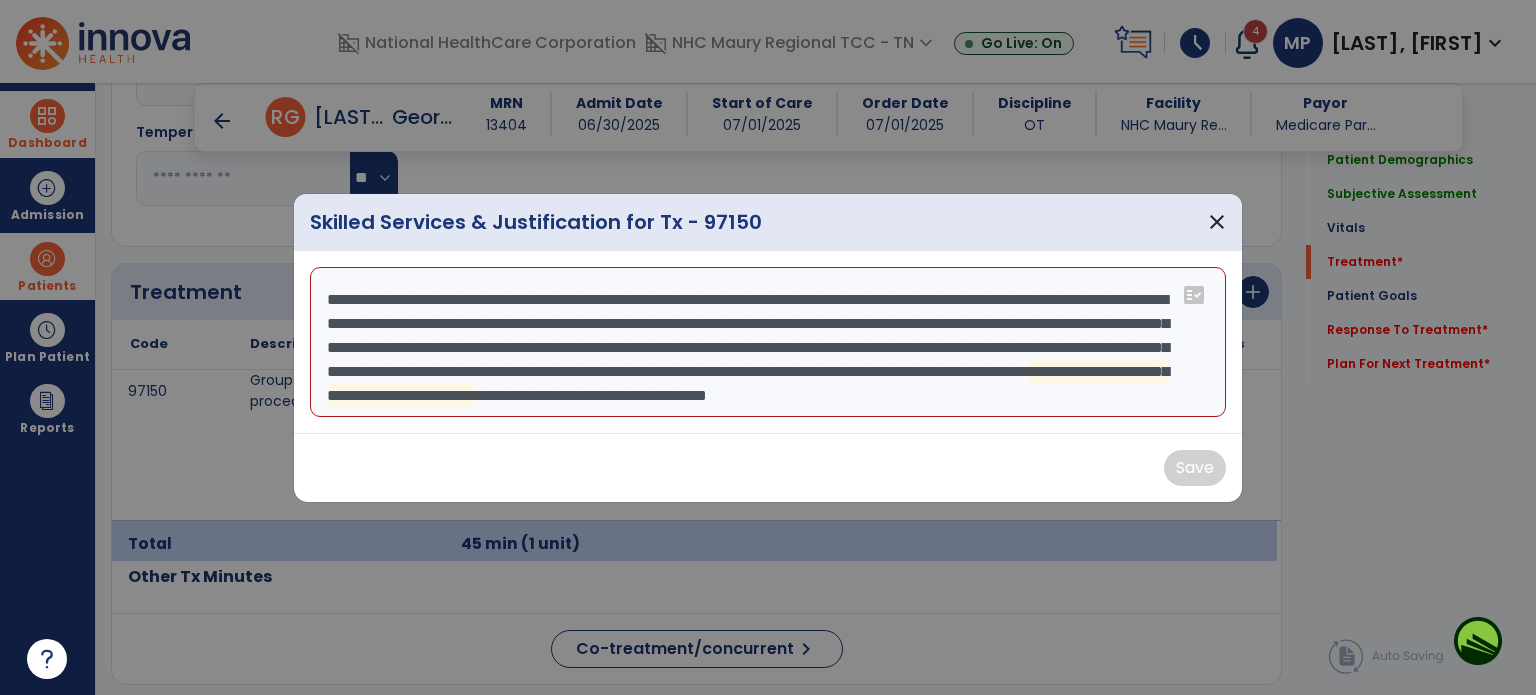 scroll, scrollTop: 24, scrollLeft: 0, axis: vertical 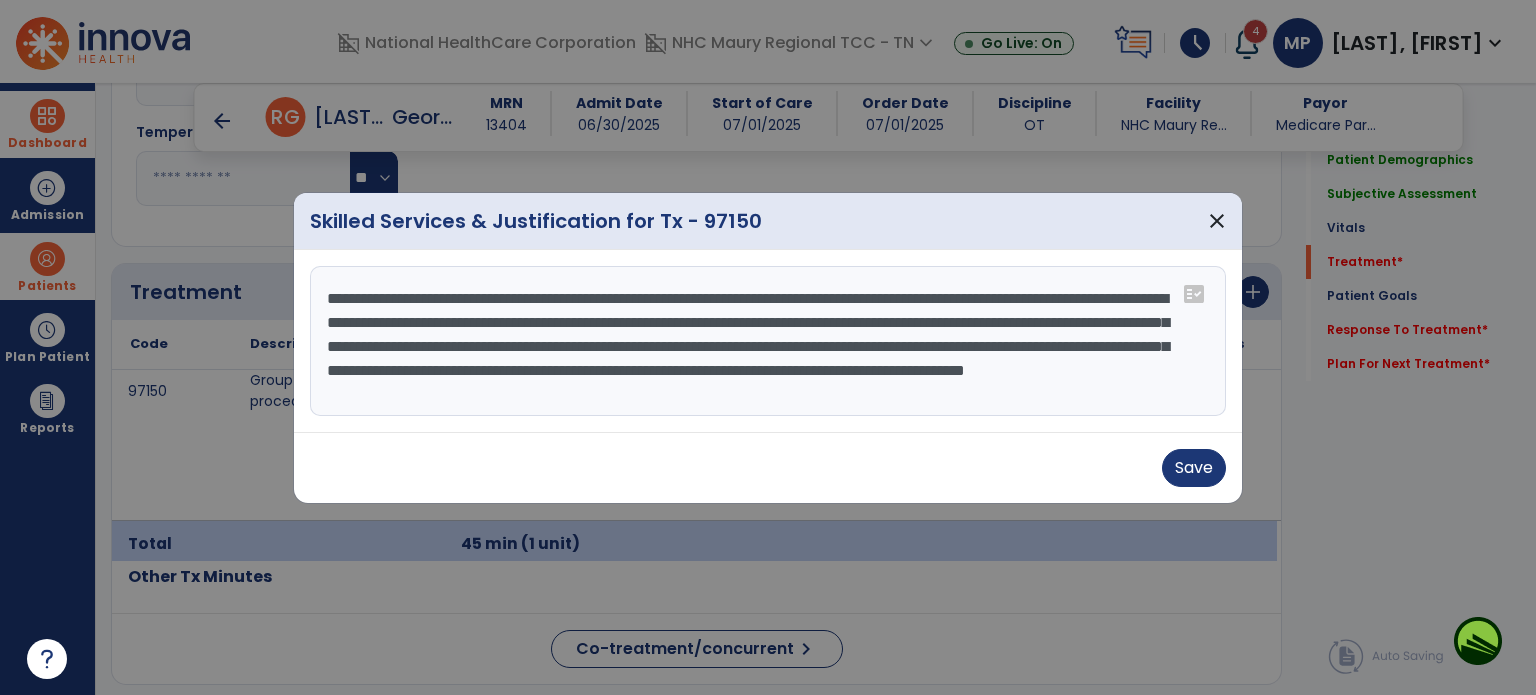 click on "**********" at bounding box center [768, 341] 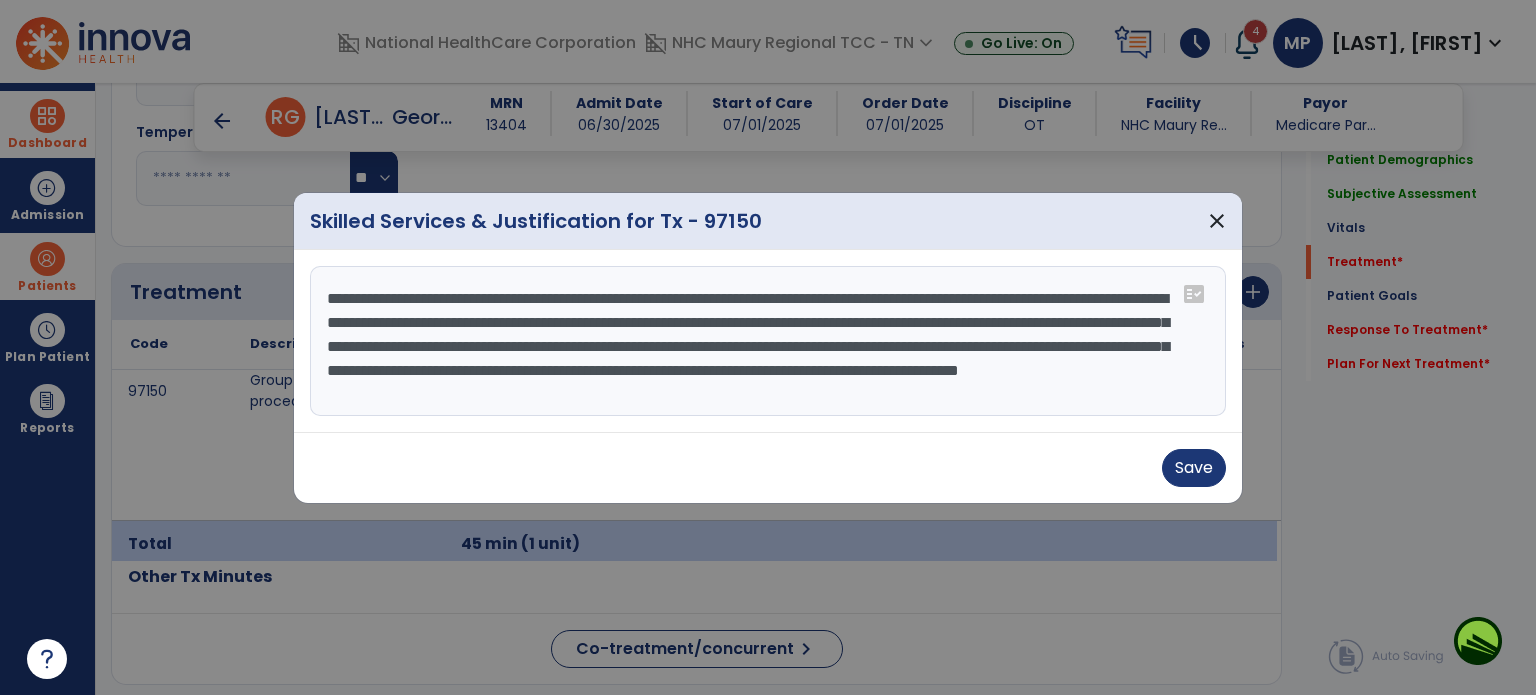 click on "**********" at bounding box center [768, 341] 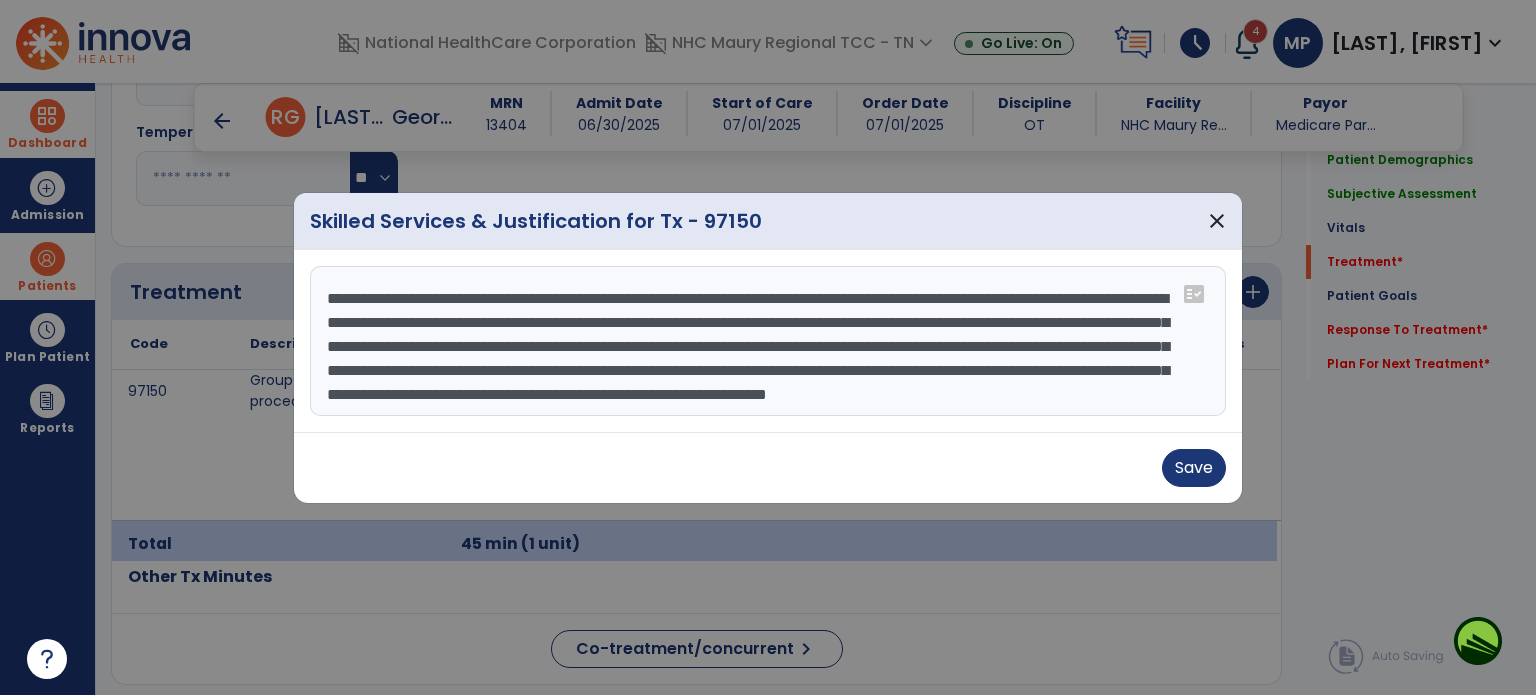 scroll, scrollTop: 39, scrollLeft: 0, axis: vertical 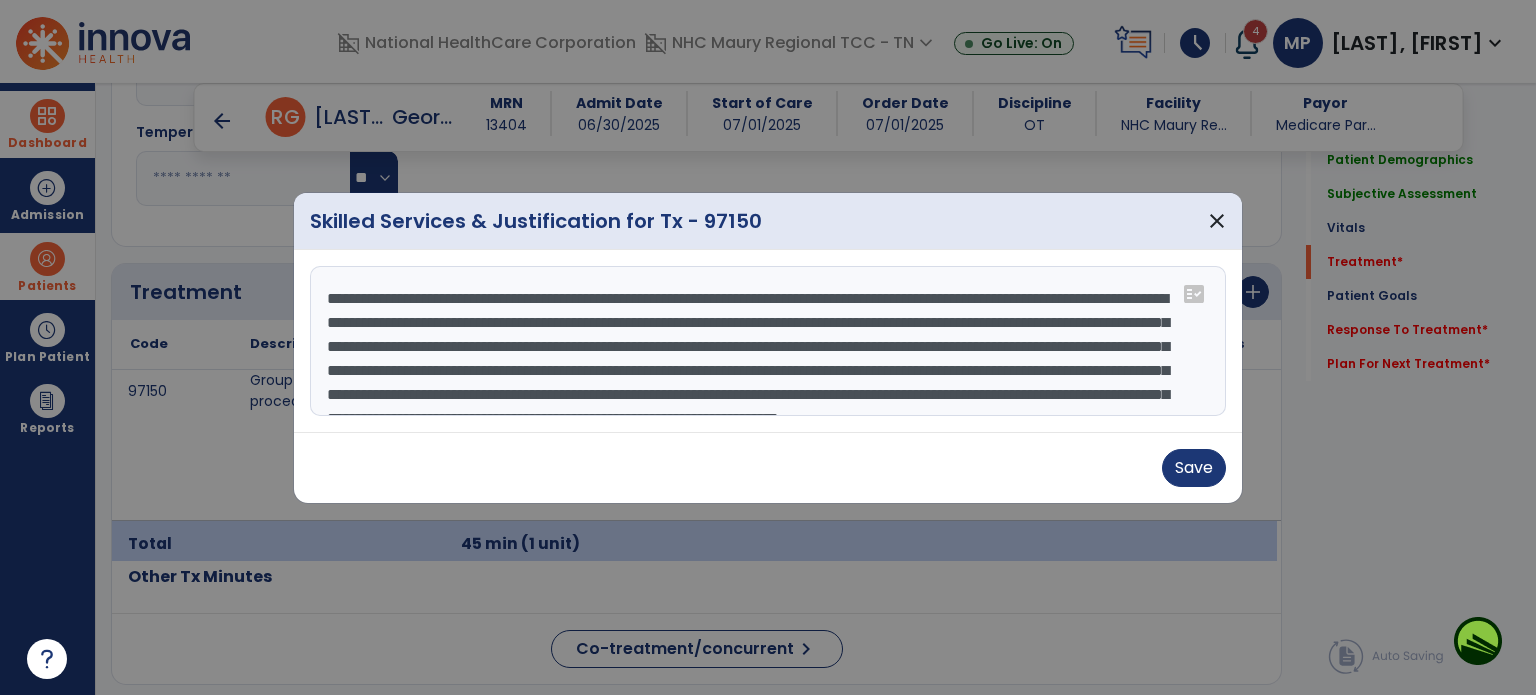 drag, startPoint x: 720, startPoint y: 403, endPoint x: 285, endPoint y: 274, distance: 453.72458 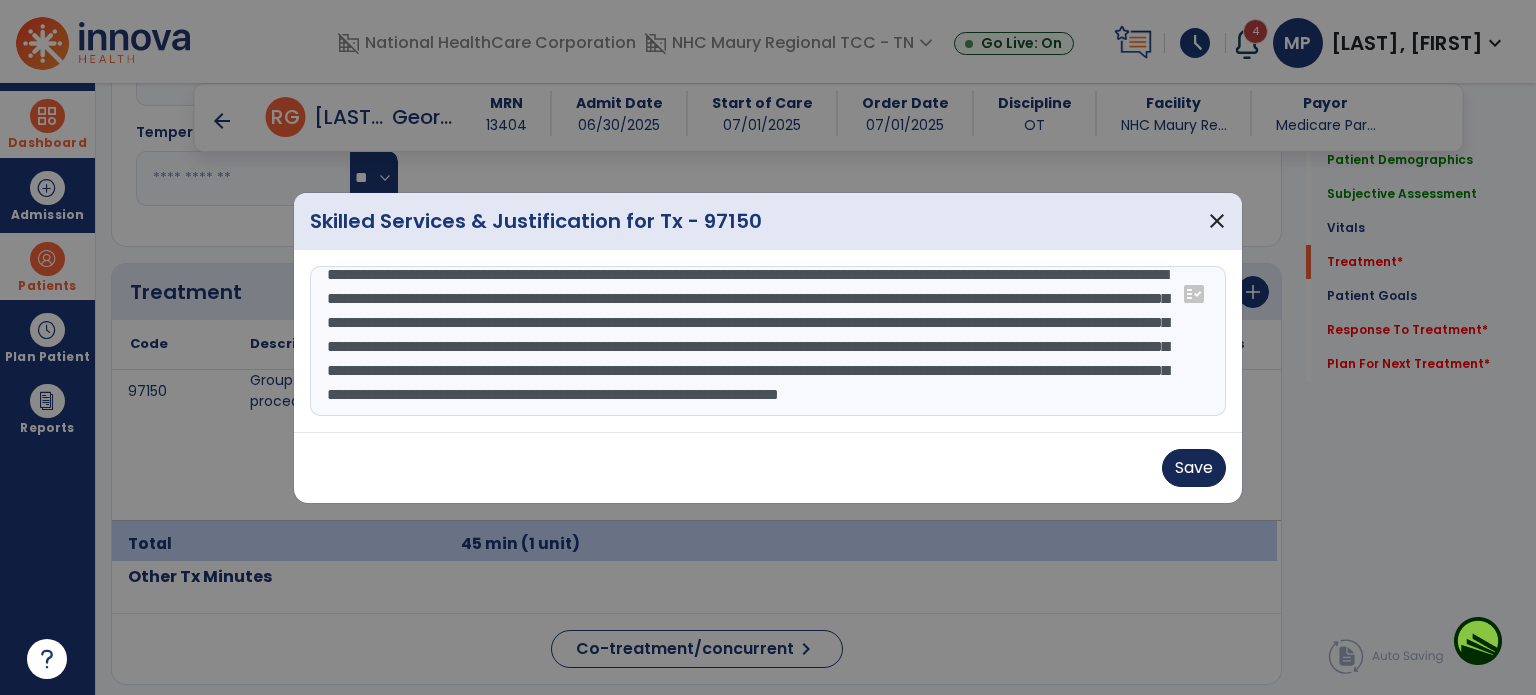 type on "**********" 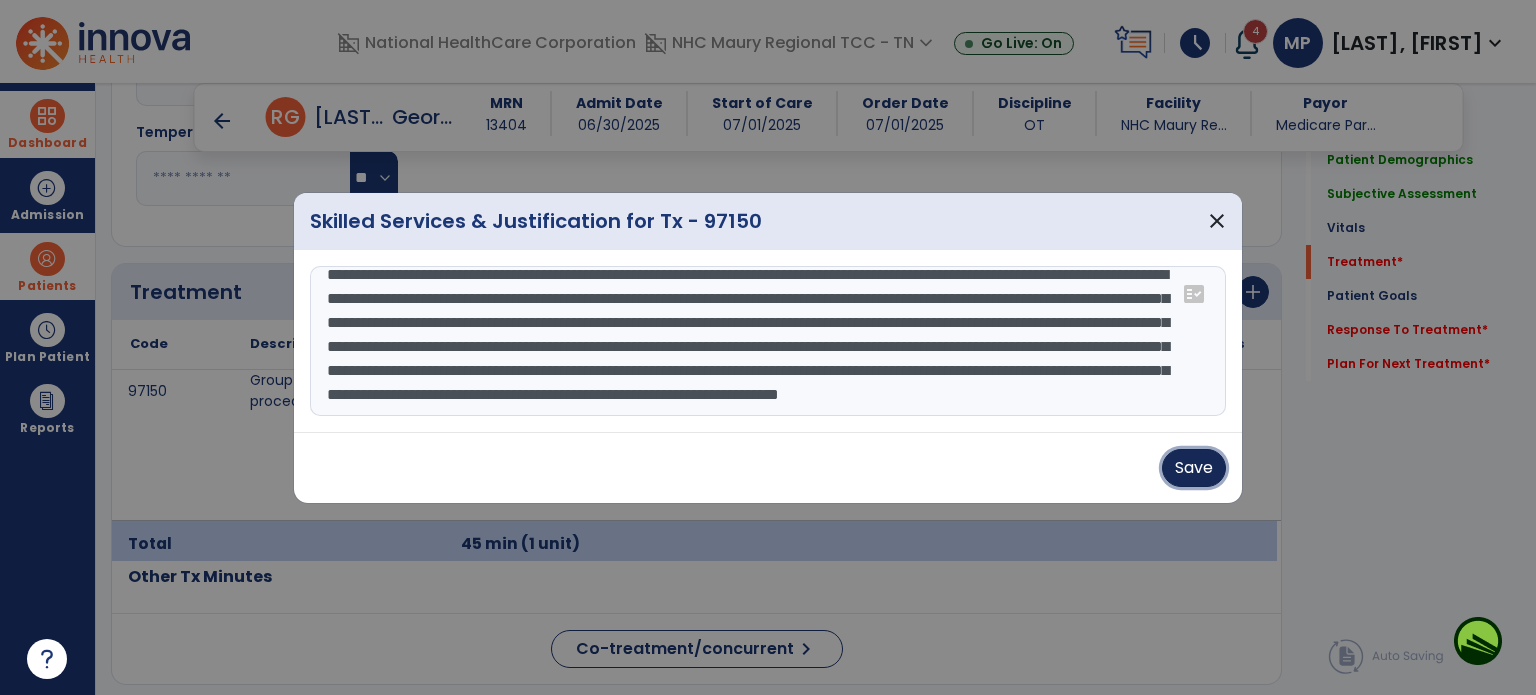 click on "Save" at bounding box center [1194, 468] 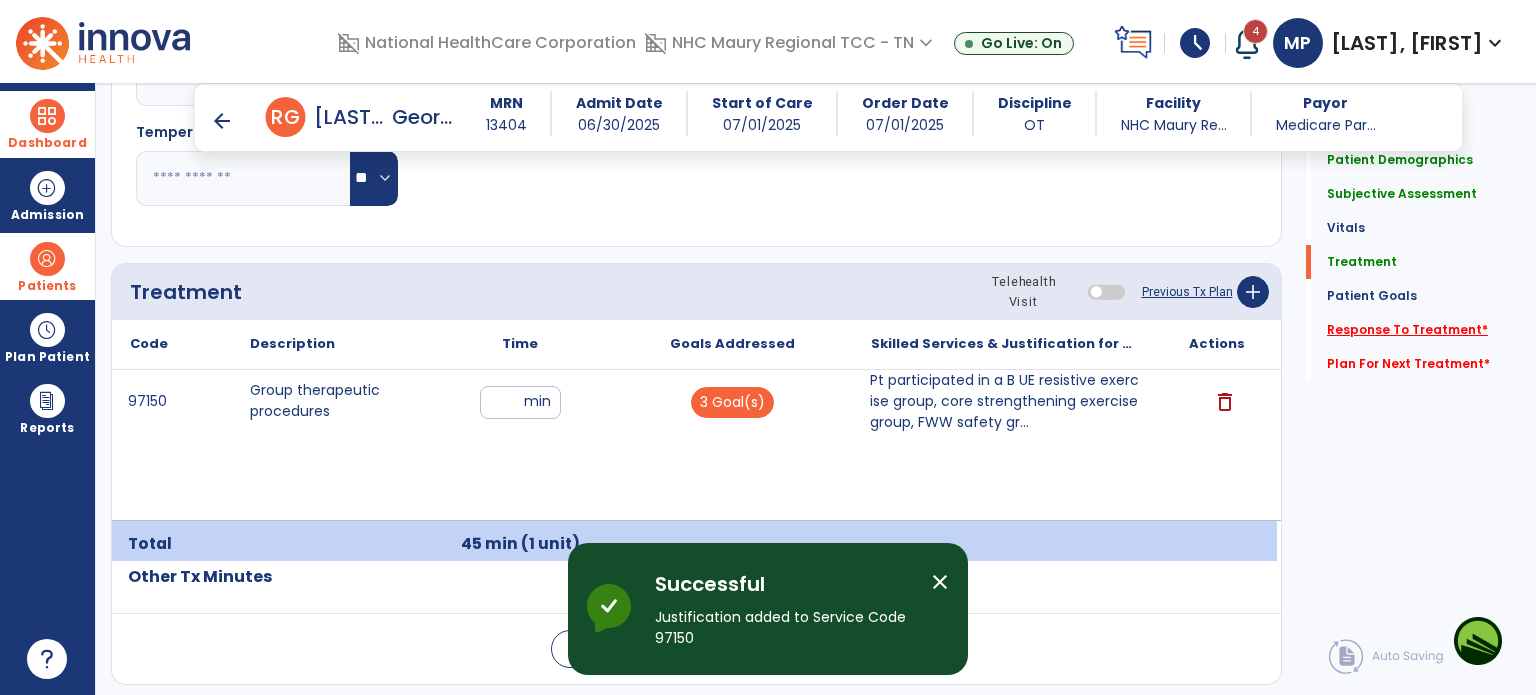 click on "Response To Treatment   *" 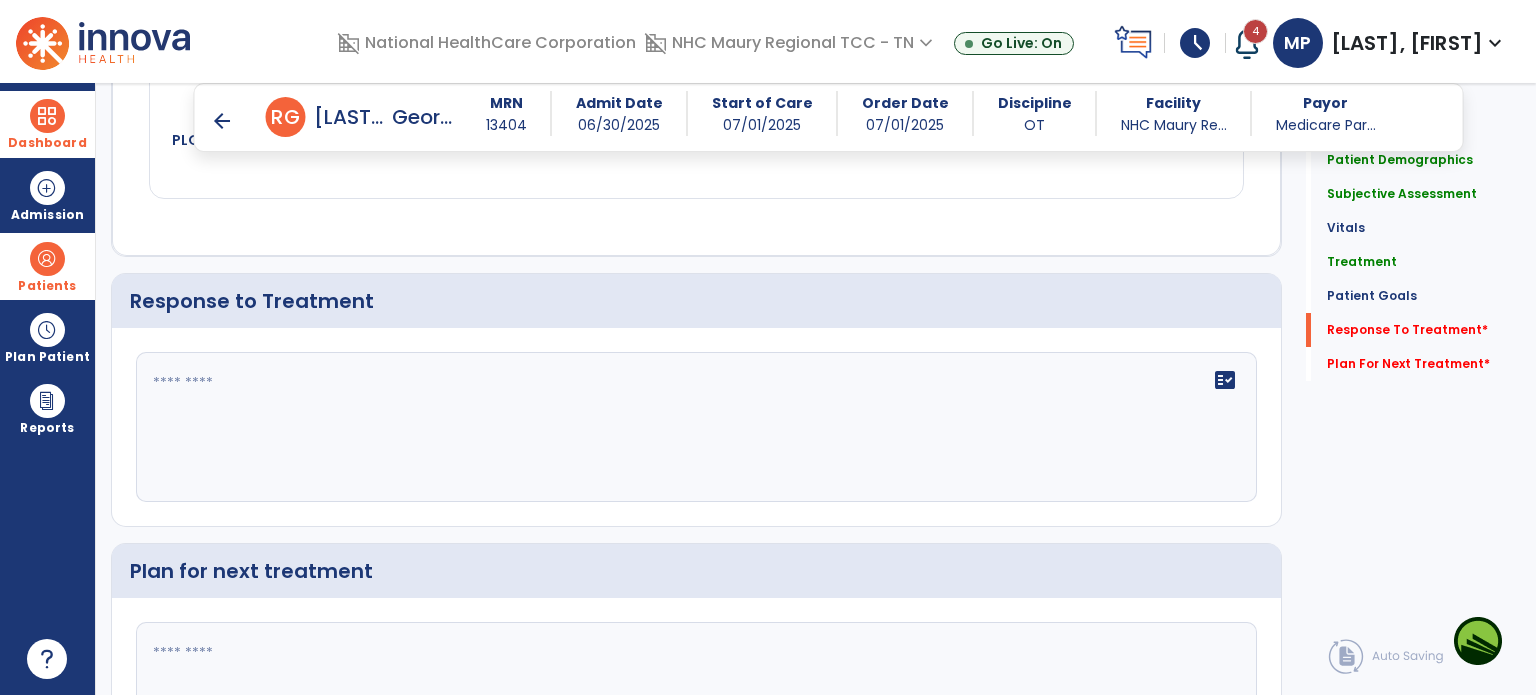 scroll, scrollTop: 2592, scrollLeft: 0, axis: vertical 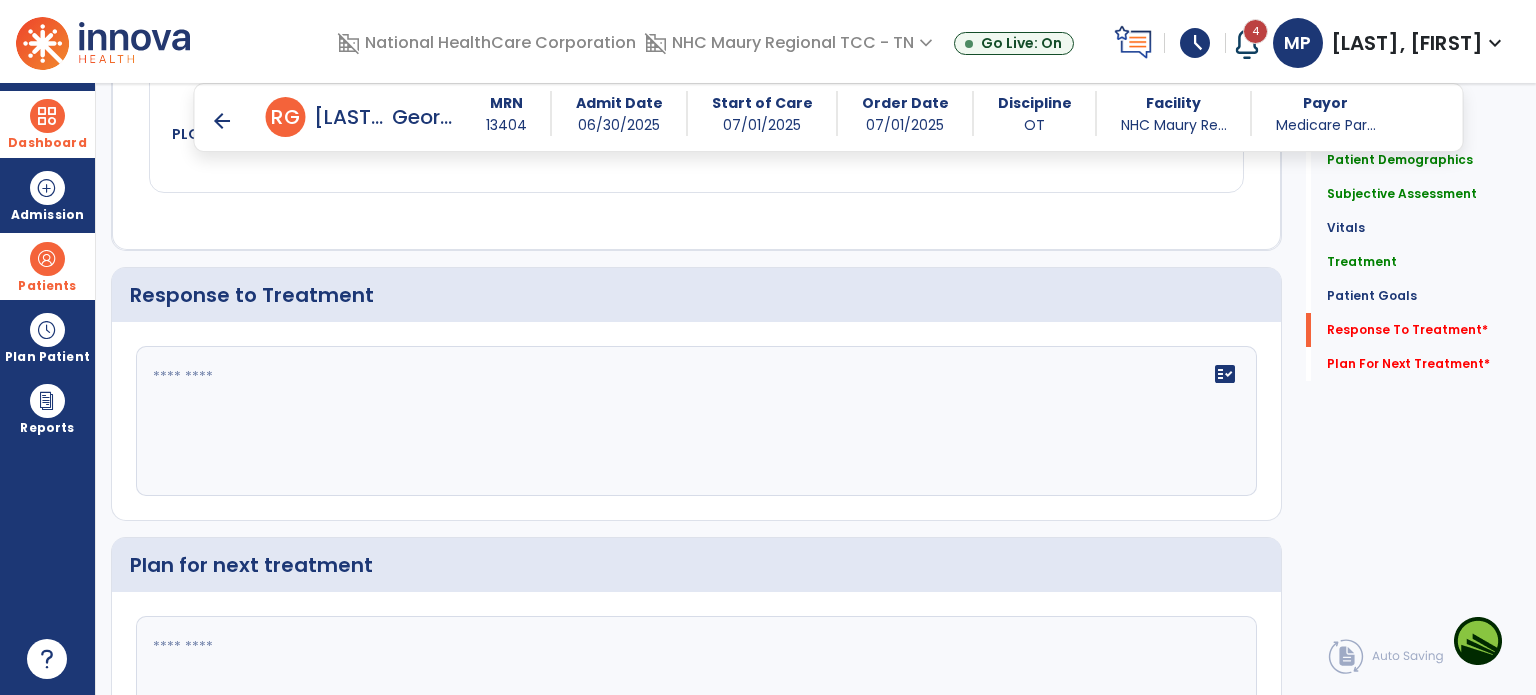 click on "fact_check" 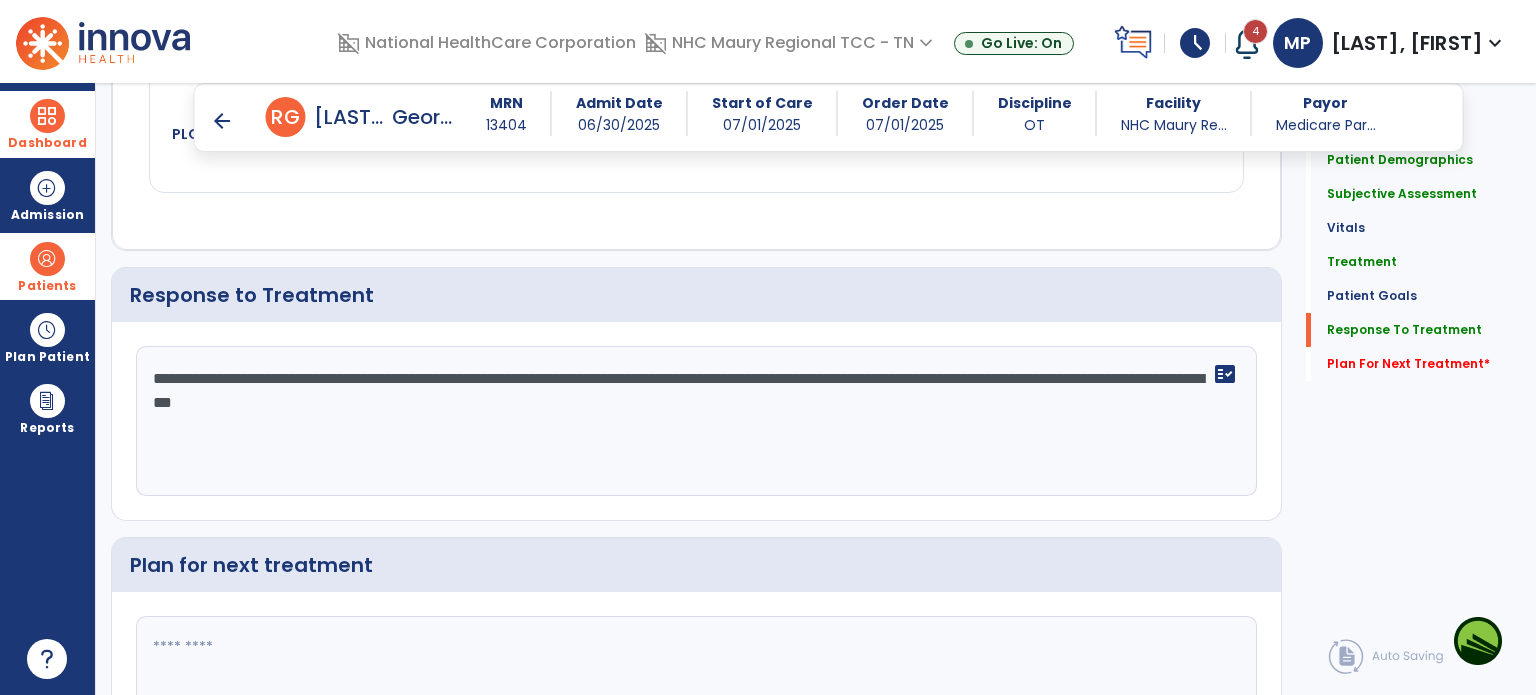 type on "**********" 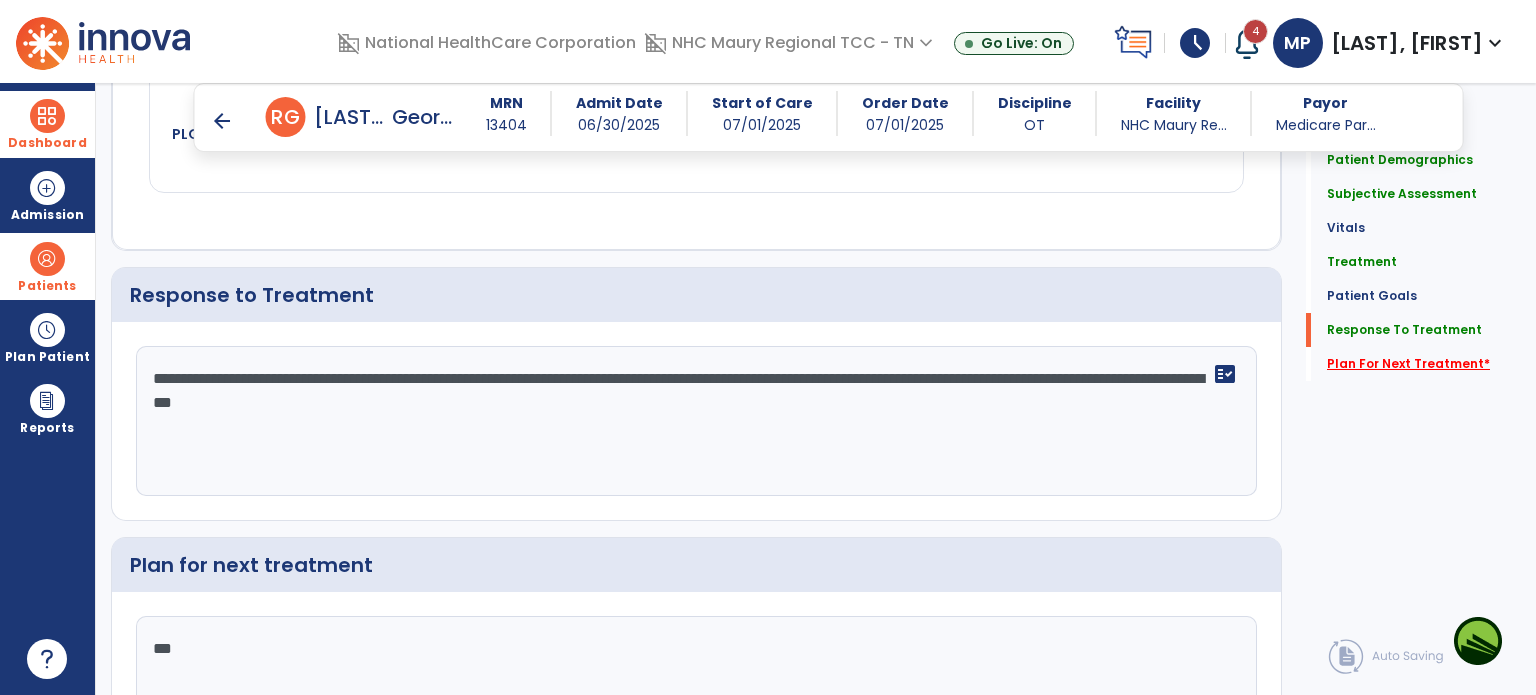 type on "***" 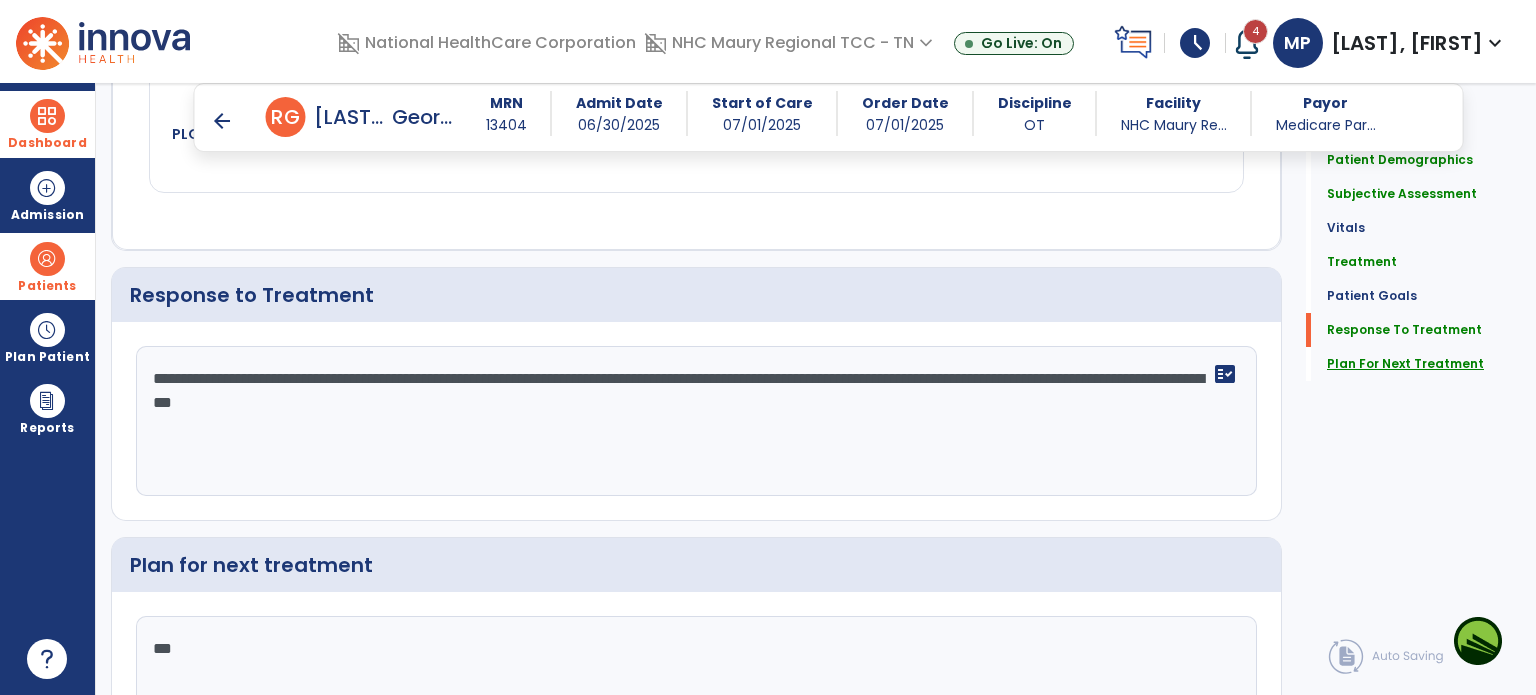 click on "Plan For Next Treatment" 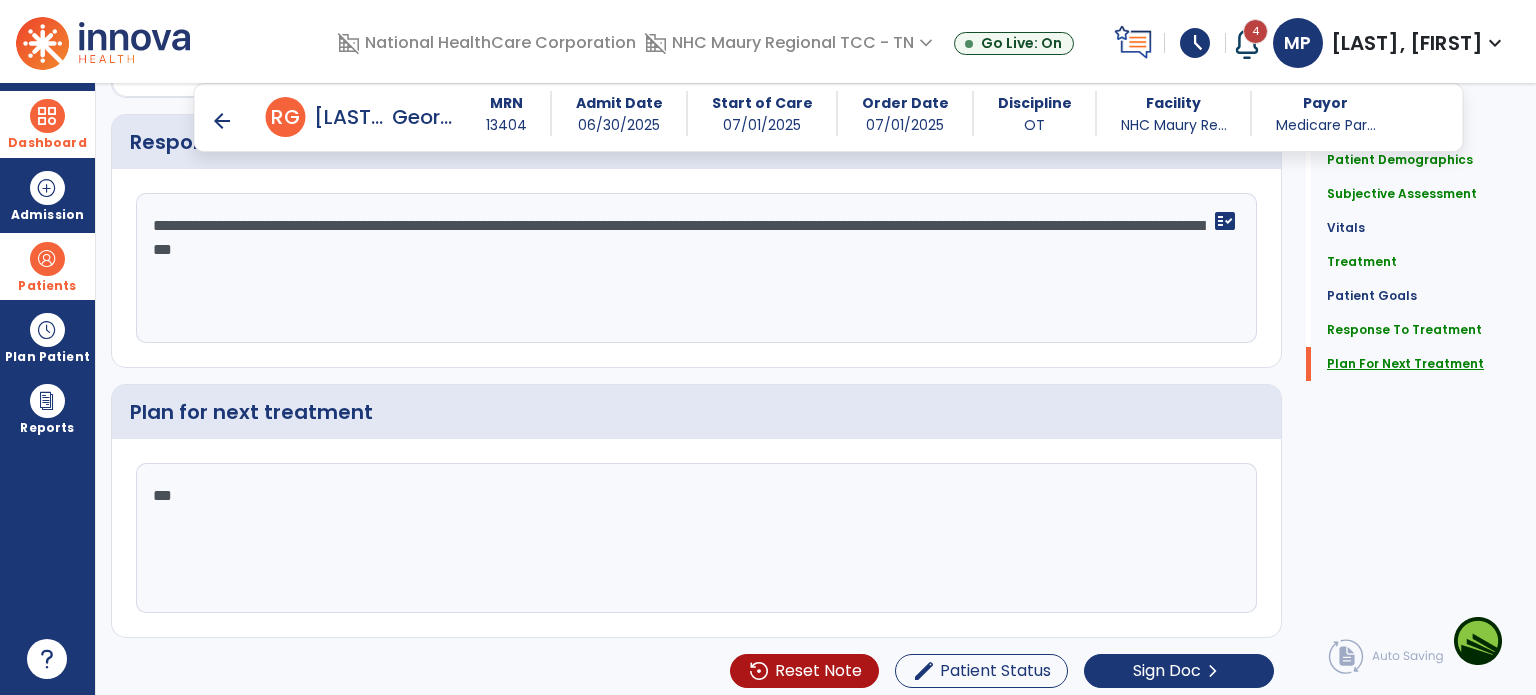 scroll, scrollTop: 2747, scrollLeft: 0, axis: vertical 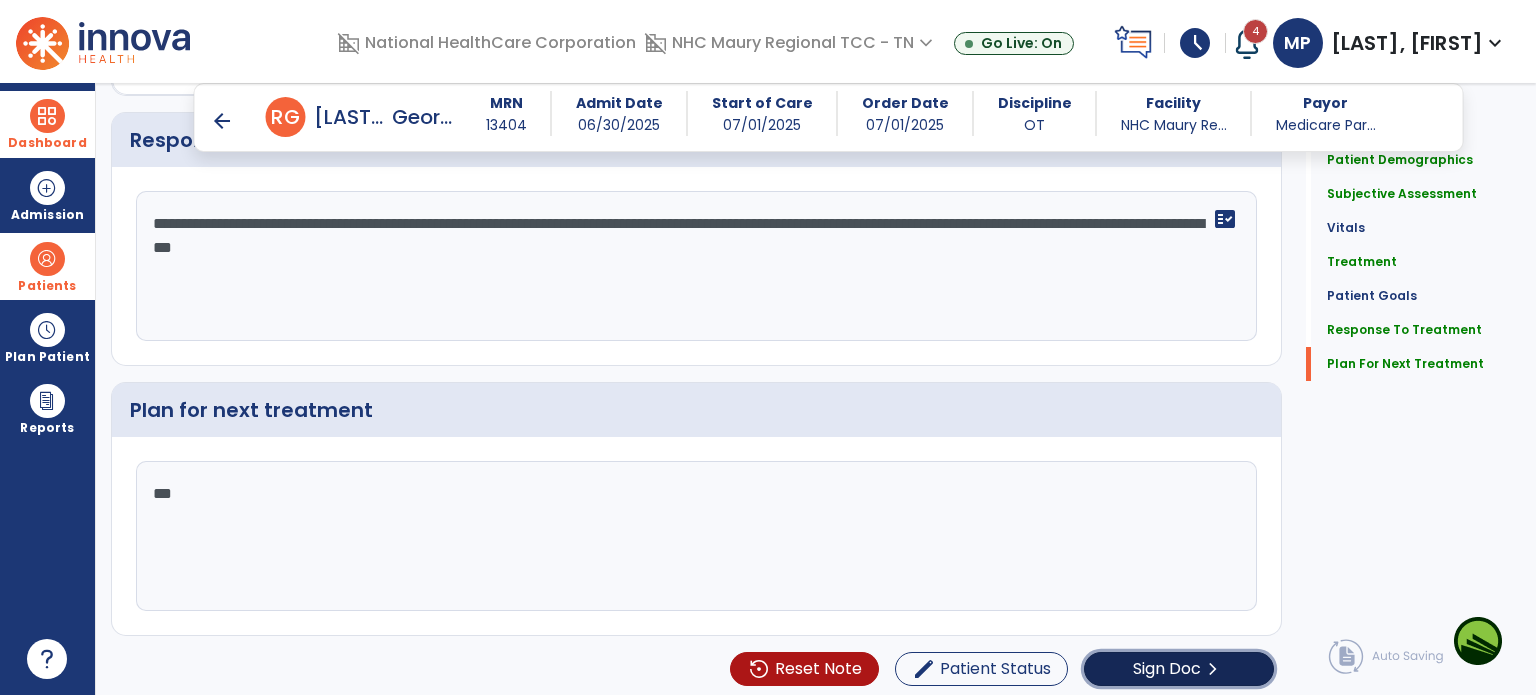 click on "chevron_right" 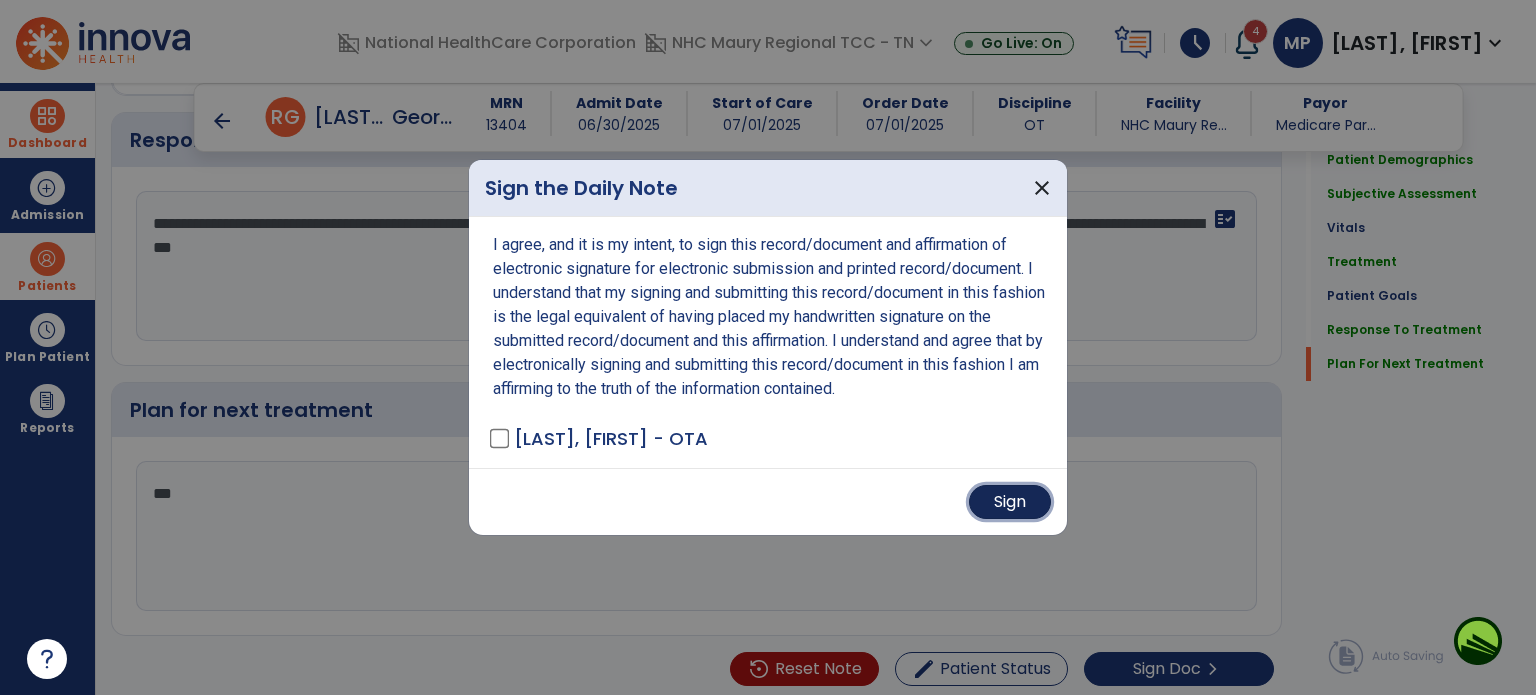 click on "Sign" at bounding box center [1010, 502] 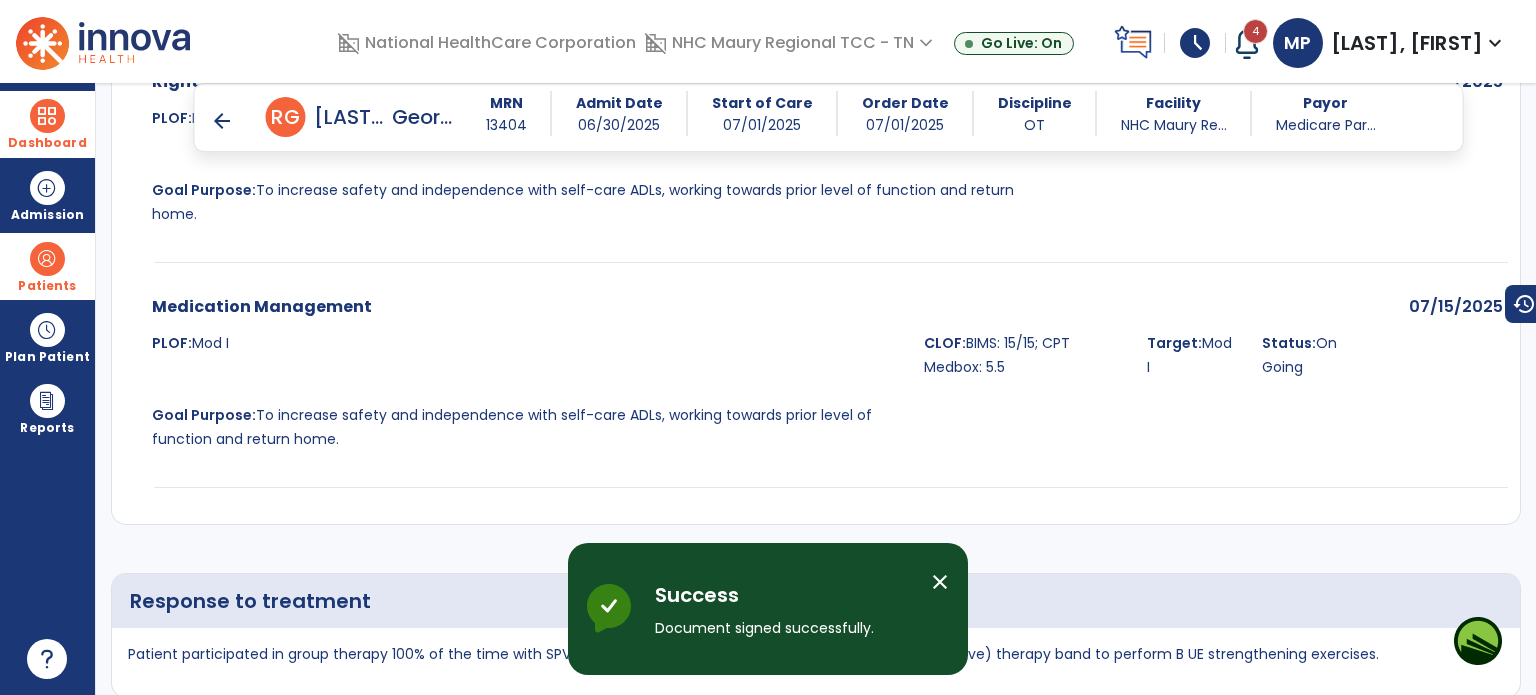 scroll, scrollTop: 4062, scrollLeft: 0, axis: vertical 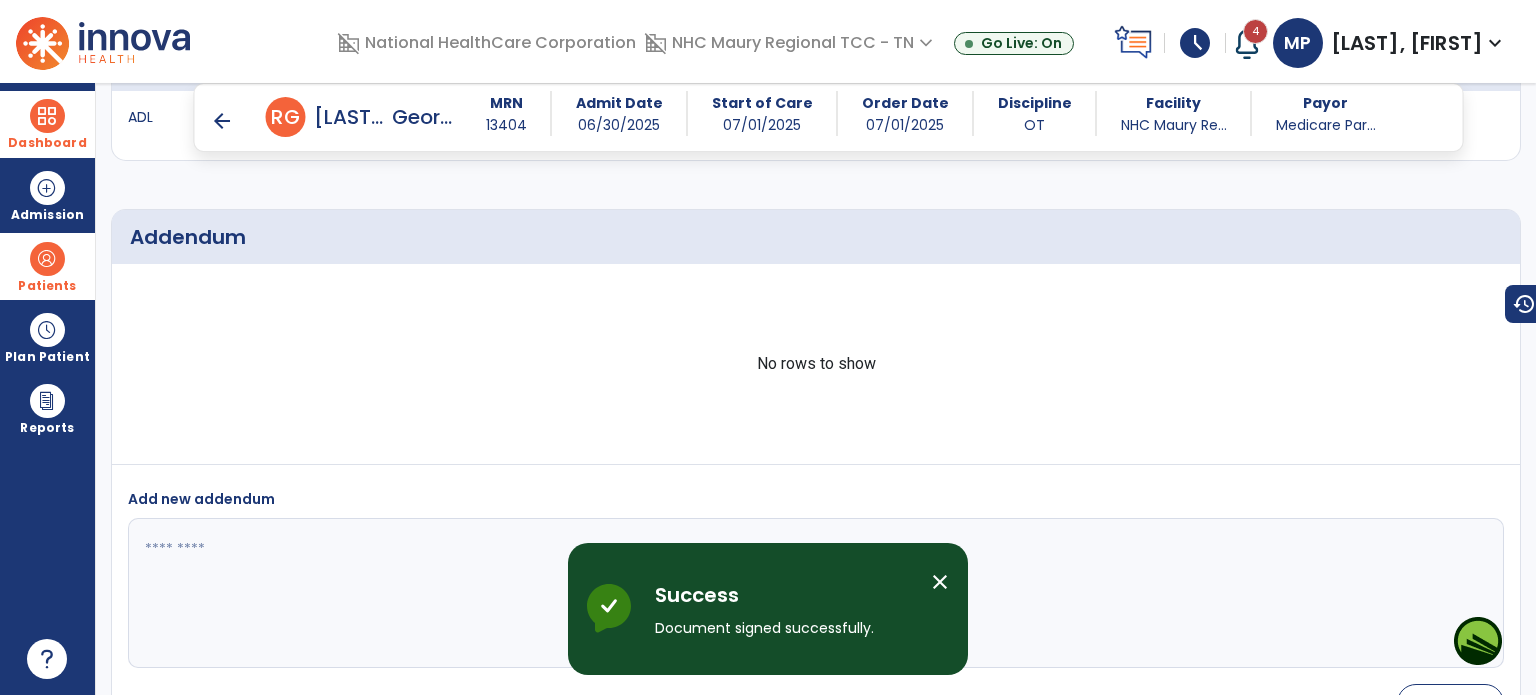 click on "arrow_back" at bounding box center (222, 121) 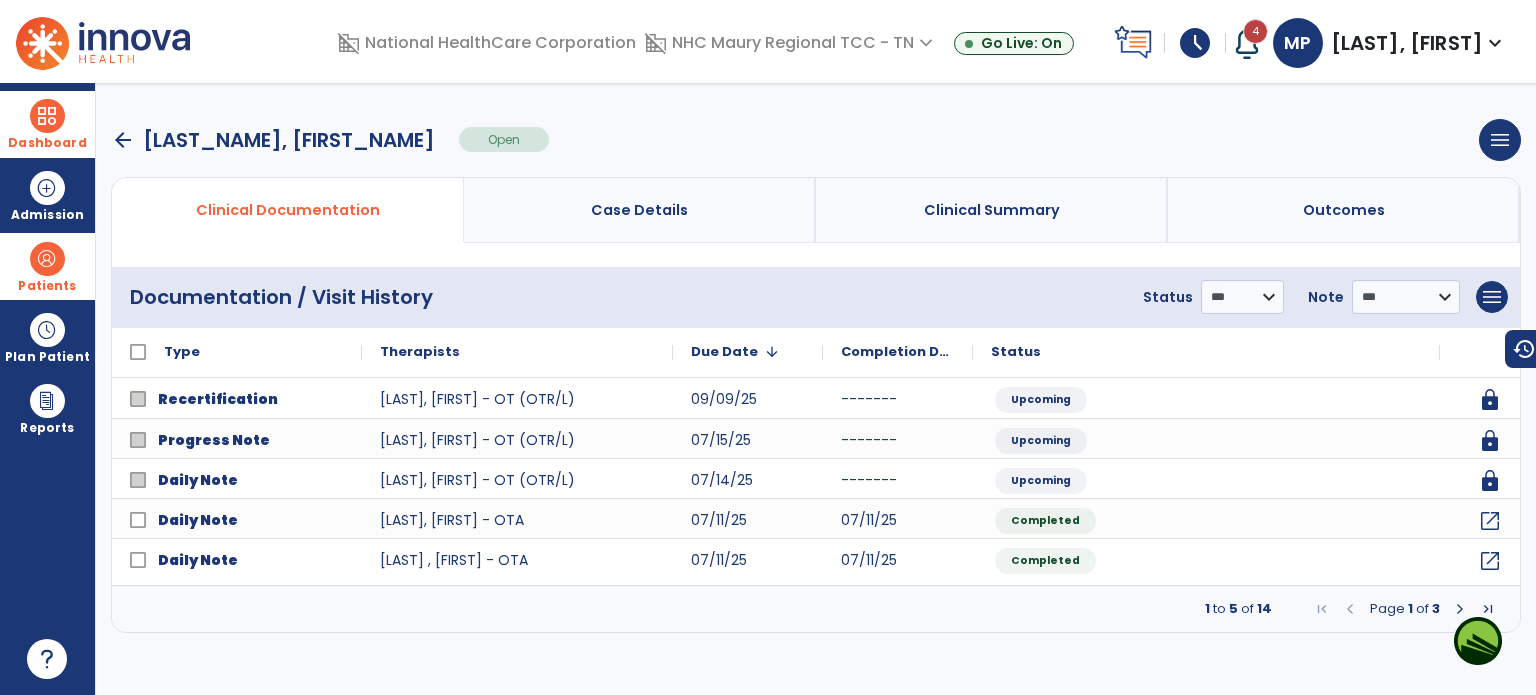 click on "arrow_back" at bounding box center [123, 140] 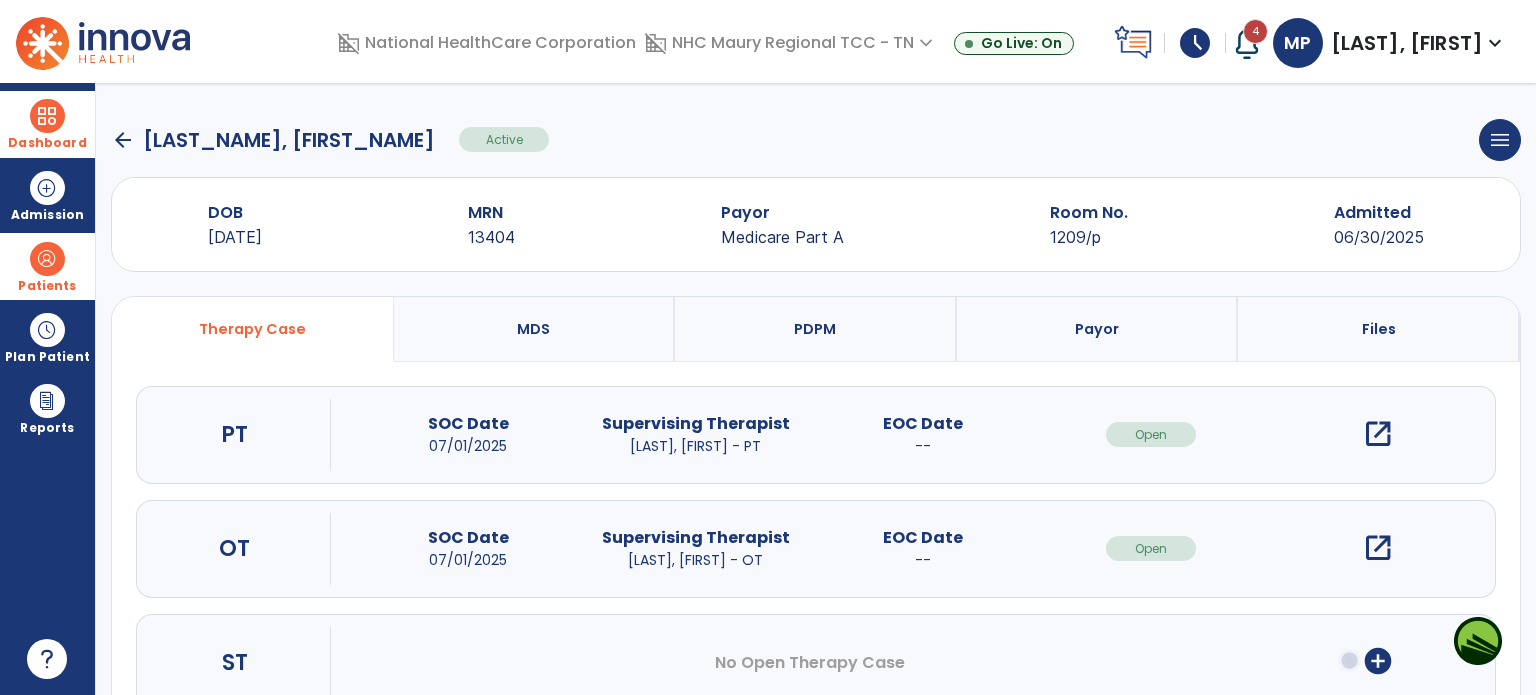 click on "arrow_back" 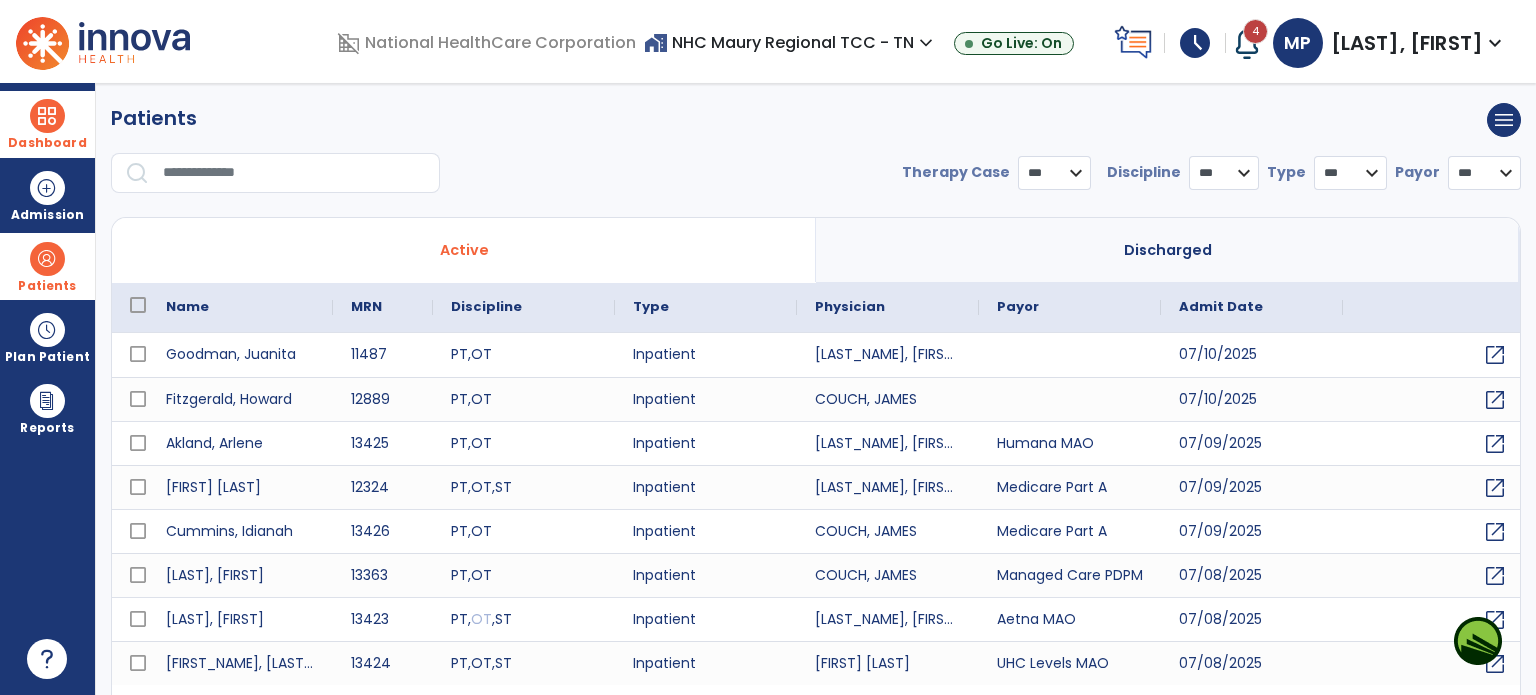 select on "***" 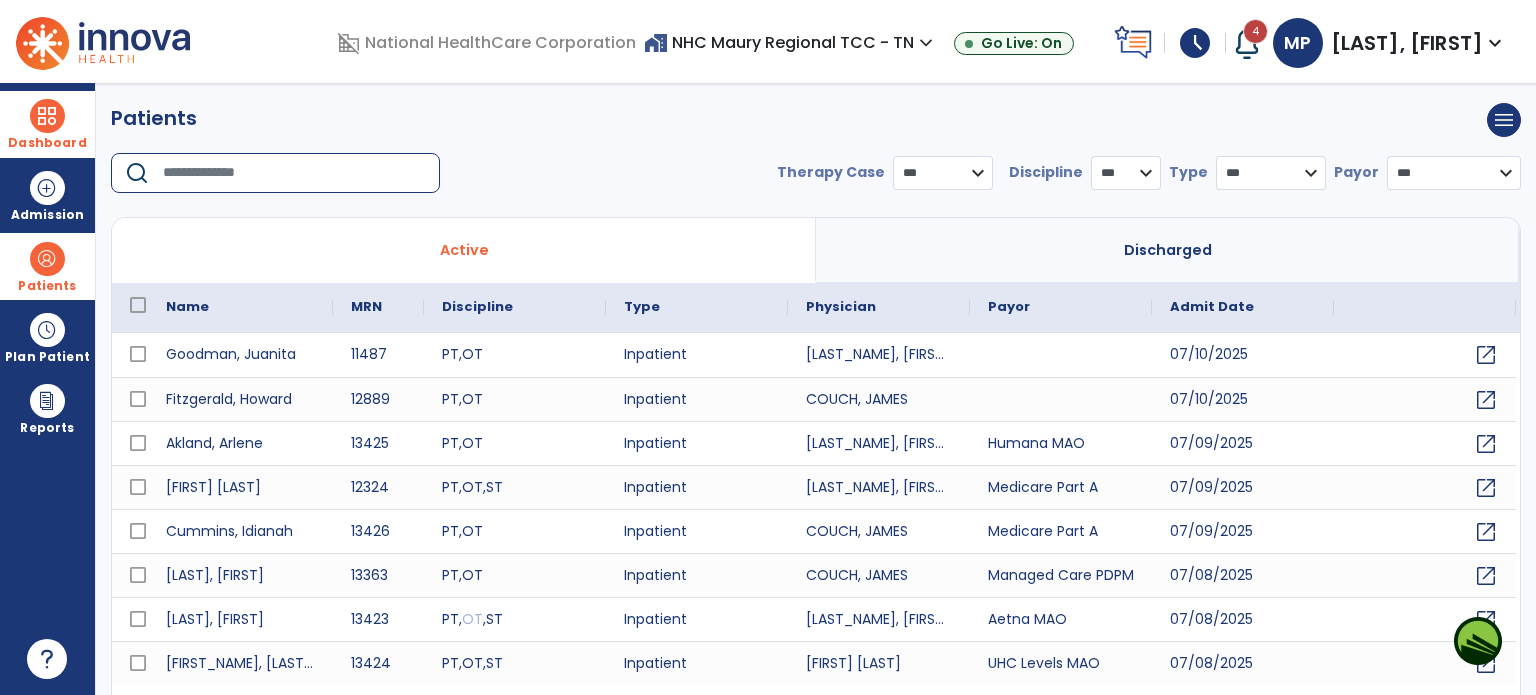 click at bounding box center (294, 173) 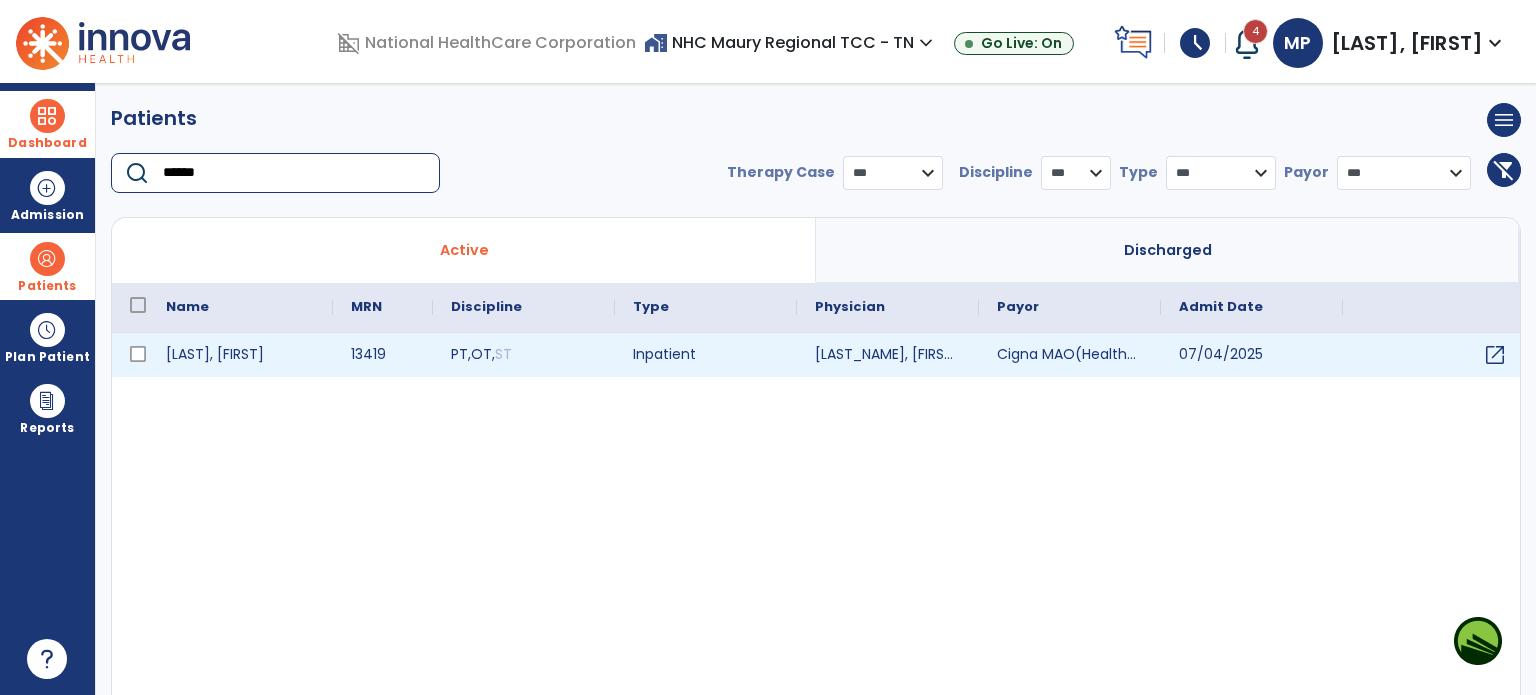 type on "******" 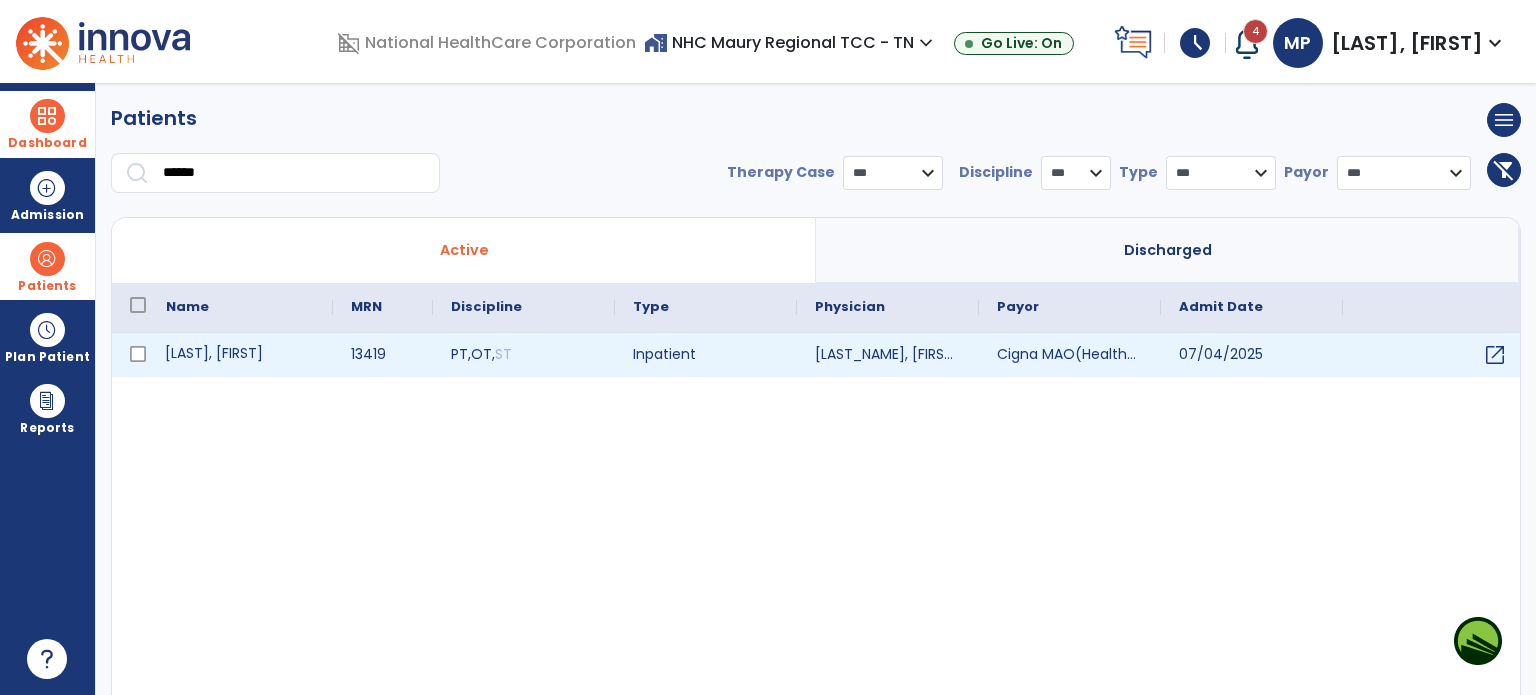 click on "[LAST], [FIRST]" at bounding box center (240, 355) 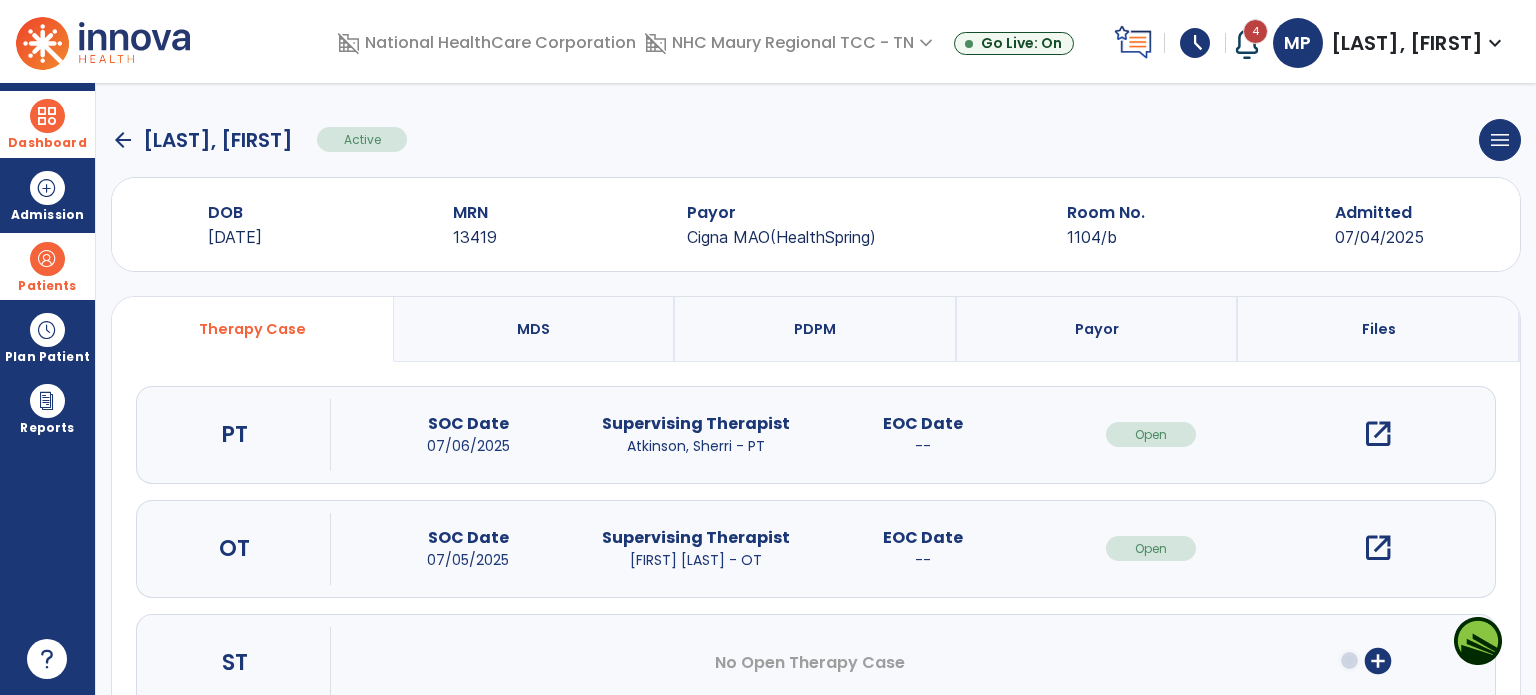 click on "open_in_new" at bounding box center (1378, 548) 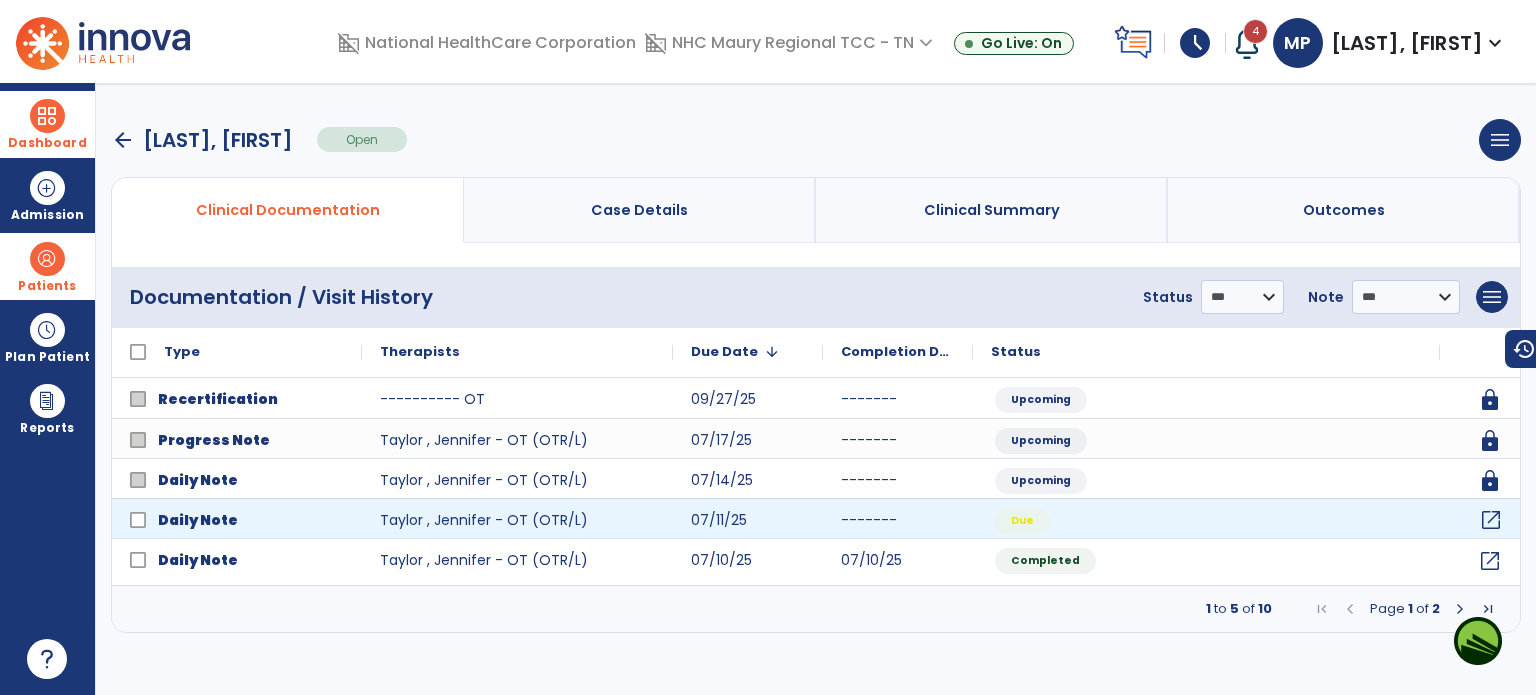 click on "open_in_new" 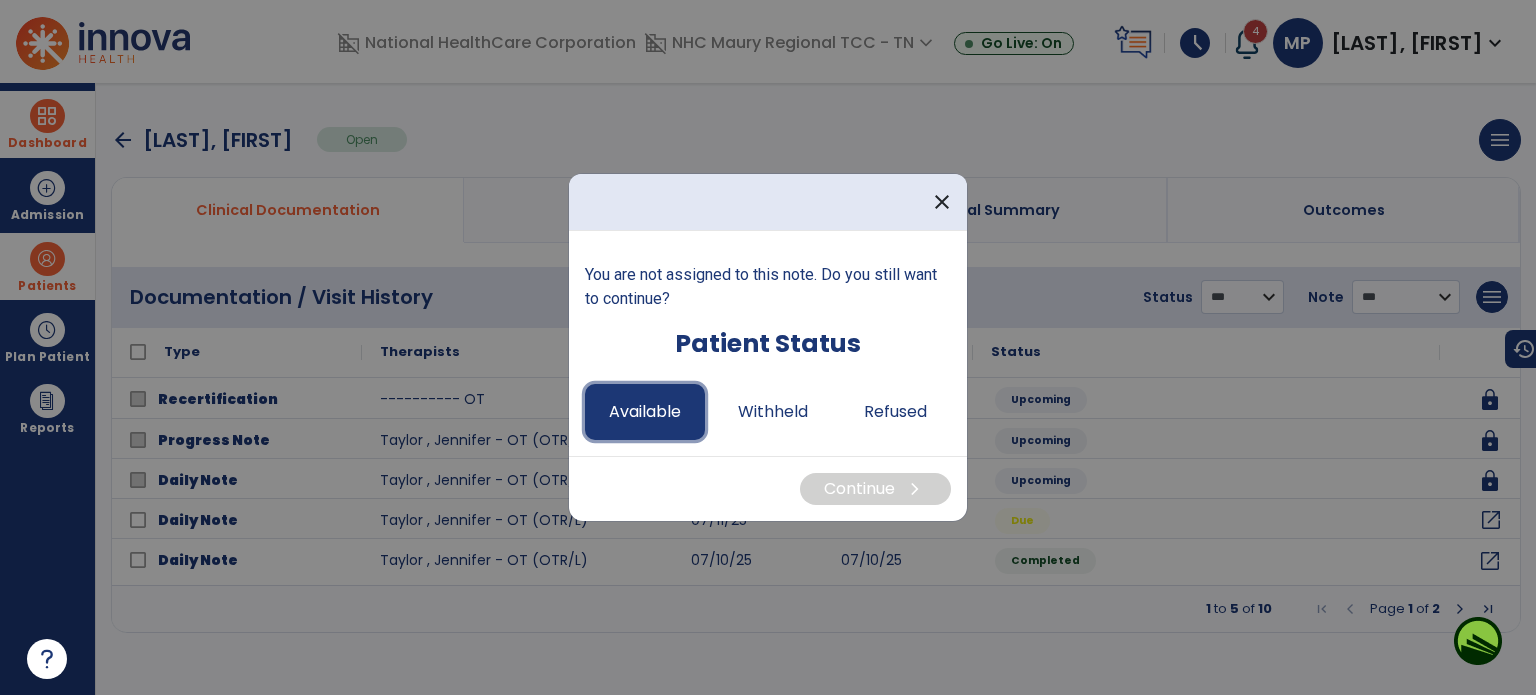 click on "Available" at bounding box center (645, 412) 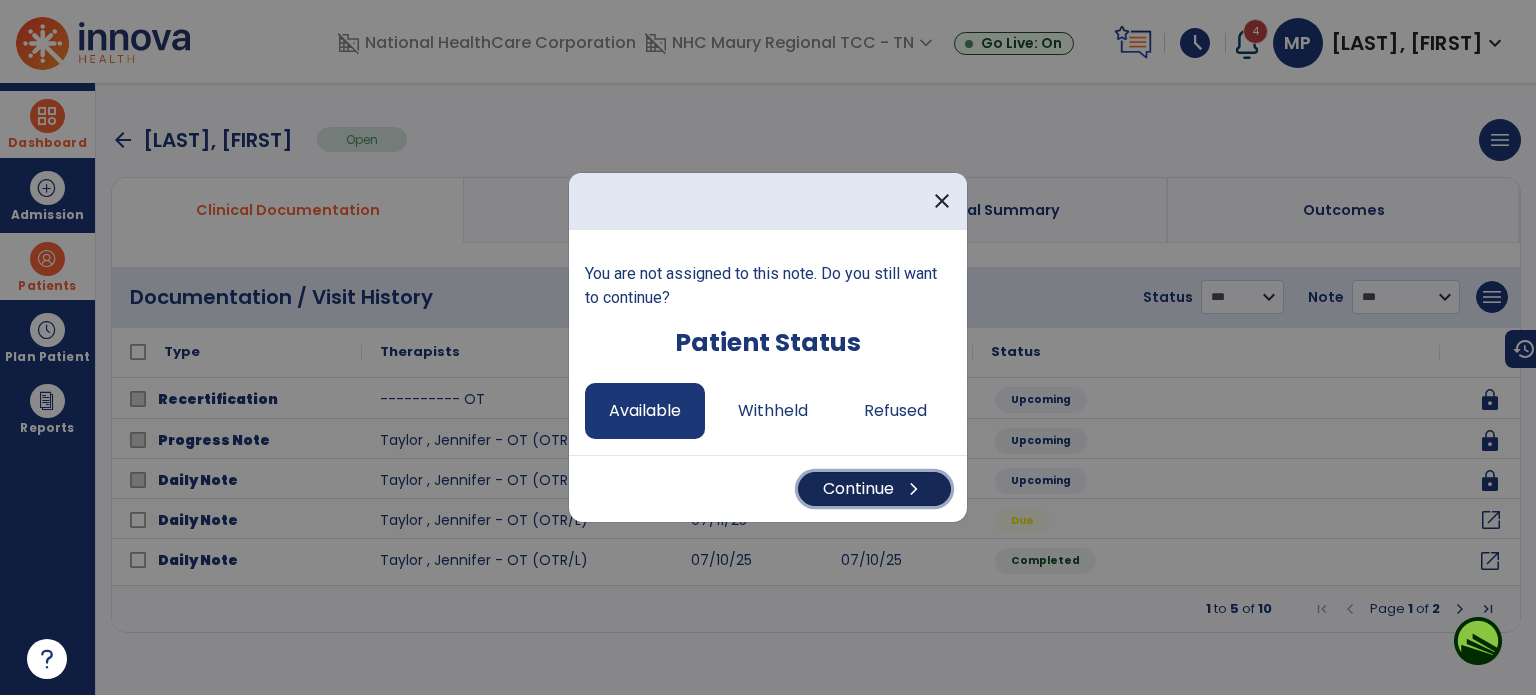 click on "Continue   chevron_right" at bounding box center [874, 489] 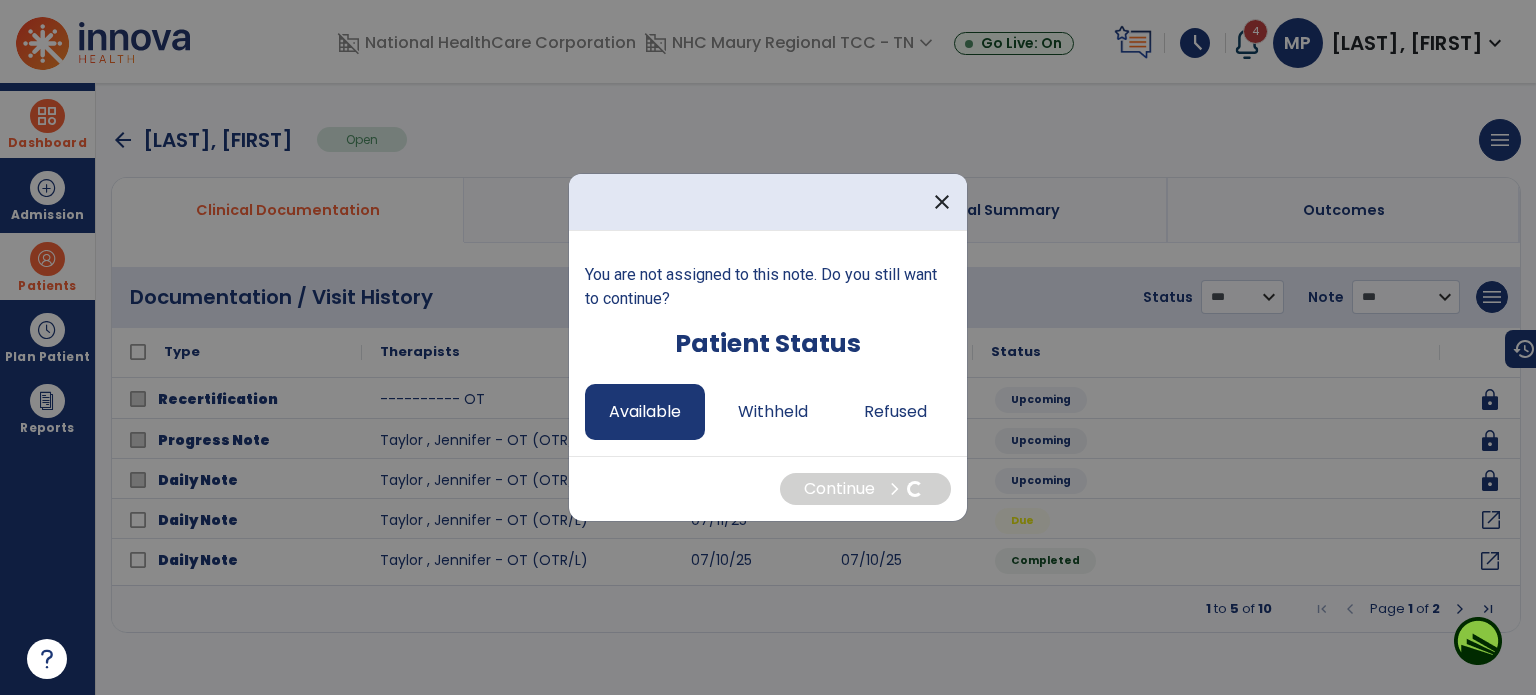 select on "*" 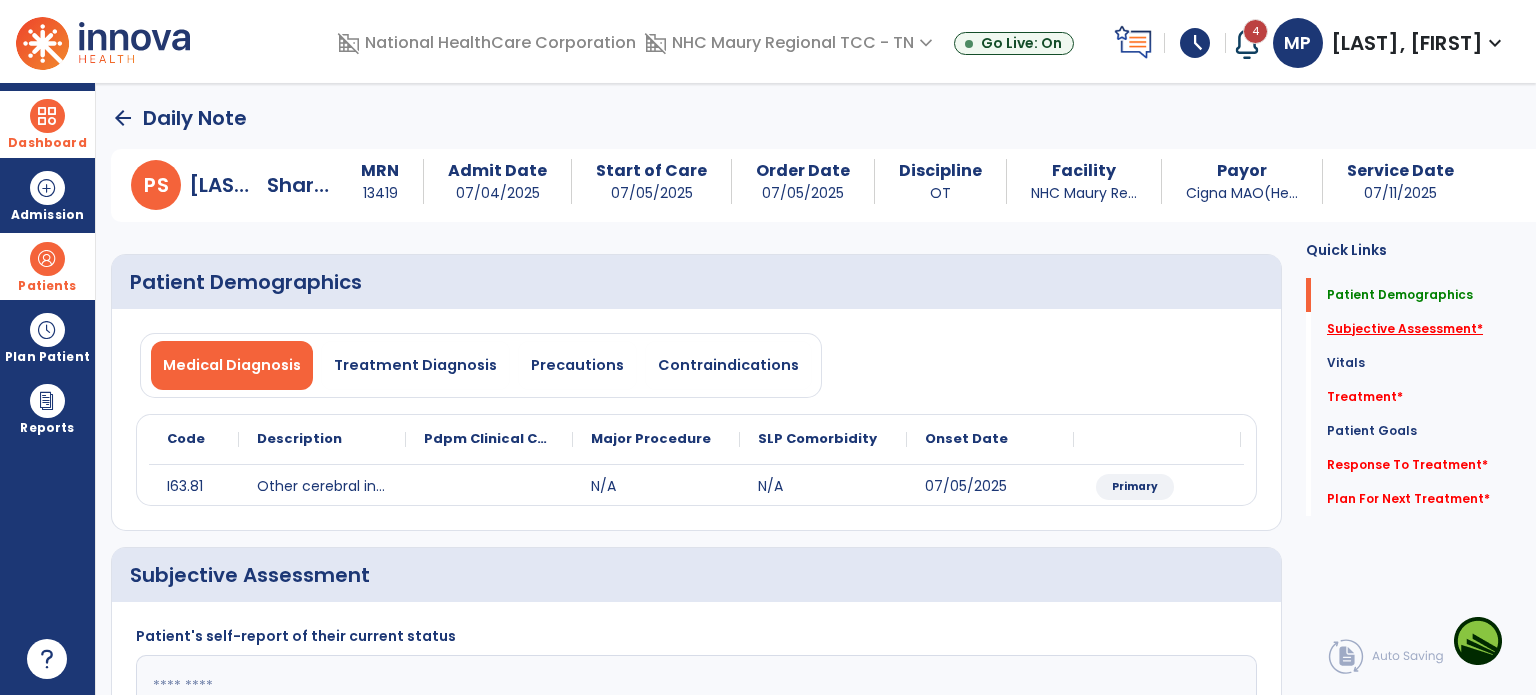 click on "Subjective Assessment   *" 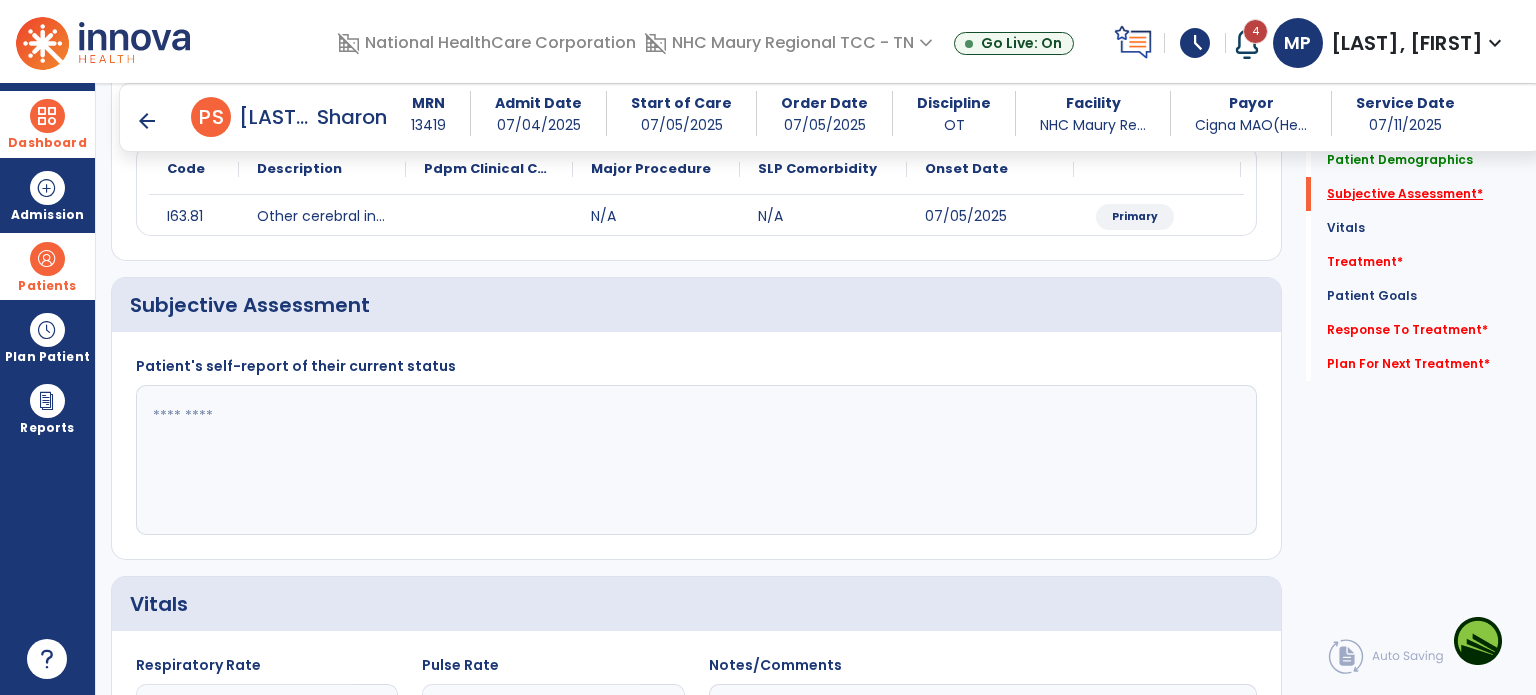 scroll, scrollTop: 298, scrollLeft: 0, axis: vertical 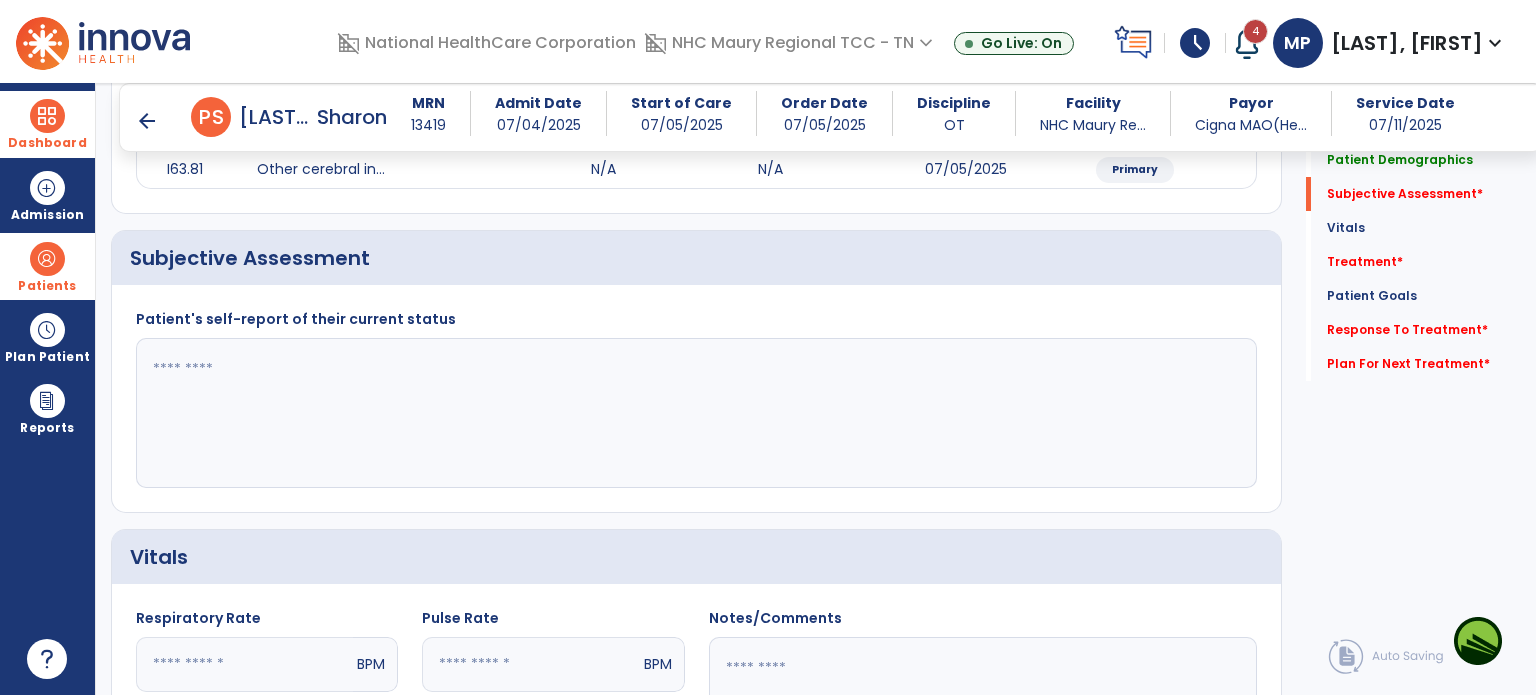 click 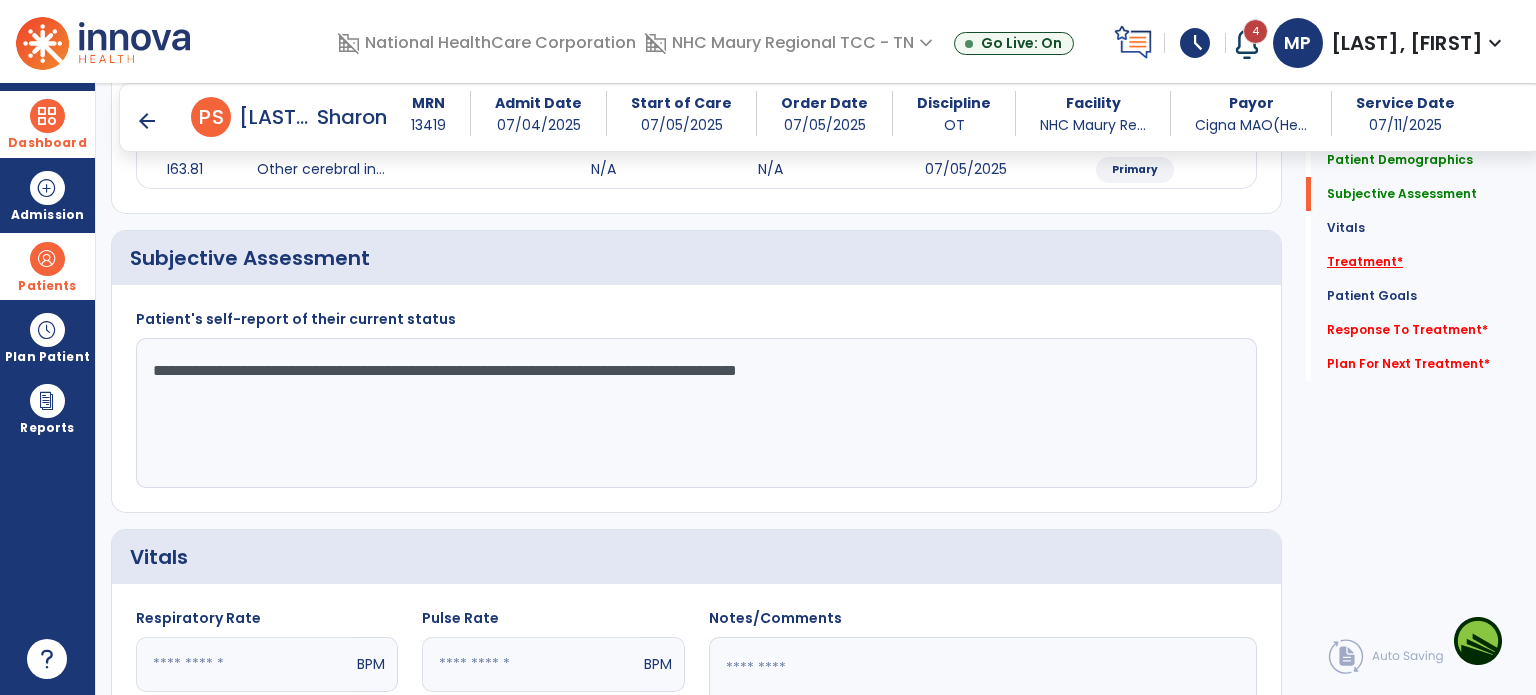 type on "**********" 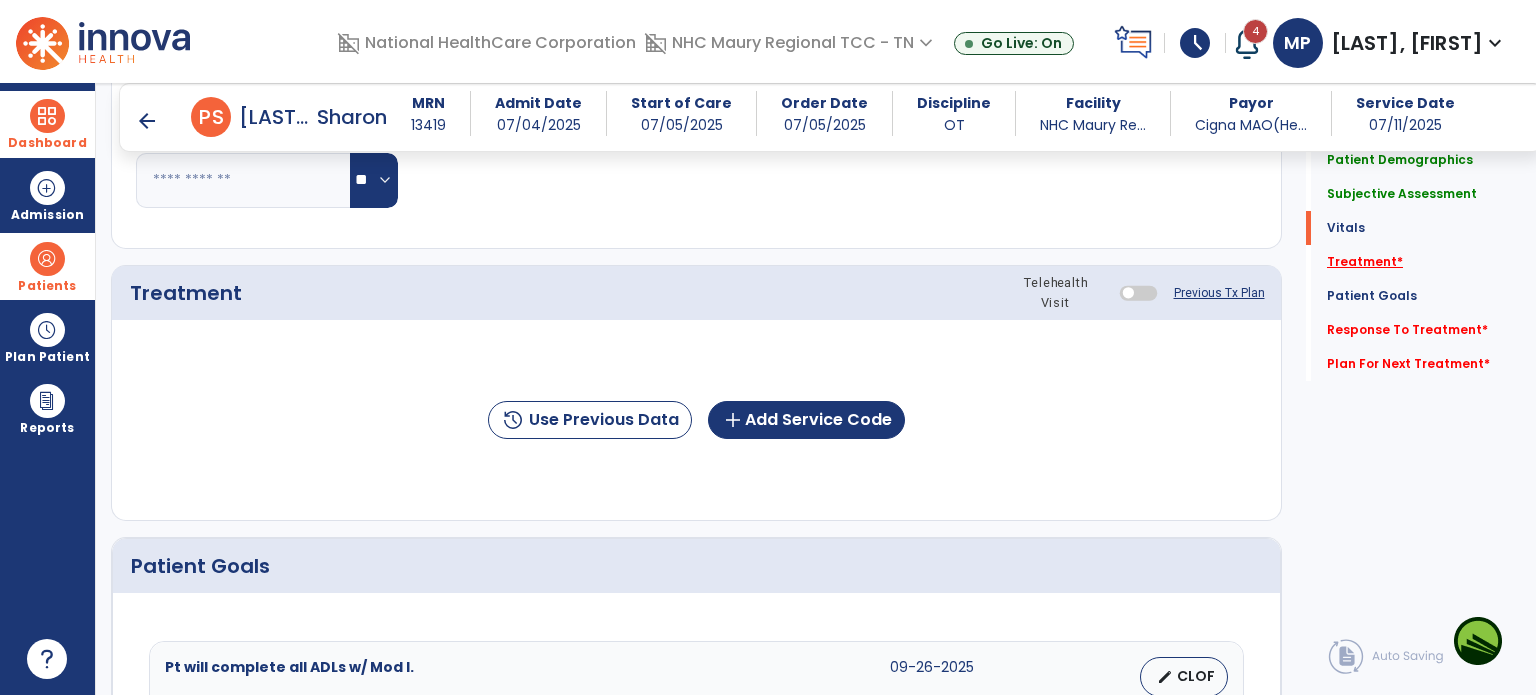 scroll, scrollTop: 987, scrollLeft: 0, axis: vertical 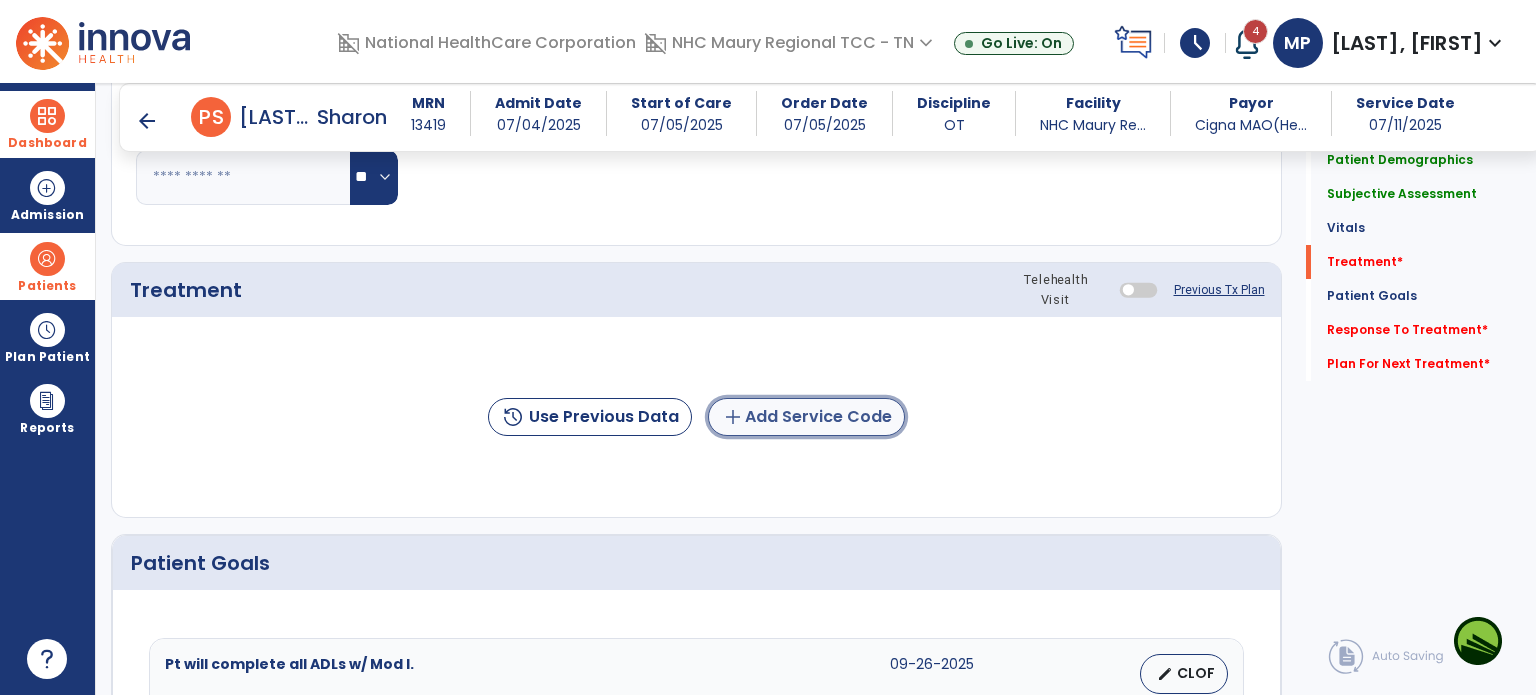click on "add  Add Service Code" 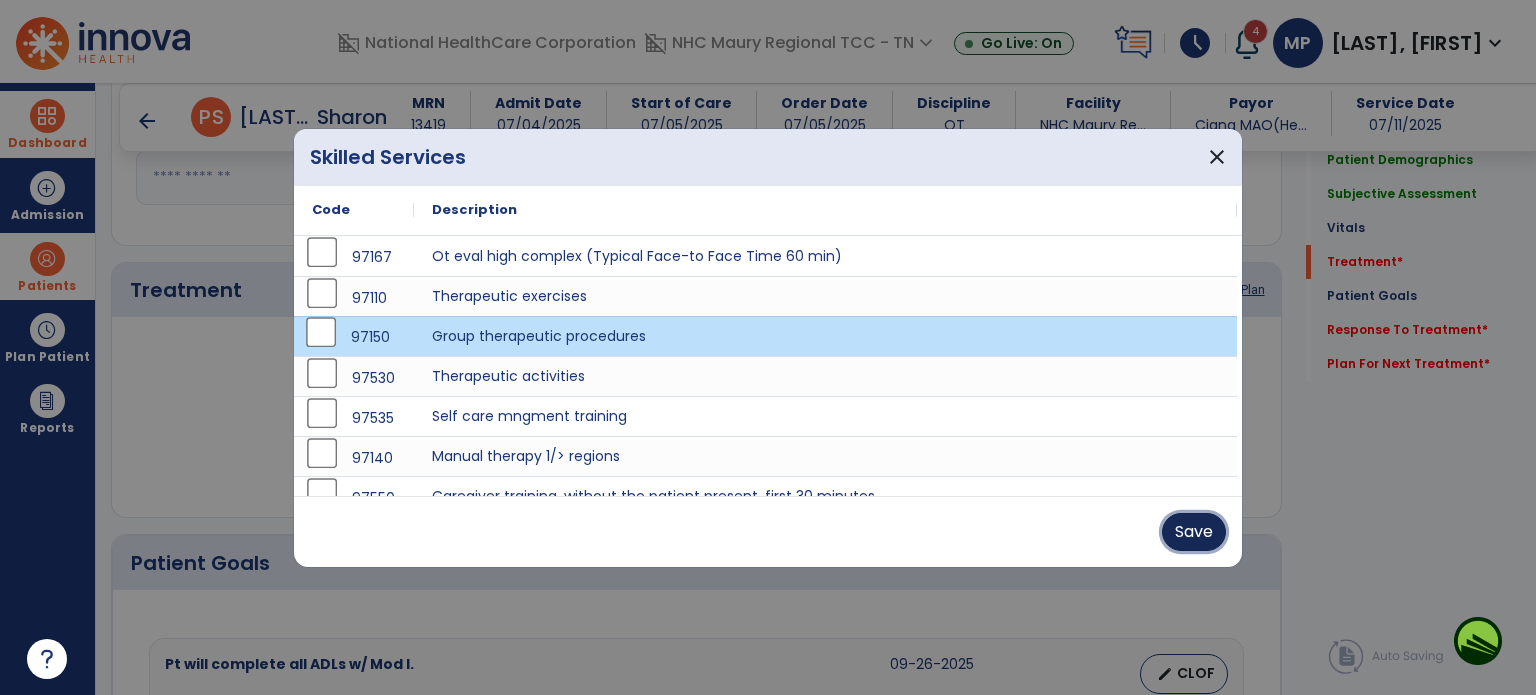 click on "Save" at bounding box center (1194, 532) 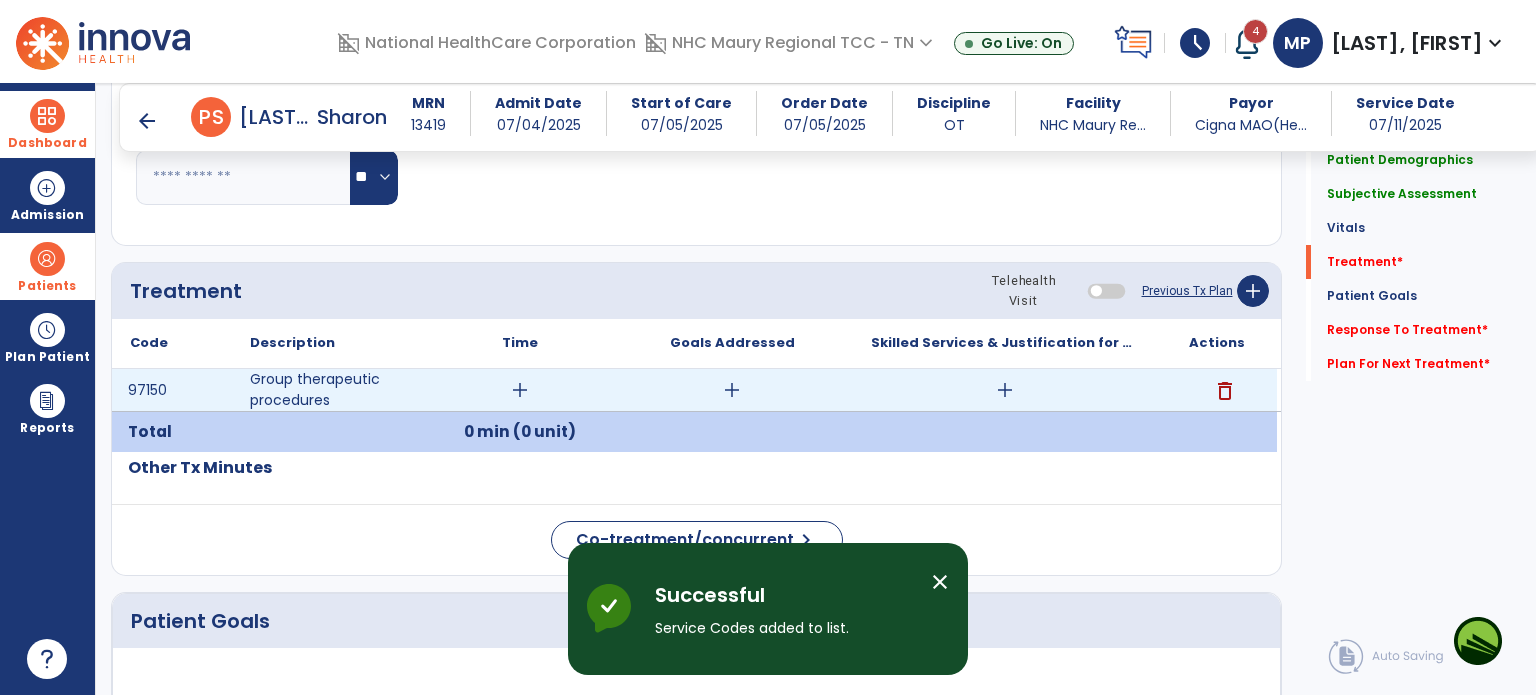 click on "add" at bounding box center (520, 390) 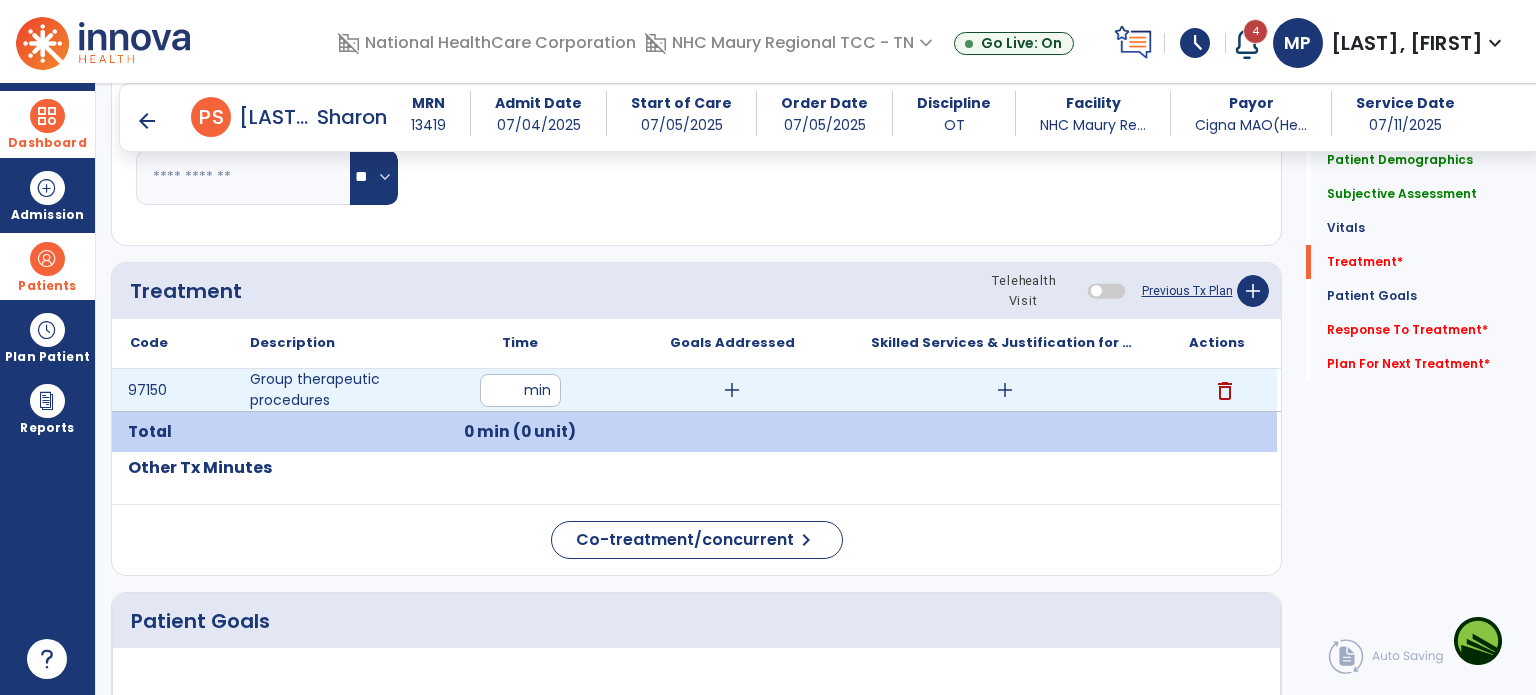 type on "**" 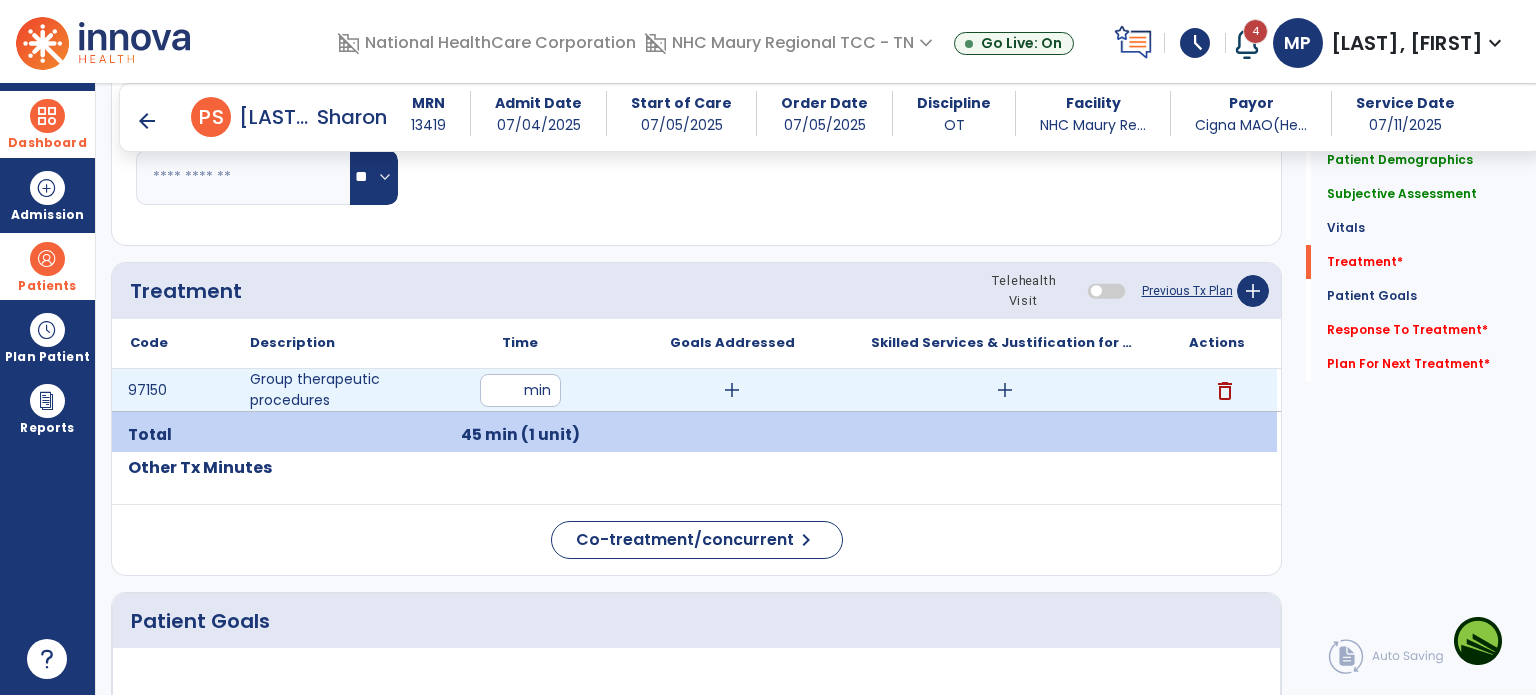 click on "add" at bounding box center (732, 390) 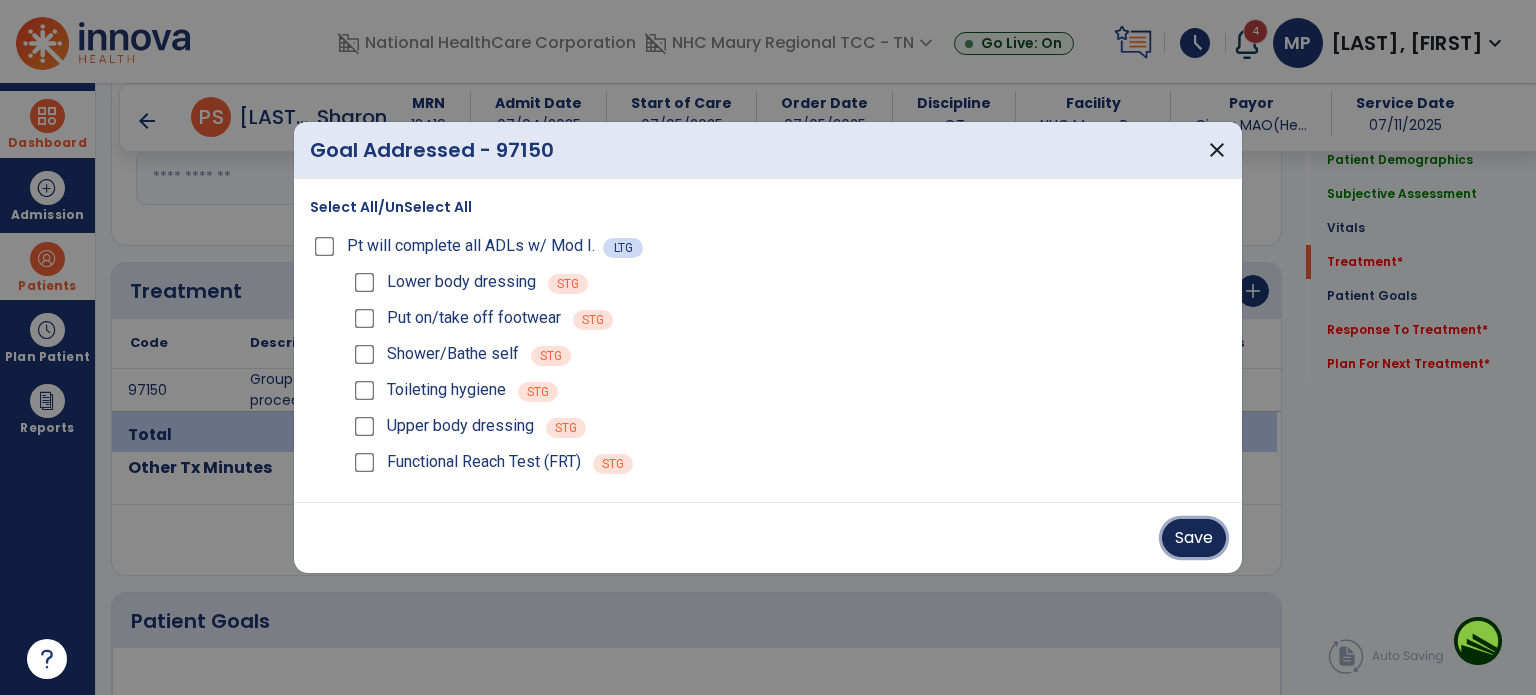click on "Save" at bounding box center [1194, 538] 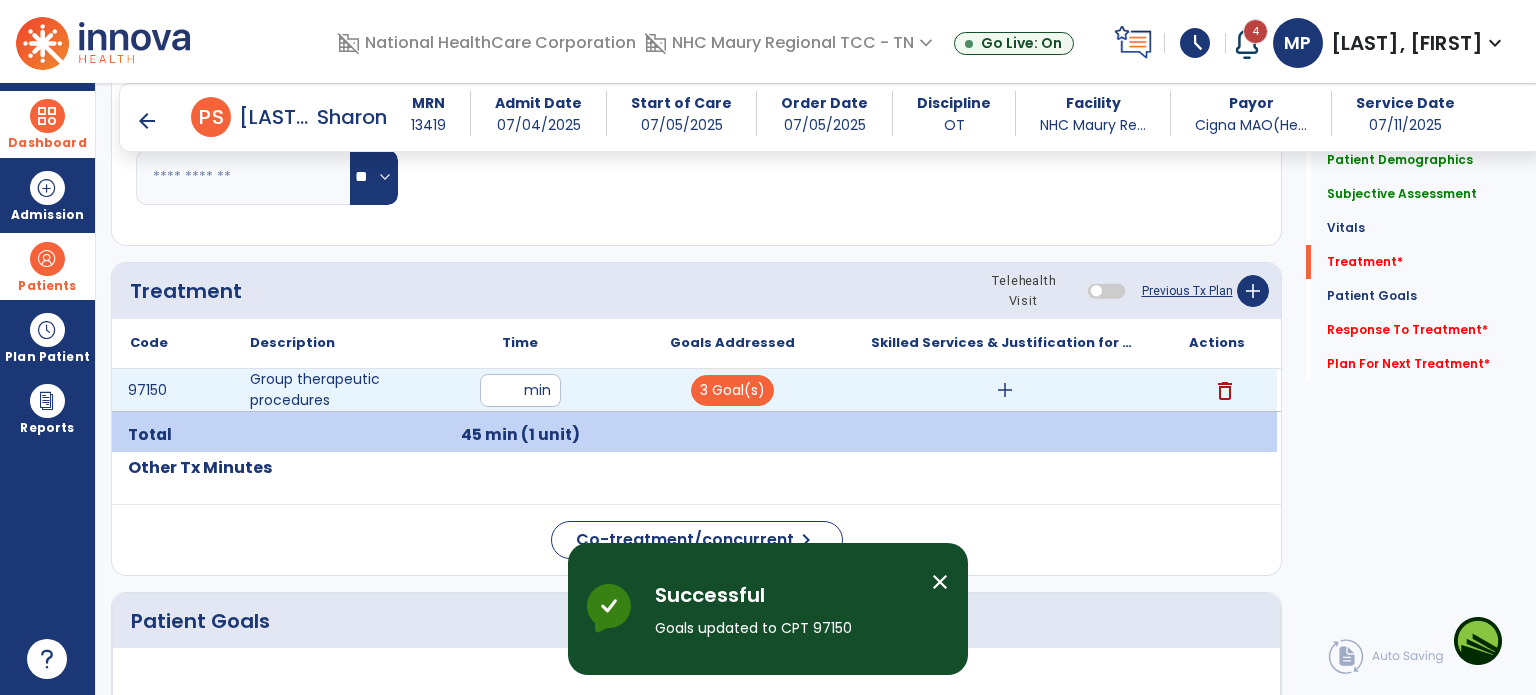 click on "add" at bounding box center (1005, 390) 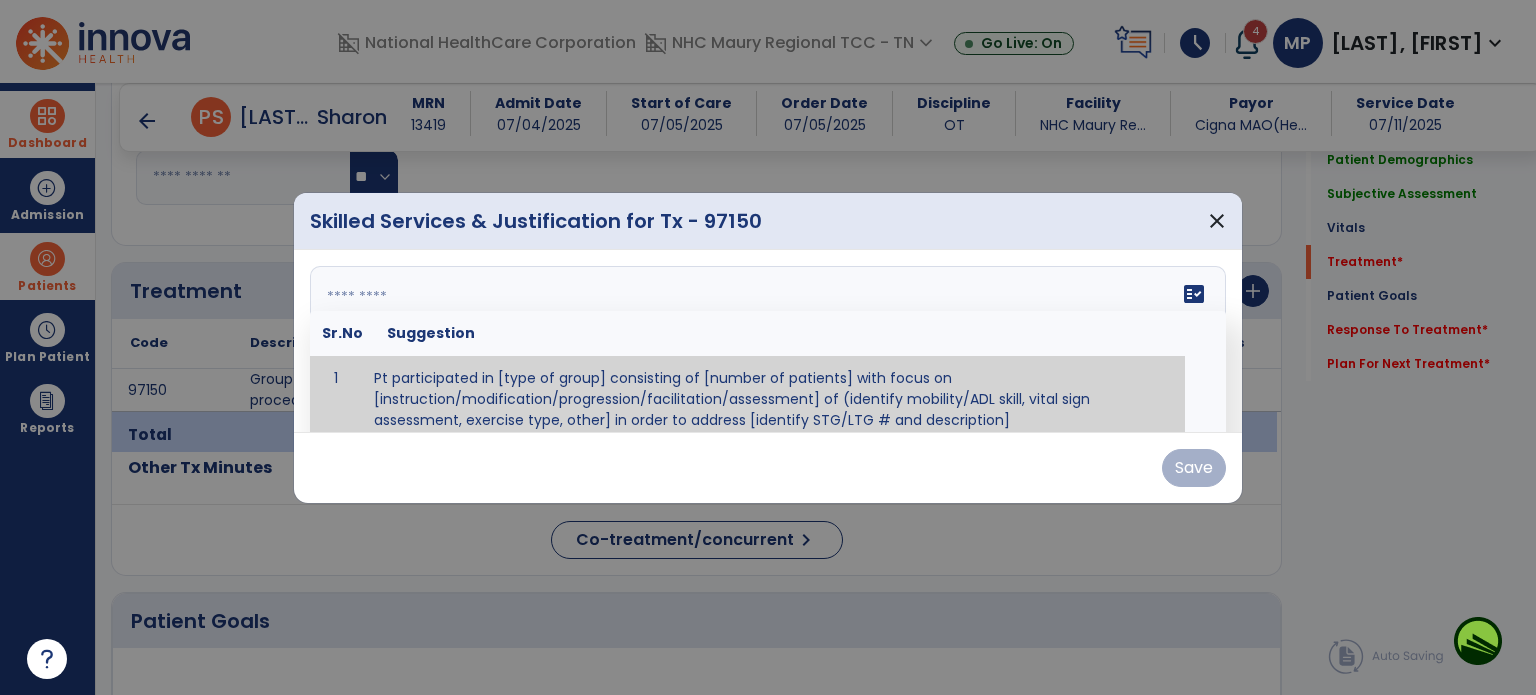 click at bounding box center (768, 341) 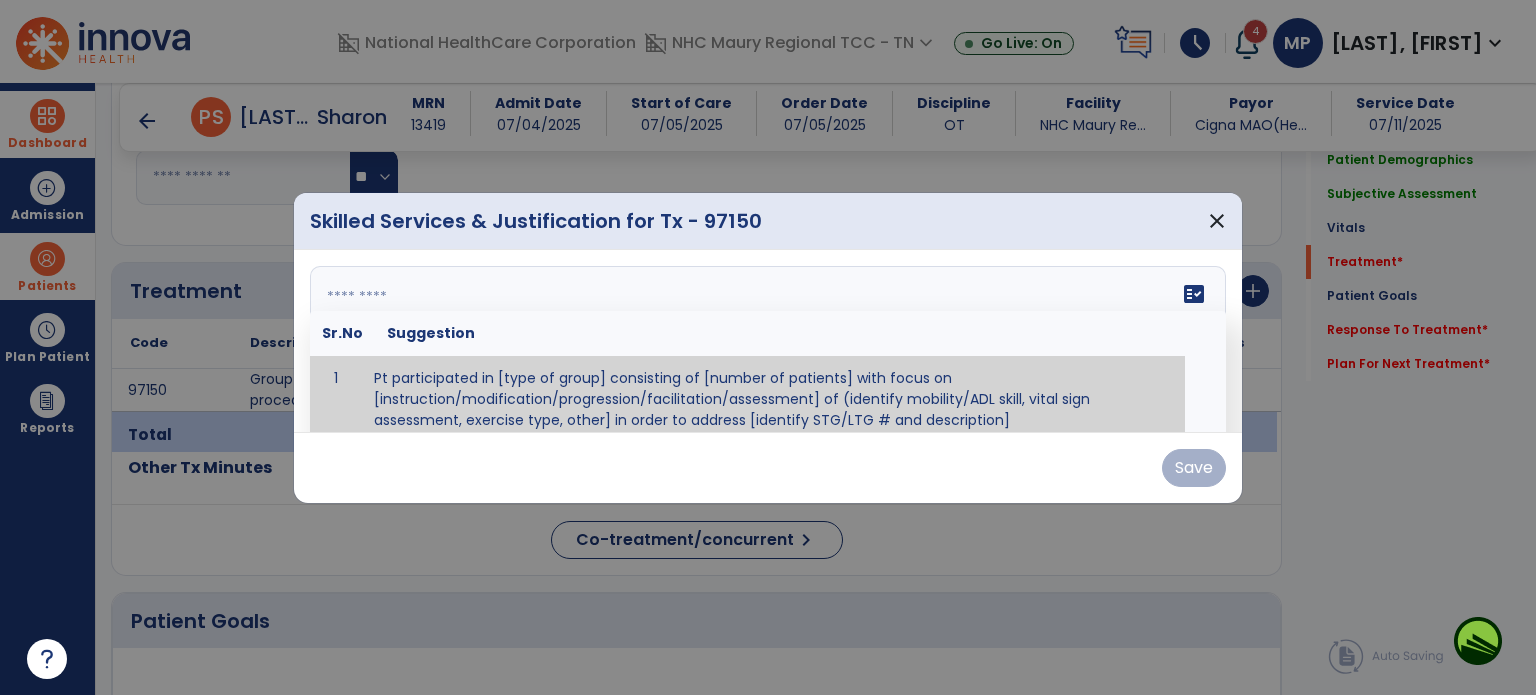 paste on "**********" 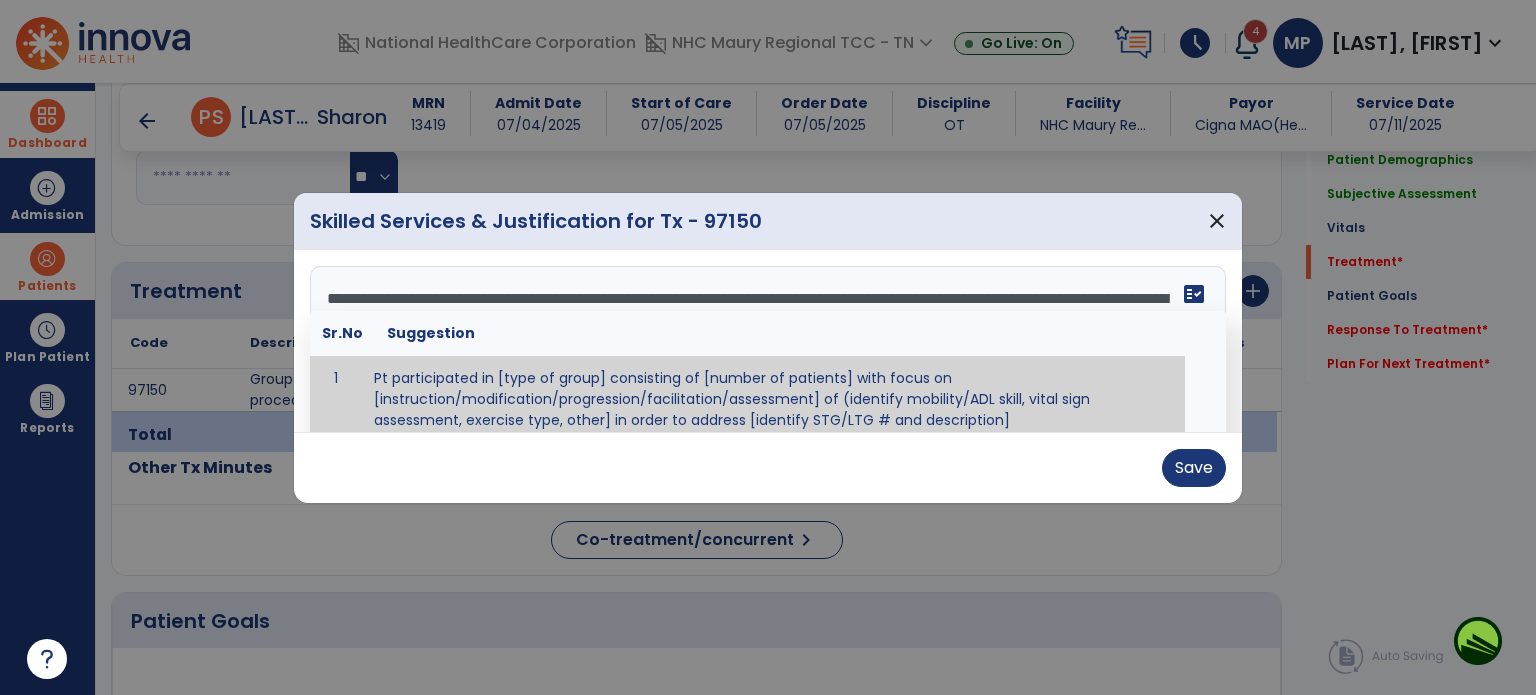 scroll, scrollTop: 63, scrollLeft: 0, axis: vertical 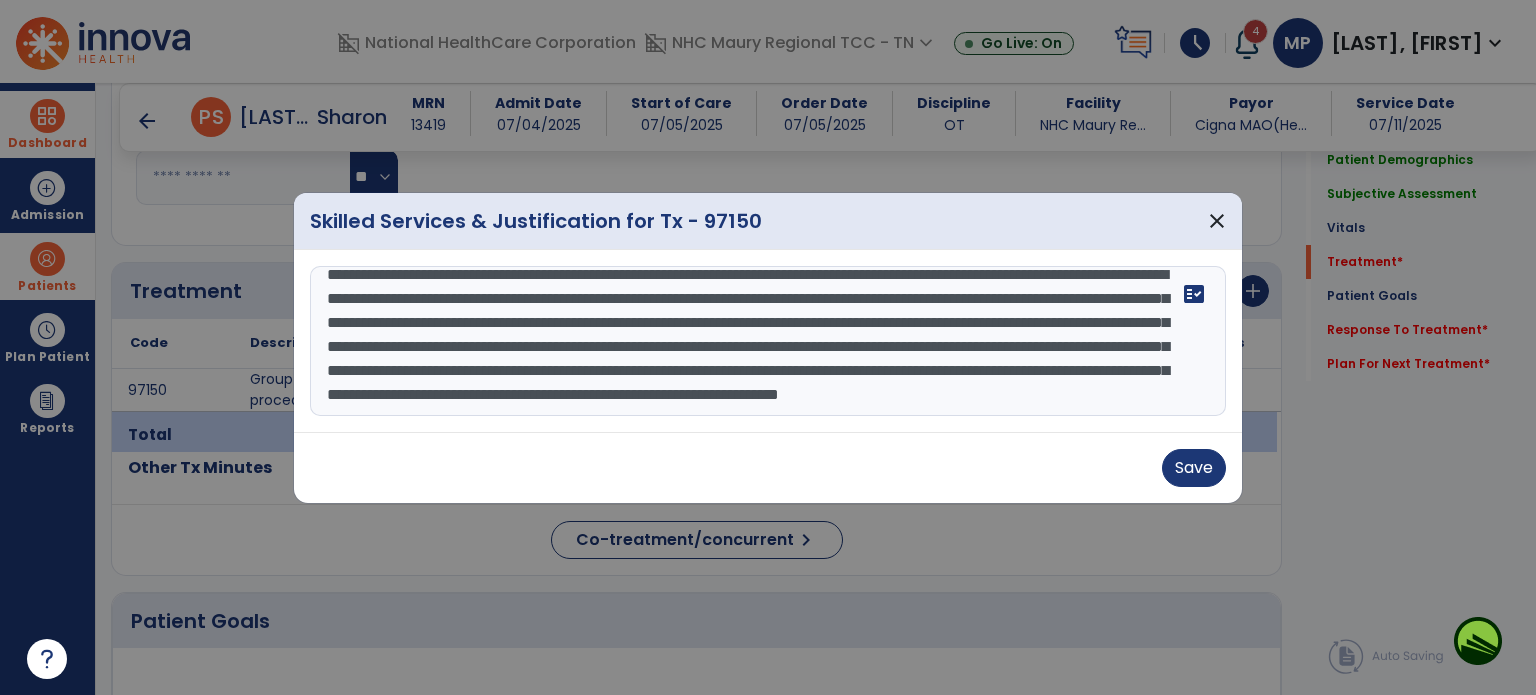 click on "**********" at bounding box center (768, 341) 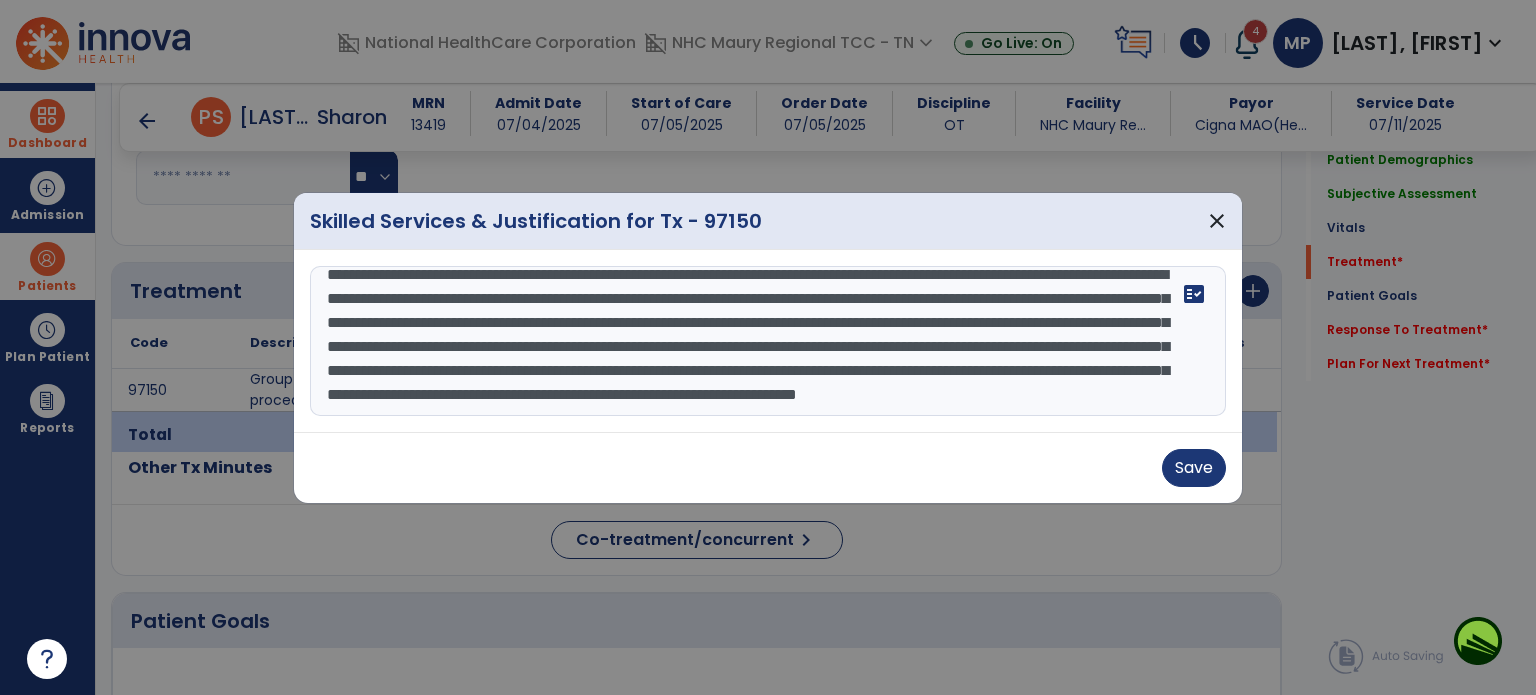 click on "**********" at bounding box center (768, 341) 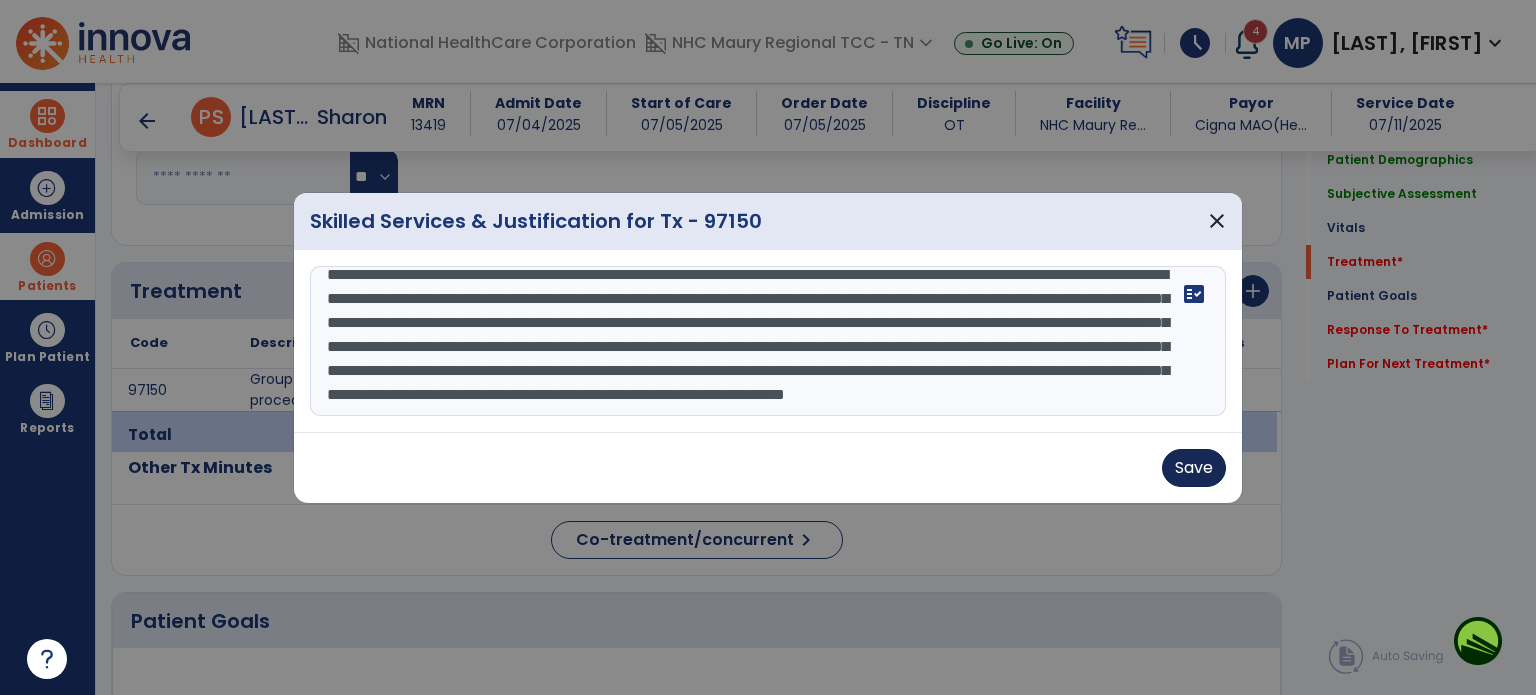 type on "**********" 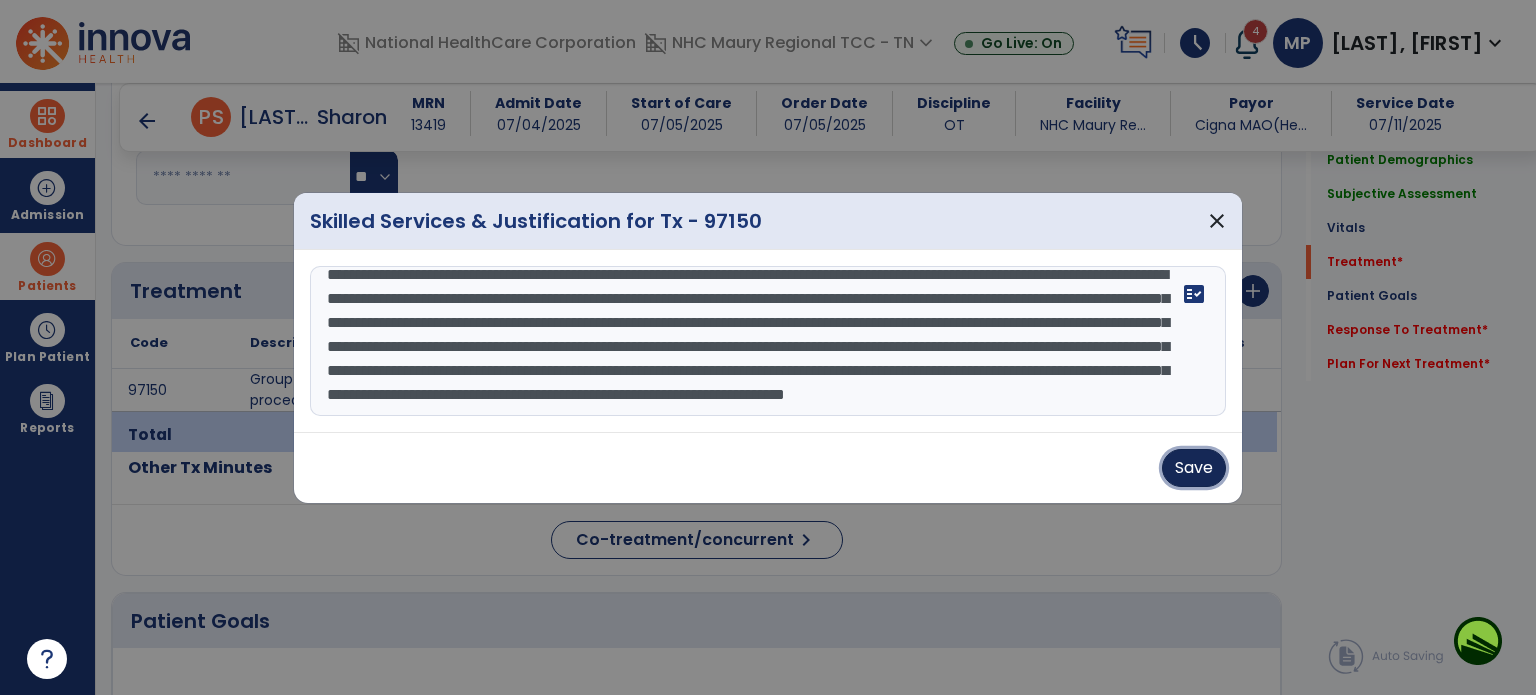 click on "Save" at bounding box center [1194, 468] 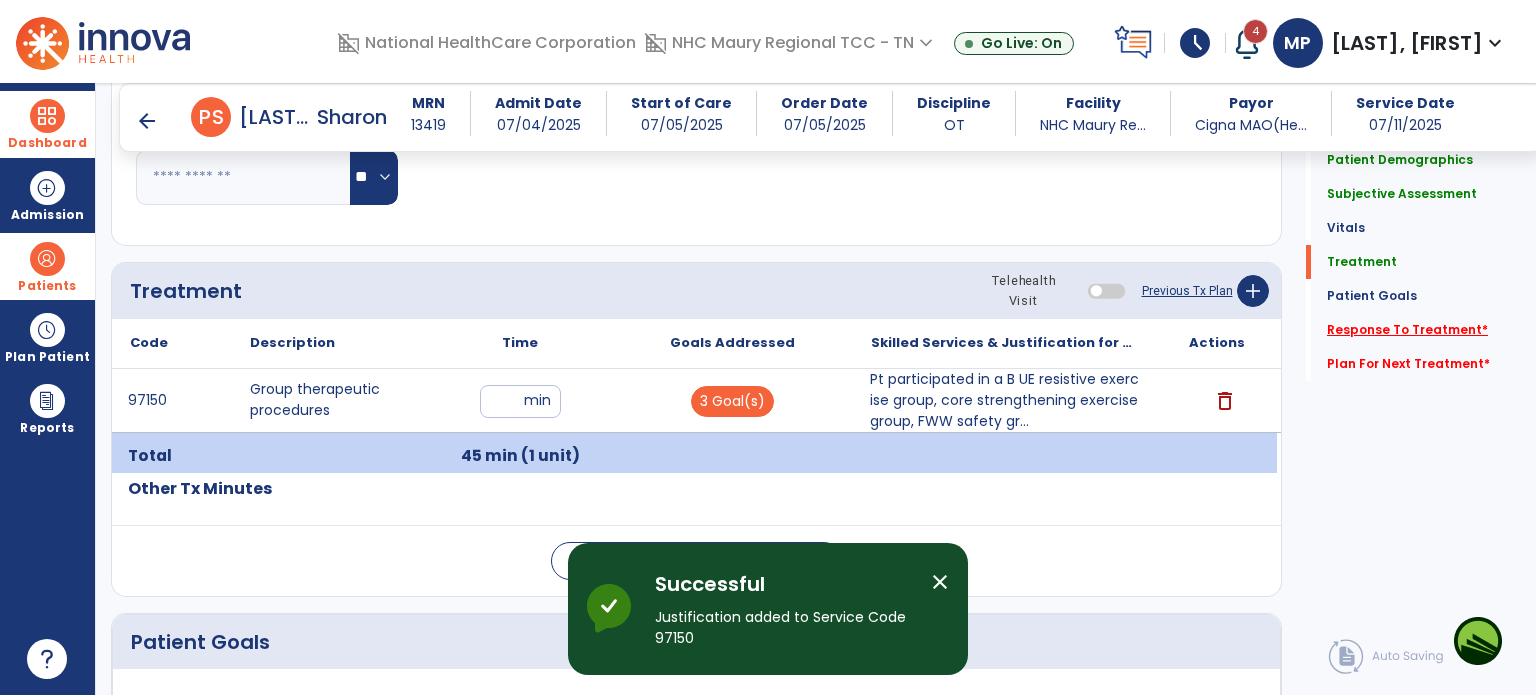 click on "Response To Treatment   *" 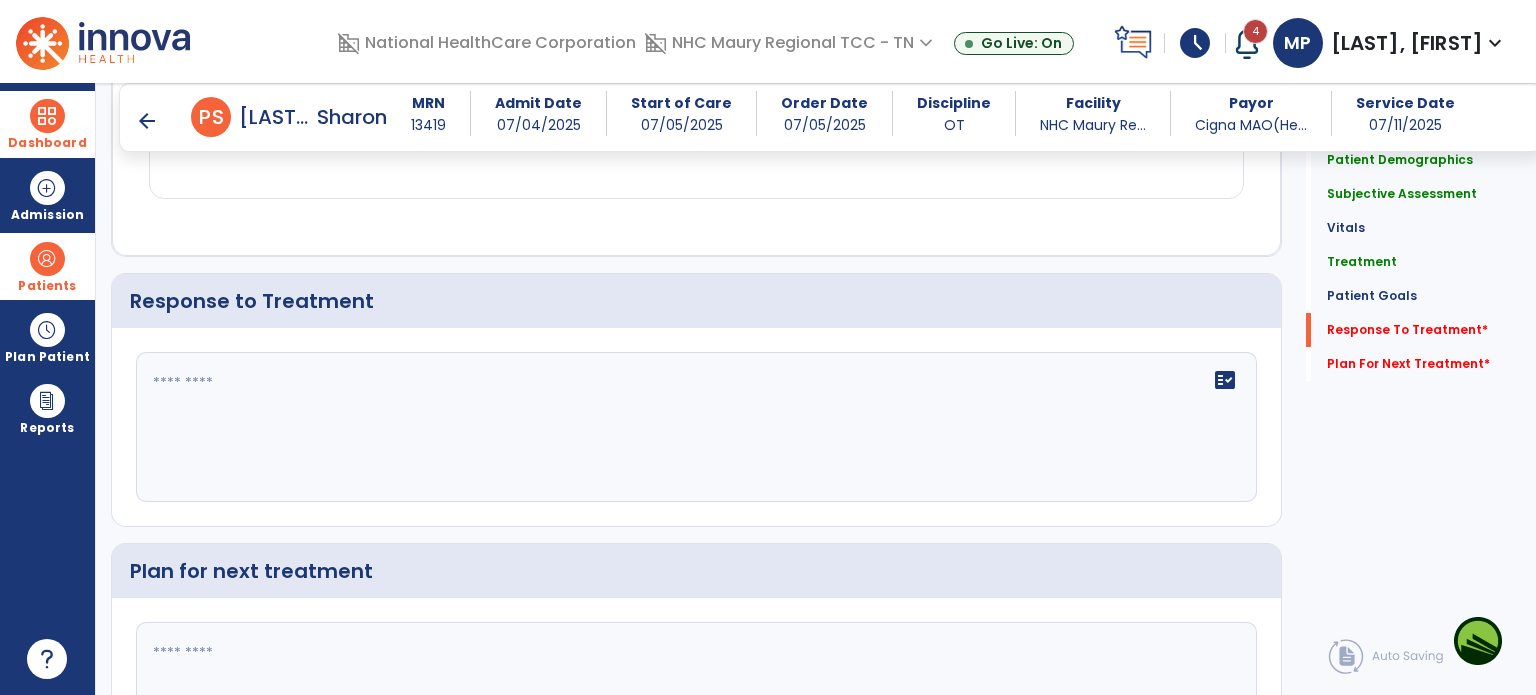 scroll, scrollTop: 2395, scrollLeft: 0, axis: vertical 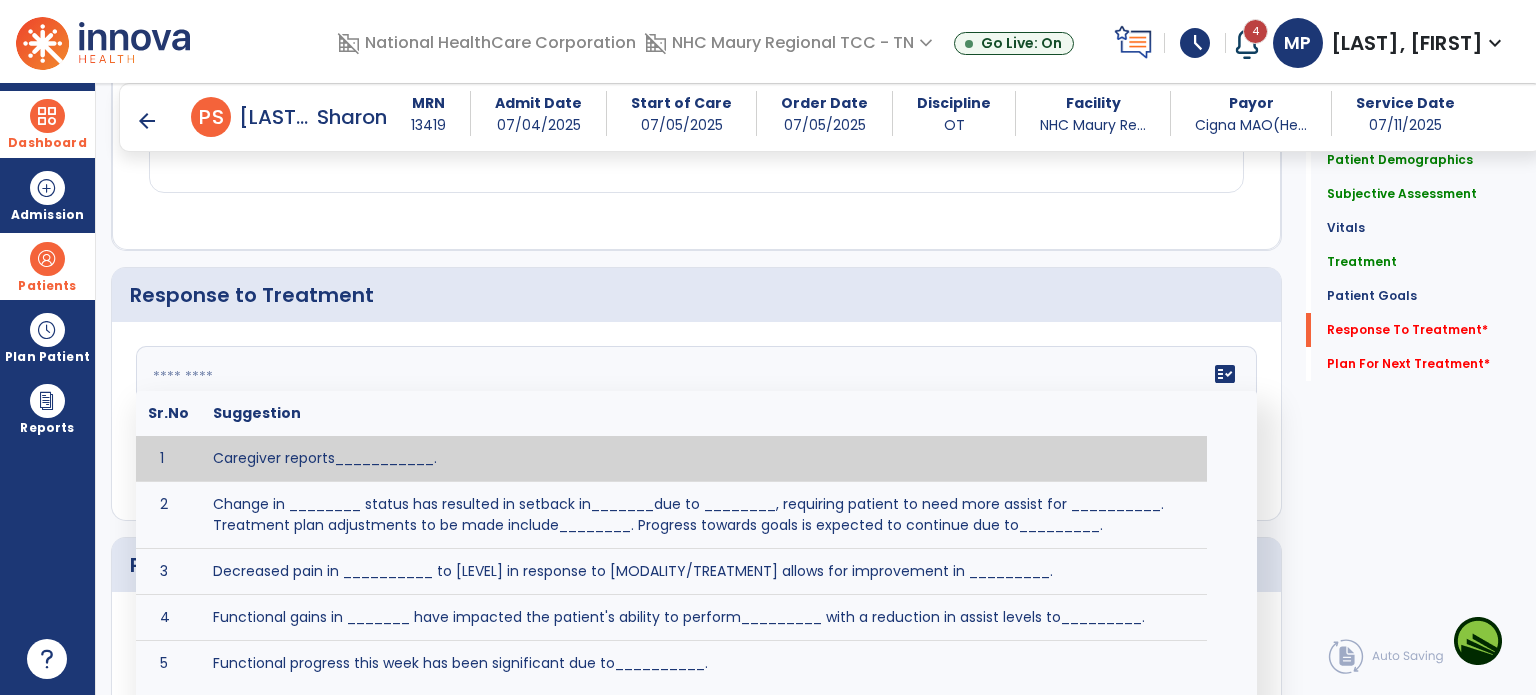 click 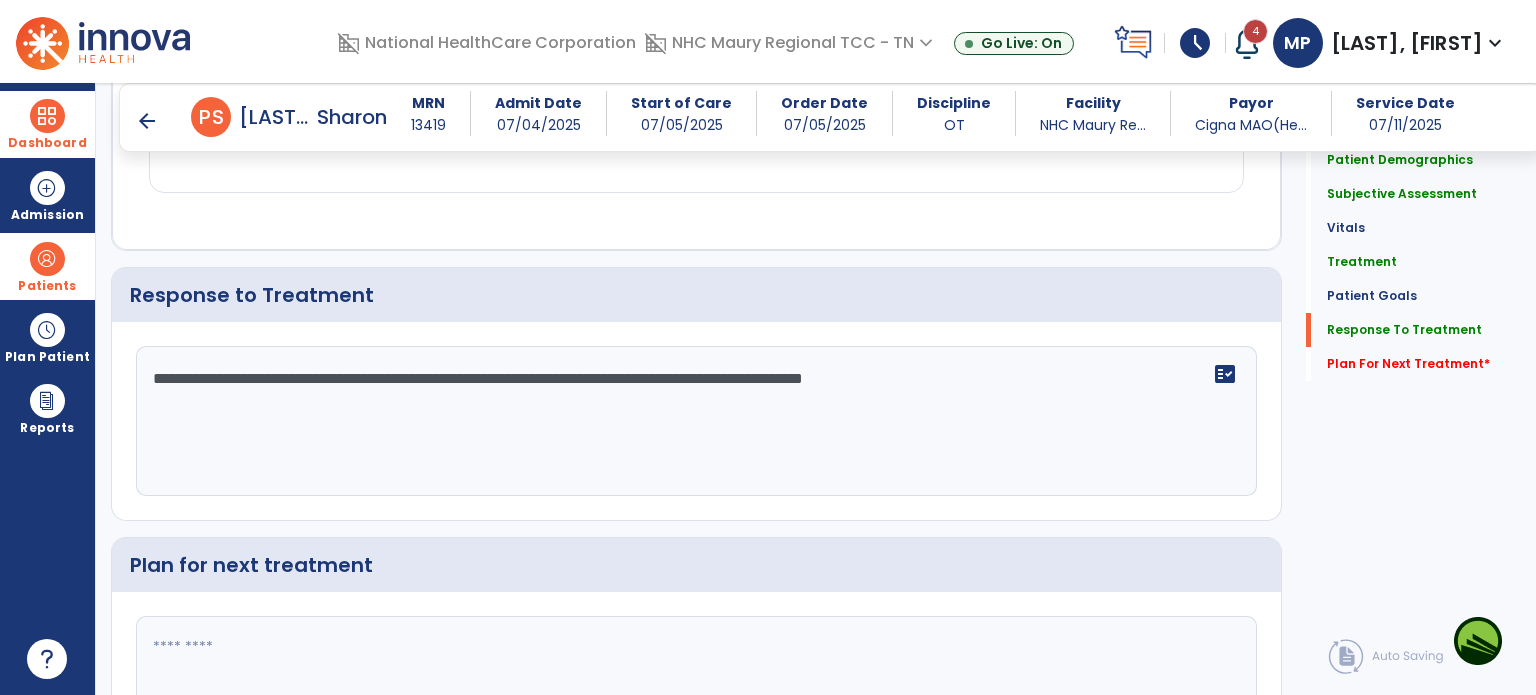 scroll, scrollTop: 2395, scrollLeft: 0, axis: vertical 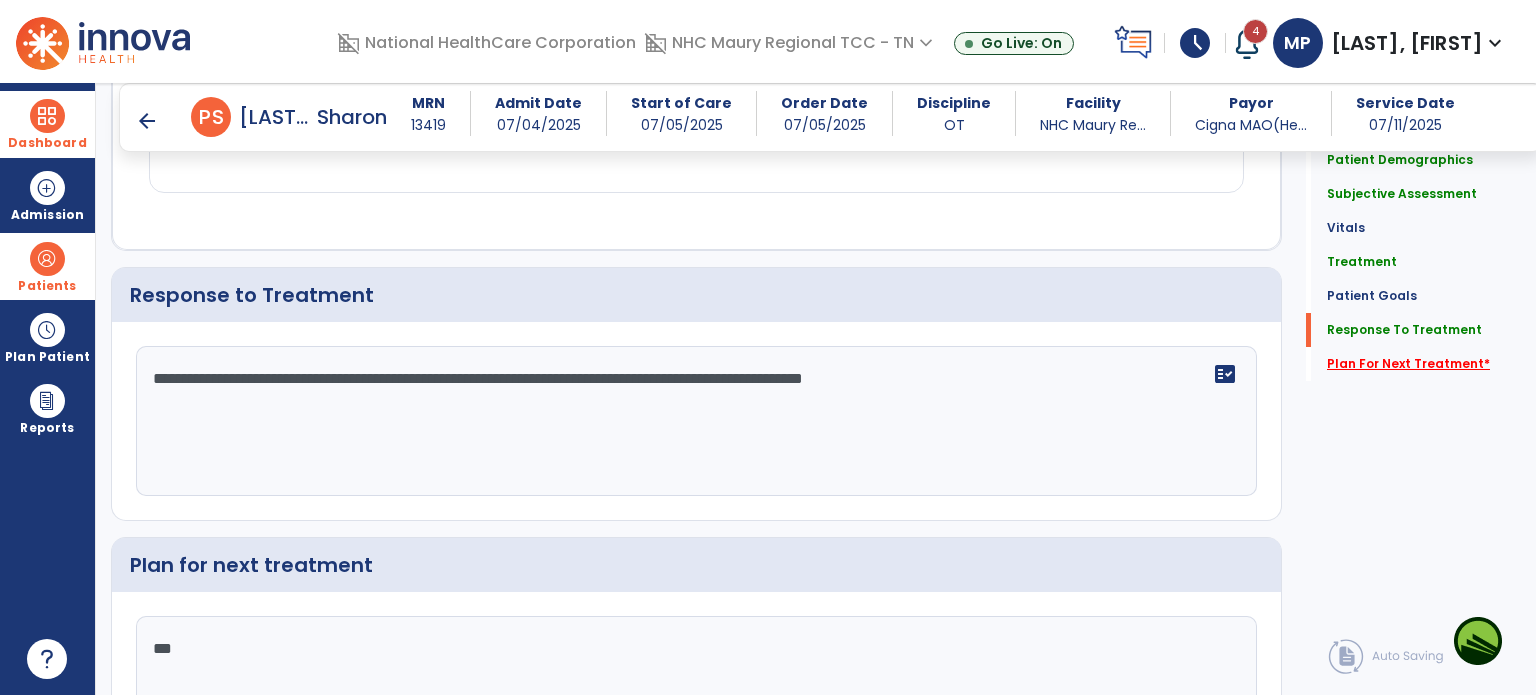 type on "***" 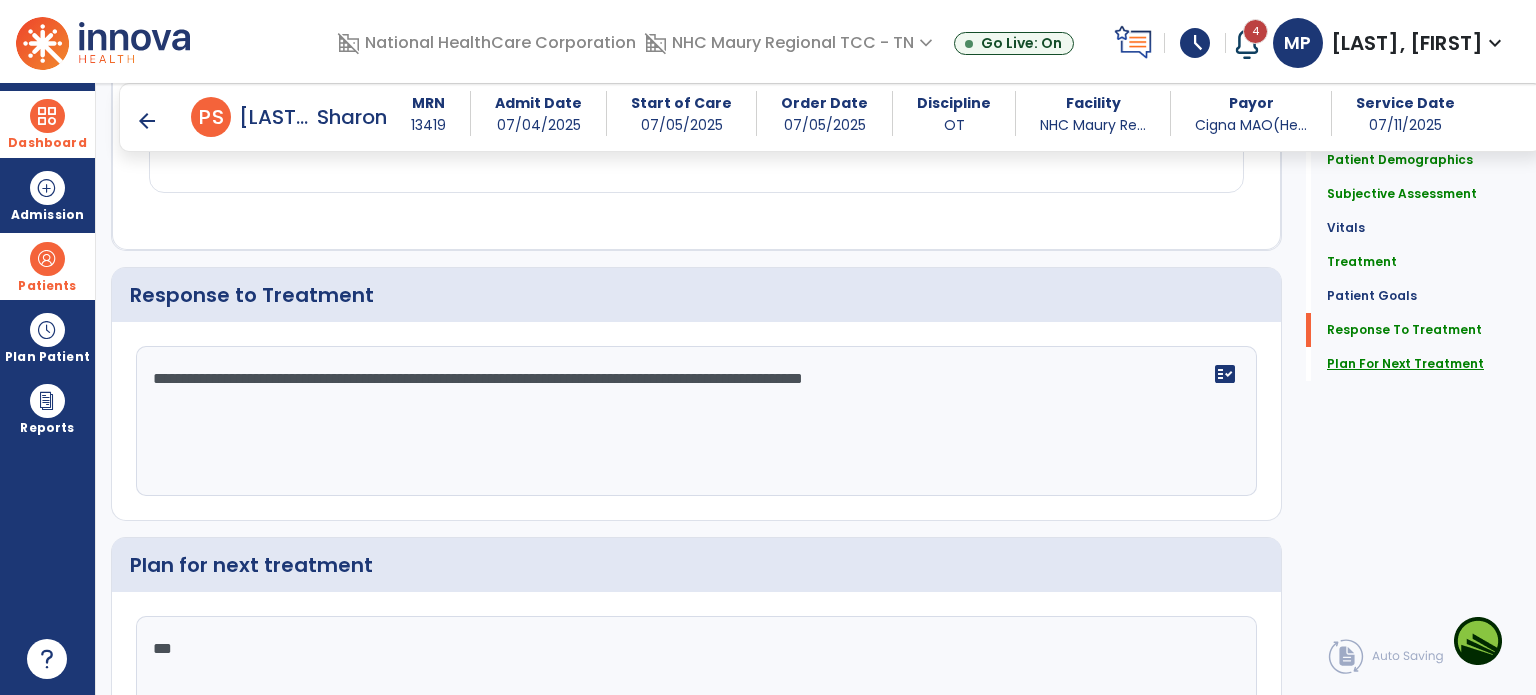 click on "Plan For Next Treatment" 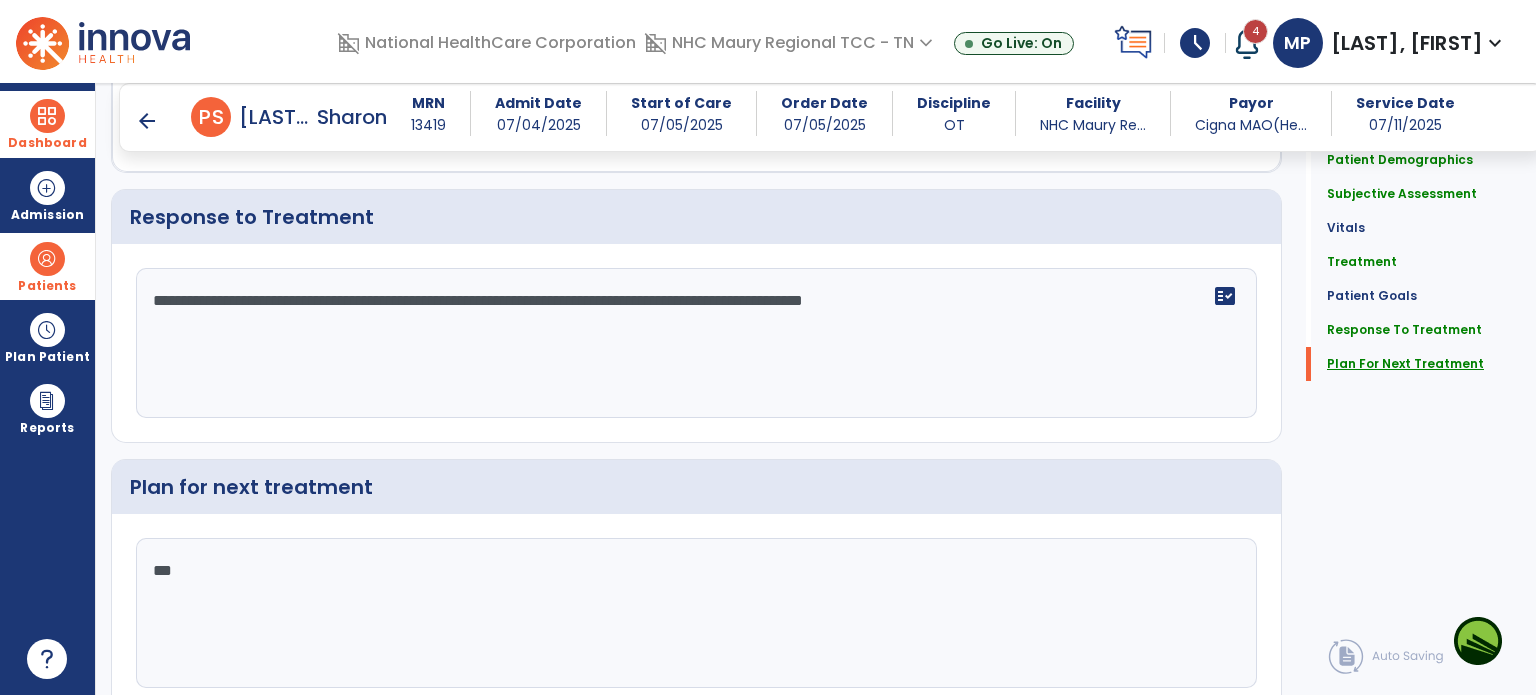 scroll, scrollTop: 2550, scrollLeft: 0, axis: vertical 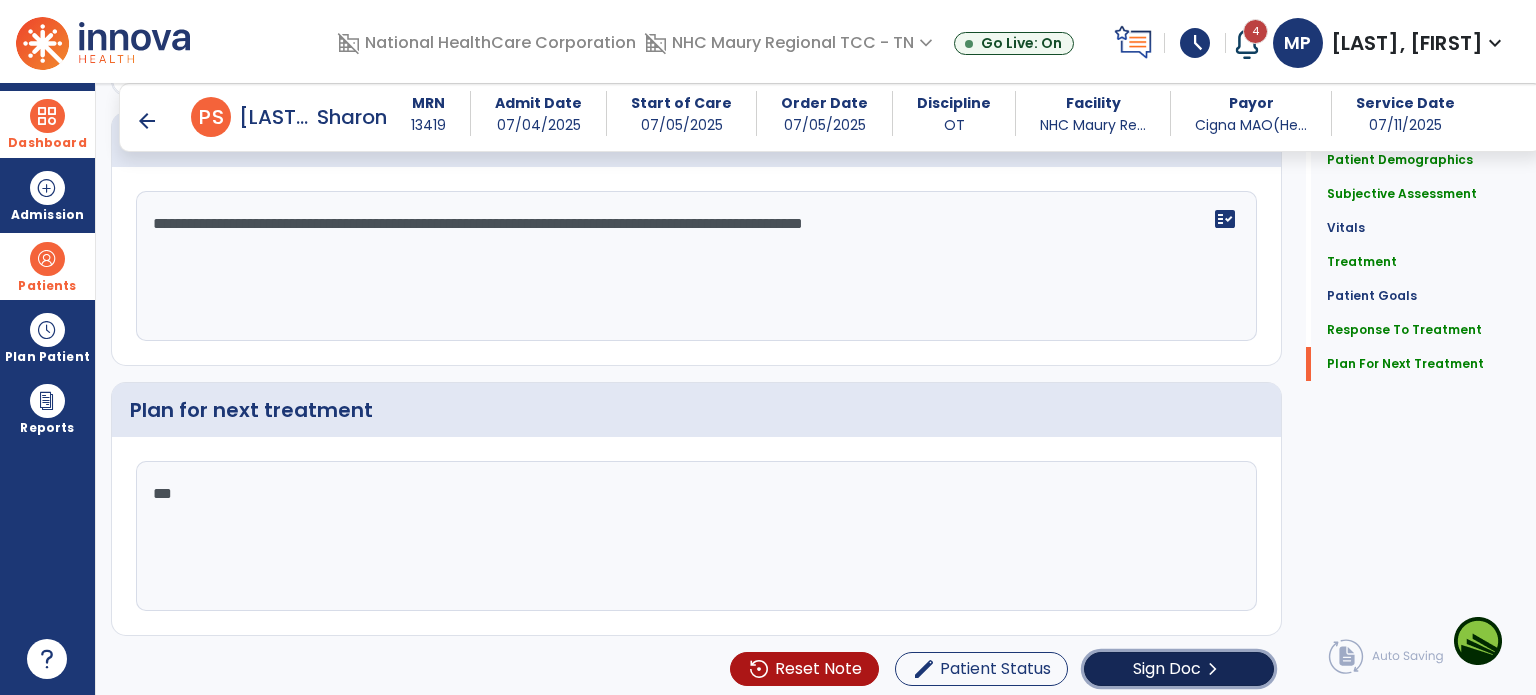 click on "Sign Doc" 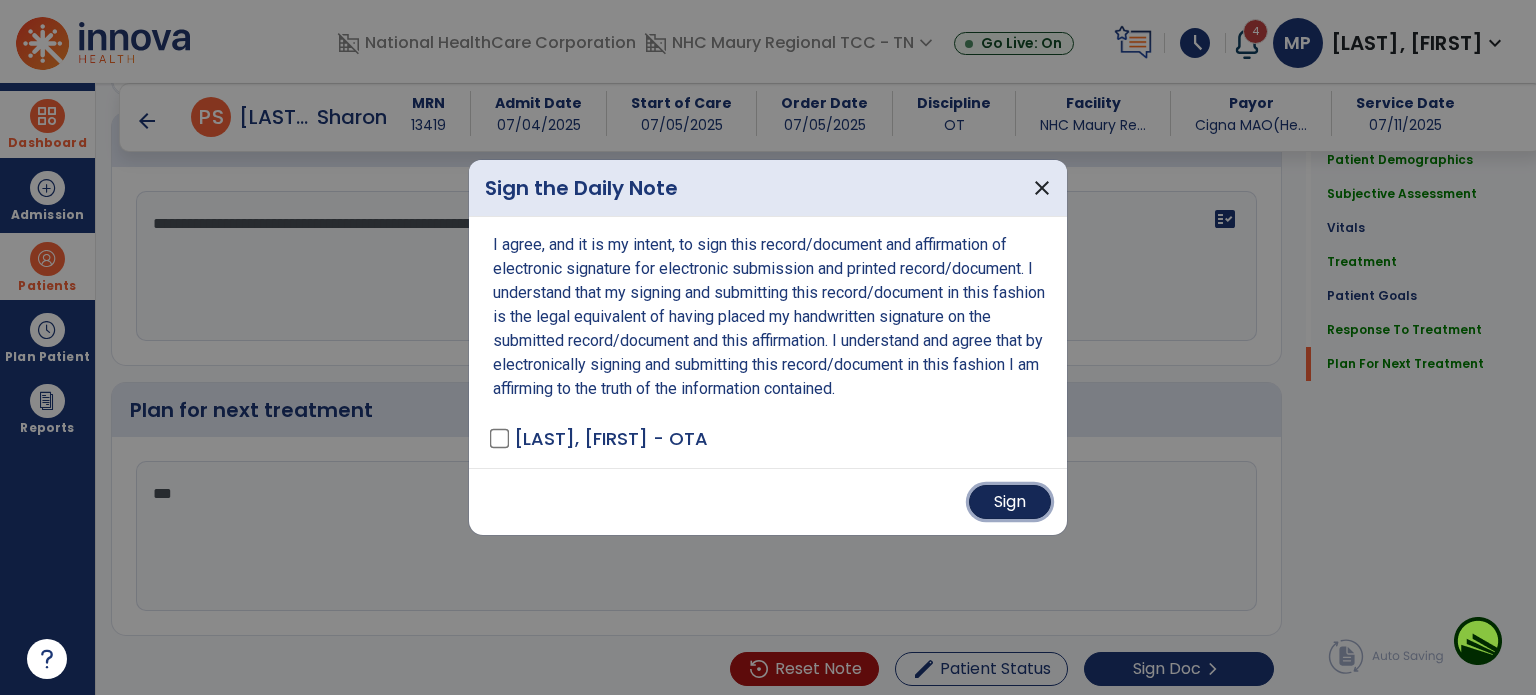 click on "Sign" at bounding box center (1010, 502) 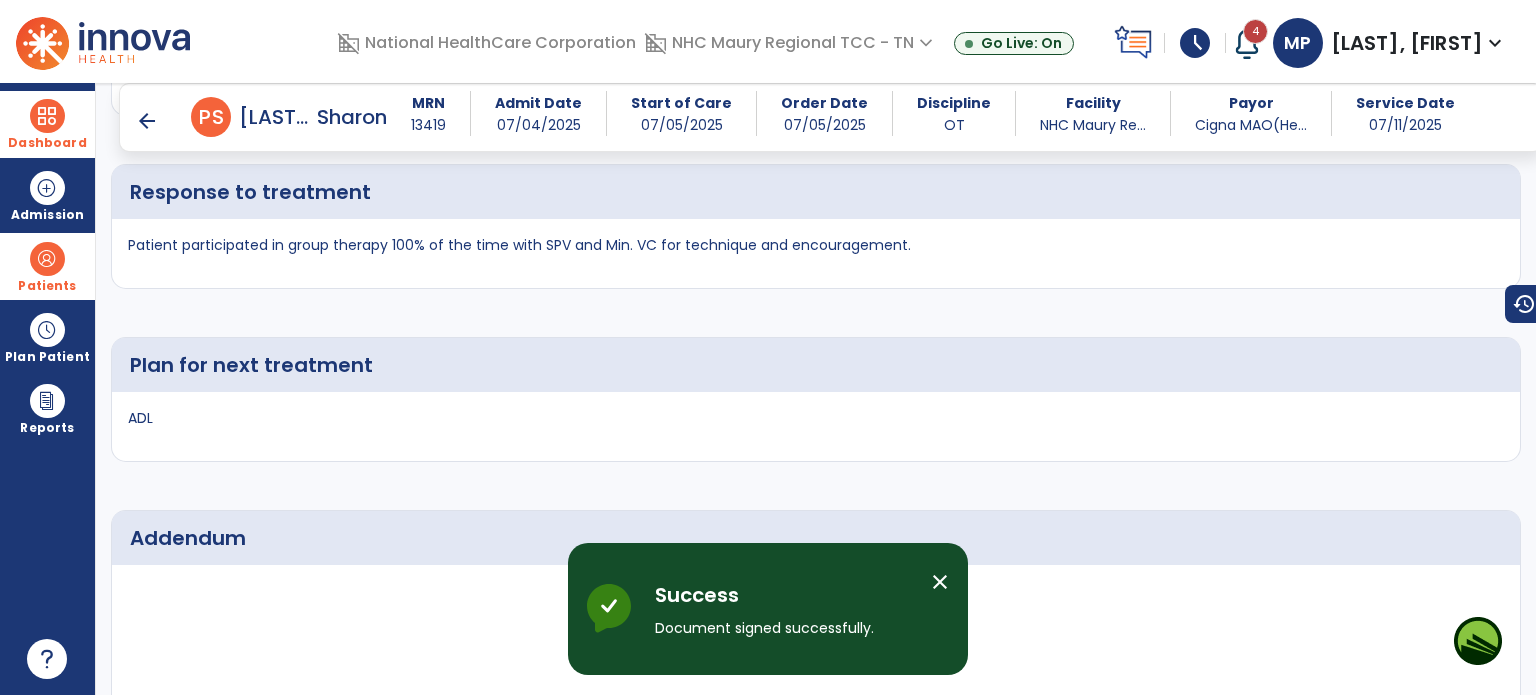 scroll, scrollTop: 3825, scrollLeft: 0, axis: vertical 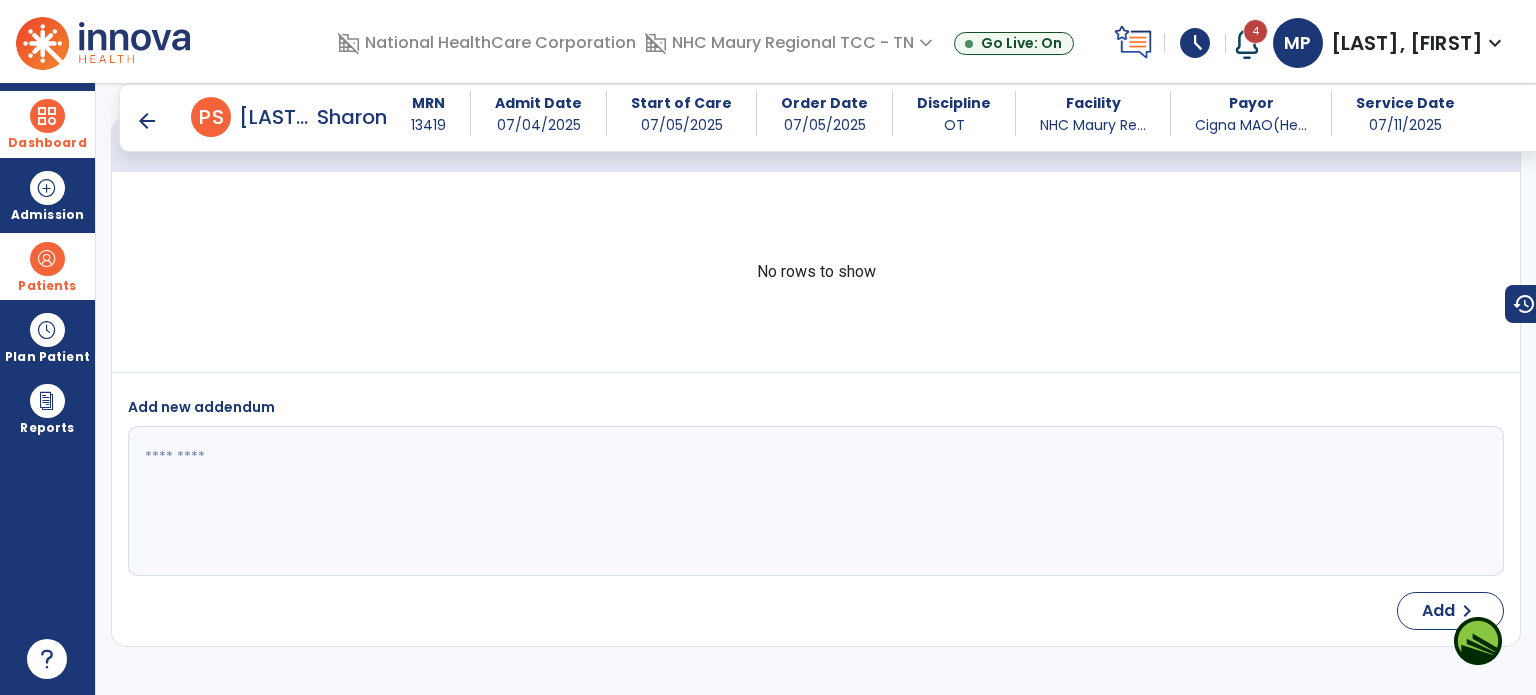 click on "arrow_back" at bounding box center (147, 121) 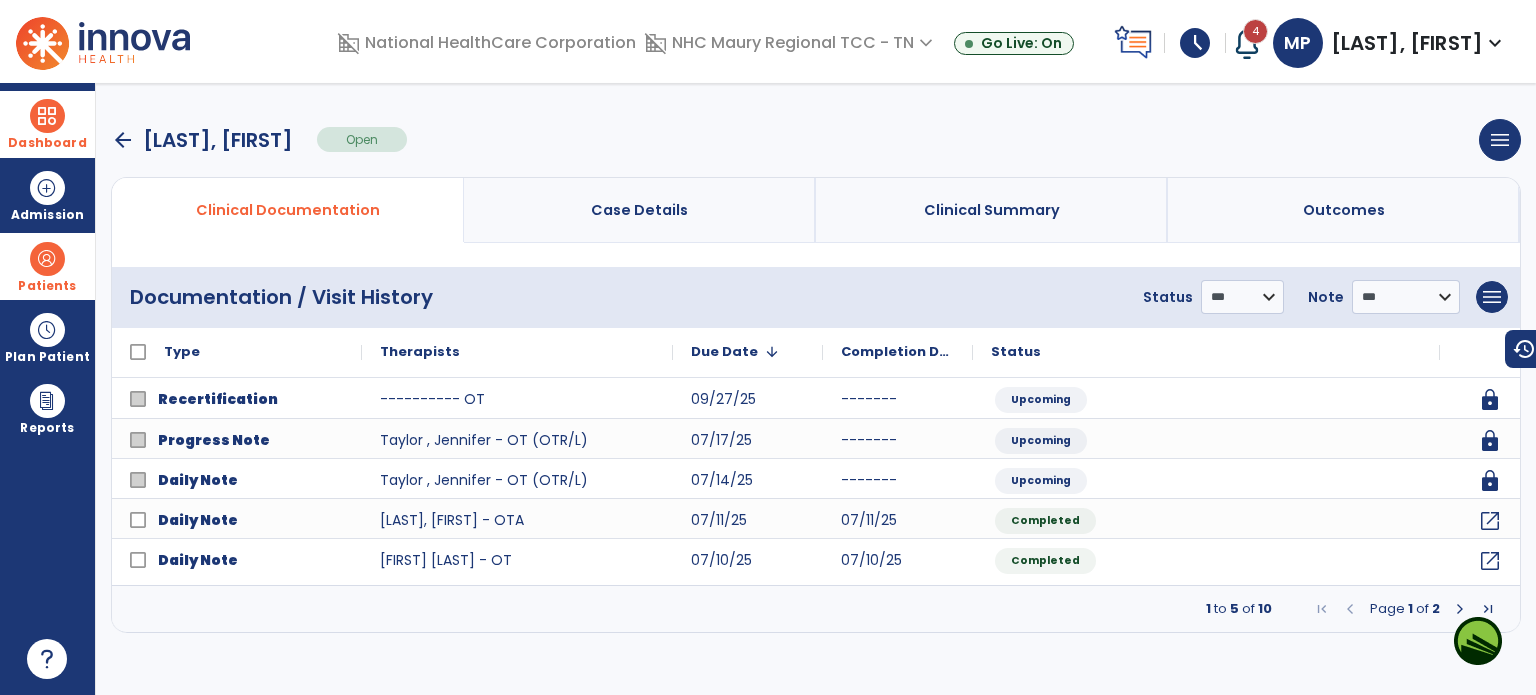 click on "arrow_back" at bounding box center [123, 140] 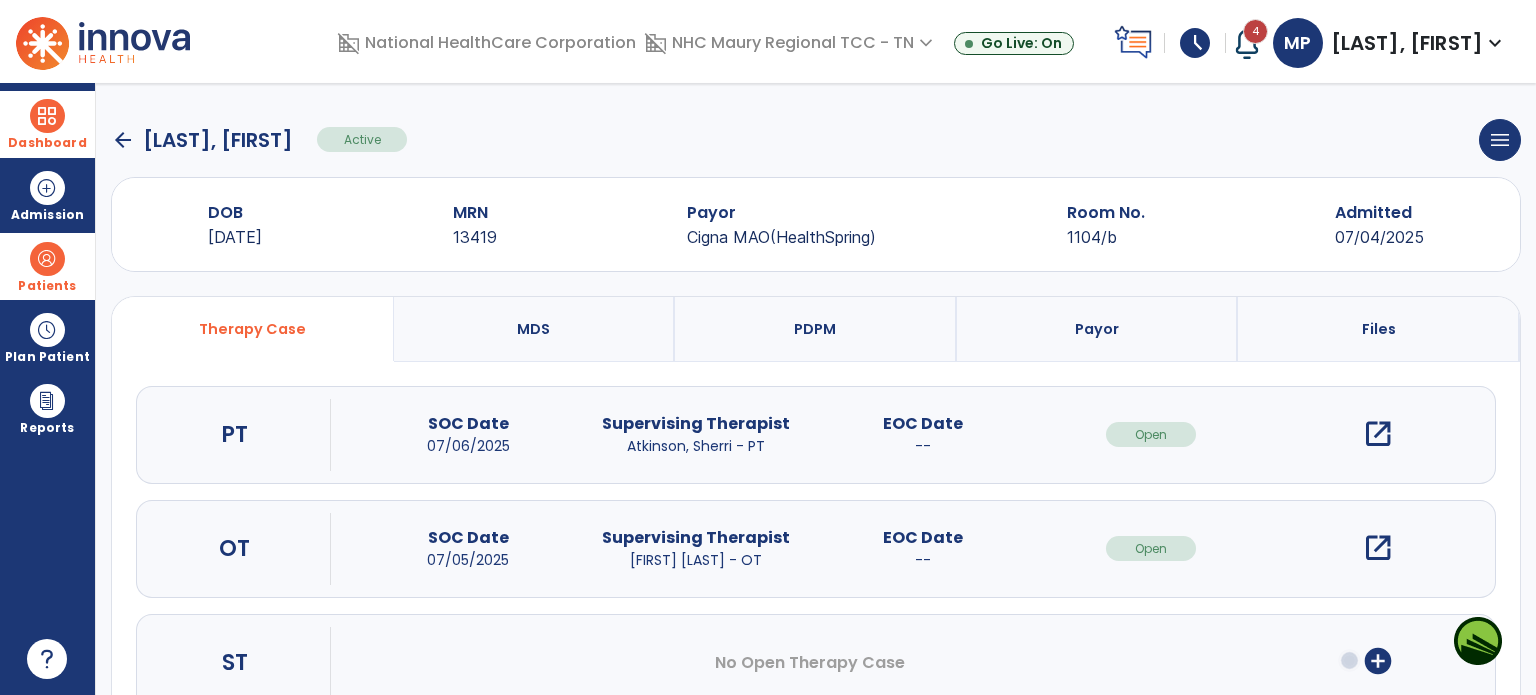 click at bounding box center (47, 116) 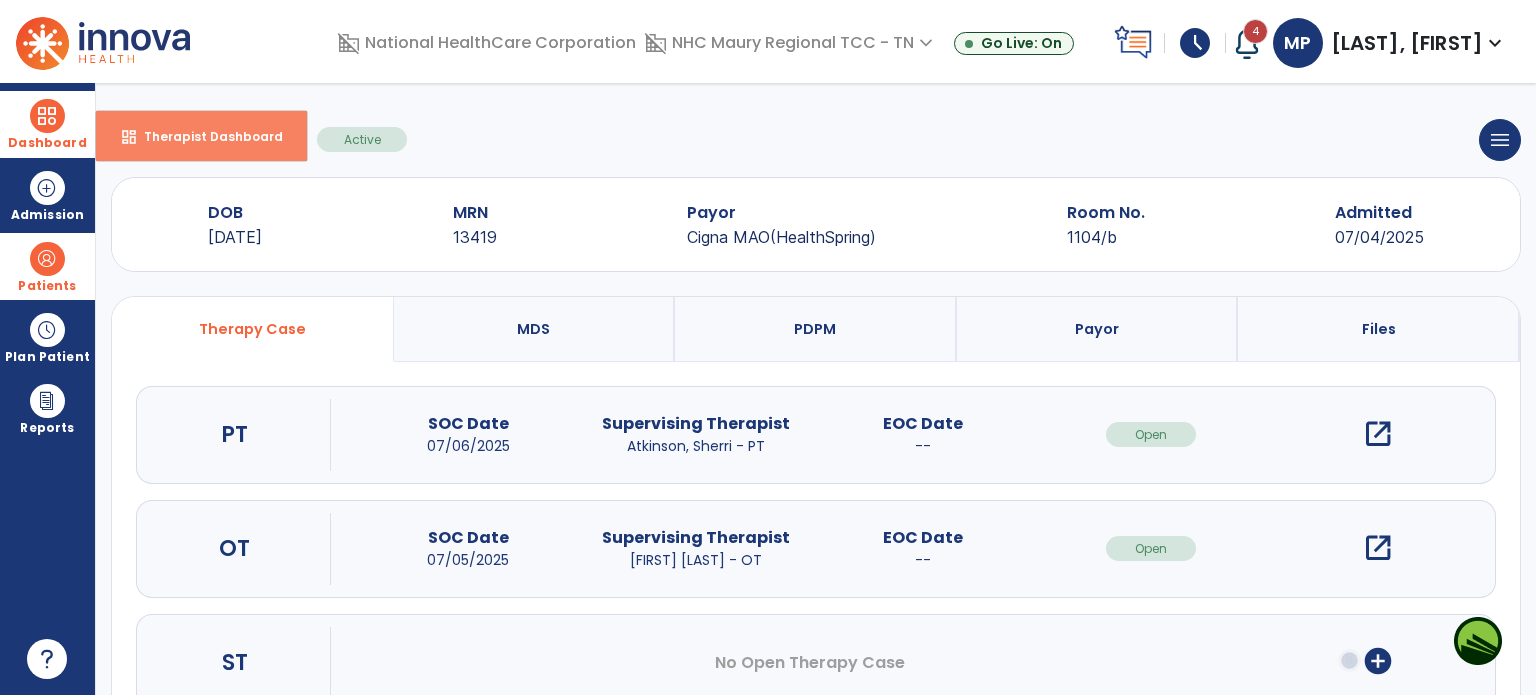 click on "dashboard" at bounding box center [129, 137] 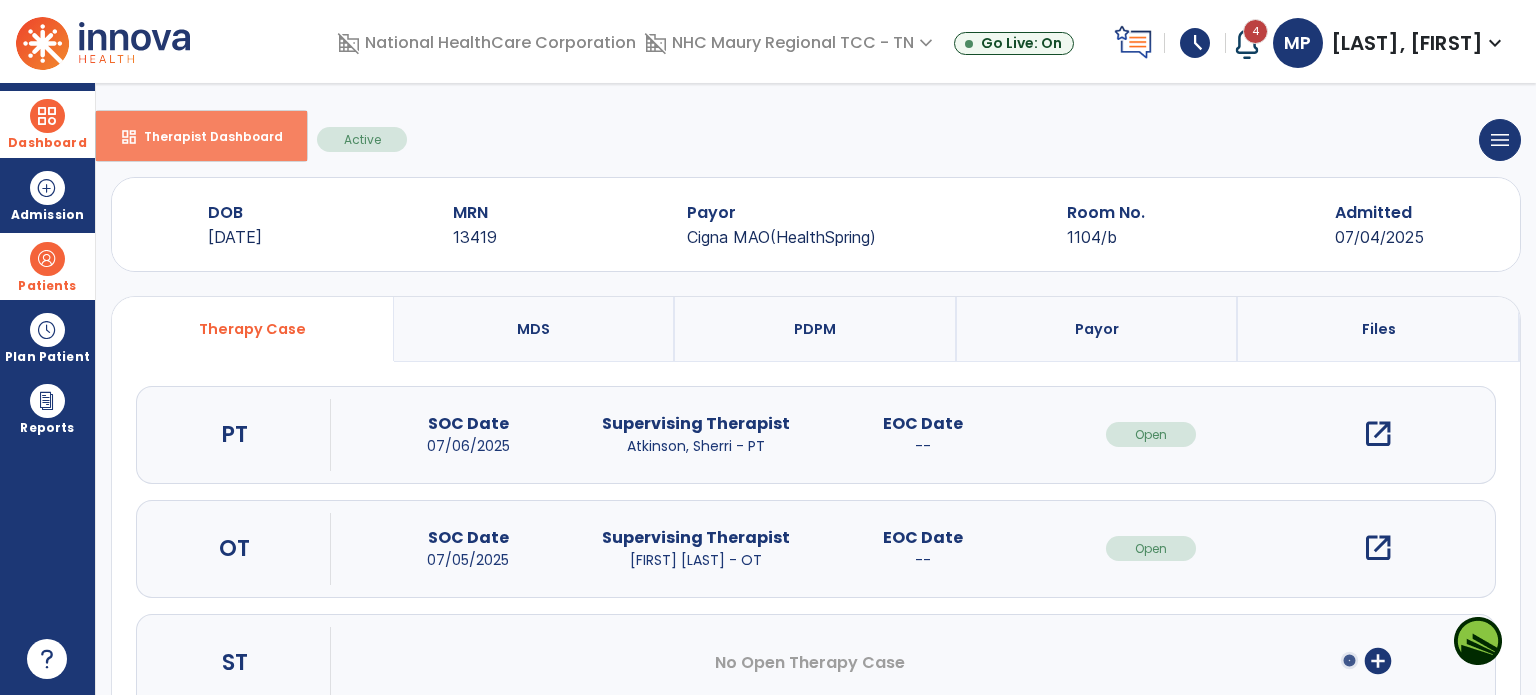 select on "****" 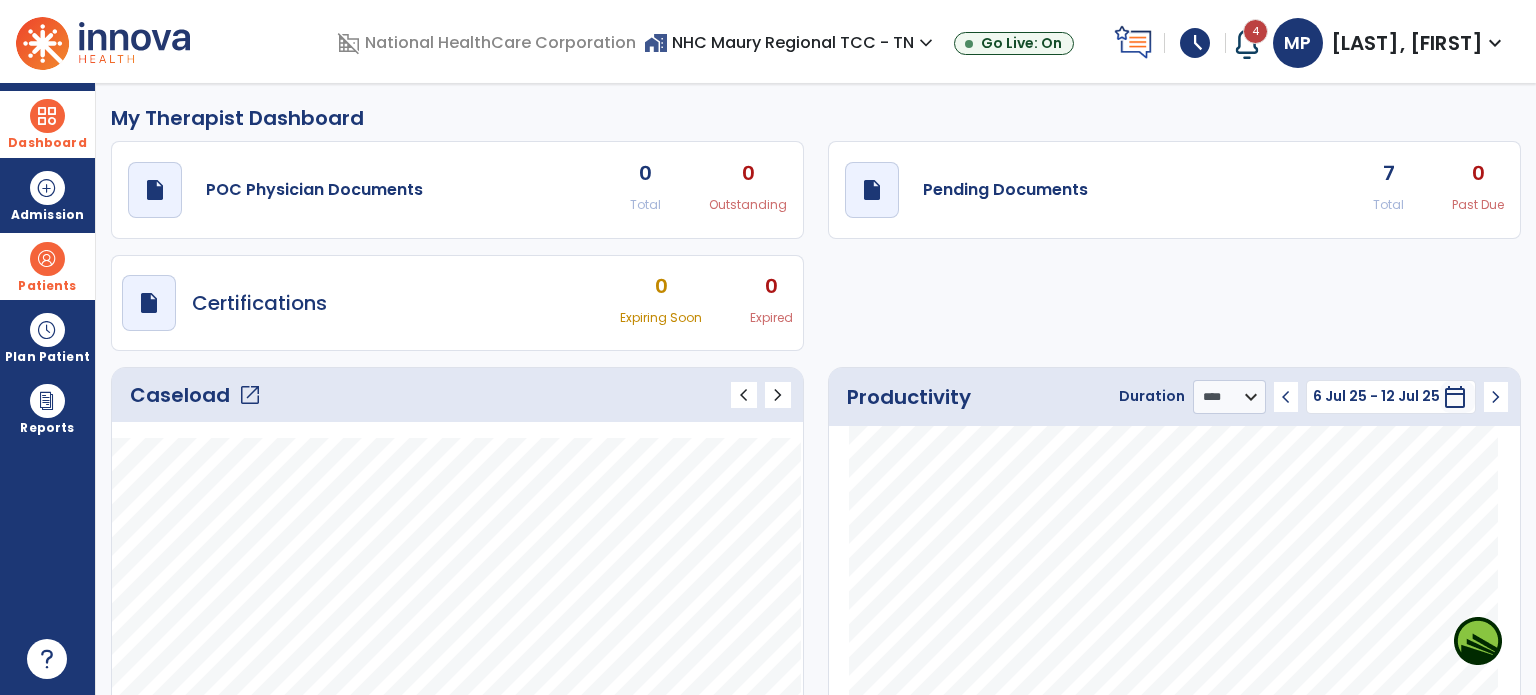 click on "open_in_new" 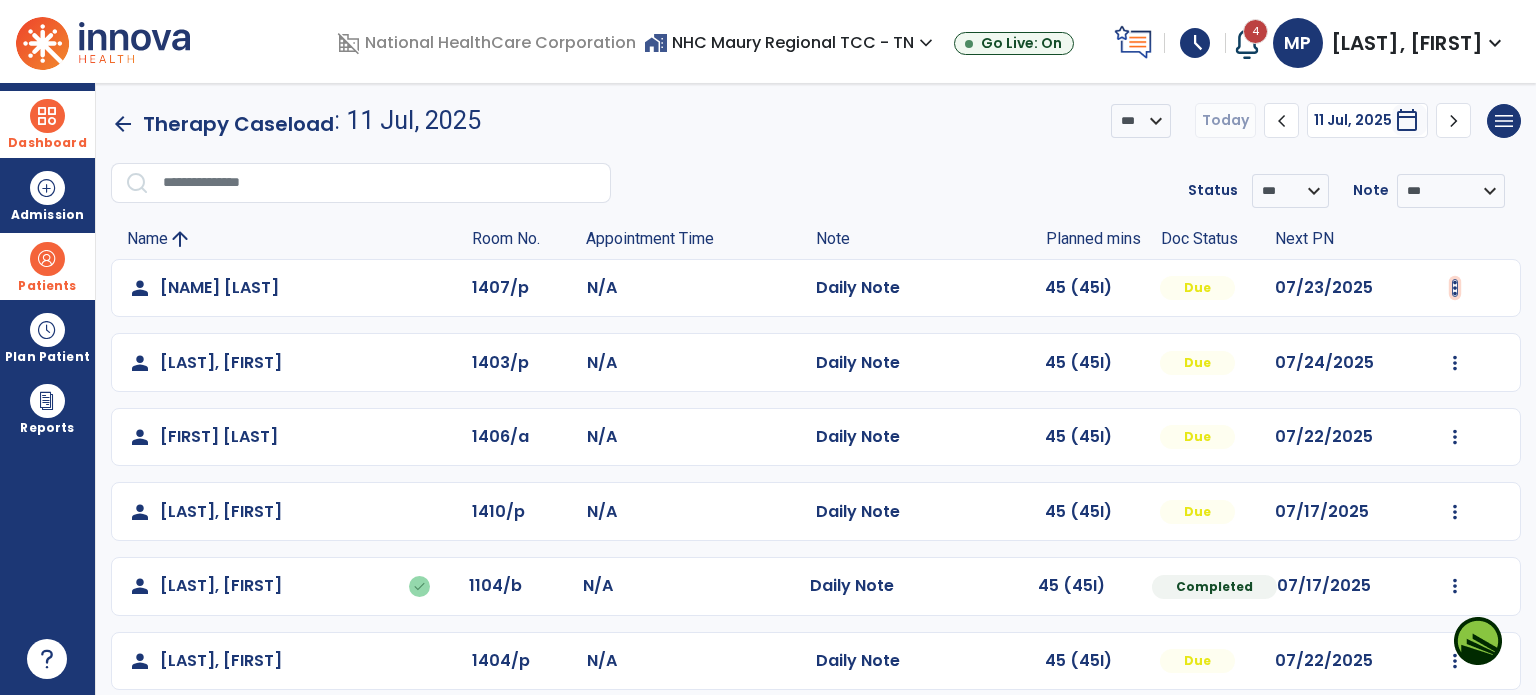 click at bounding box center (1455, 288) 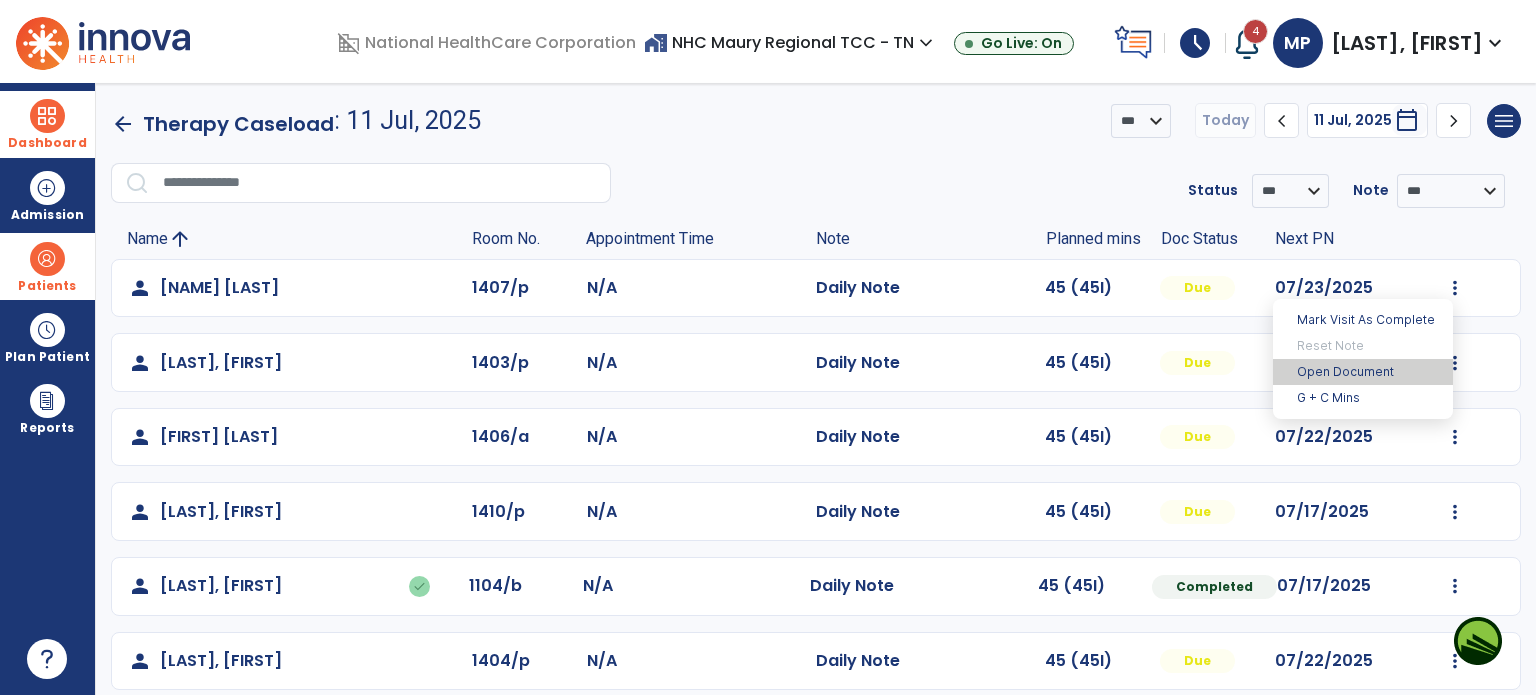 click on "Open Document" at bounding box center [1363, 372] 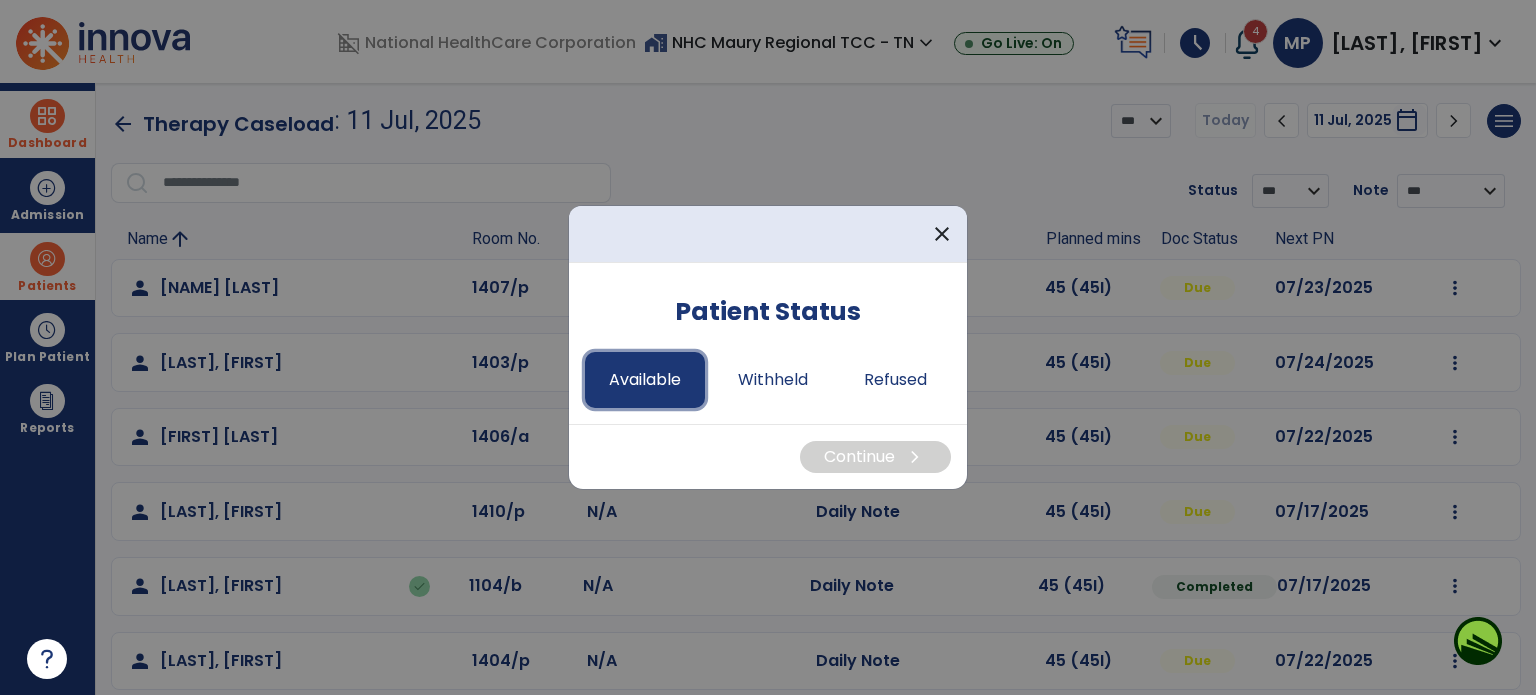 click on "Available" at bounding box center (645, 380) 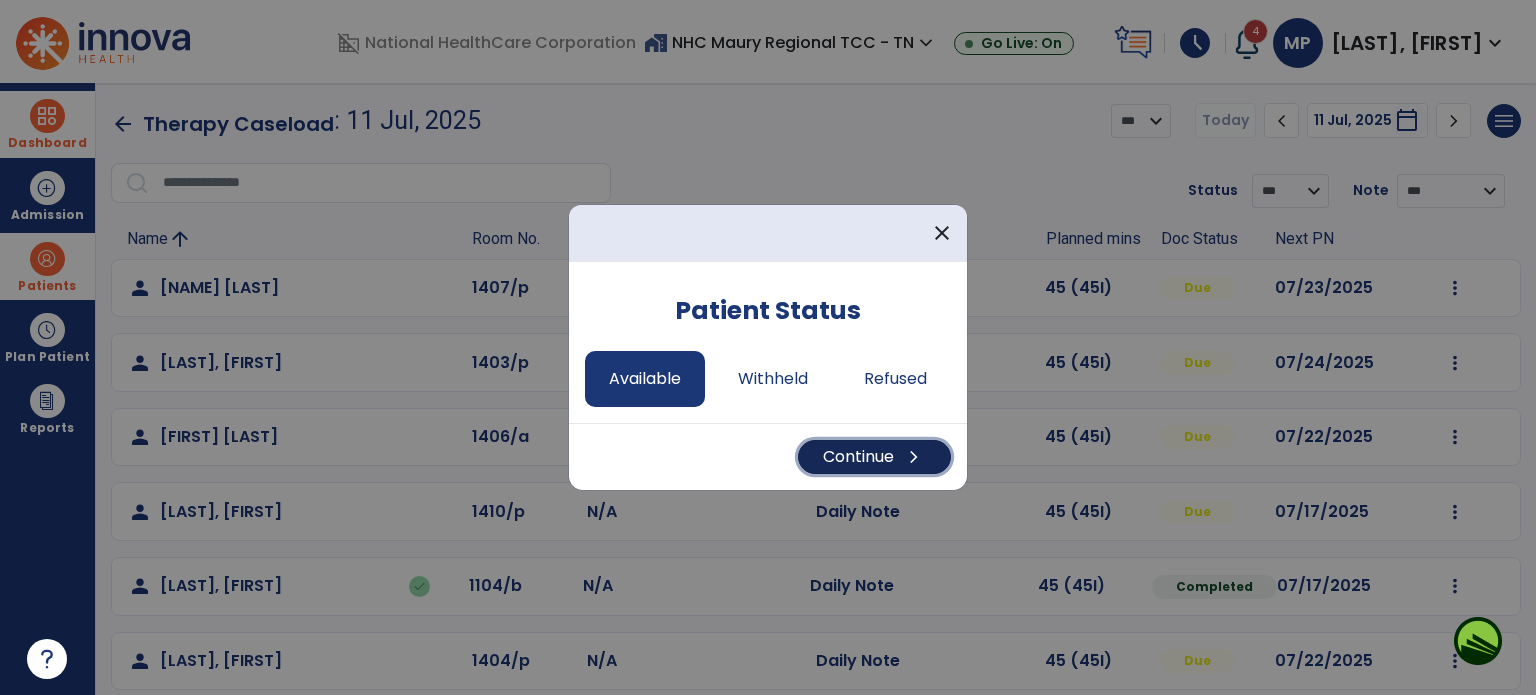 click on "Continue   chevron_right" at bounding box center (874, 457) 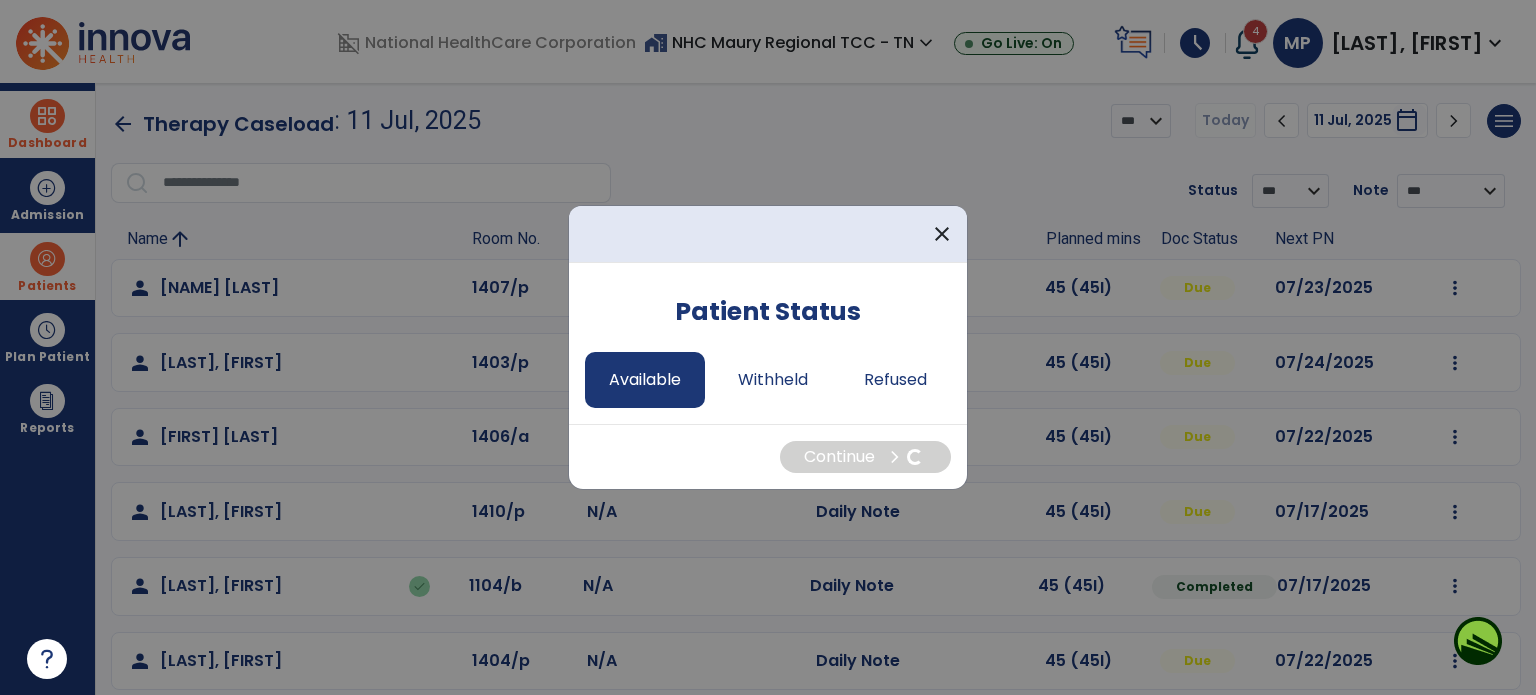 select on "*" 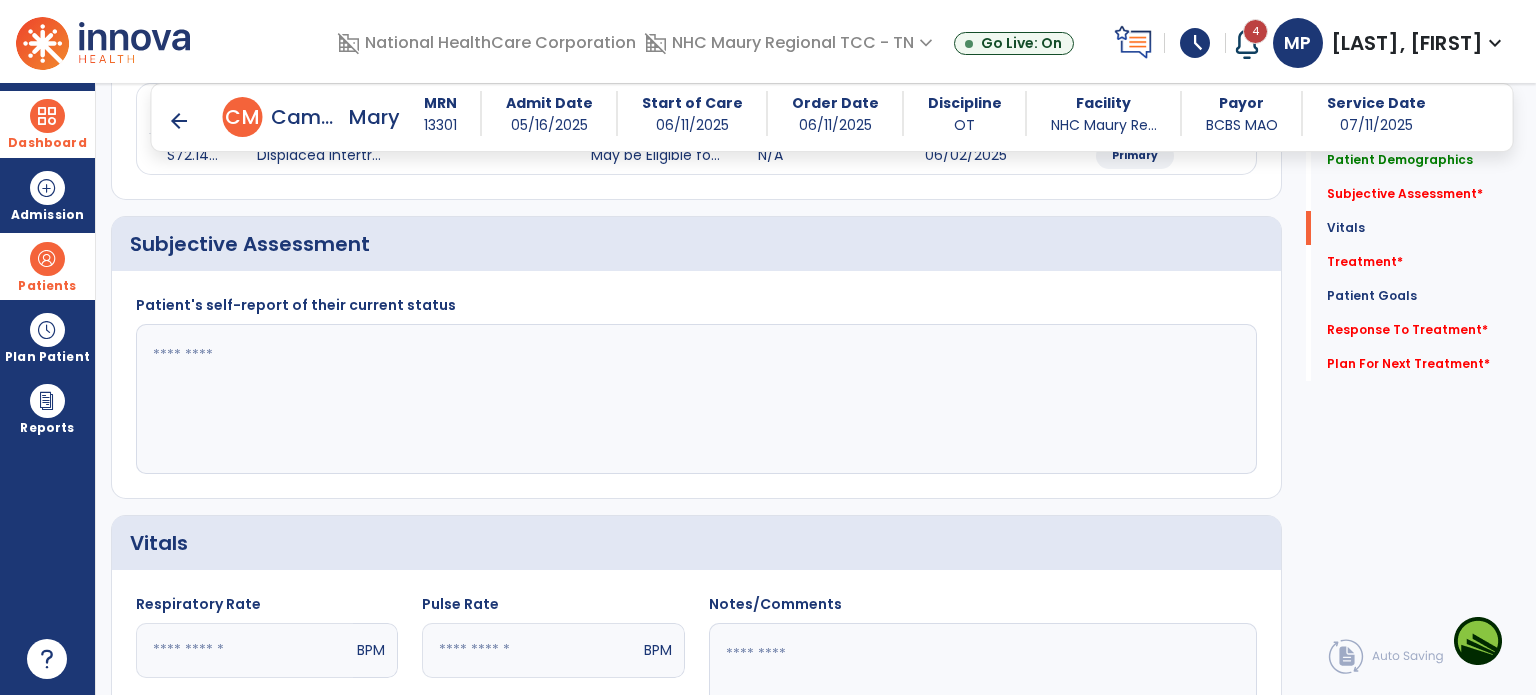 scroll, scrollTop: 612, scrollLeft: 0, axis: vertical 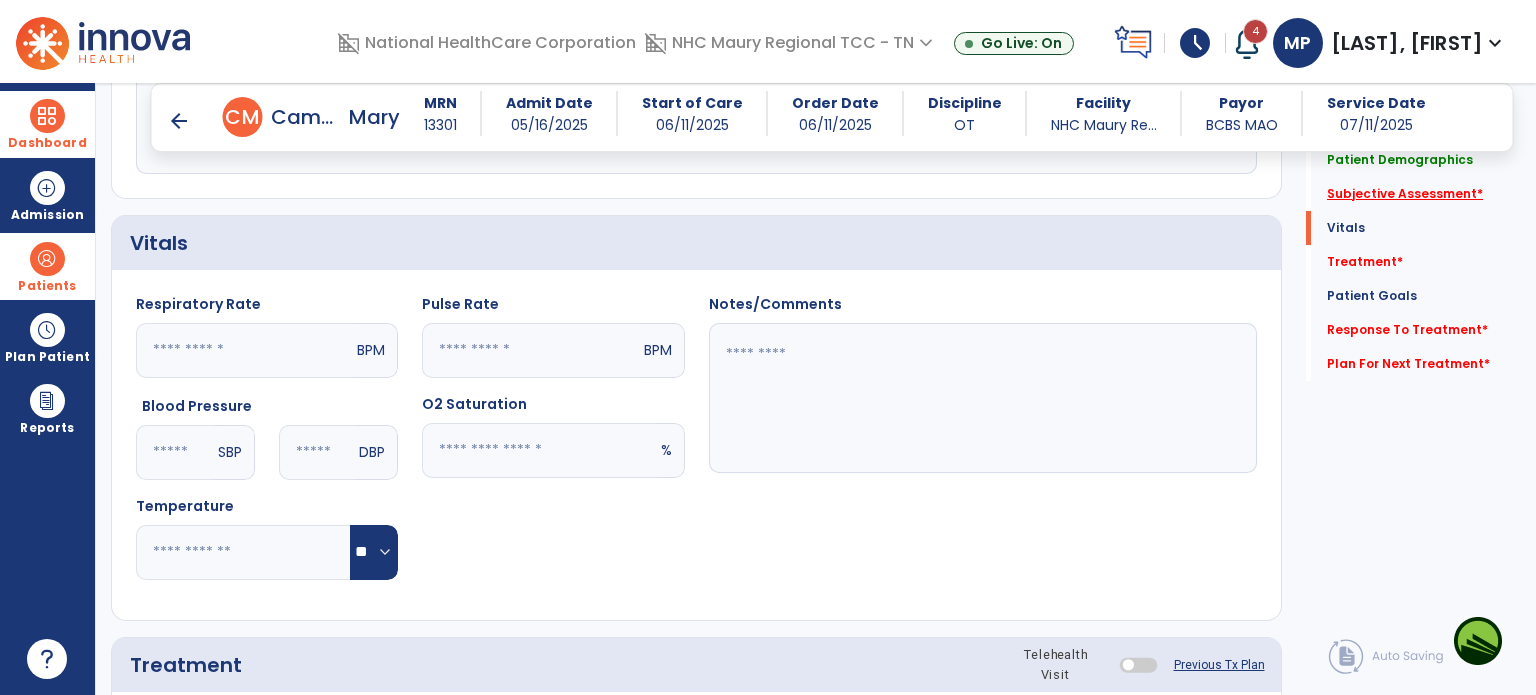 click on "Subjective Assessment   *" 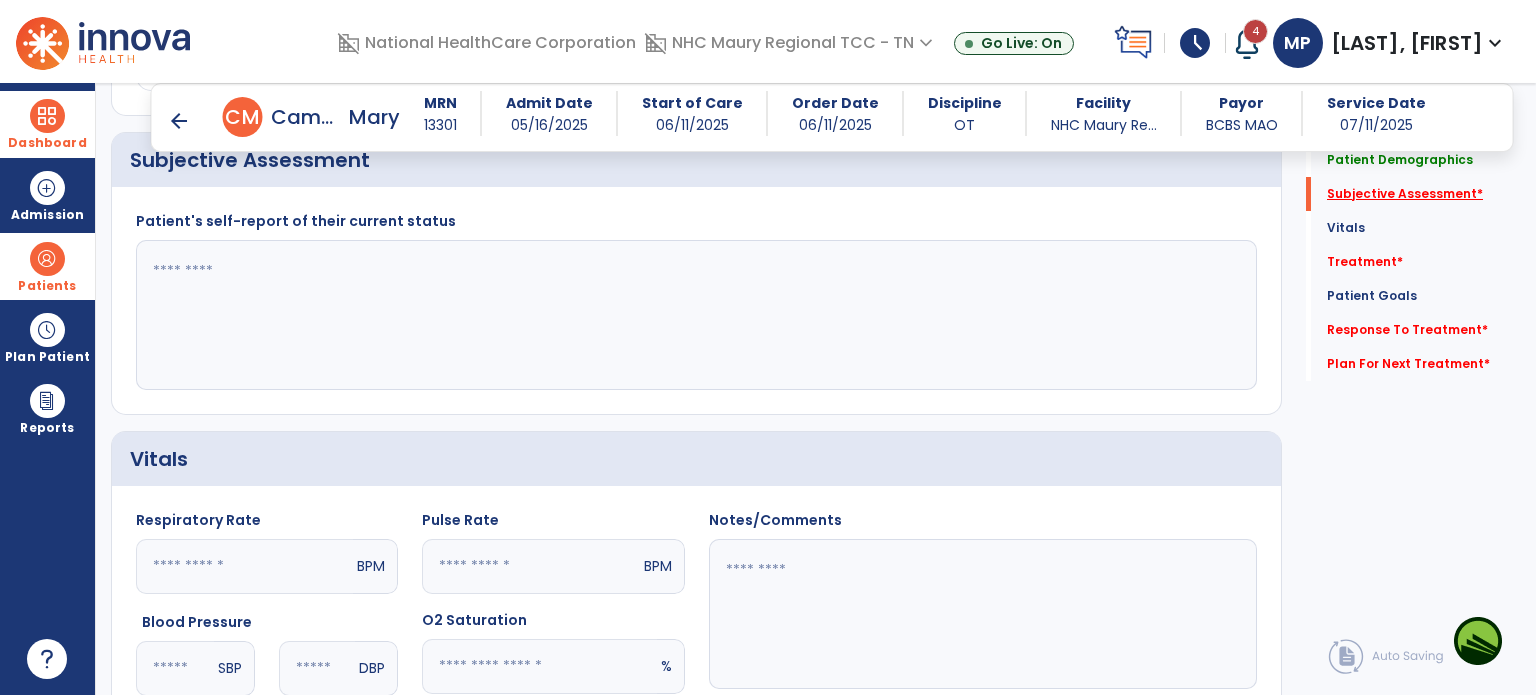 scroll, scrollTop: 279, scrollLeft: 0, axis: vertical 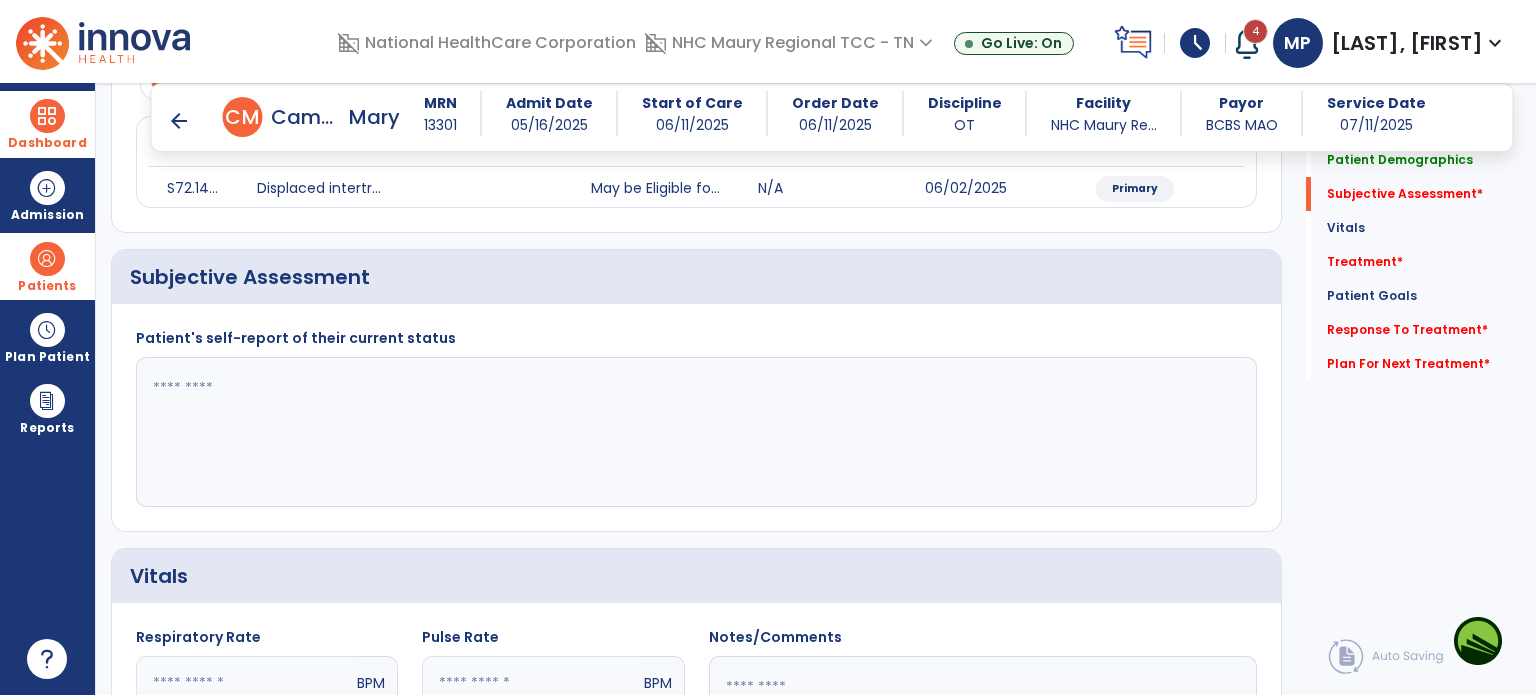 click 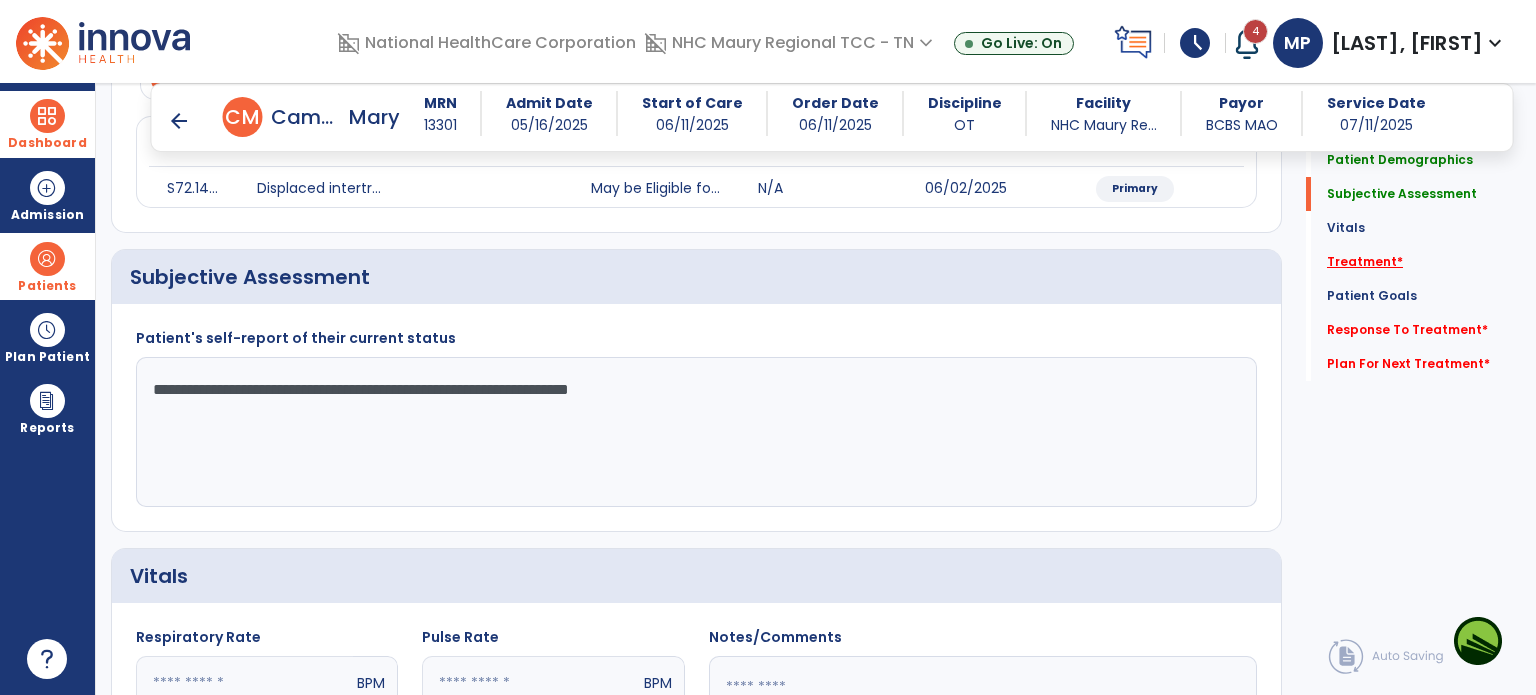 type on "**********" 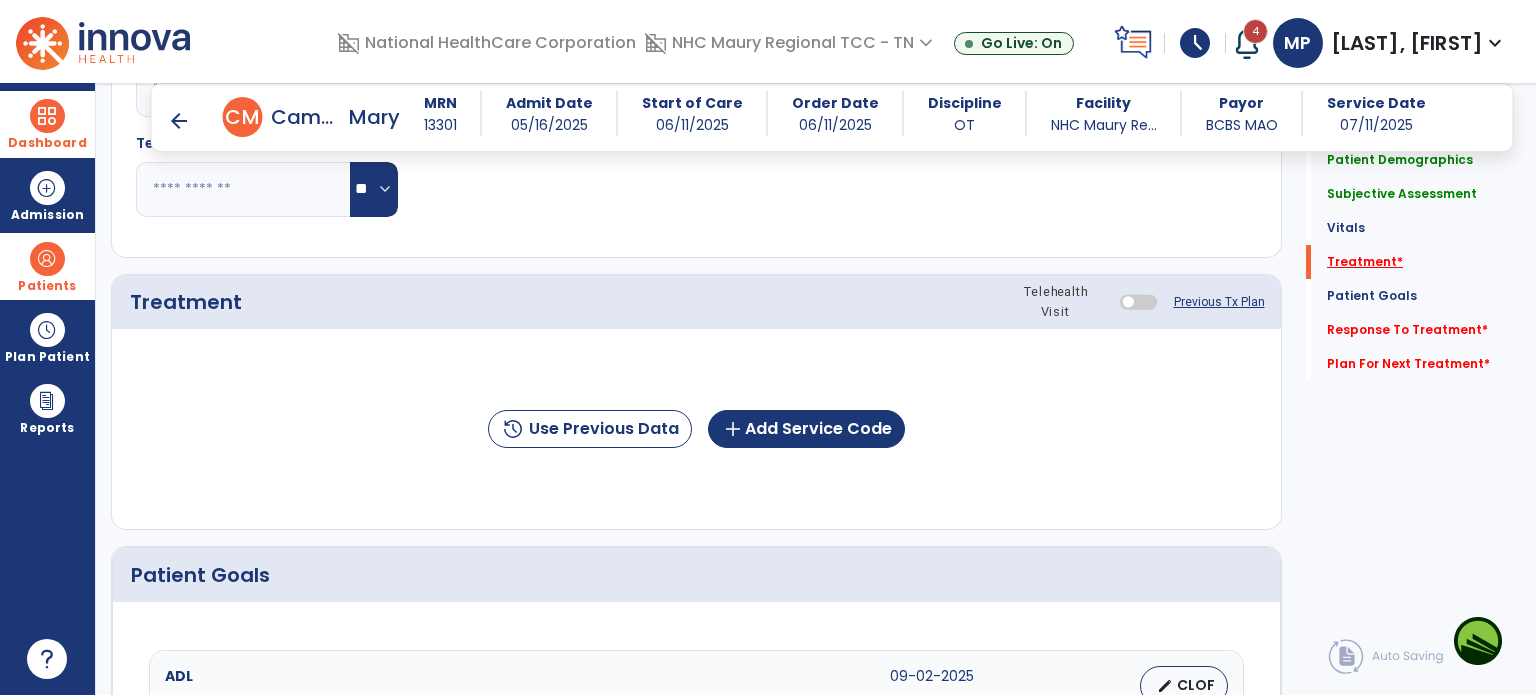 scroll, scrollTop: 987, scrollLeft: 0, axis: vertical 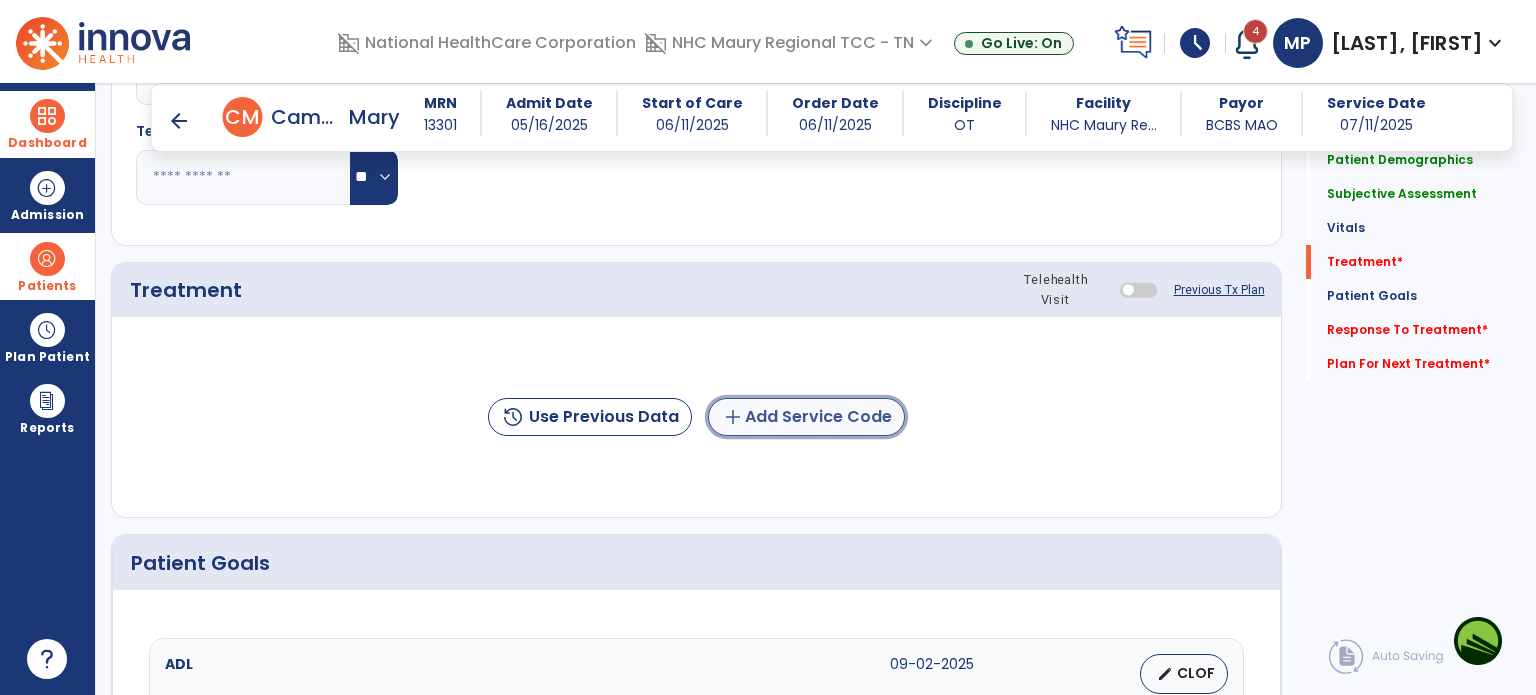click on "add  Add Service Code" 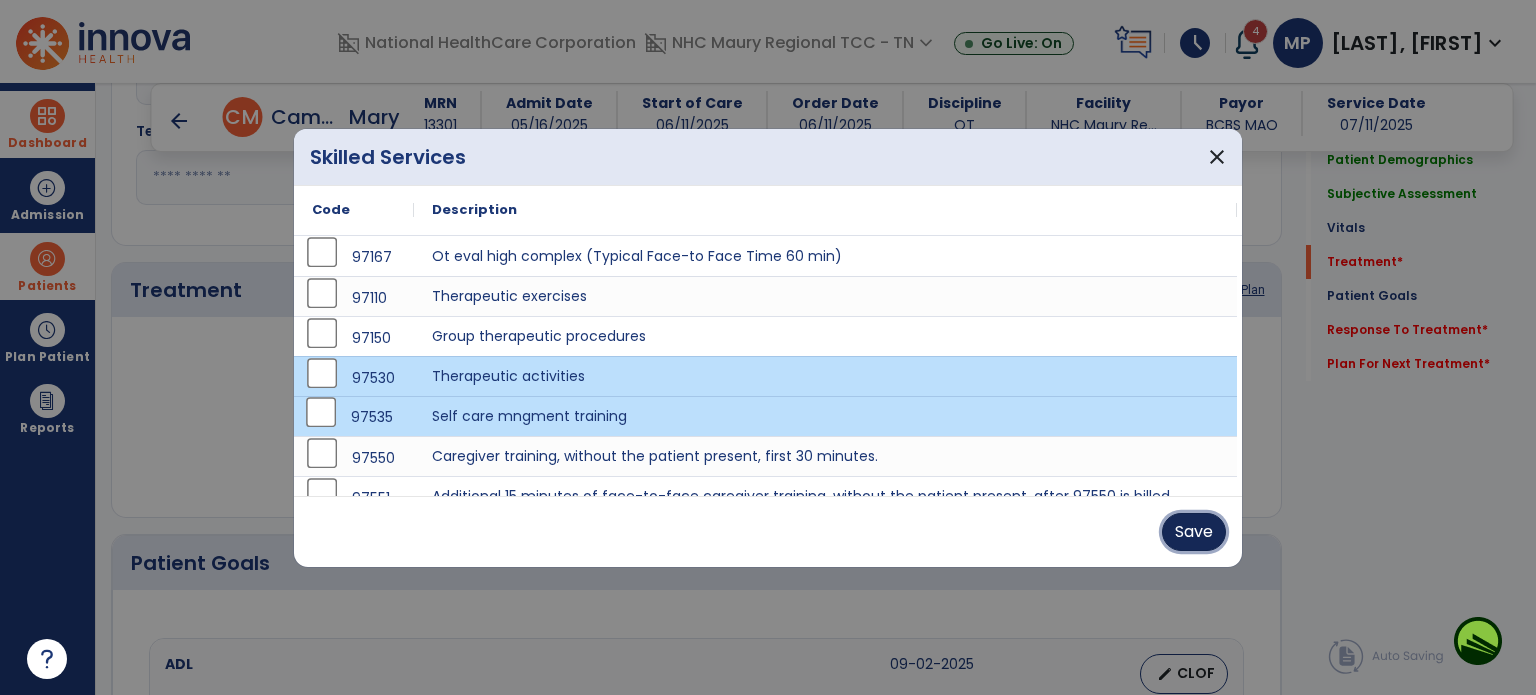 click on "Save" at bounding box center (1194, 532) 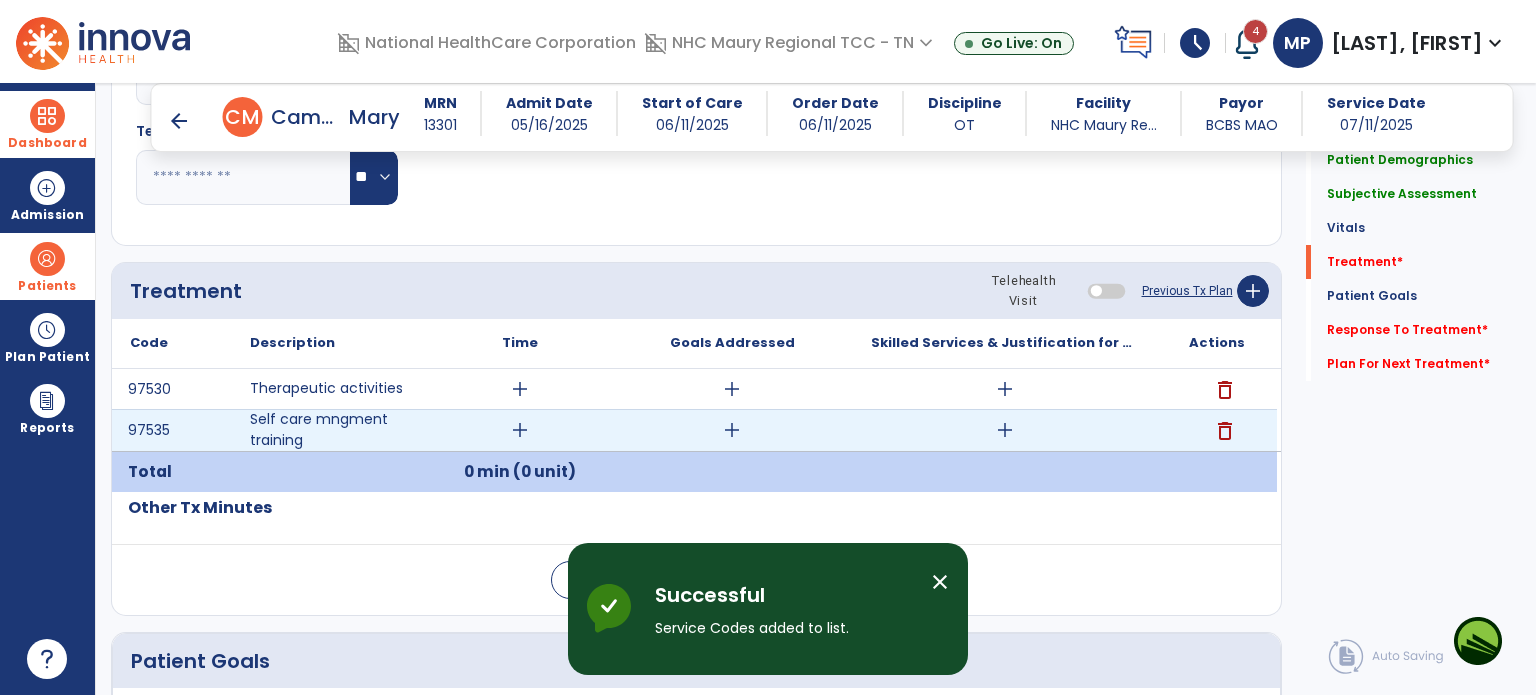 click on "add" at bounding box center [520, 430] 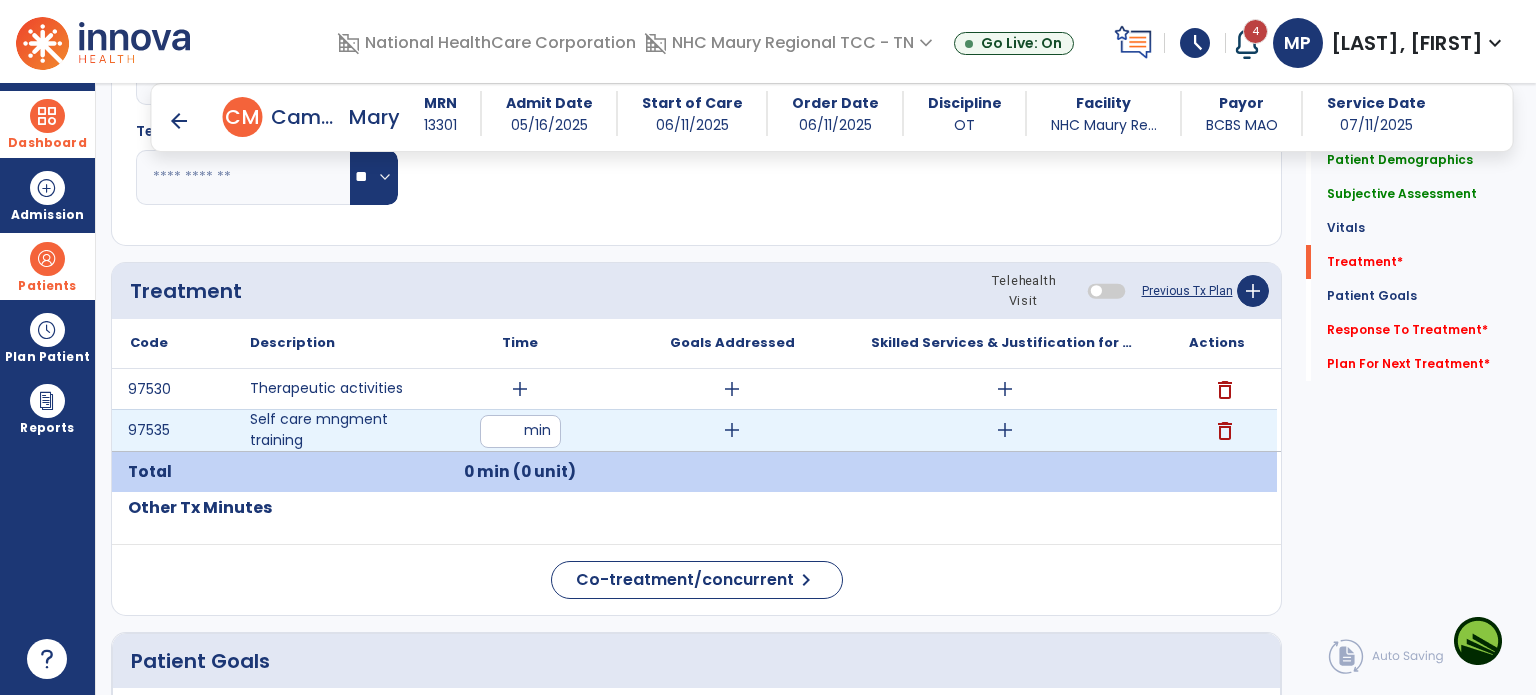 type on "**" 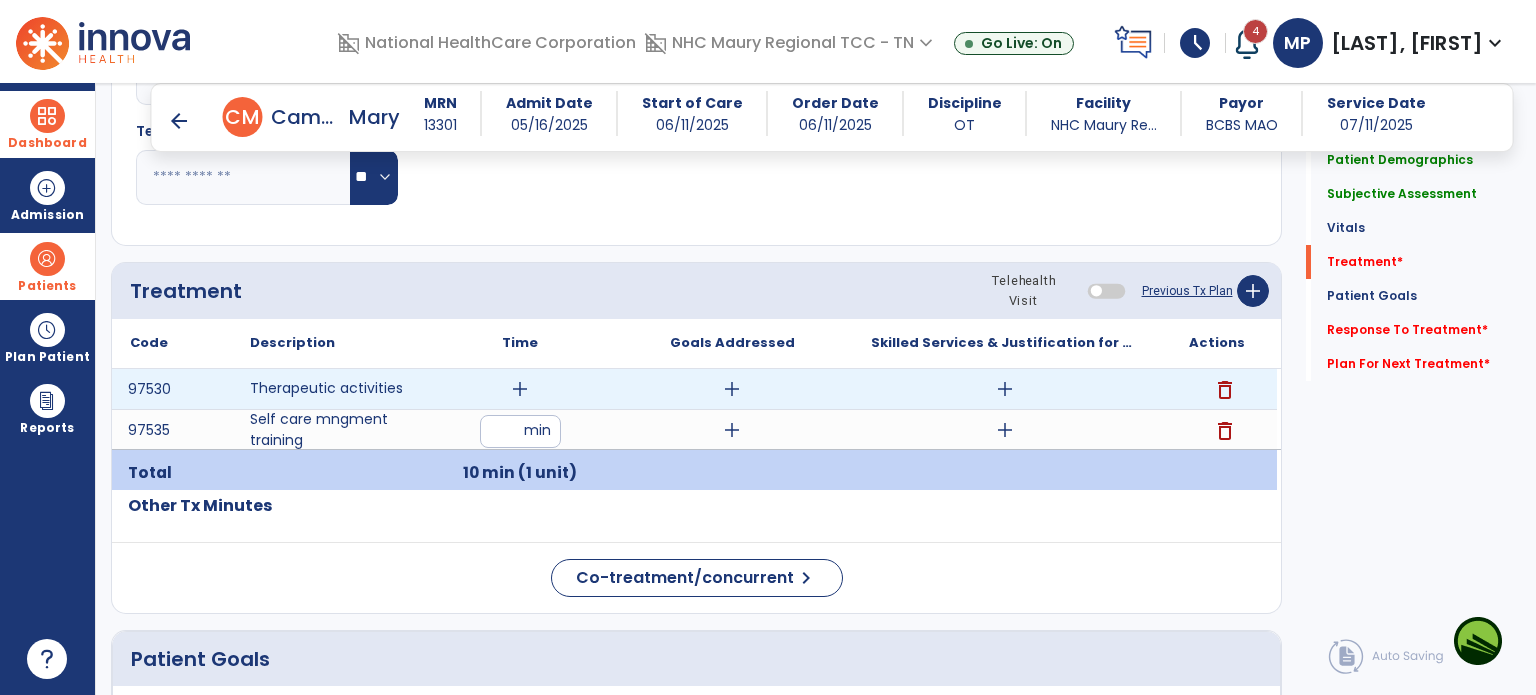 click on "add" at bounding box center [520, 389] 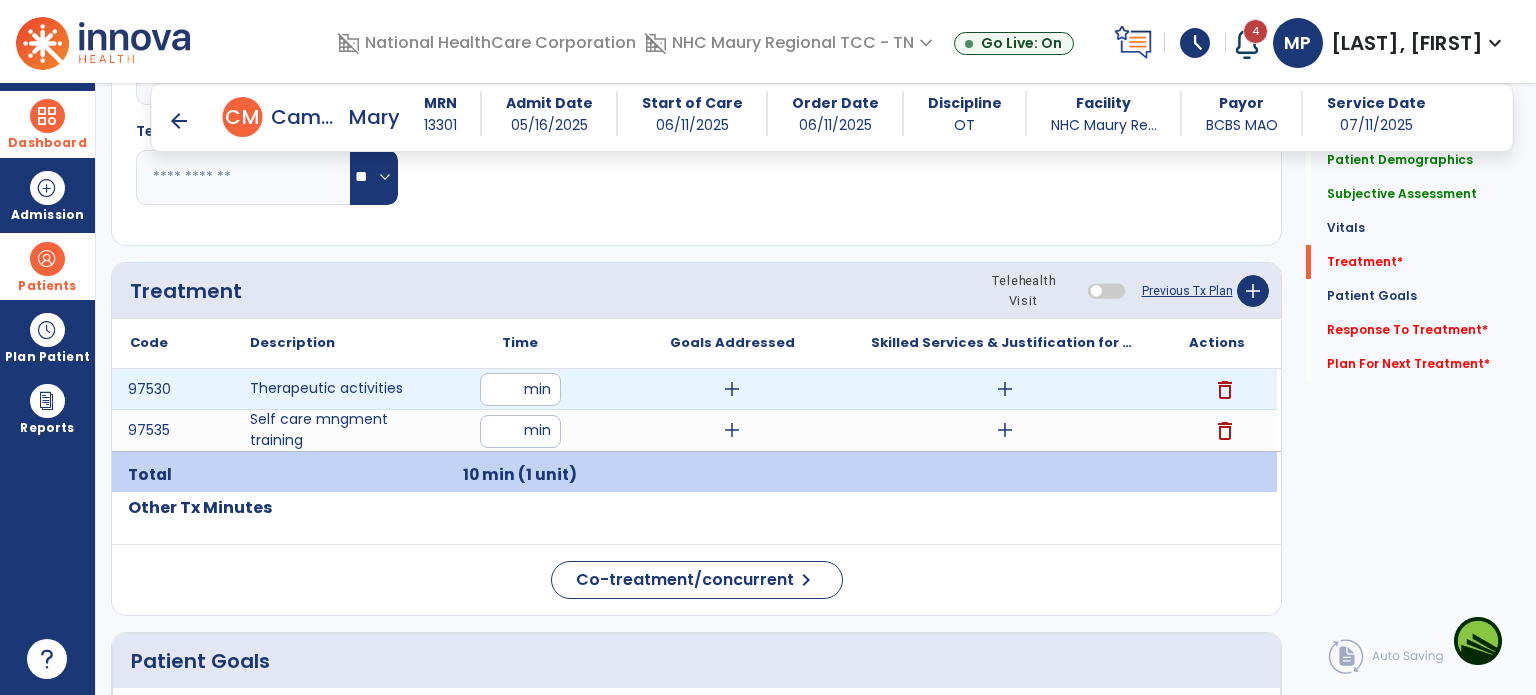 type on "**" 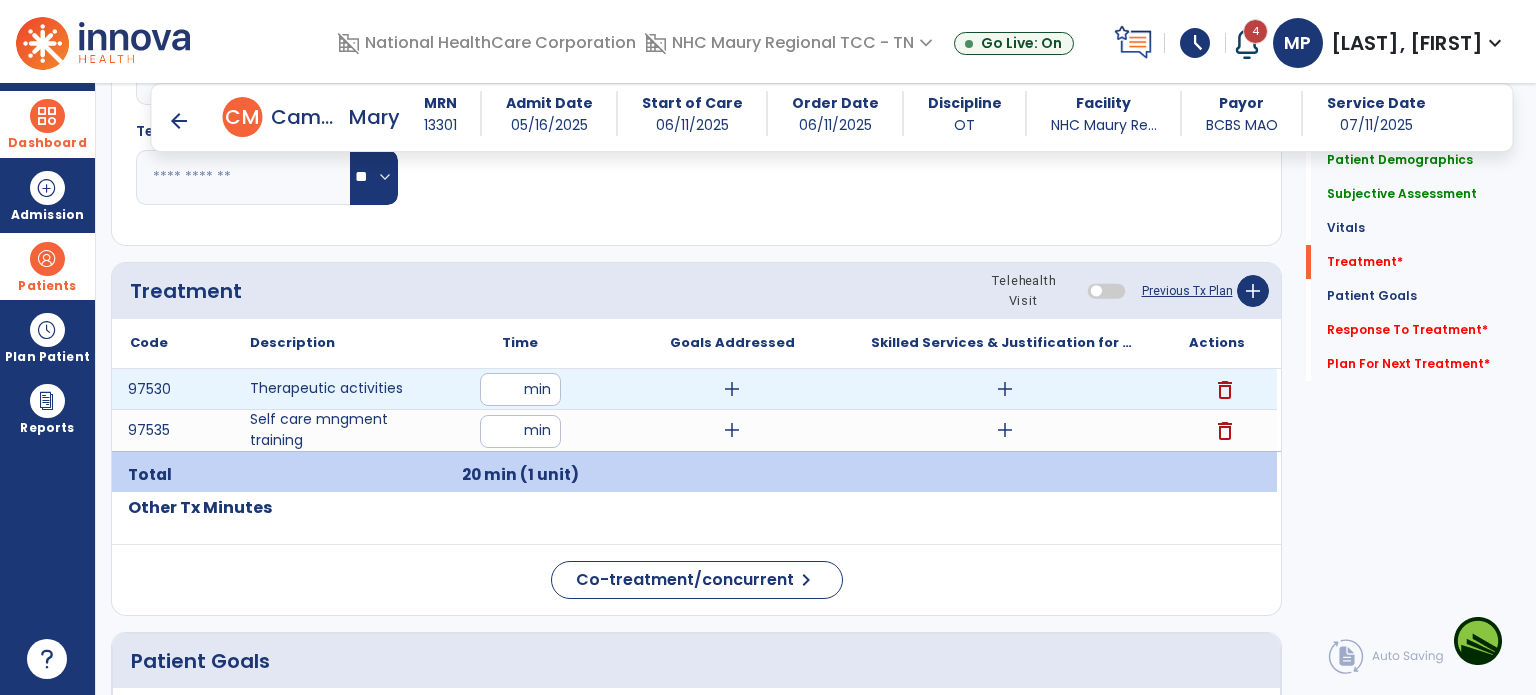 click on "add" at bounding box center (732, 389) 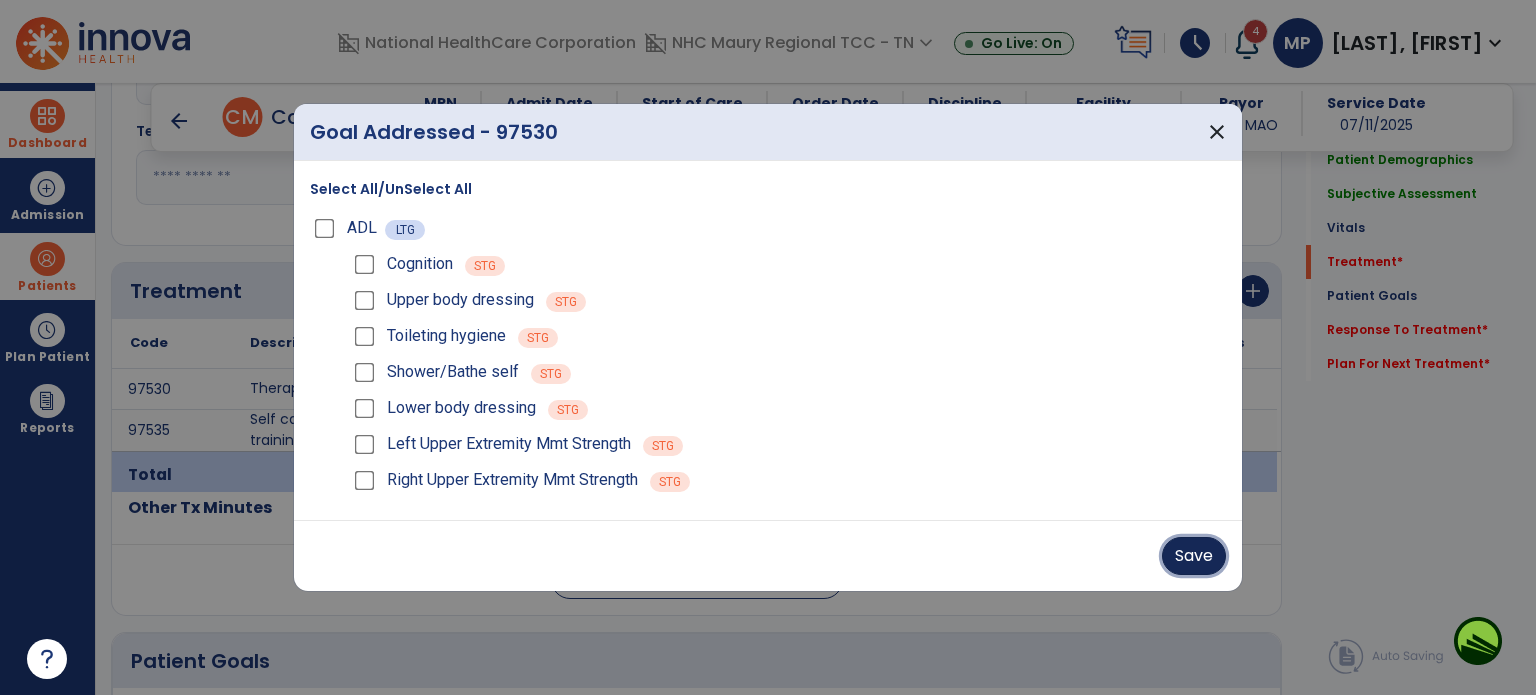 click on "Save" at bounding box center [1194, 556] 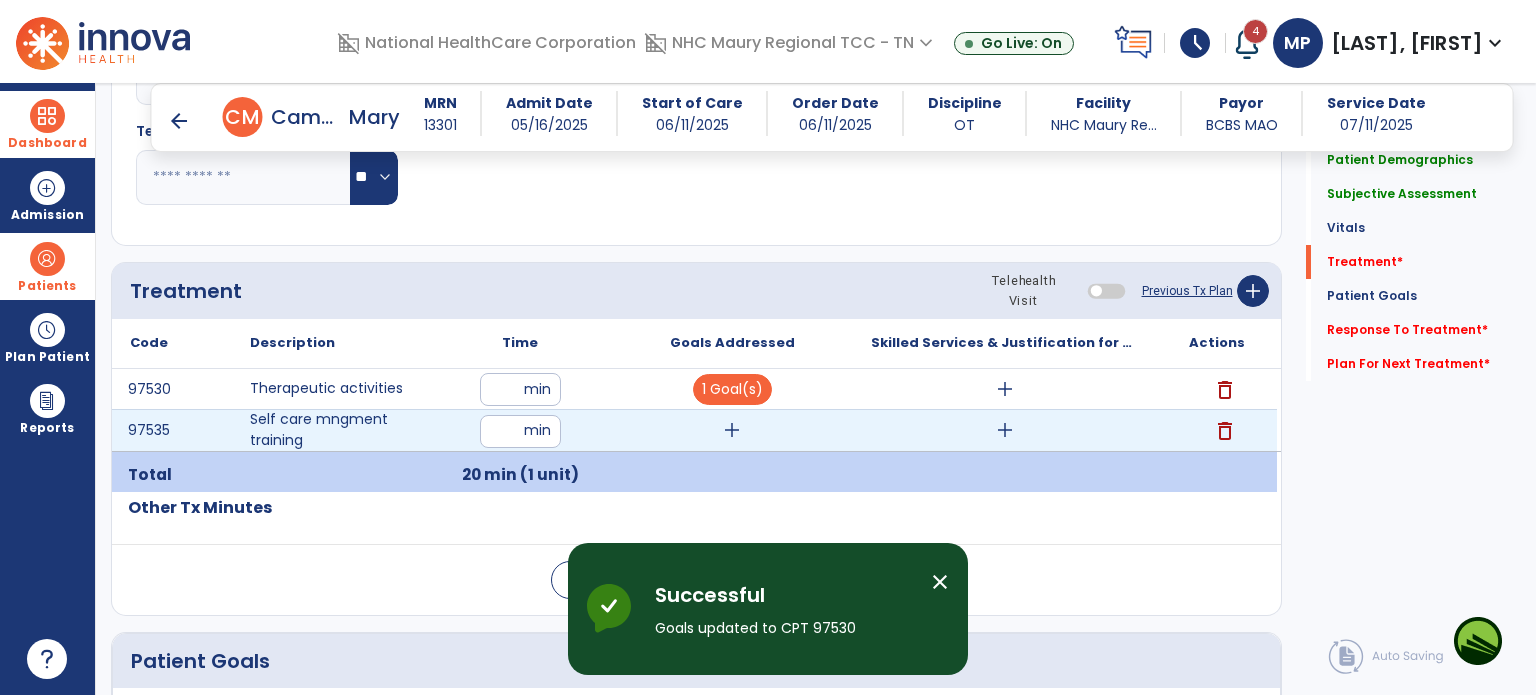 click on "add" at bounding box center [732, 430] 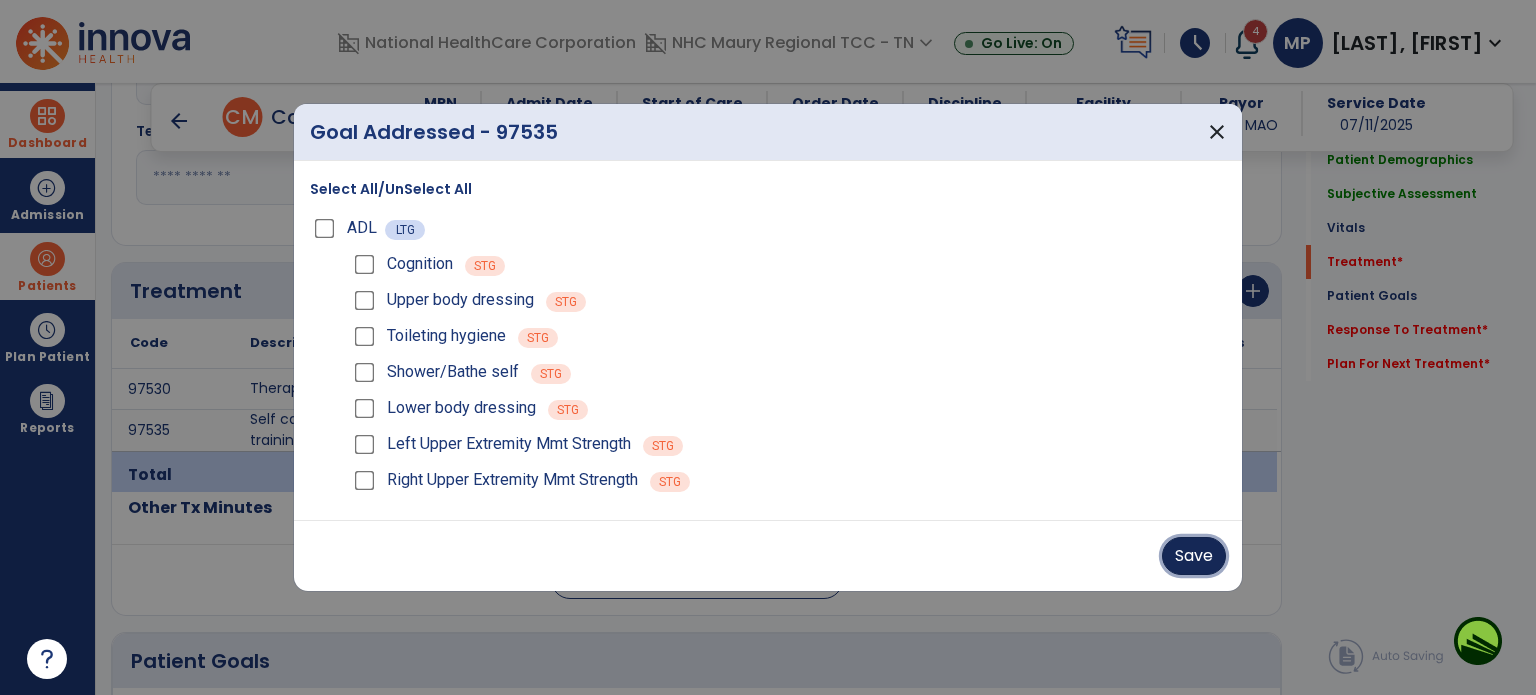 click on "Save" at bounding box center [1194, 556] 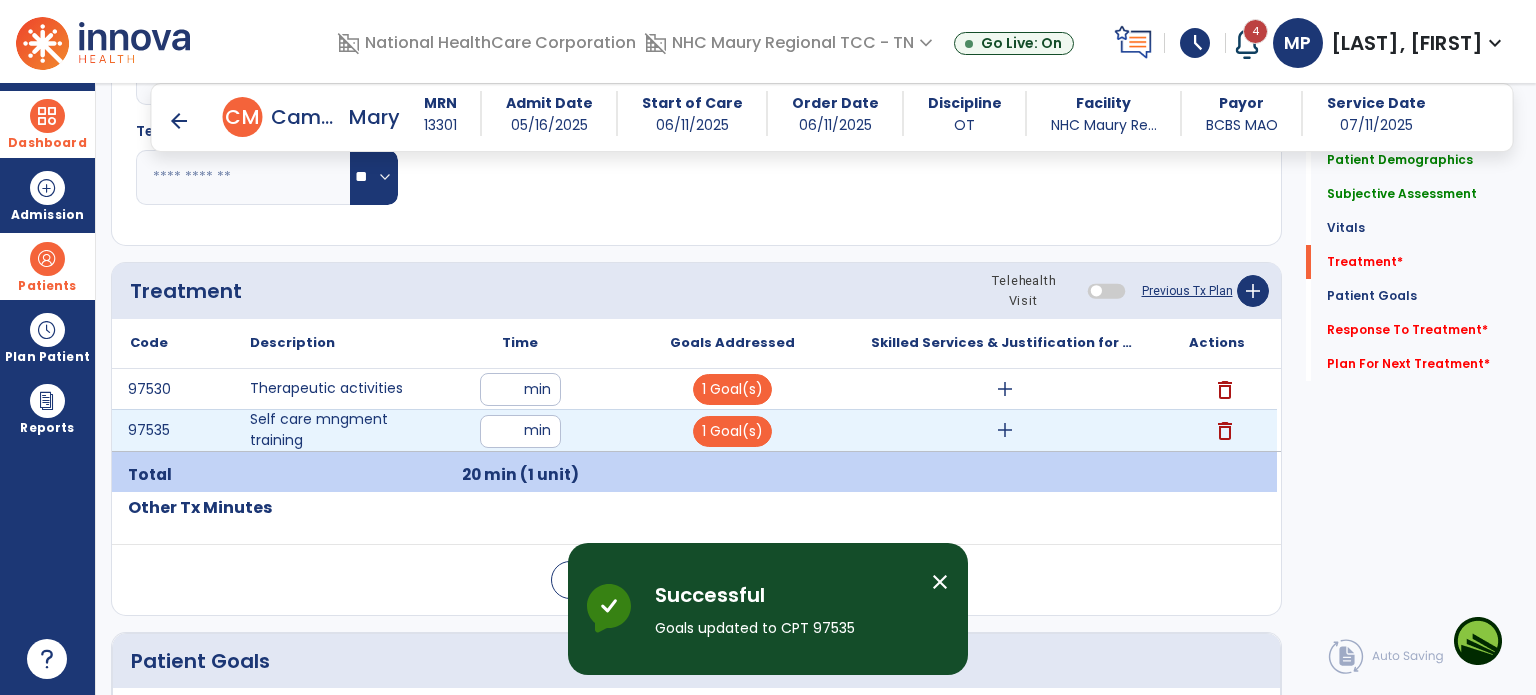click on "add" at bounding box center (1005, 430) 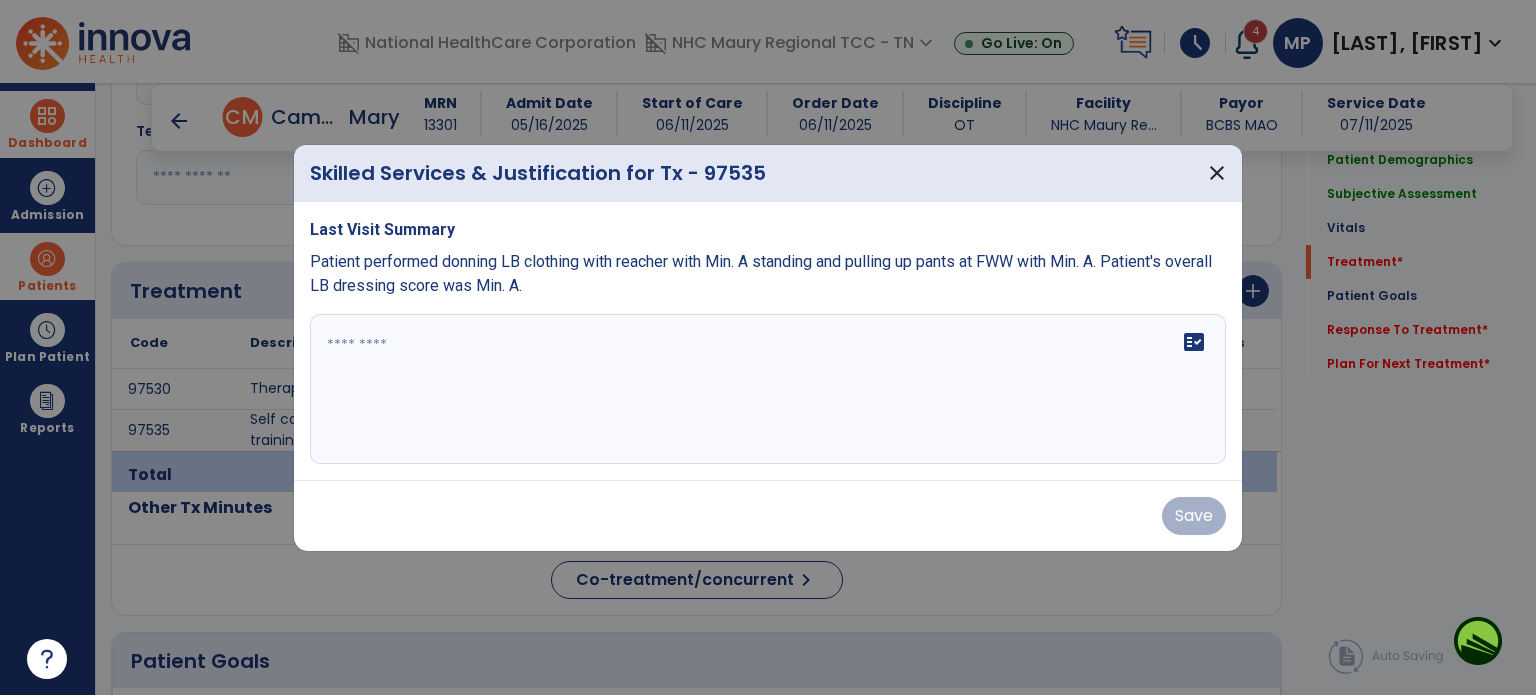 click on "fact_check" at bounding box center (768, 389) 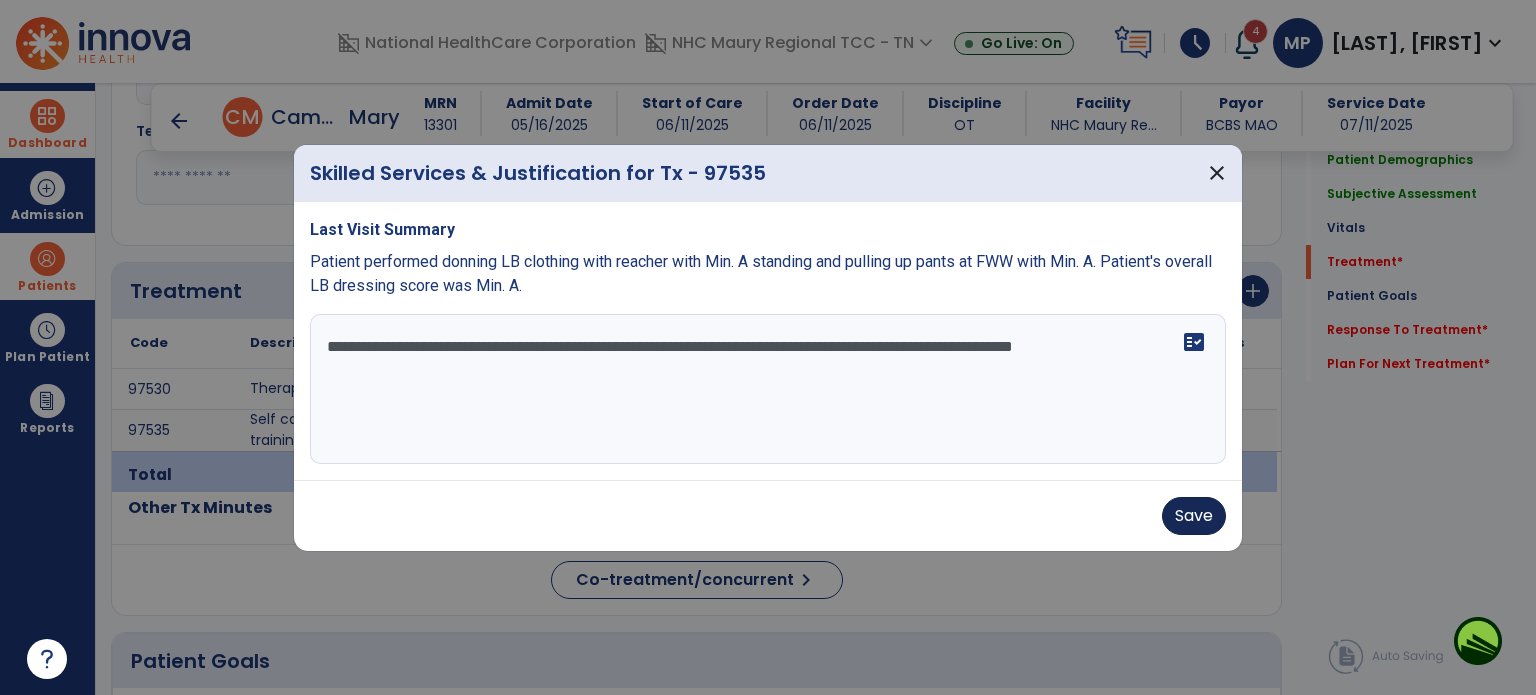type on "**********" 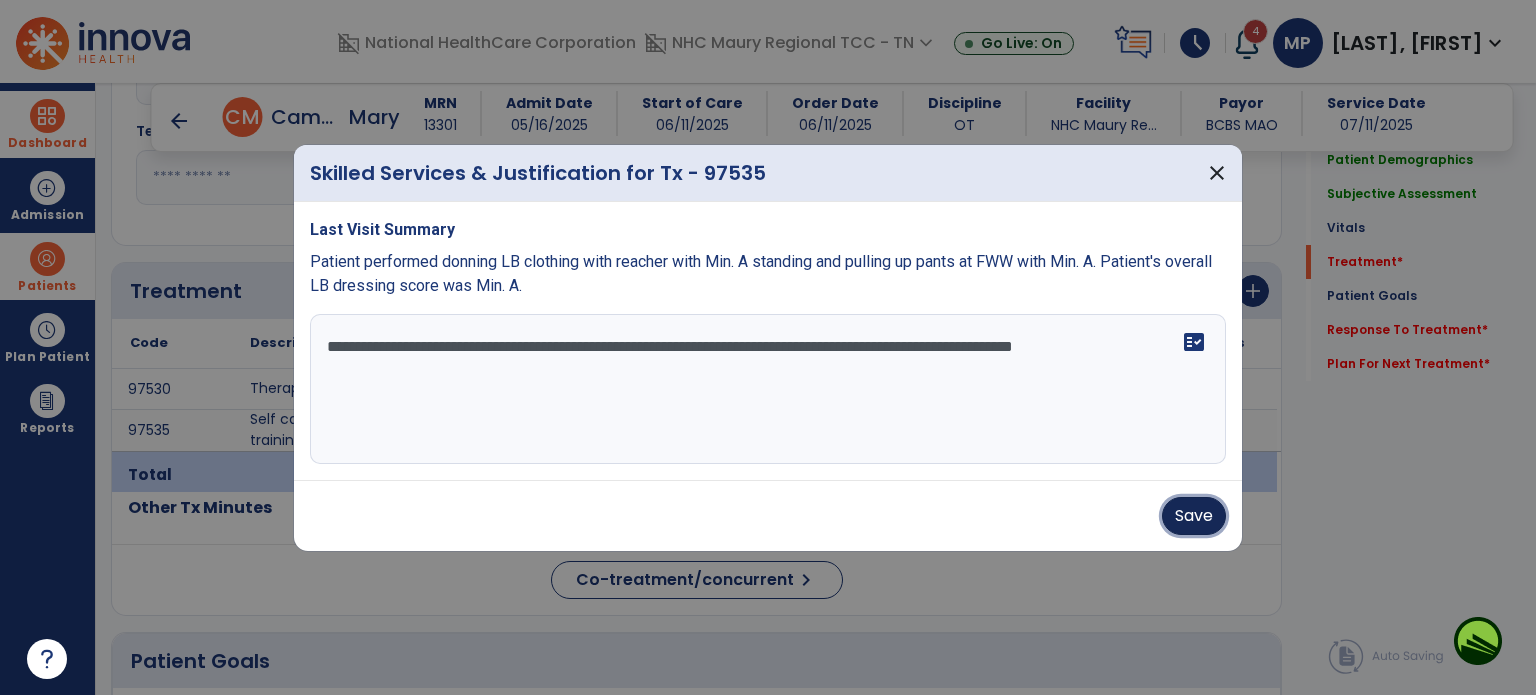 click on "Save" at bounding box center (1194, 516) 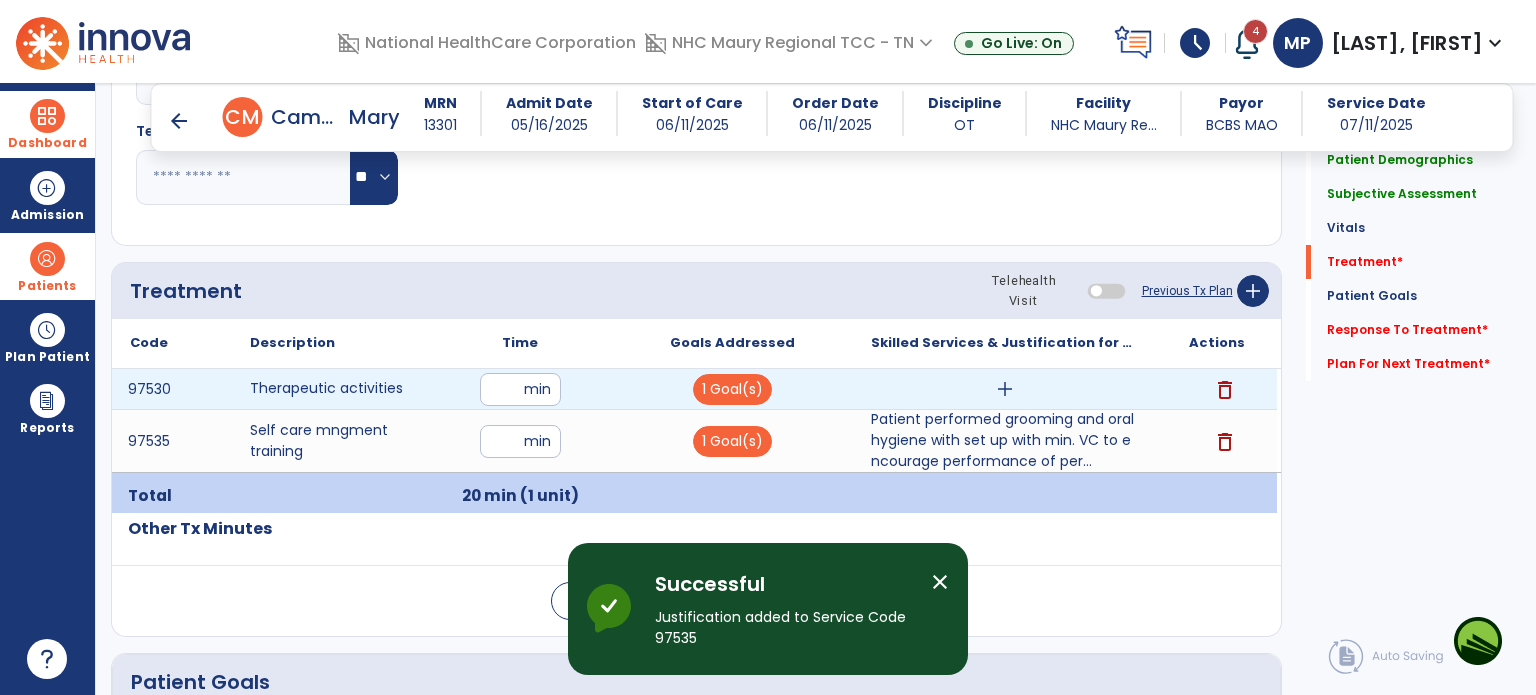 click on "add" at bounding box center (1005, 389) 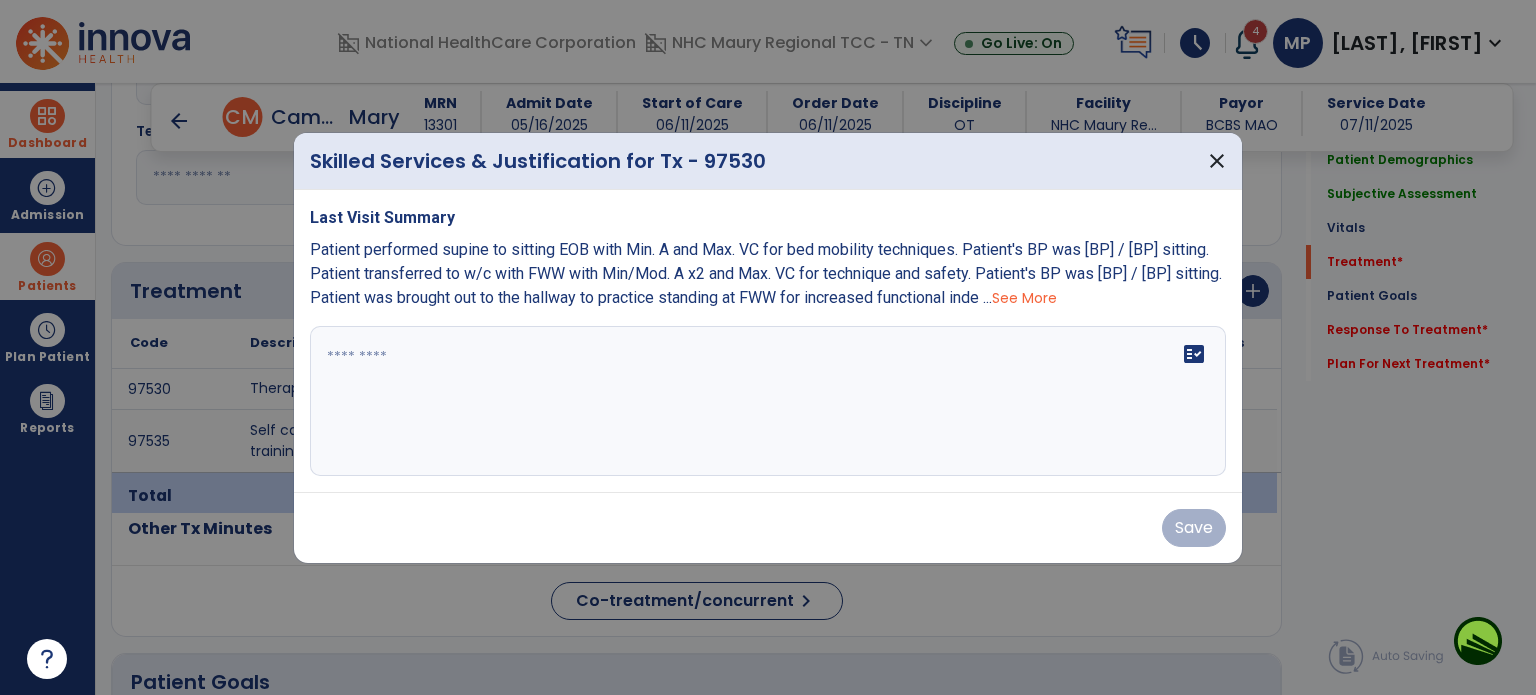 click at bounding box center [768, 401] 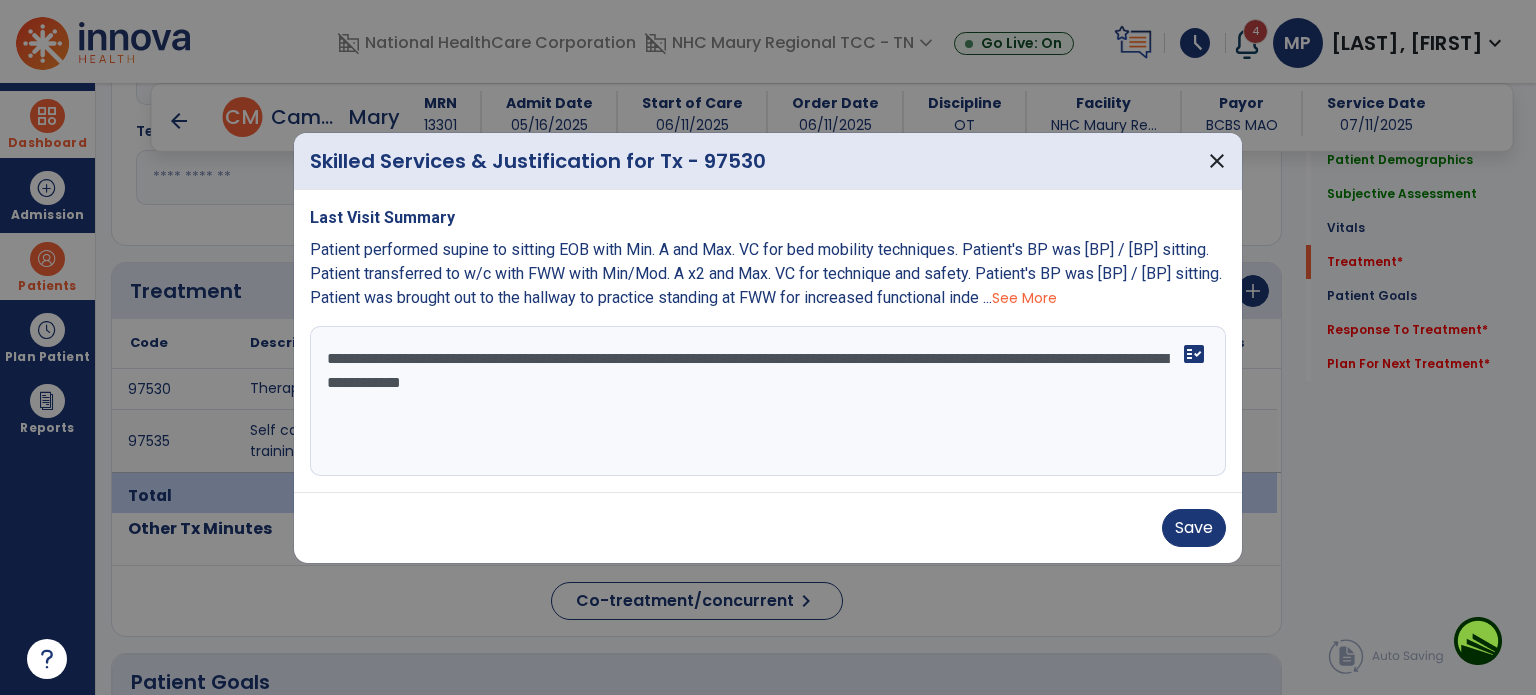 click on "**********" at bounding box center (768, 401) 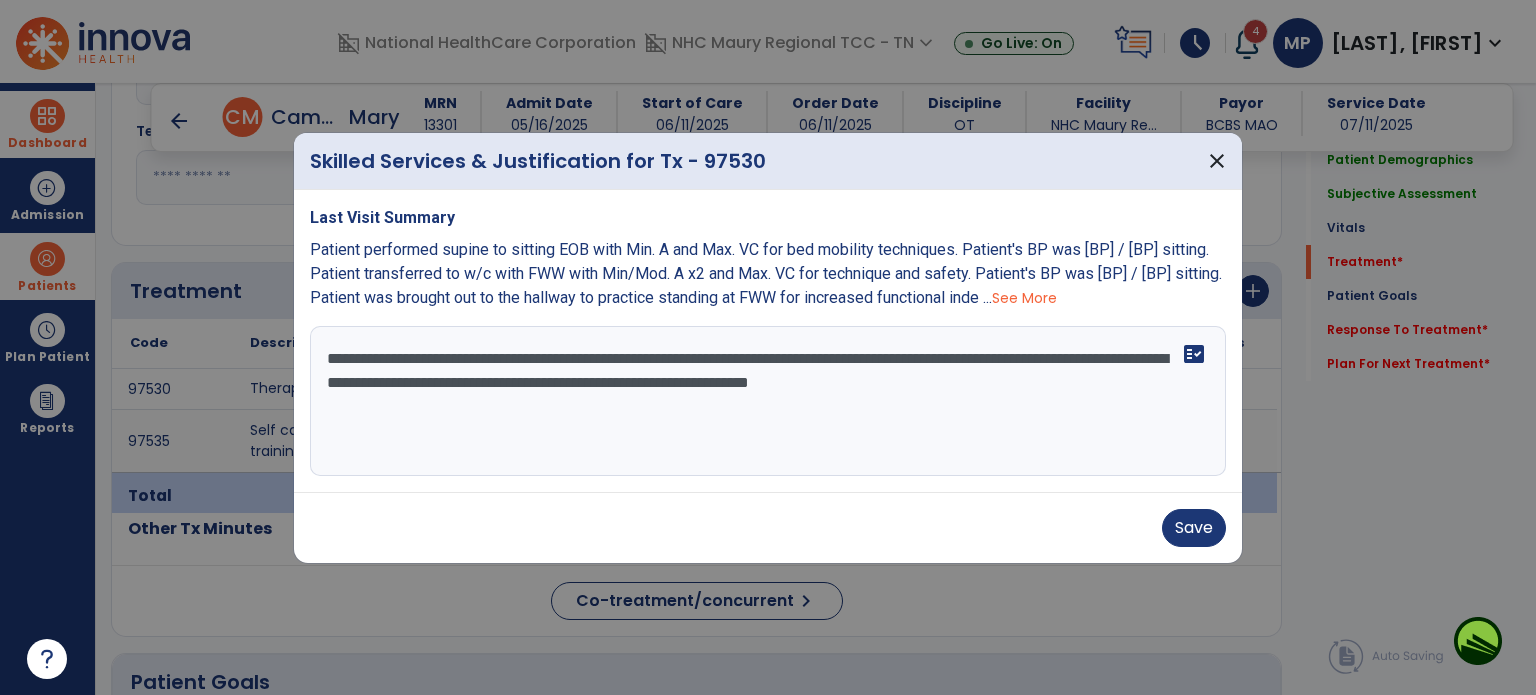 click on "**********" at bounding box center [768, 401] 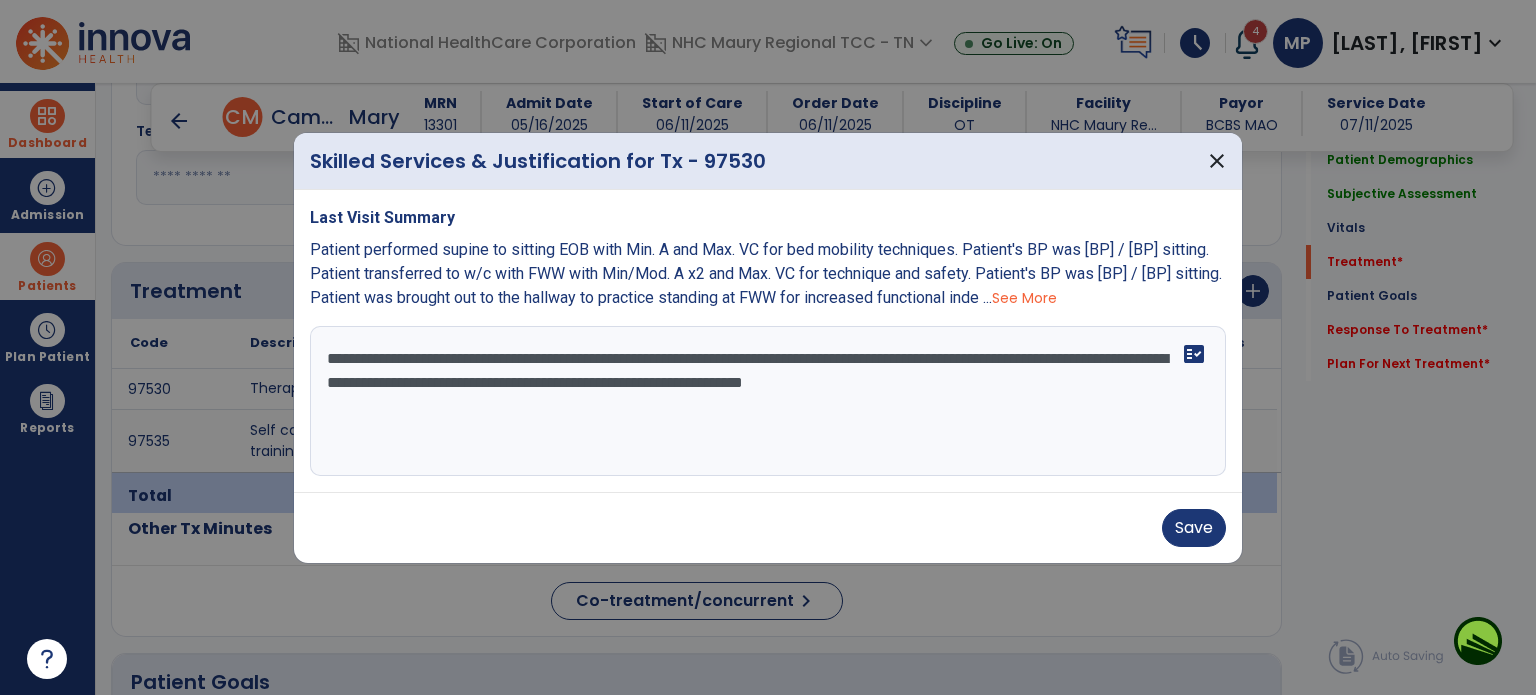 click on "**********" at bounding box center [768, 401] 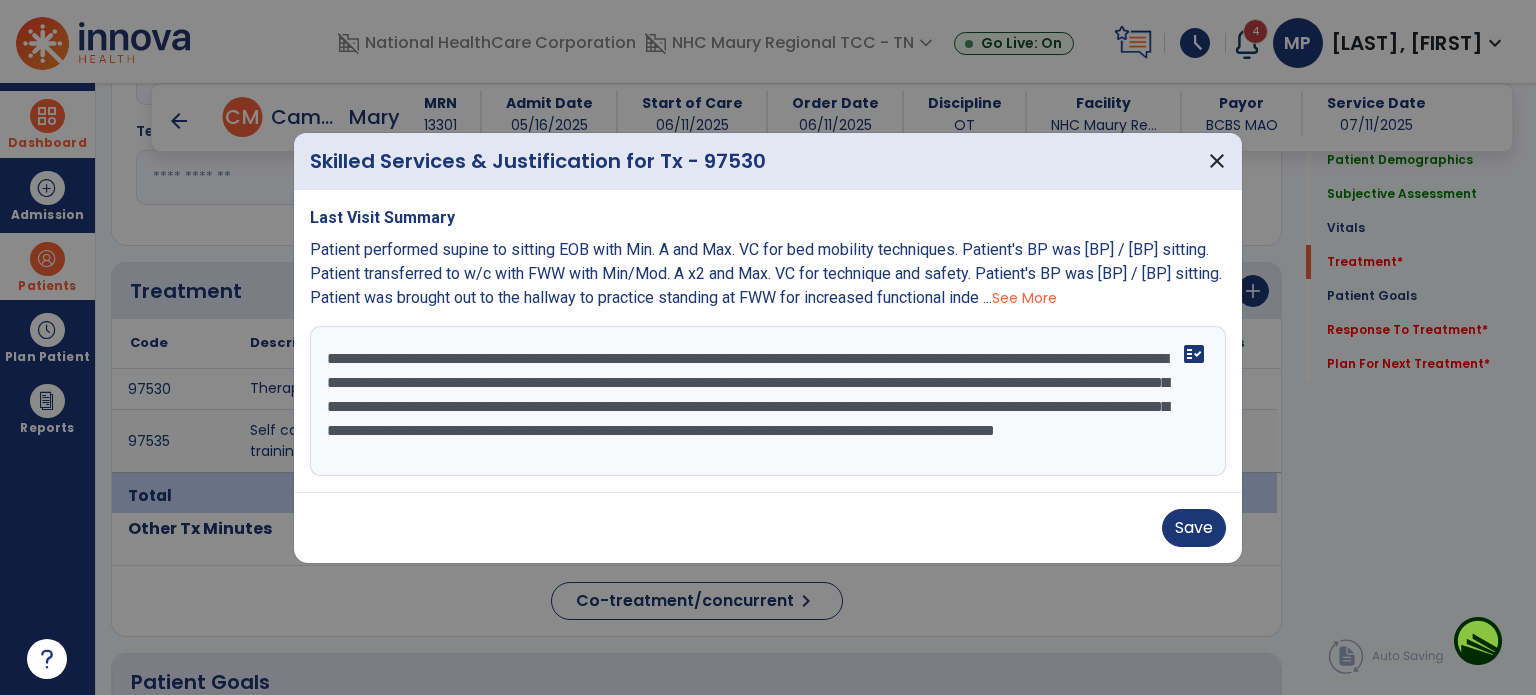 scroll, scrollTop: 15, scrollLeft: 0, axis: vertical 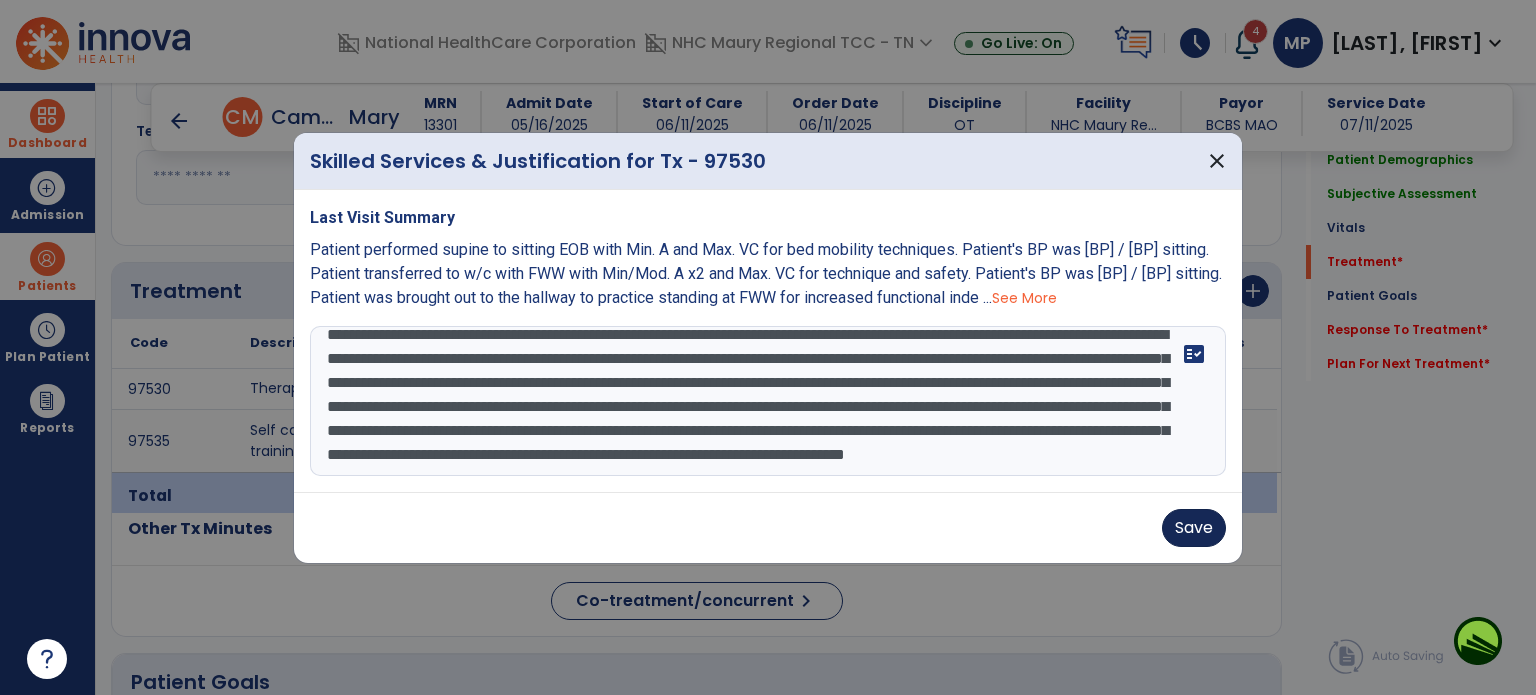 type on "**********" 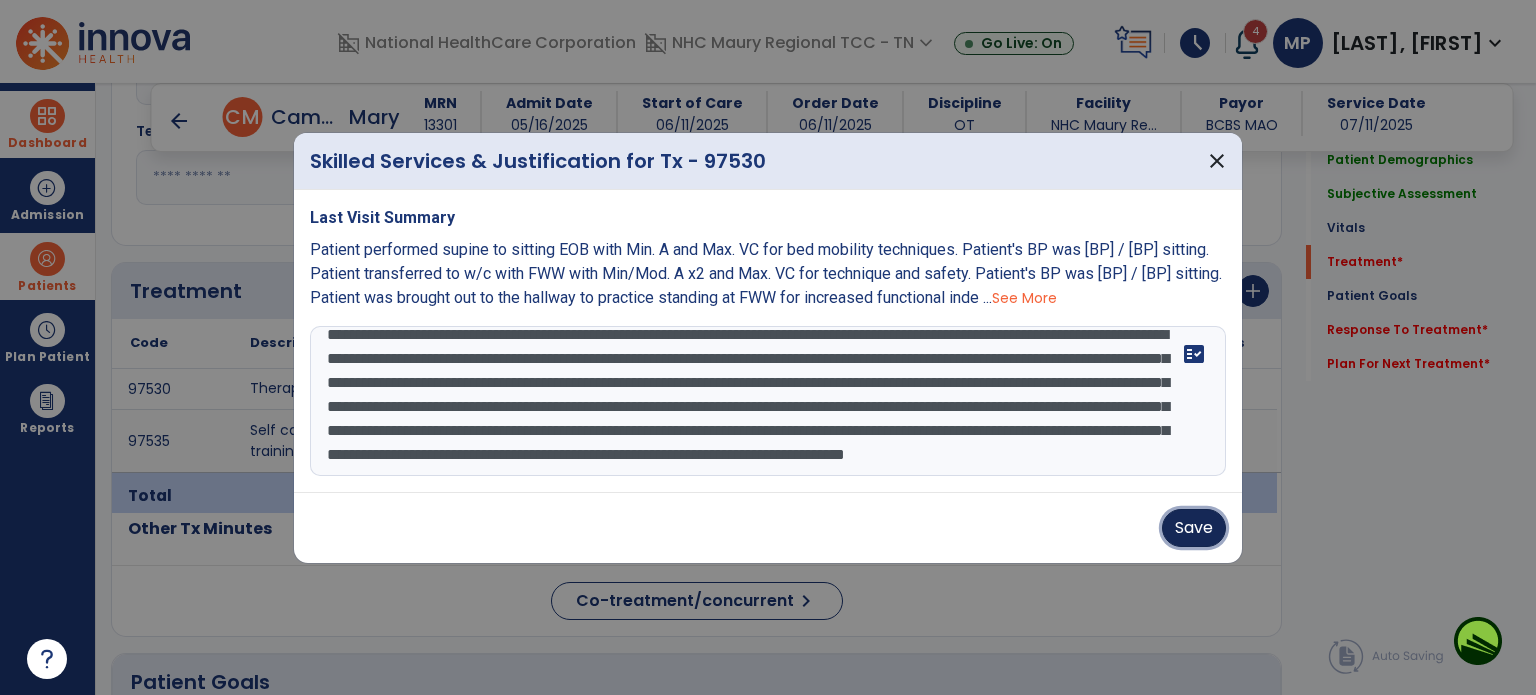 click on "Save" at bounding box center [1194, 528] 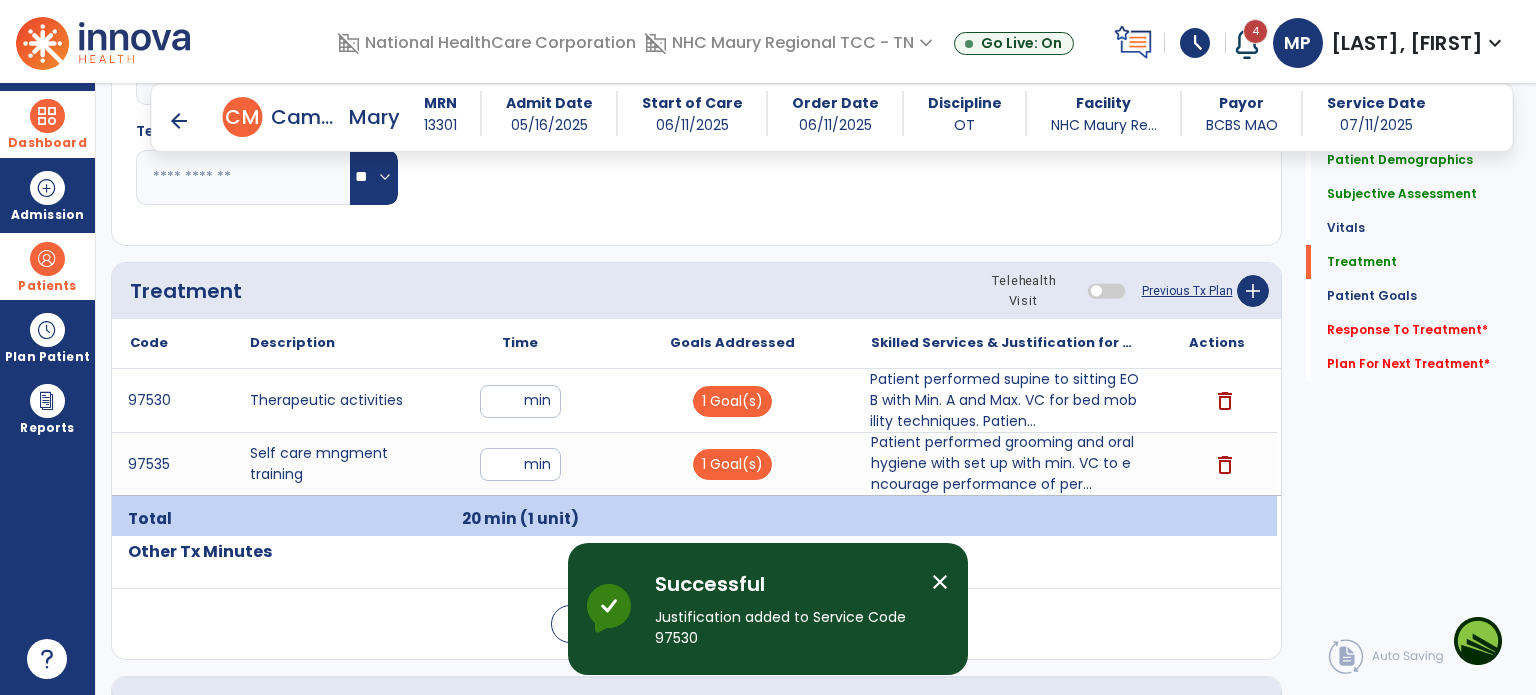 click on "close" at bounding box center (940, 582) 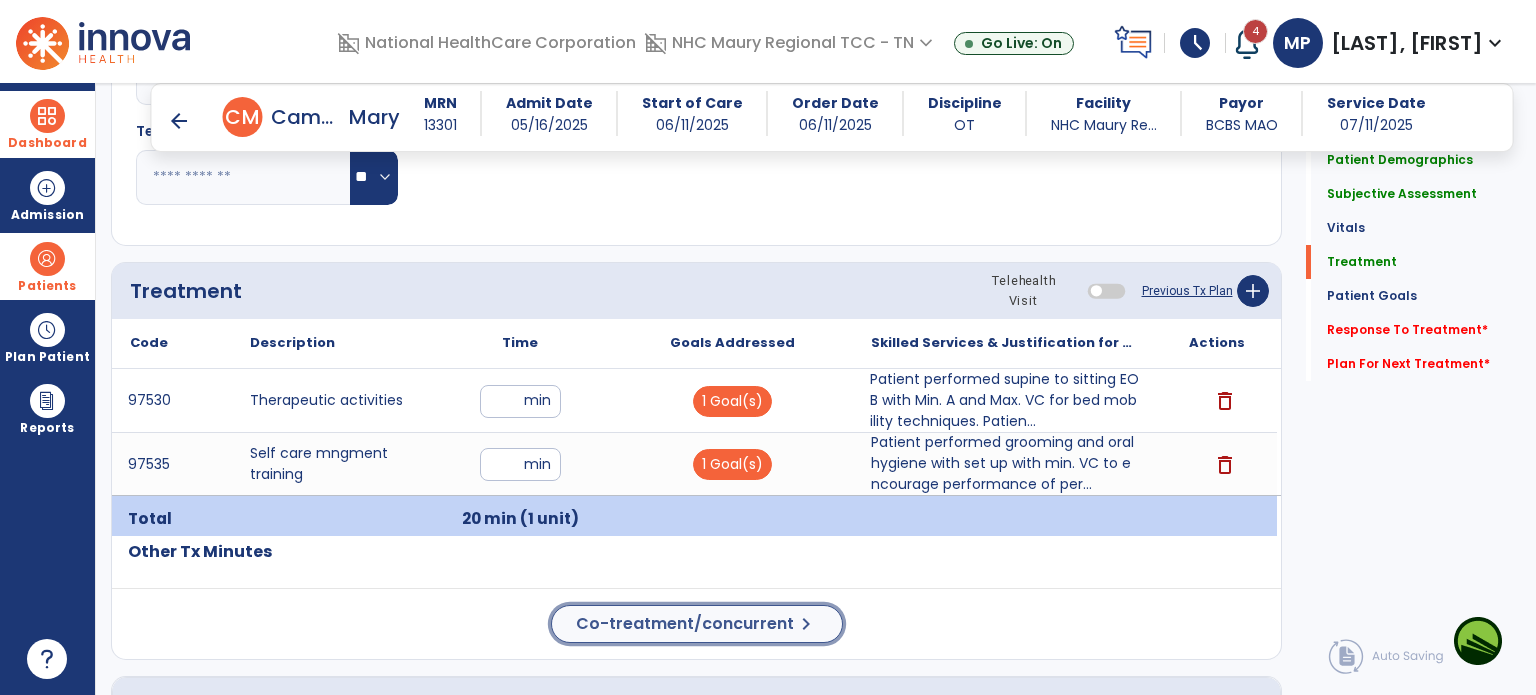 click on "Co-treatment/concurrent" 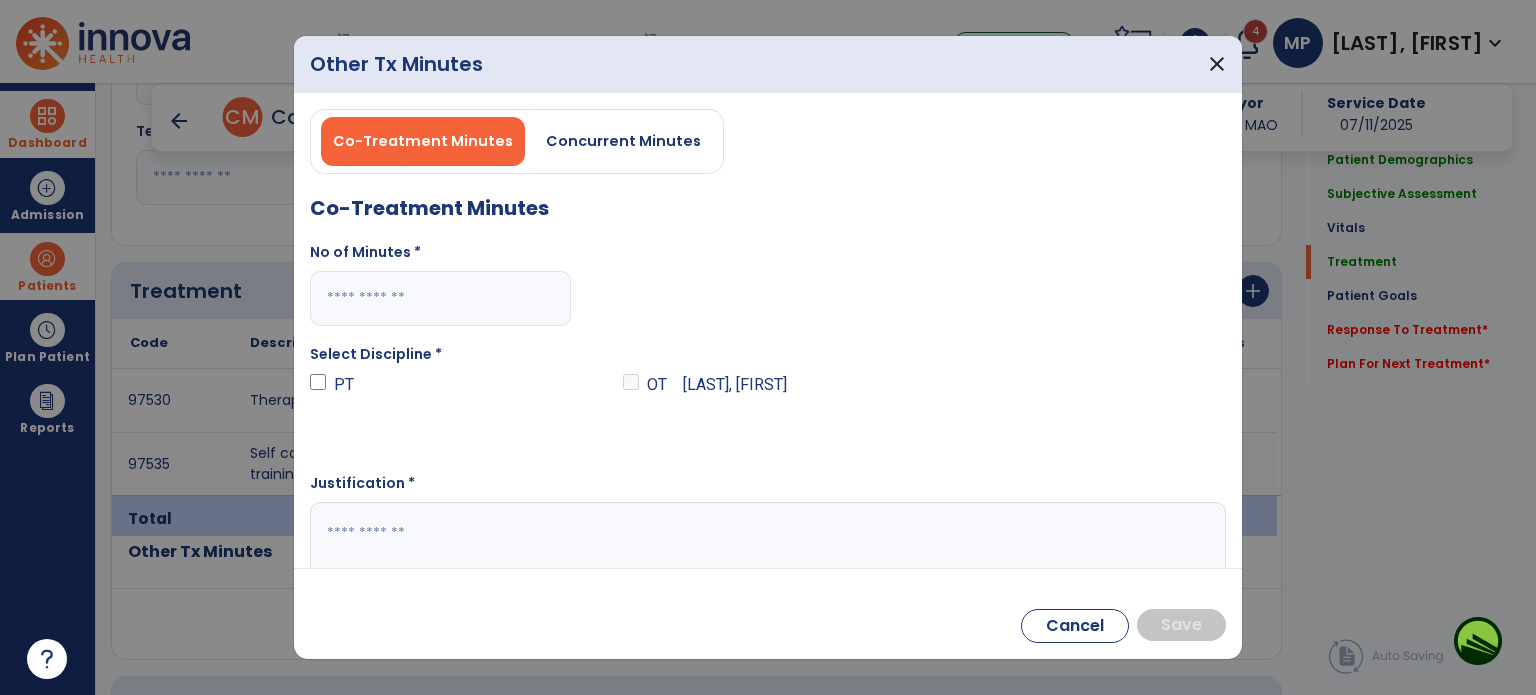 click at bounding box center [440, 298] 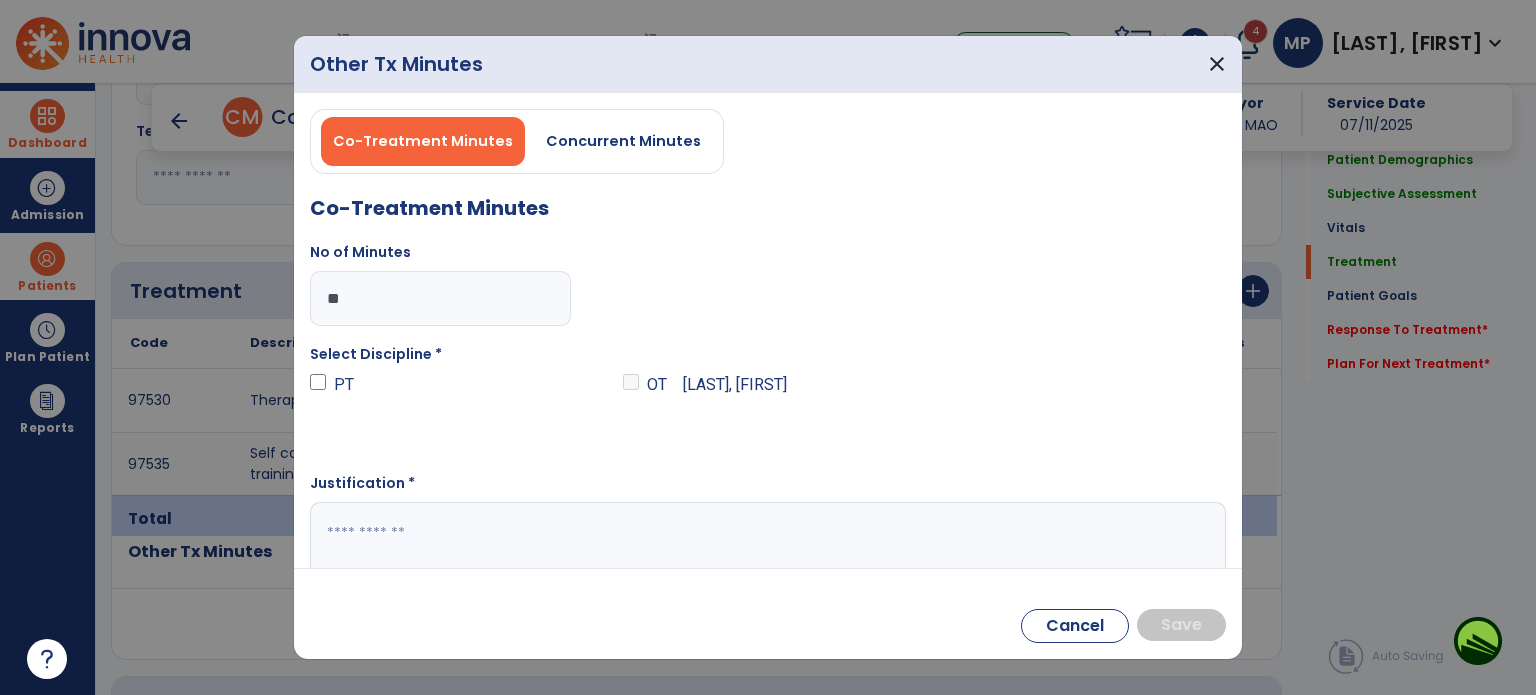 type on "**" 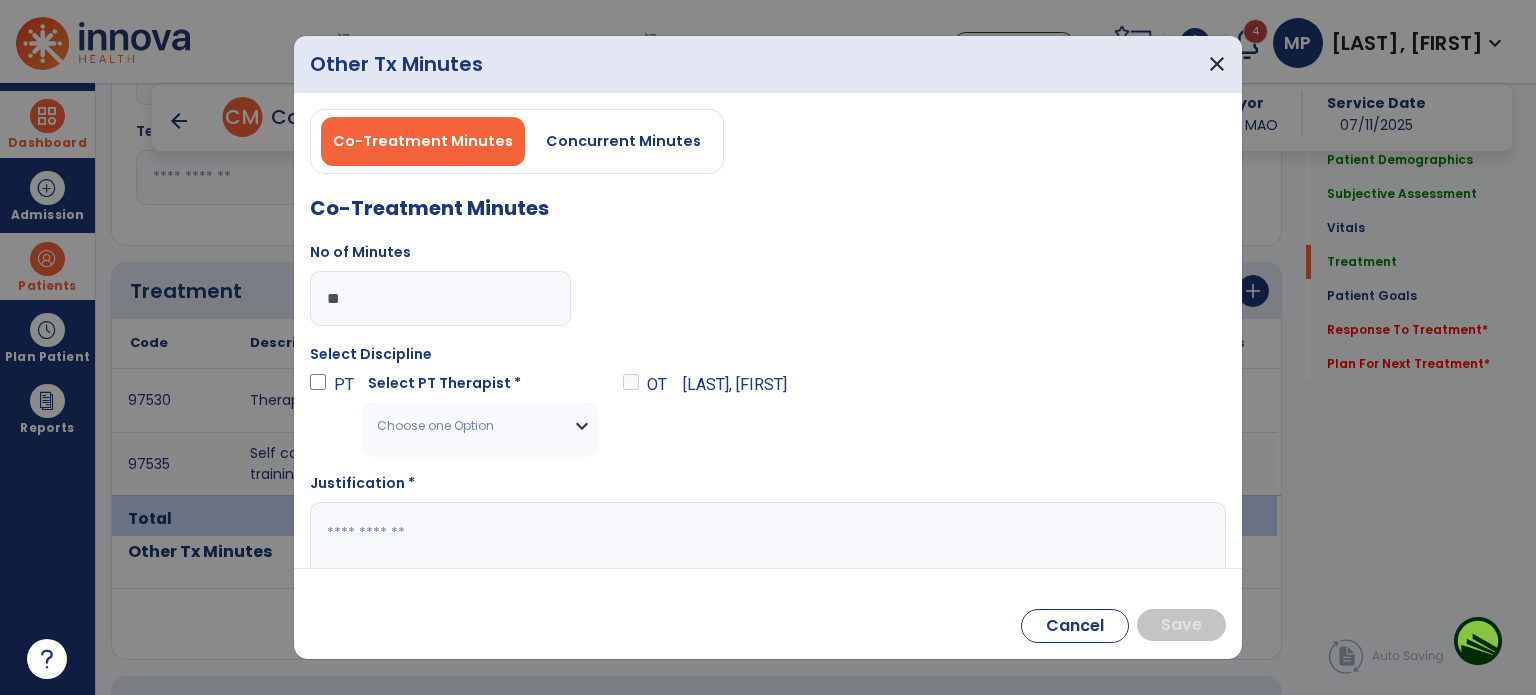 click on "Choose one Option" at bounding box center [480, 426] 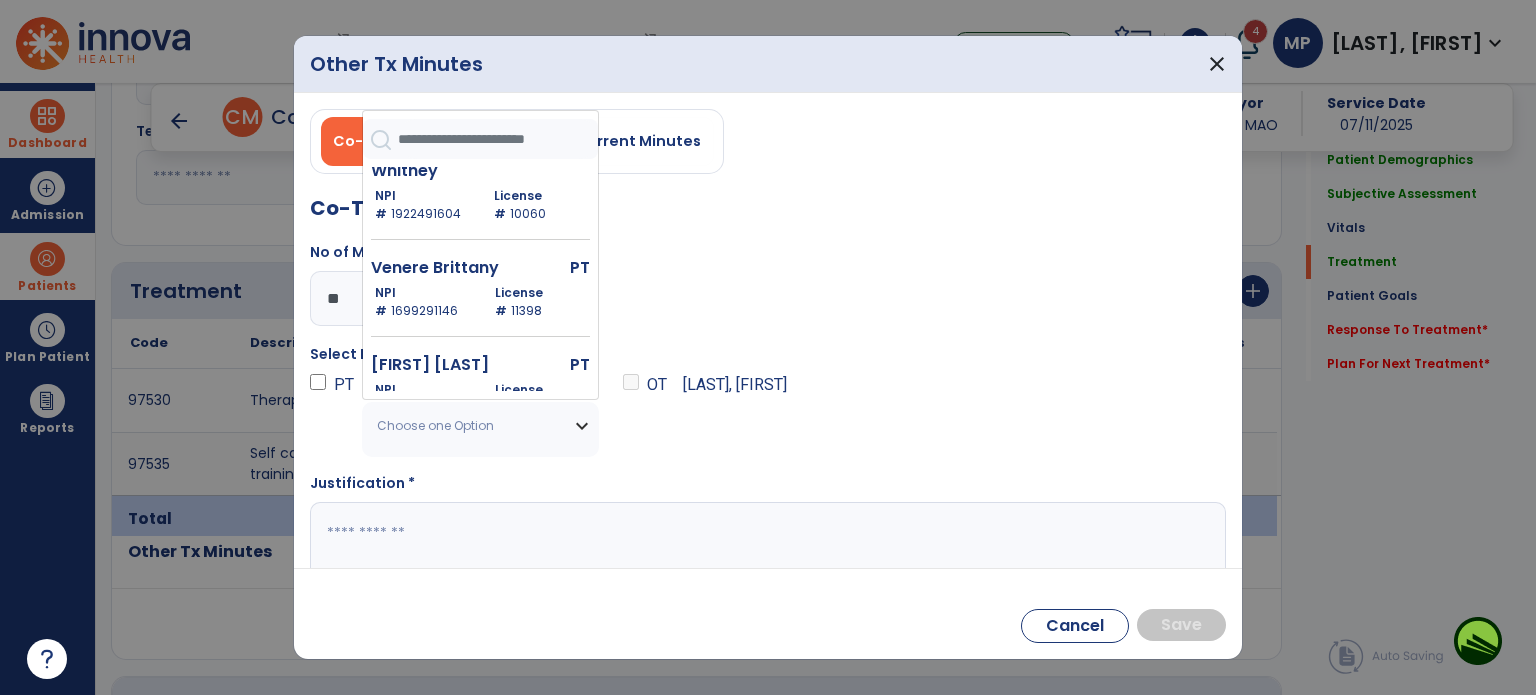scroll, scrollTop: 3053, scrollLeft: 0, axis: vertical 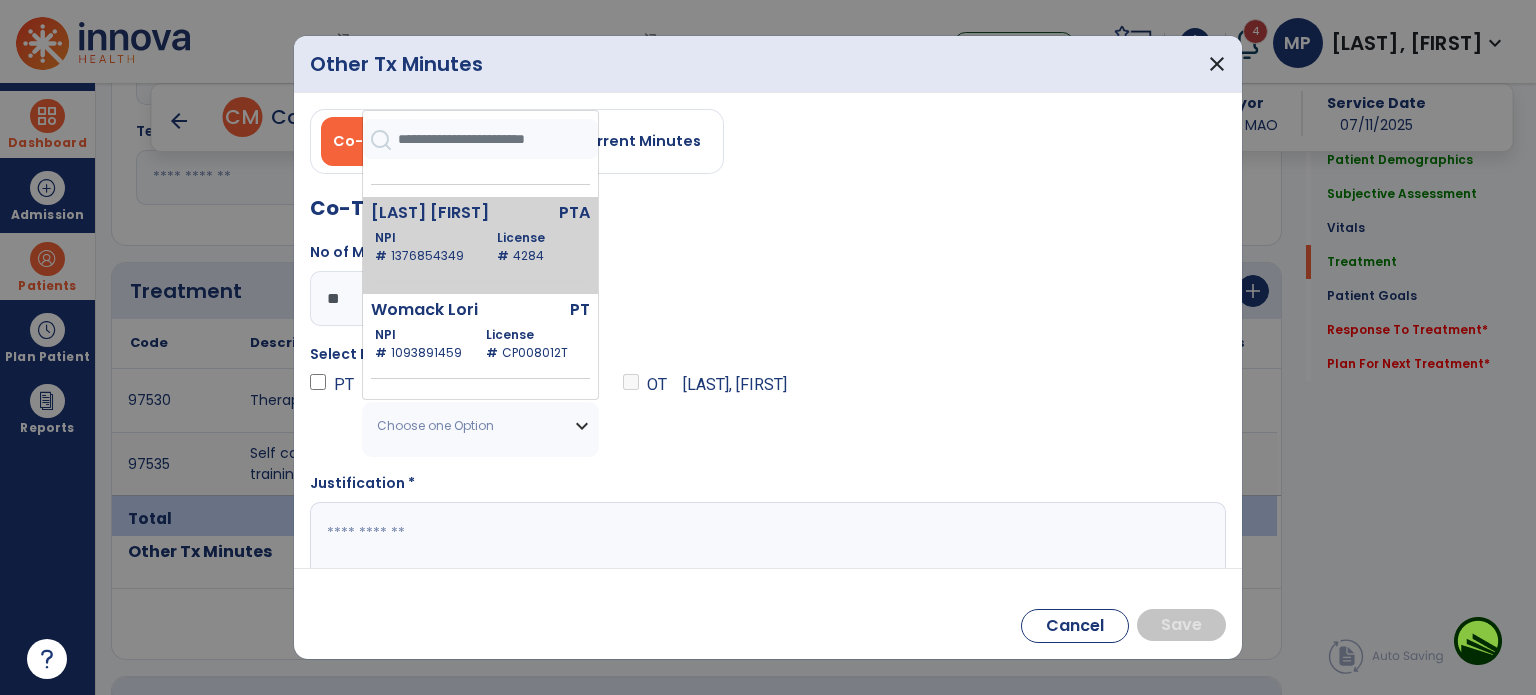 click on "[LAST] [FIRST]" at bounding box center (440, 213) 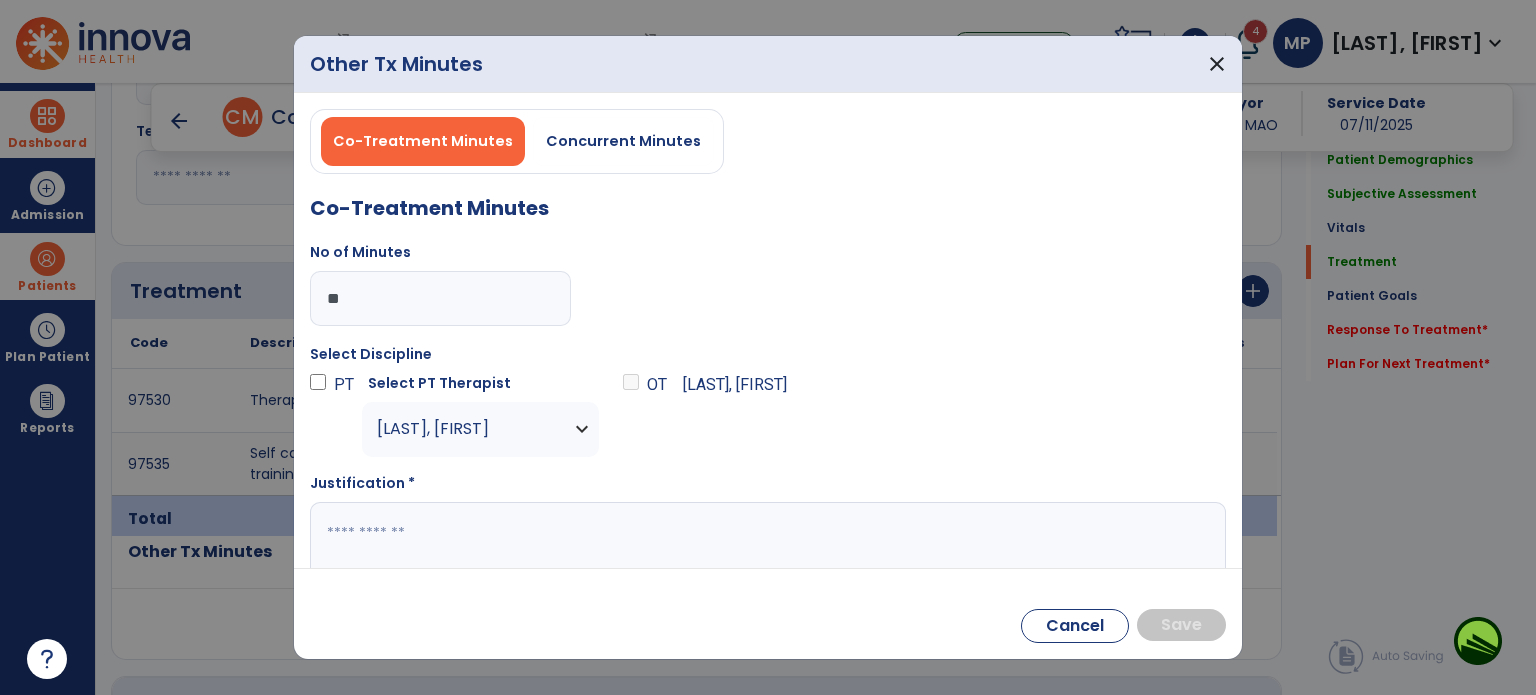 click at bounding box center (766, 541) 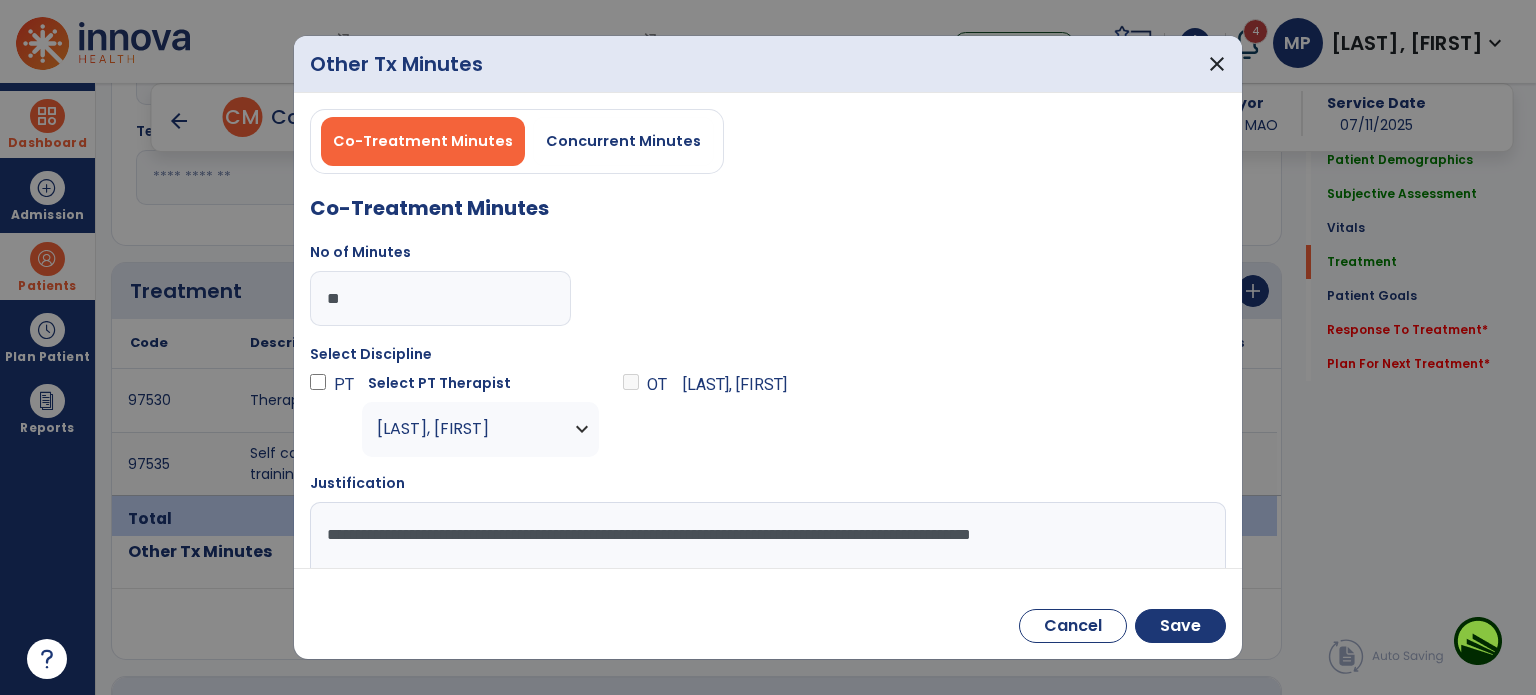 scroll, scrollTop: 1, scrollLeft: 0, axis: vertical 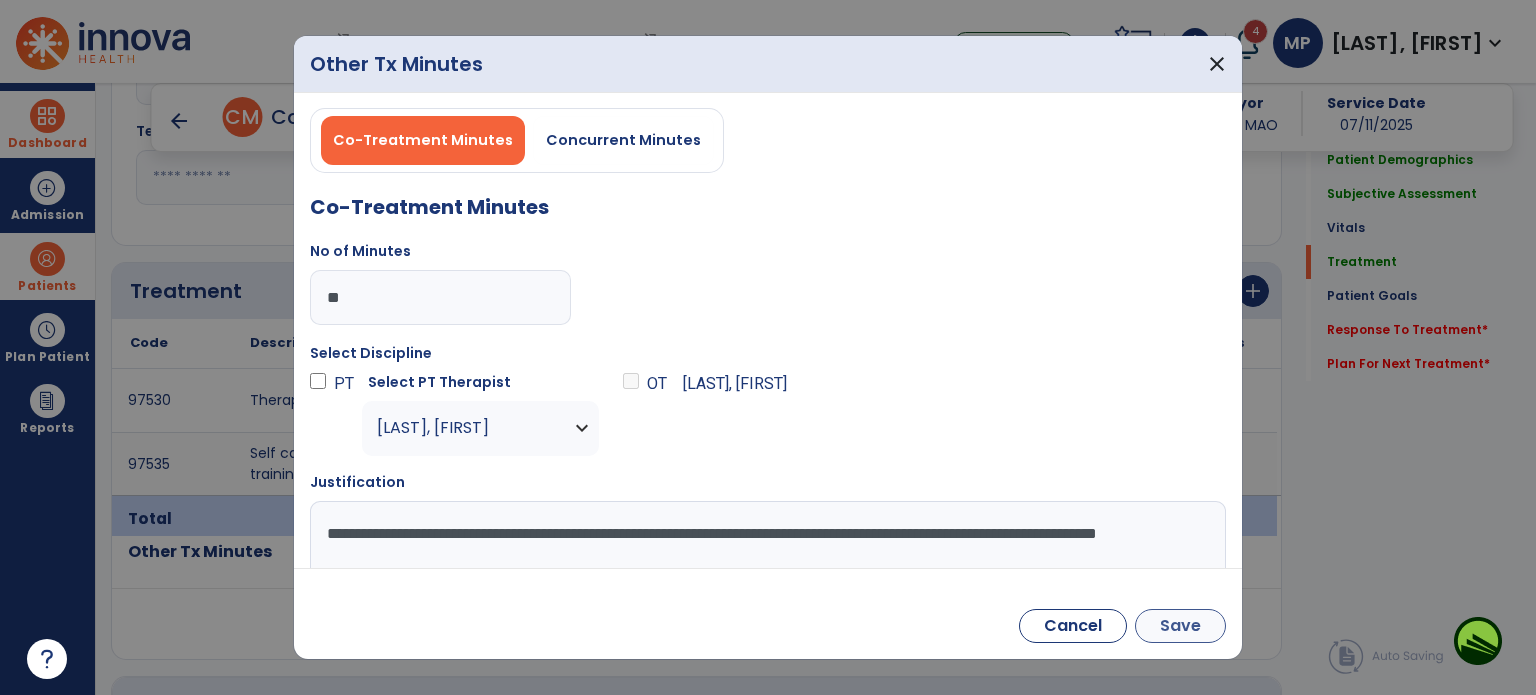 type on "**********" 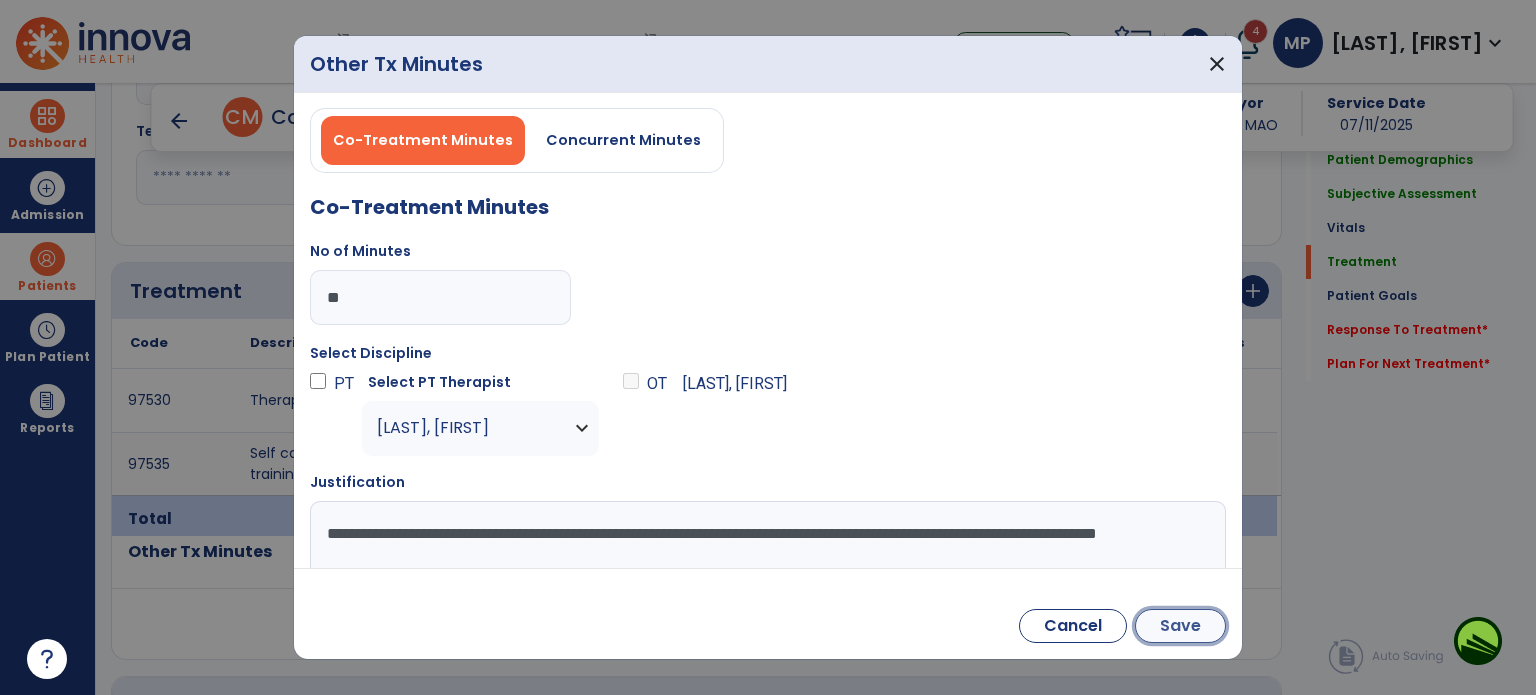 click on "Save" at bounding box center (1180, 626) 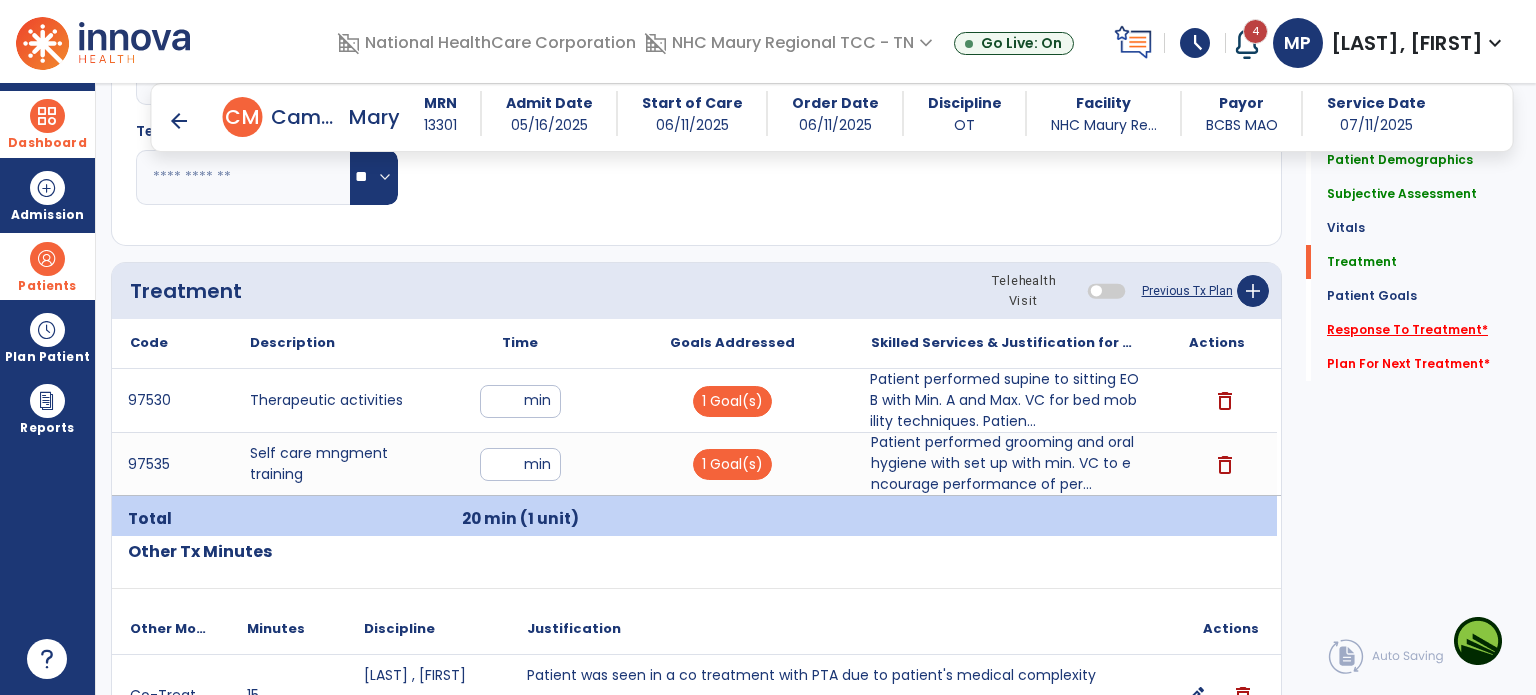 click on "Response To Treatment   *" 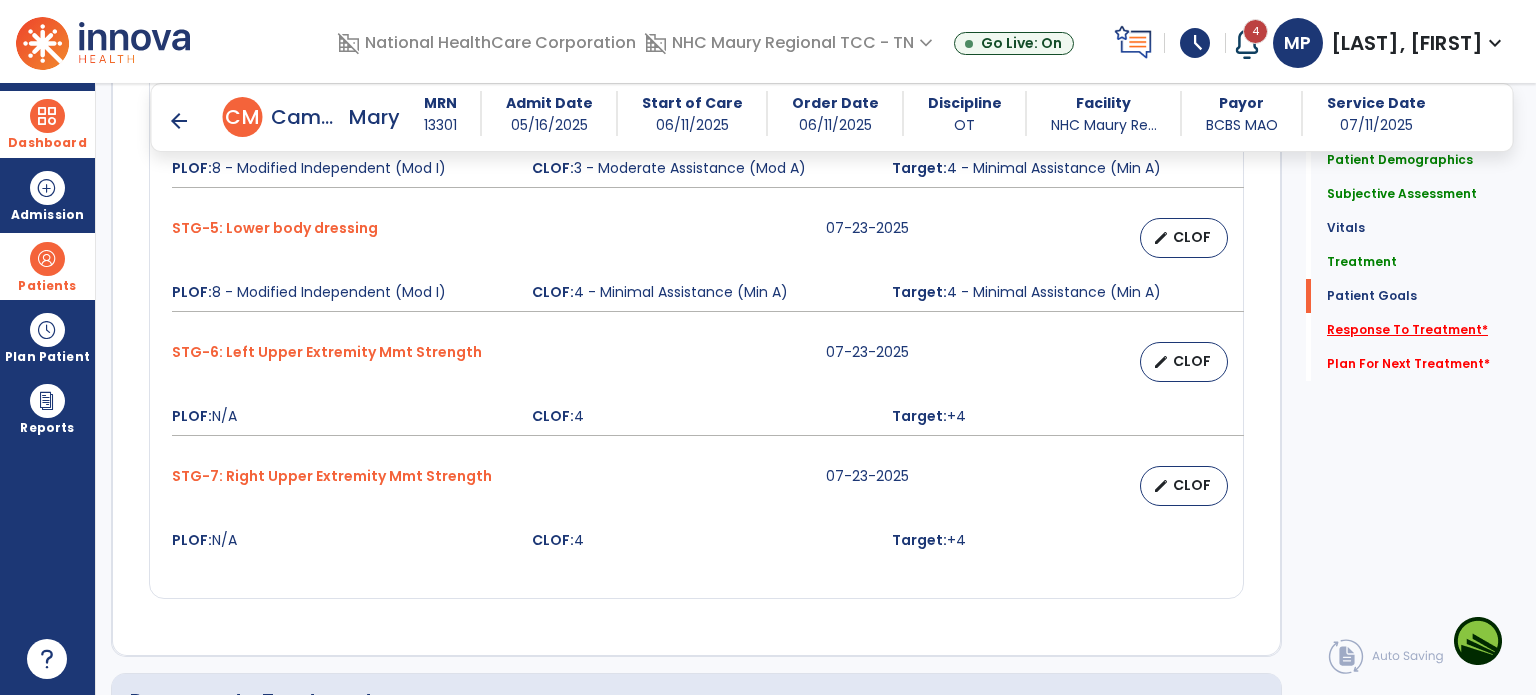 scroll, scrollTop: 2740, scrollLeft: 0, axis: vertical 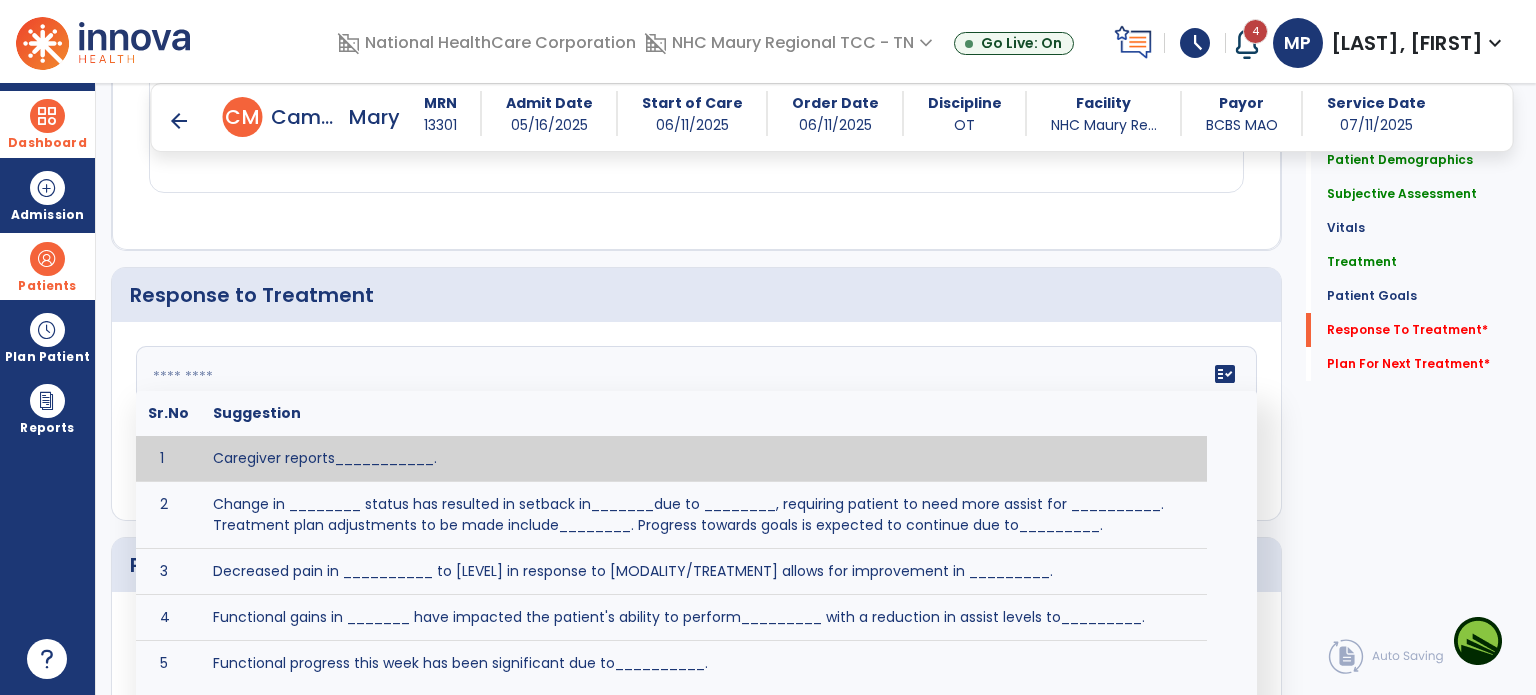 click 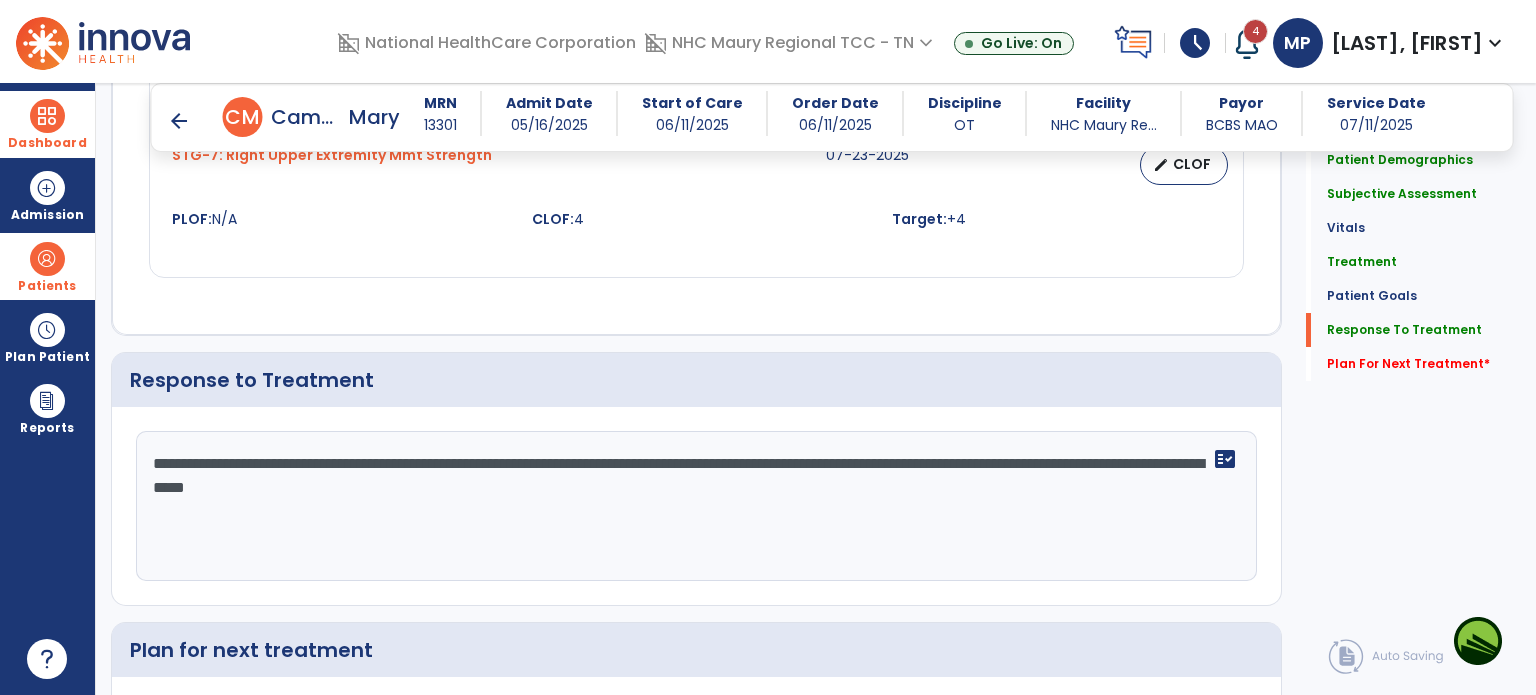 scroll, scrollTop: 2741, scrollLeft: 0, axis: vertical 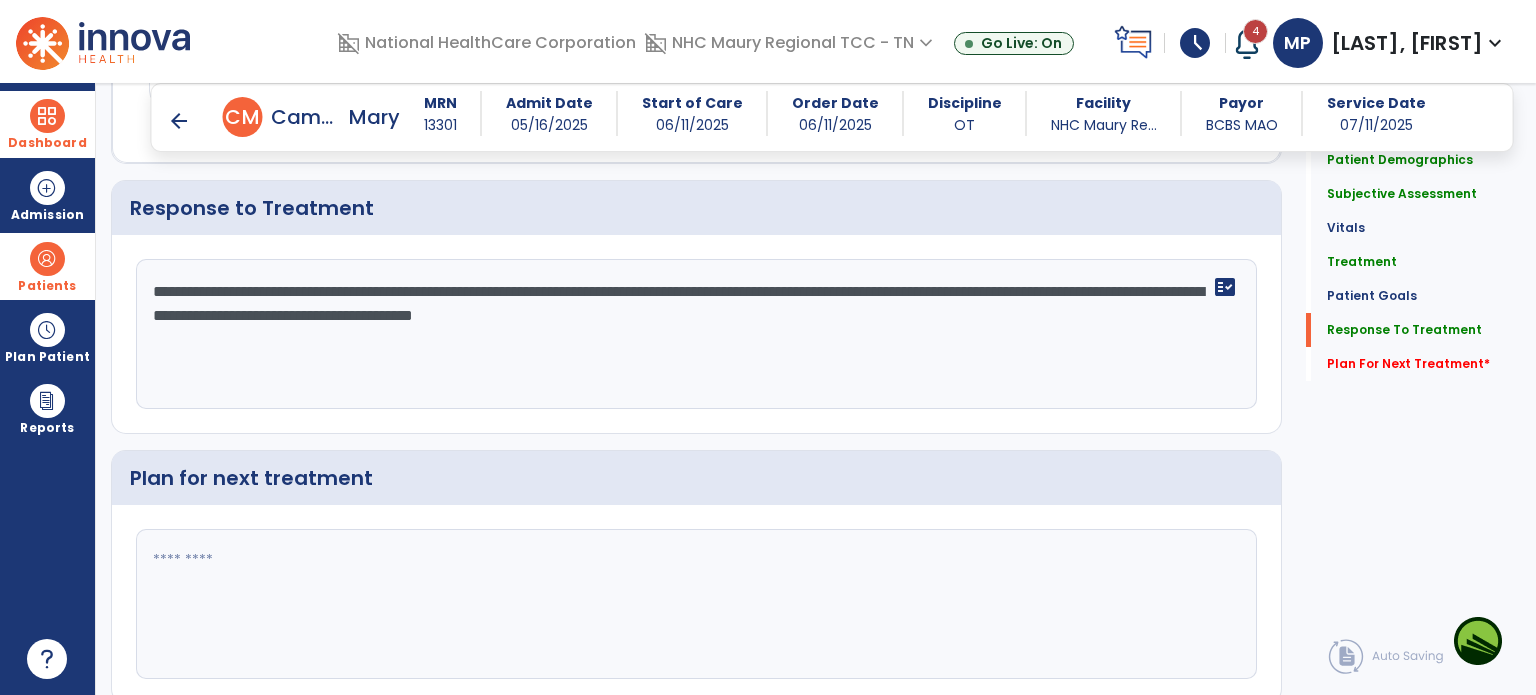 type on "**********" 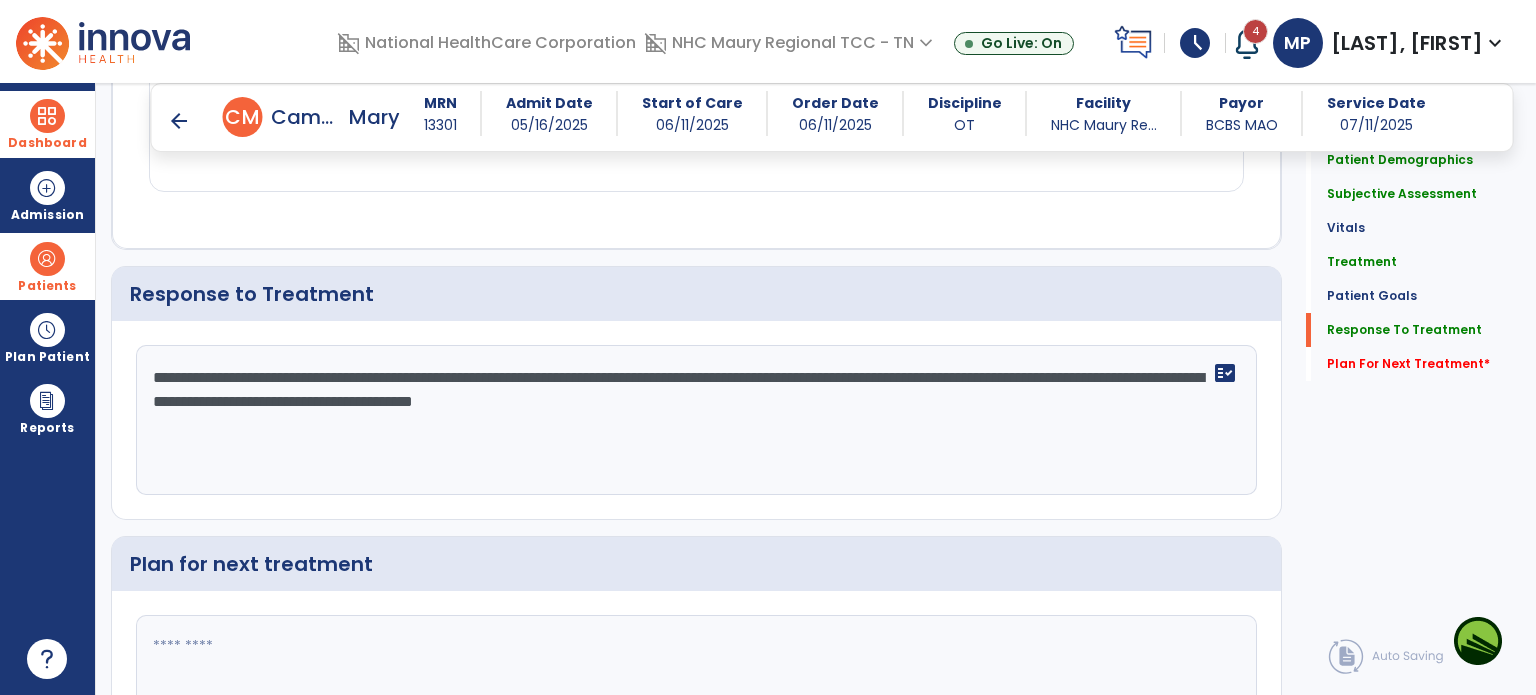 click 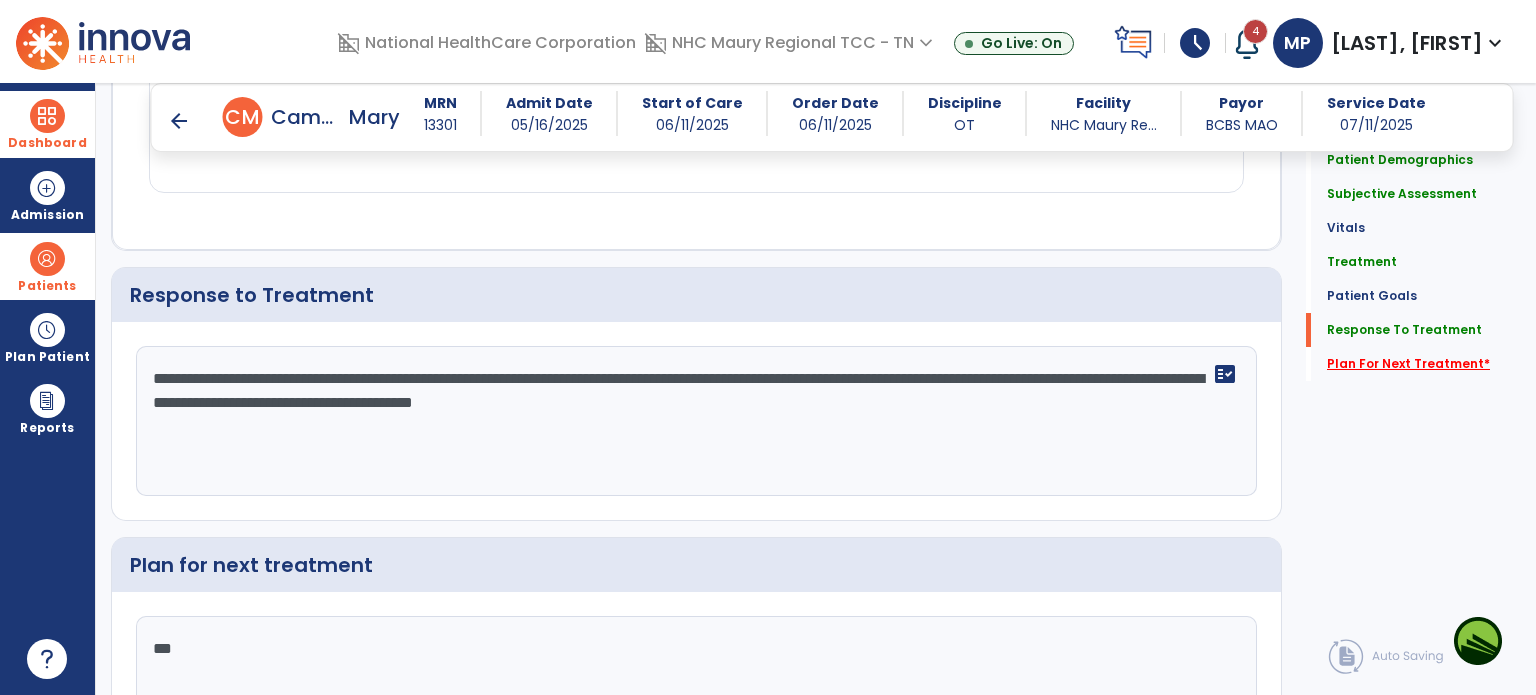 type on "***" 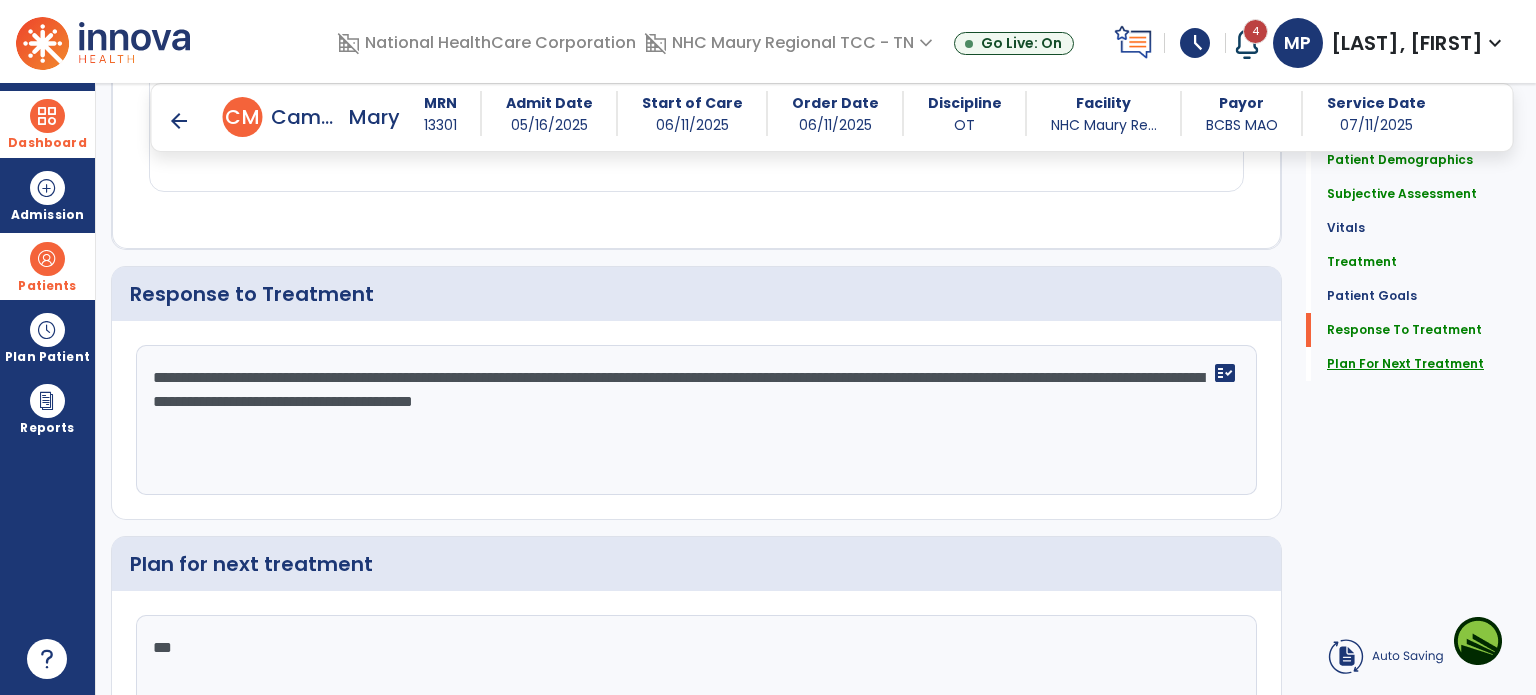 click on "Plan For Next Treatment" 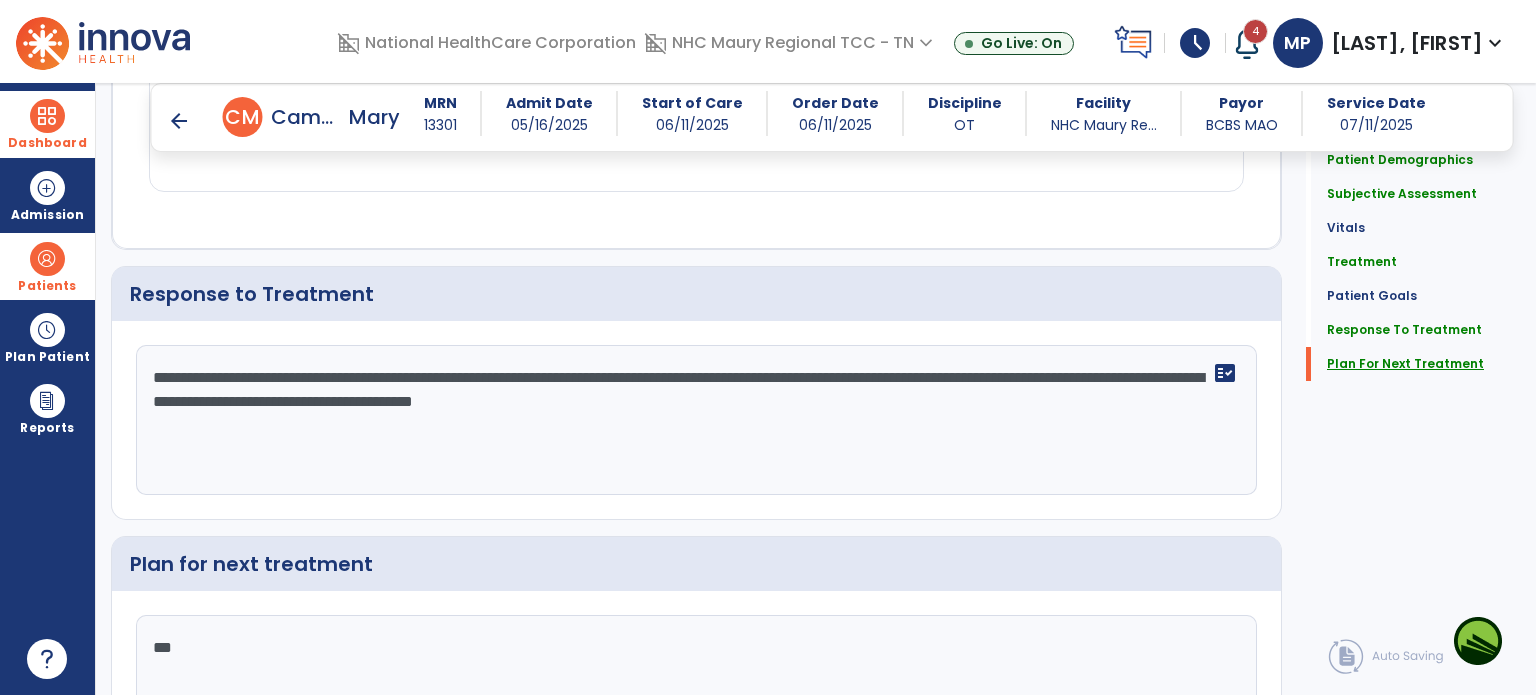 scroll, scrollTop: 2809, scrollLeft: 0, axis: vertical 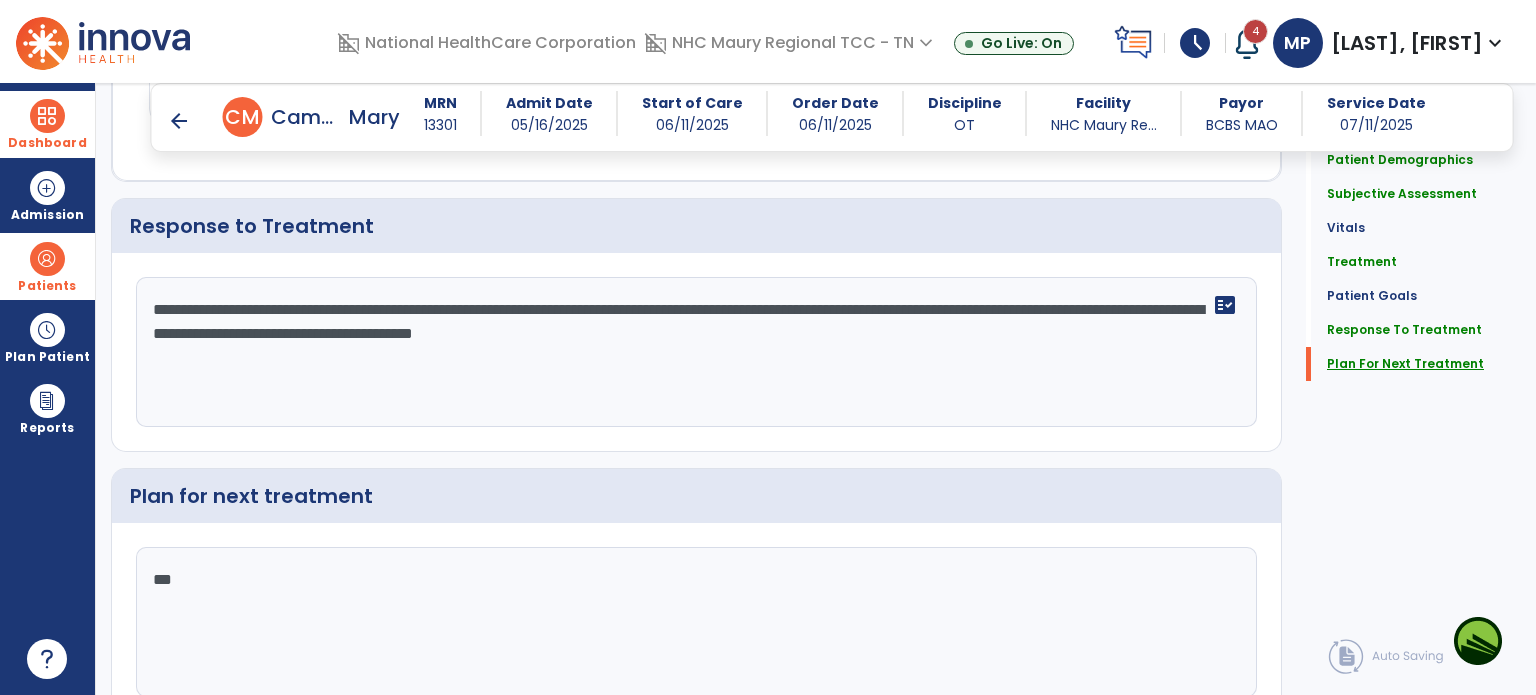 click on "Plan For Next Treatment" 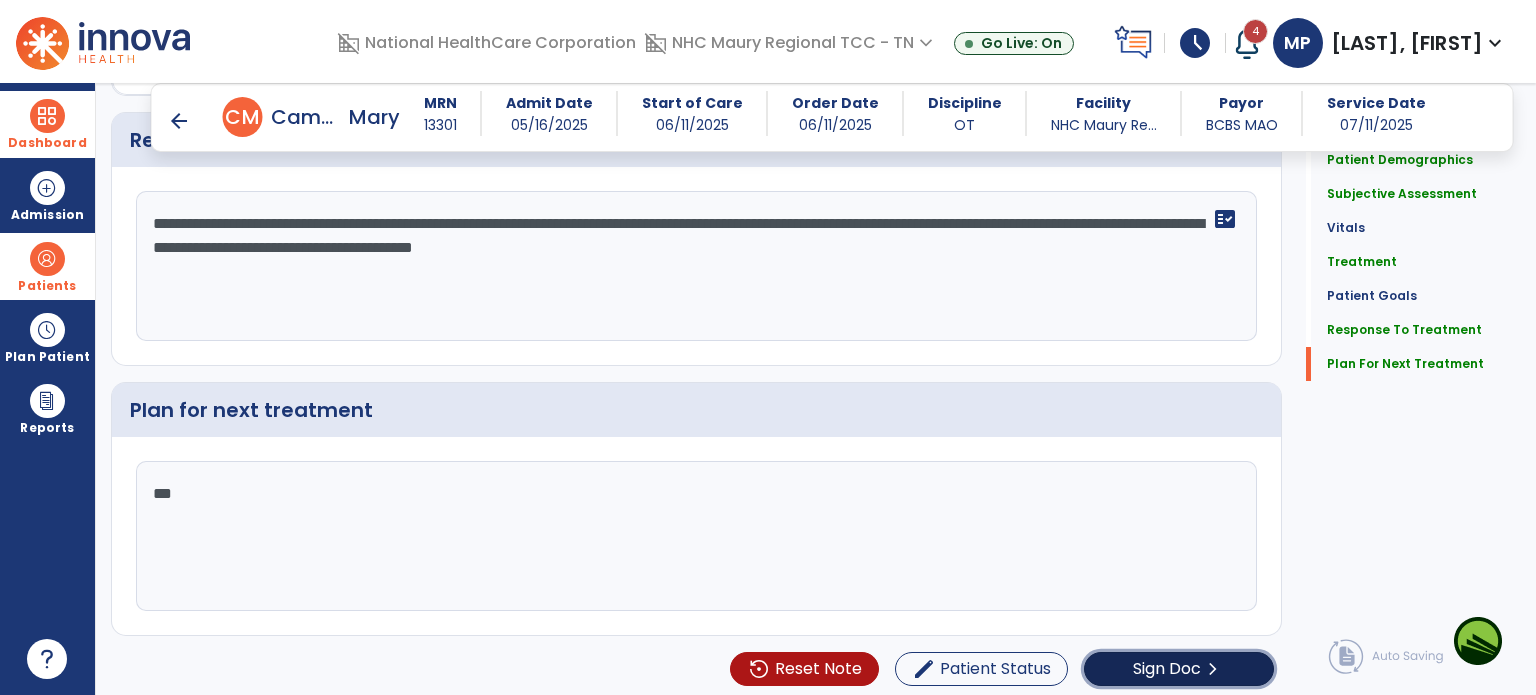 click on "Sign Doc" 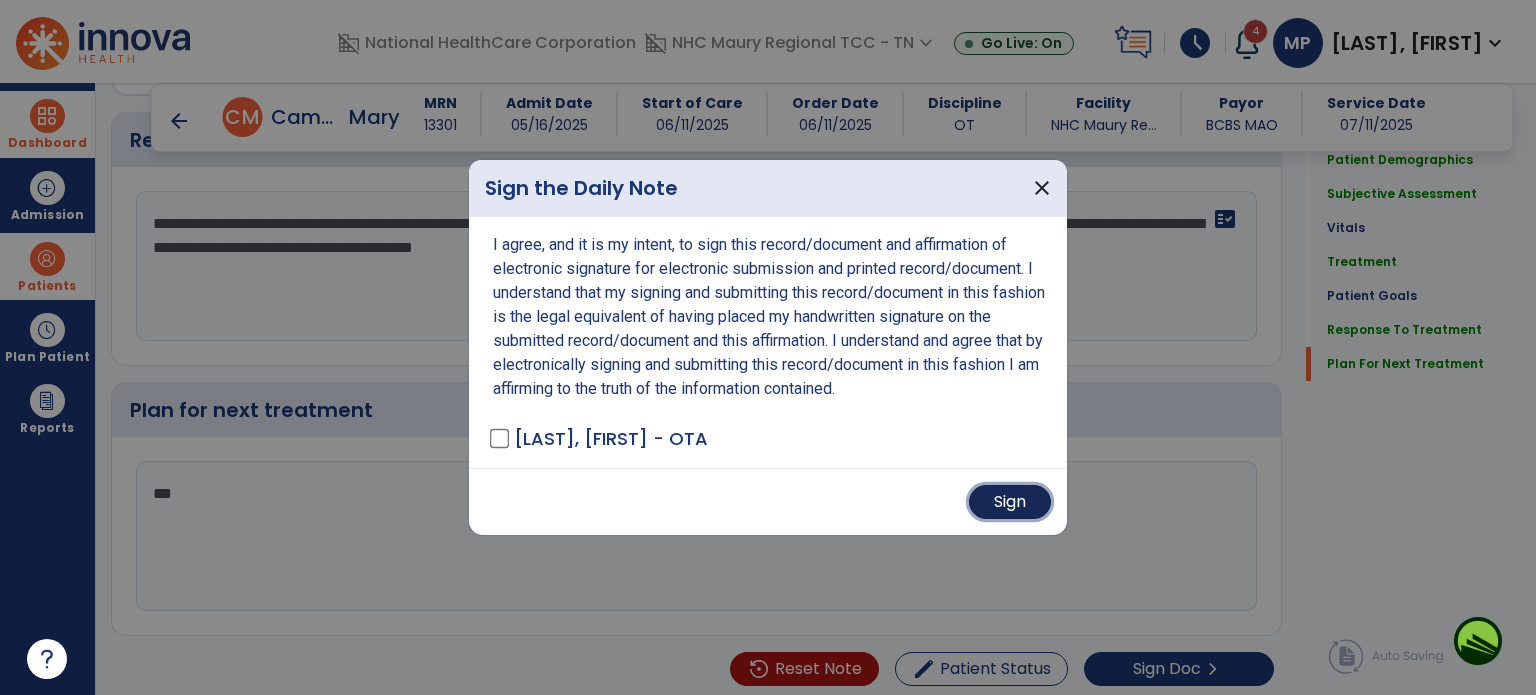 click on "Sign" at bounding box center (1010, 502) 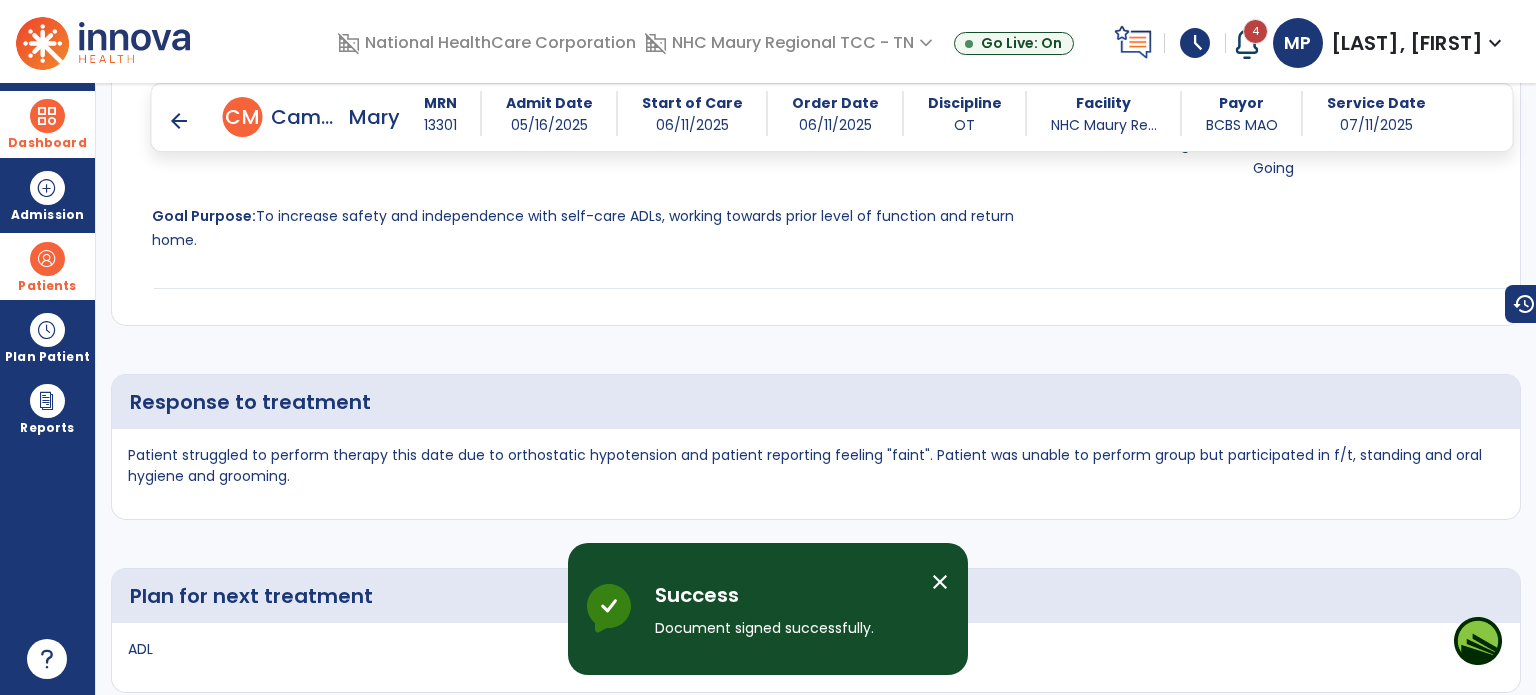 scroll, scrollTop: 4500, scrollLeft: 0, axis: vertical 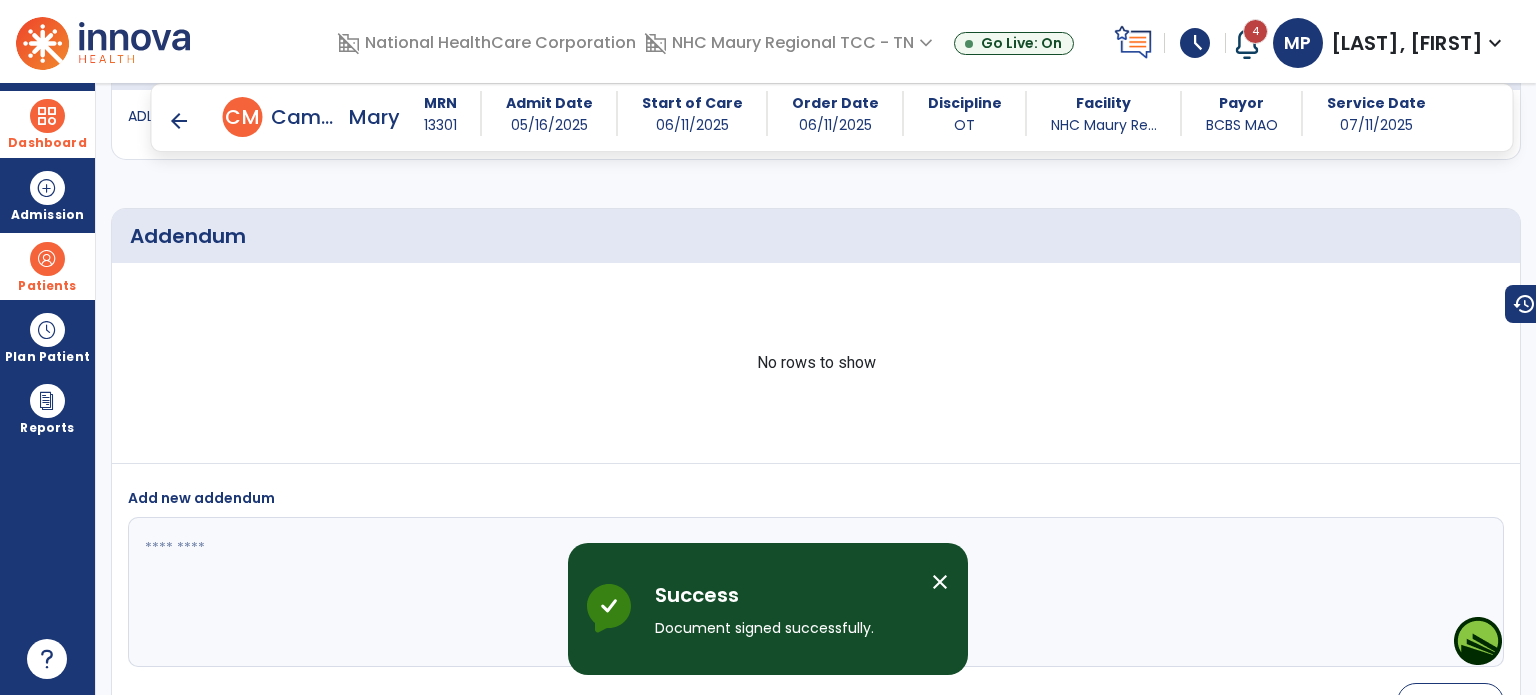 click on "arrow_back" at bounding box center [179, 121] 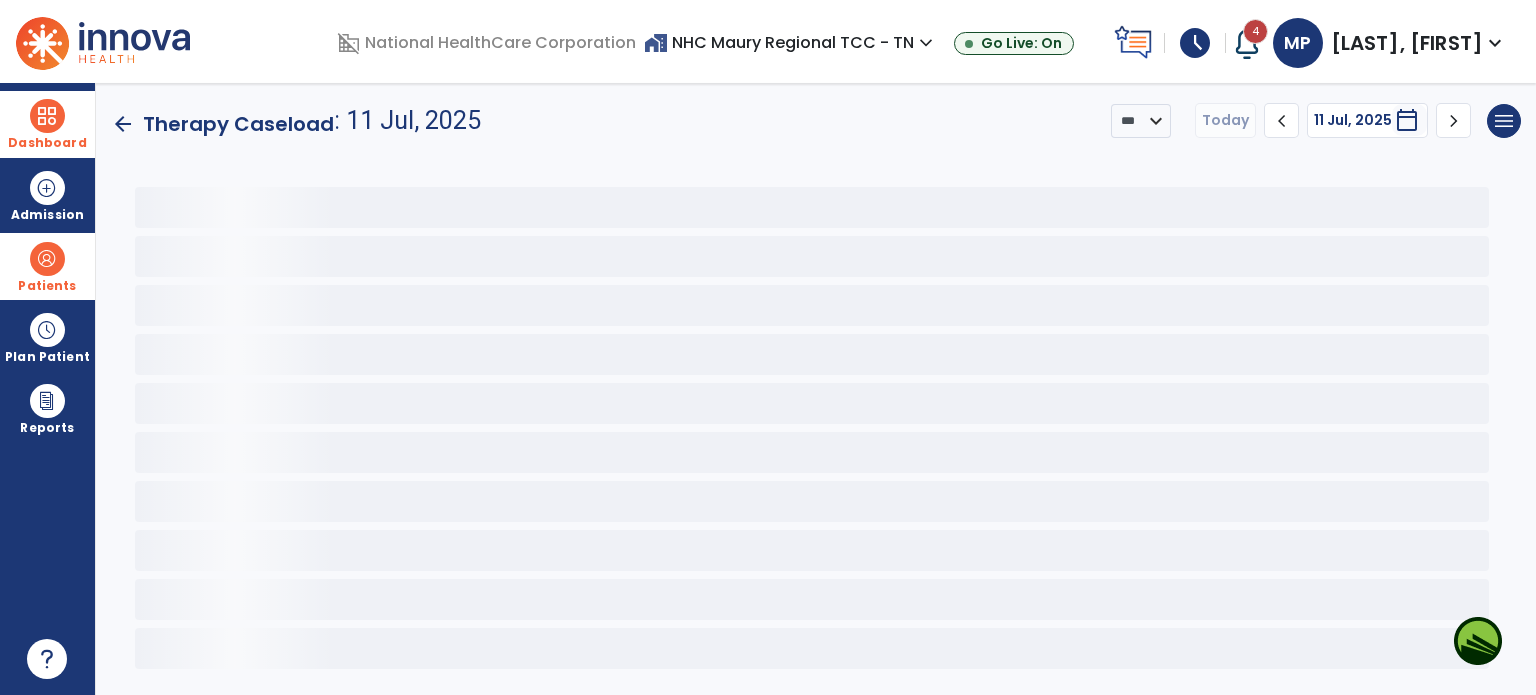 scroll, scrollTop: 0, scrollLeft: 0, axis: both 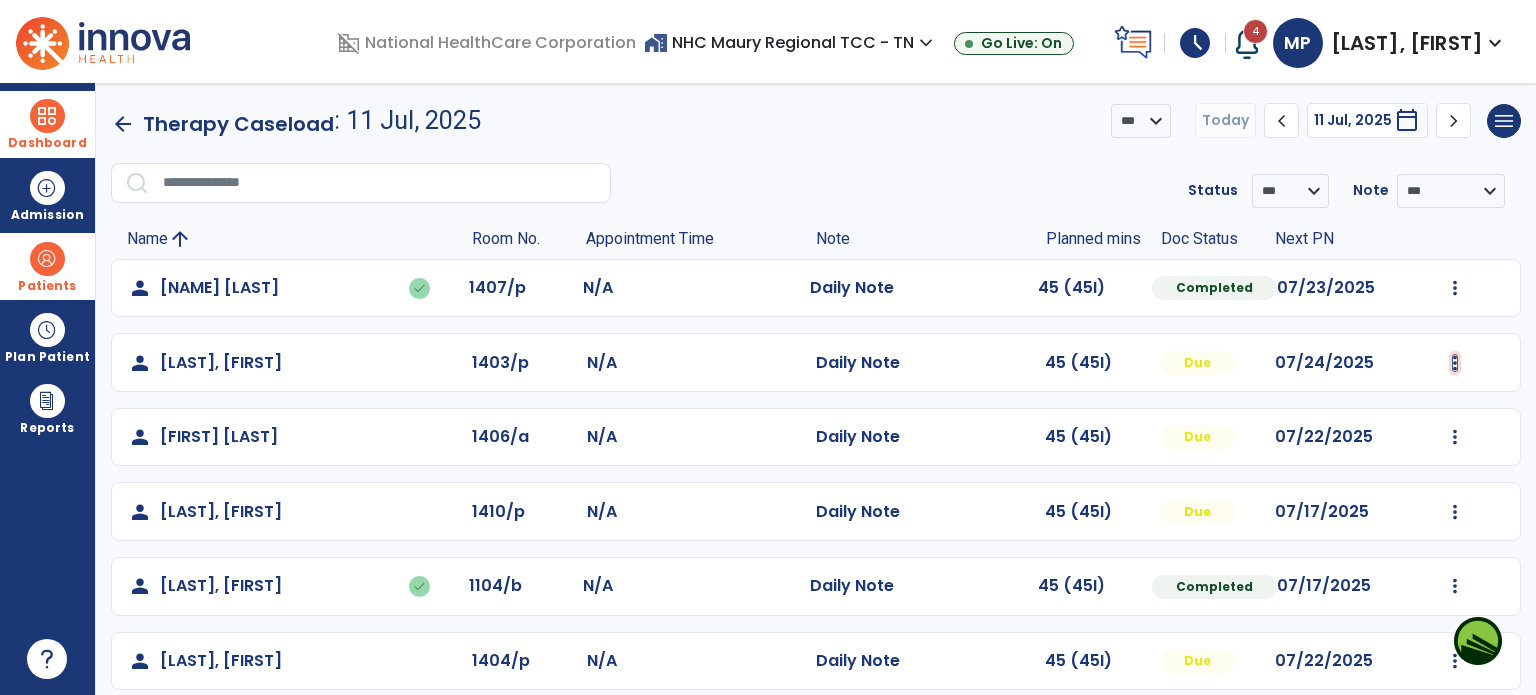 click at bounding box center [1455, 288] 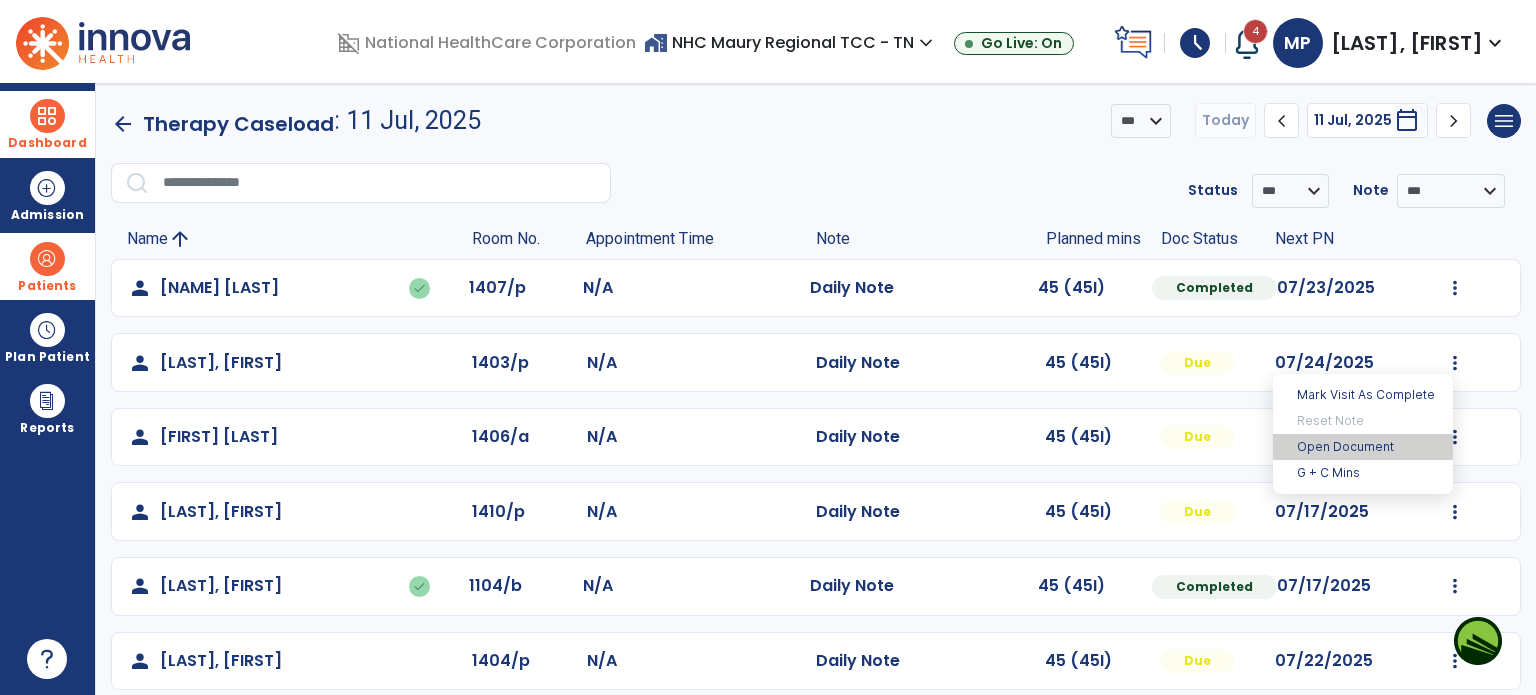 click on "Open Document" at bounding box center [1363, 447] 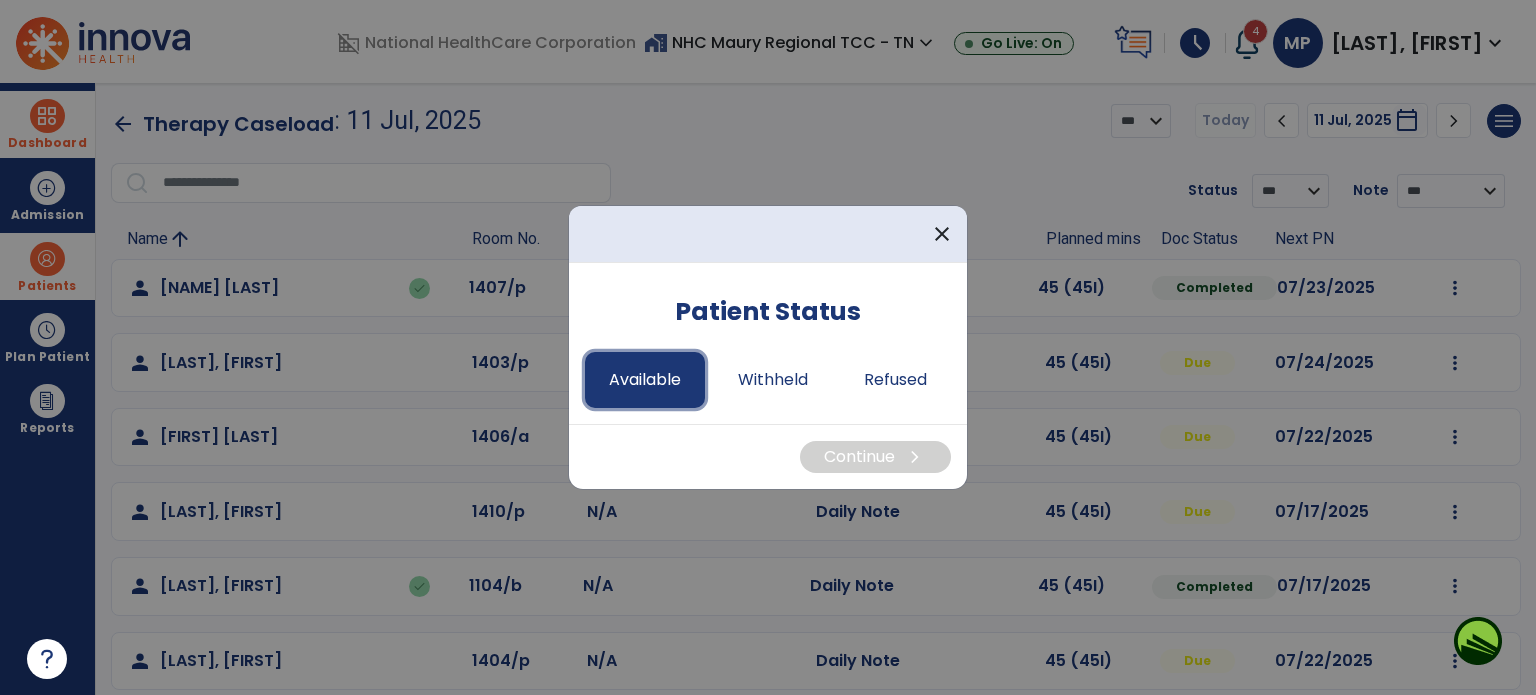 click on "Available" at bounding box center [645, 380] 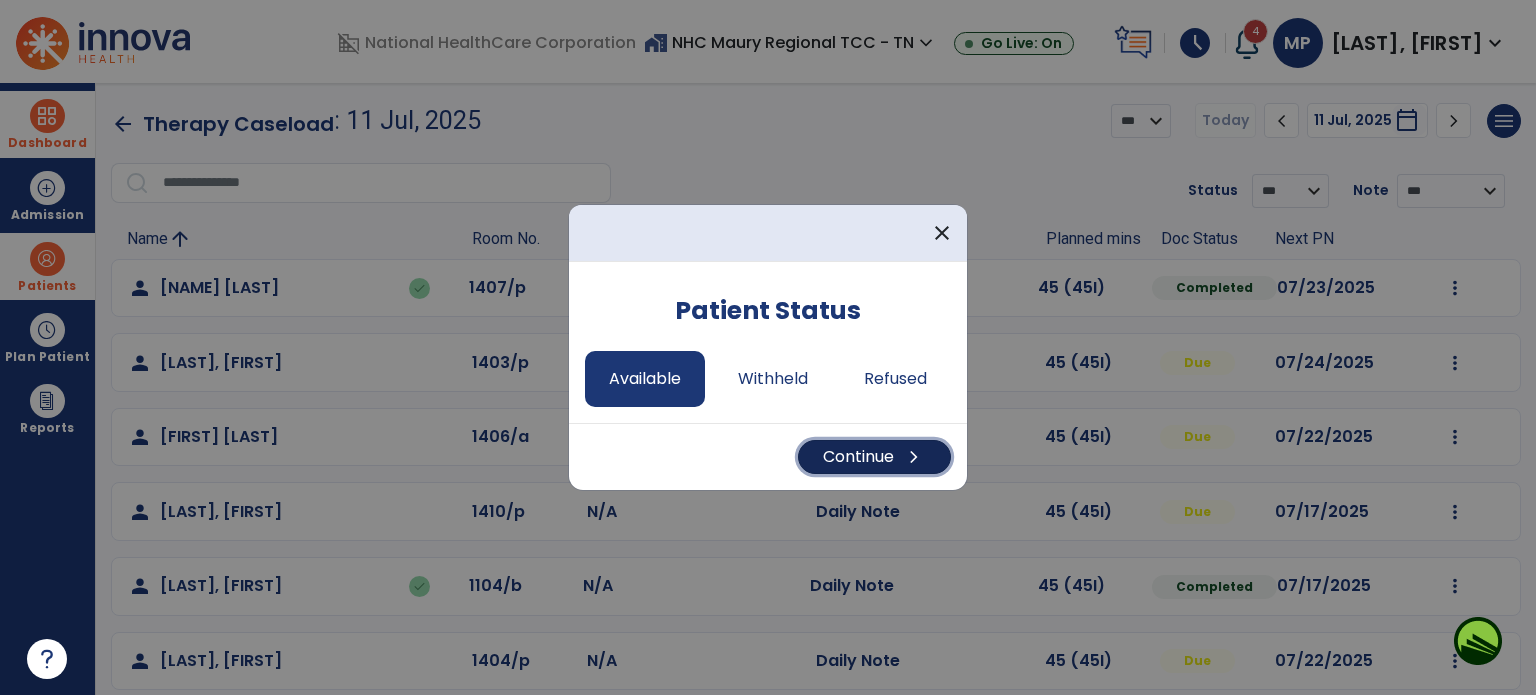click on "Continue   chevron_right" at bounding box center [874, 457] 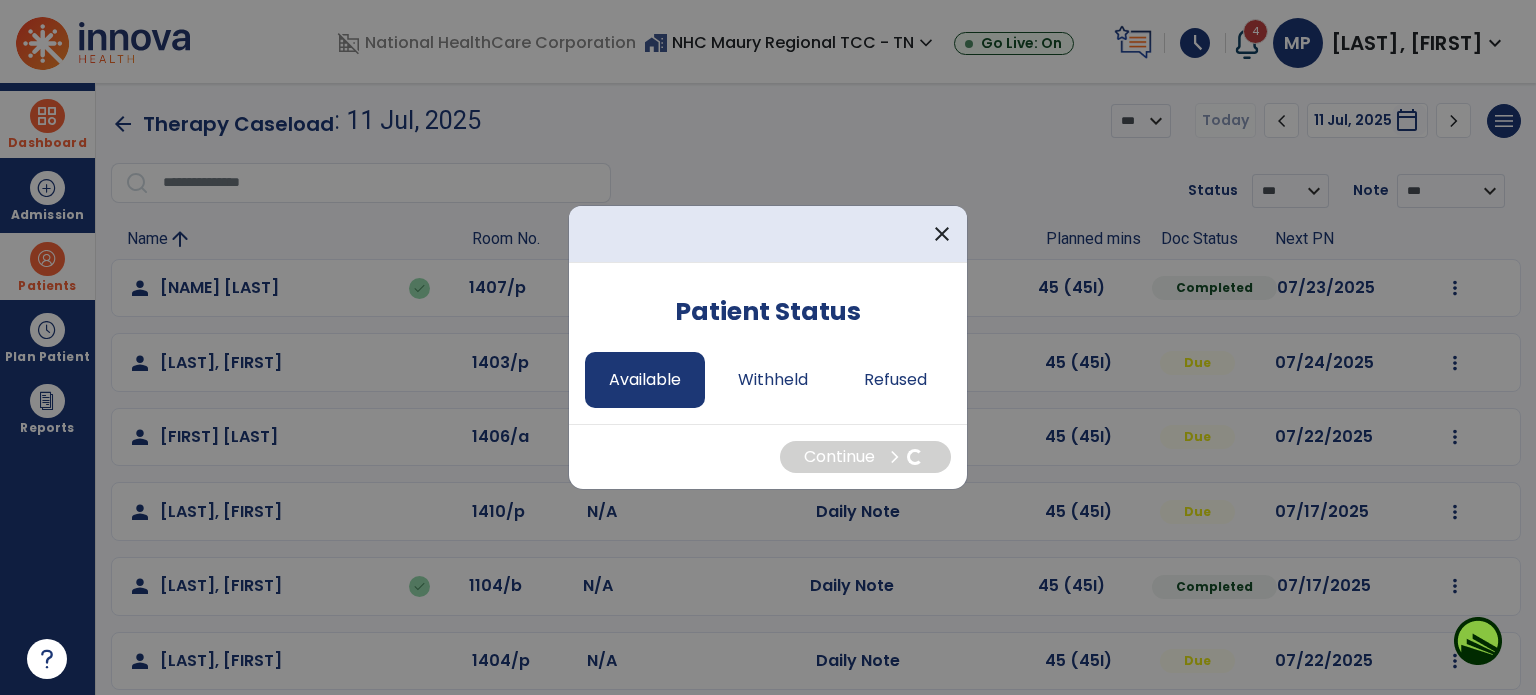 select on "*" 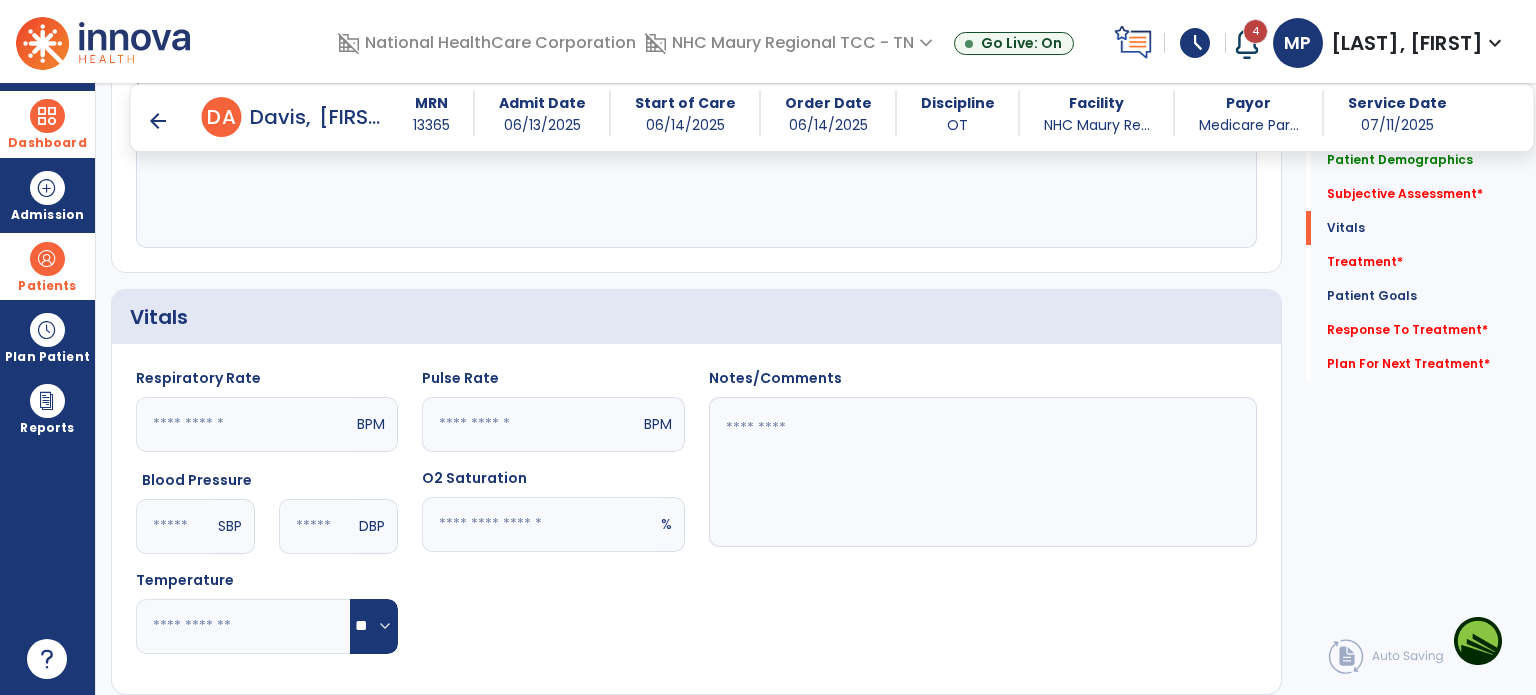 scroll, scrollTop: 612, scrollLeft: 0, axis: vertical 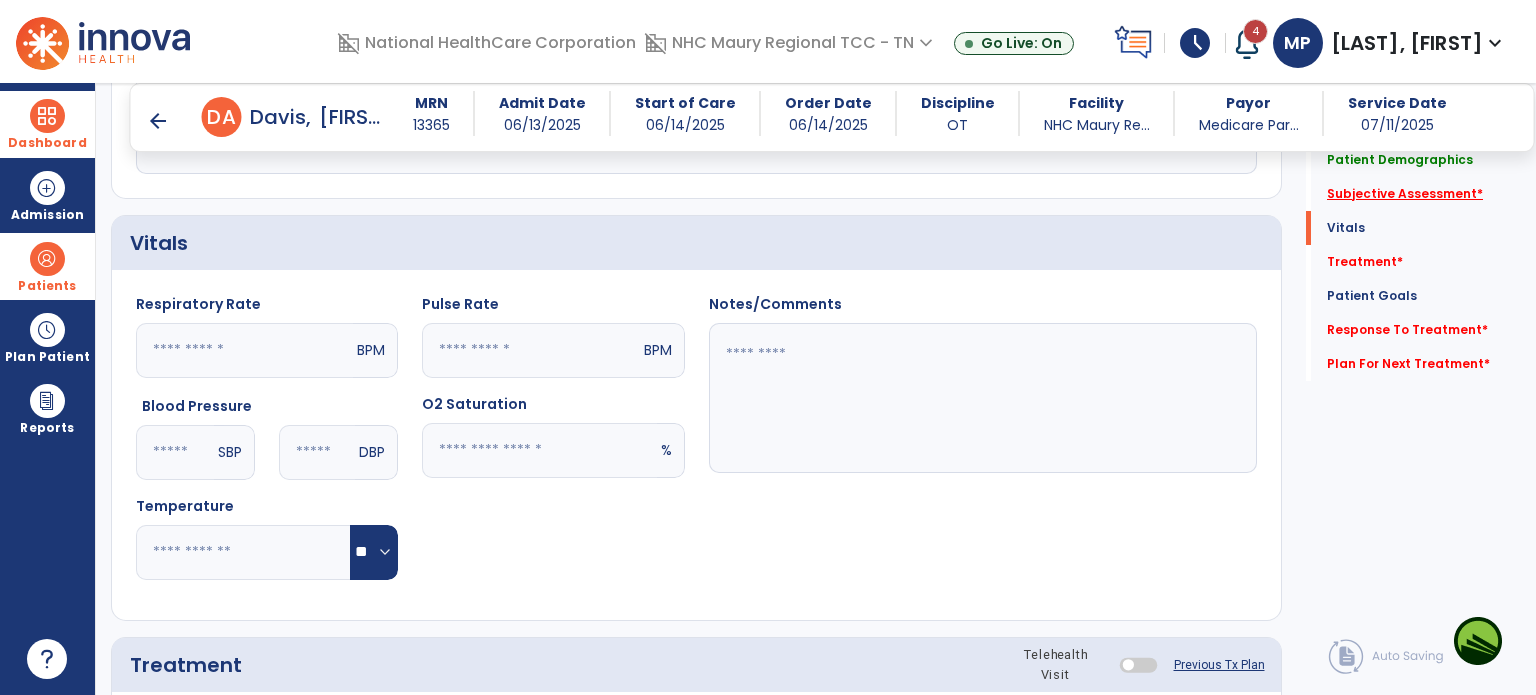 click on "Subjective Assessment   *" 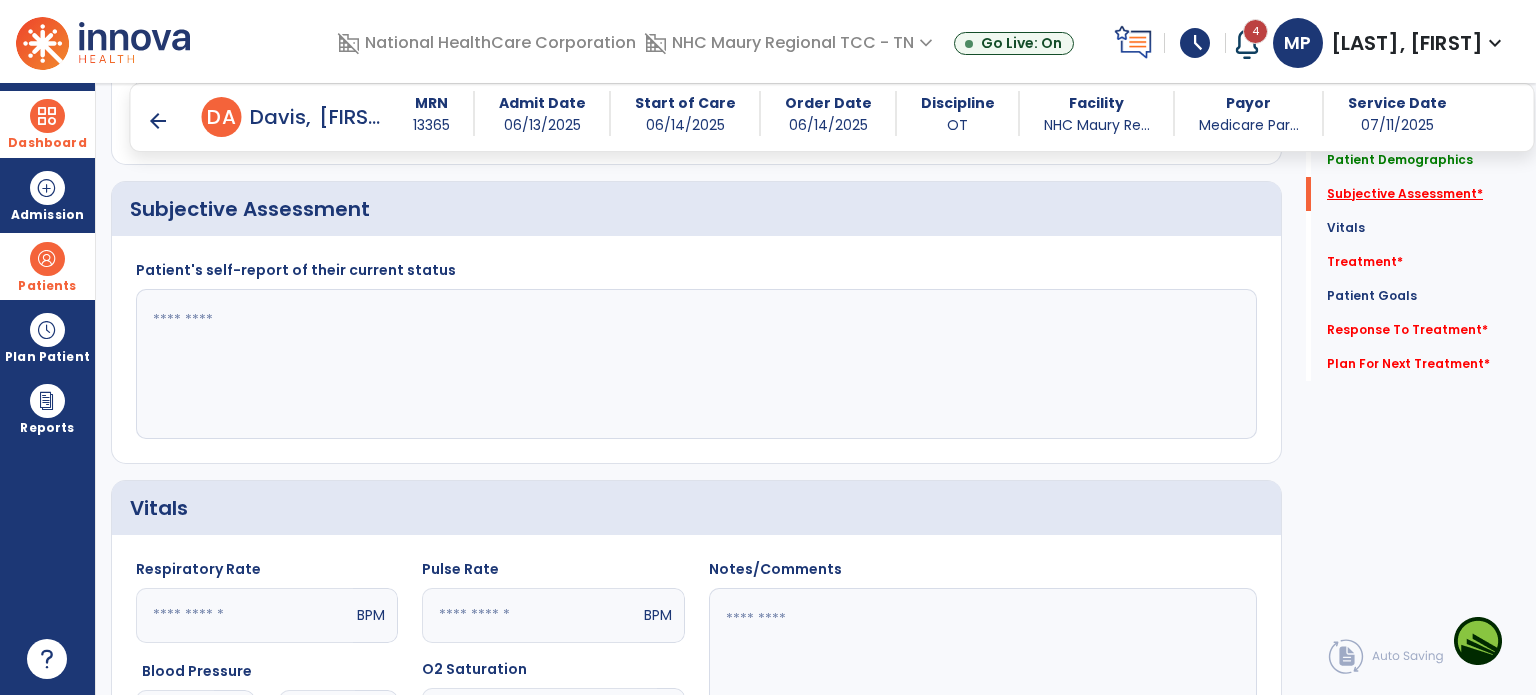 scroll, scrollTop: 279, scrollLeft: 0, axis: vertical 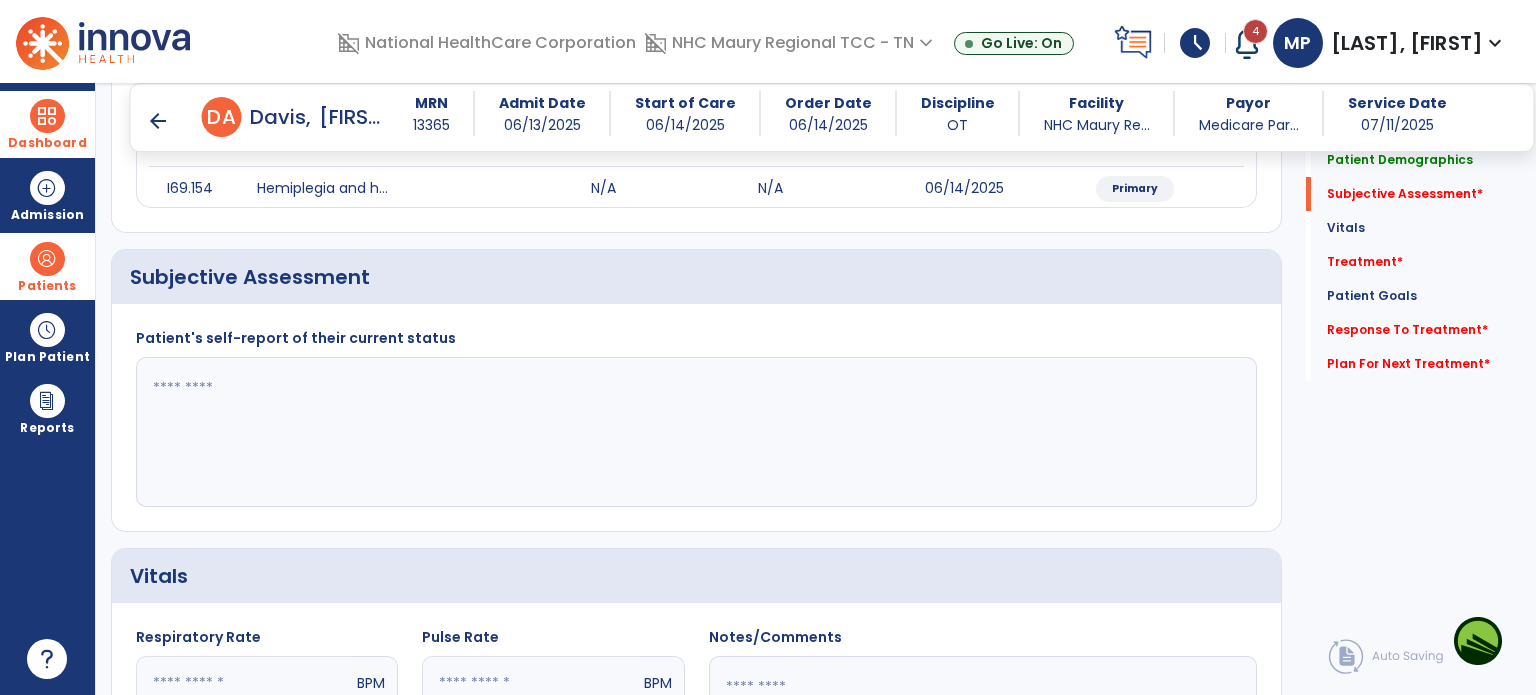 click 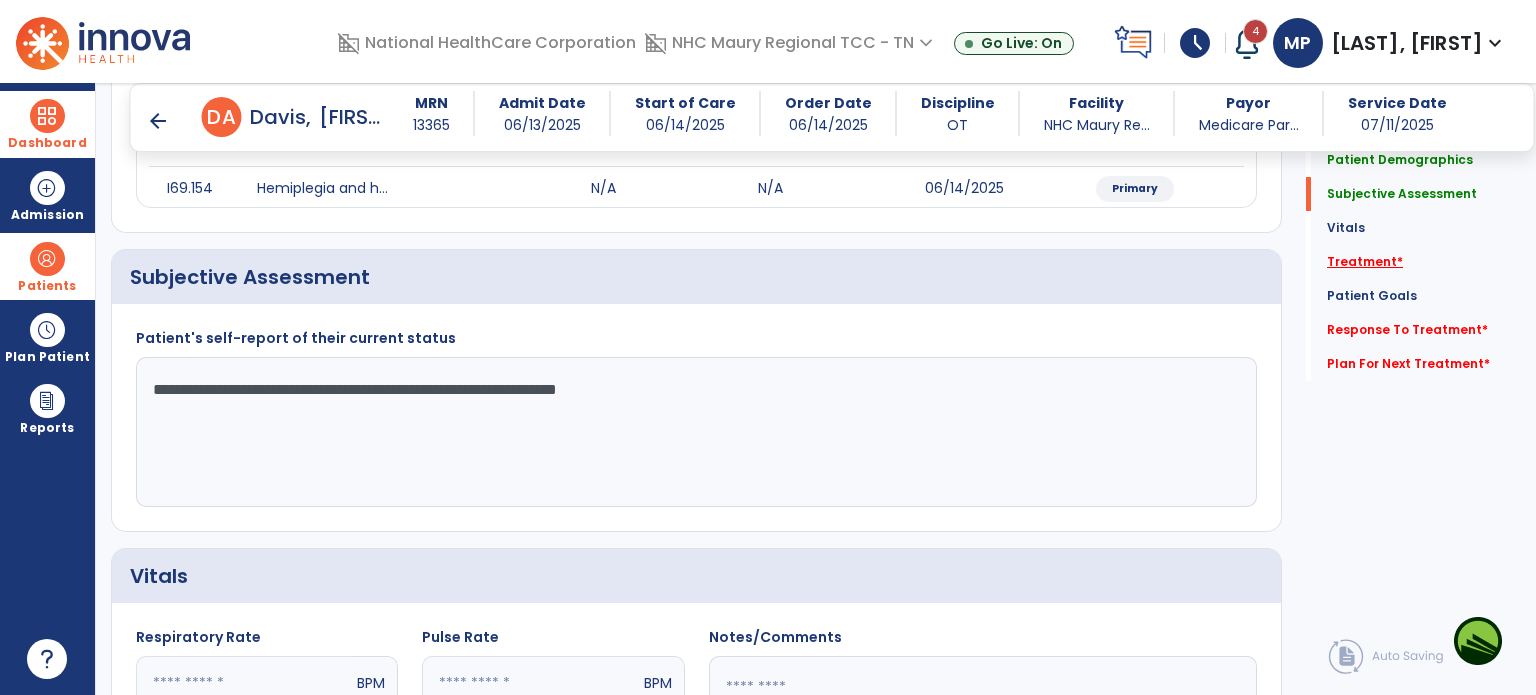 type on "**********" 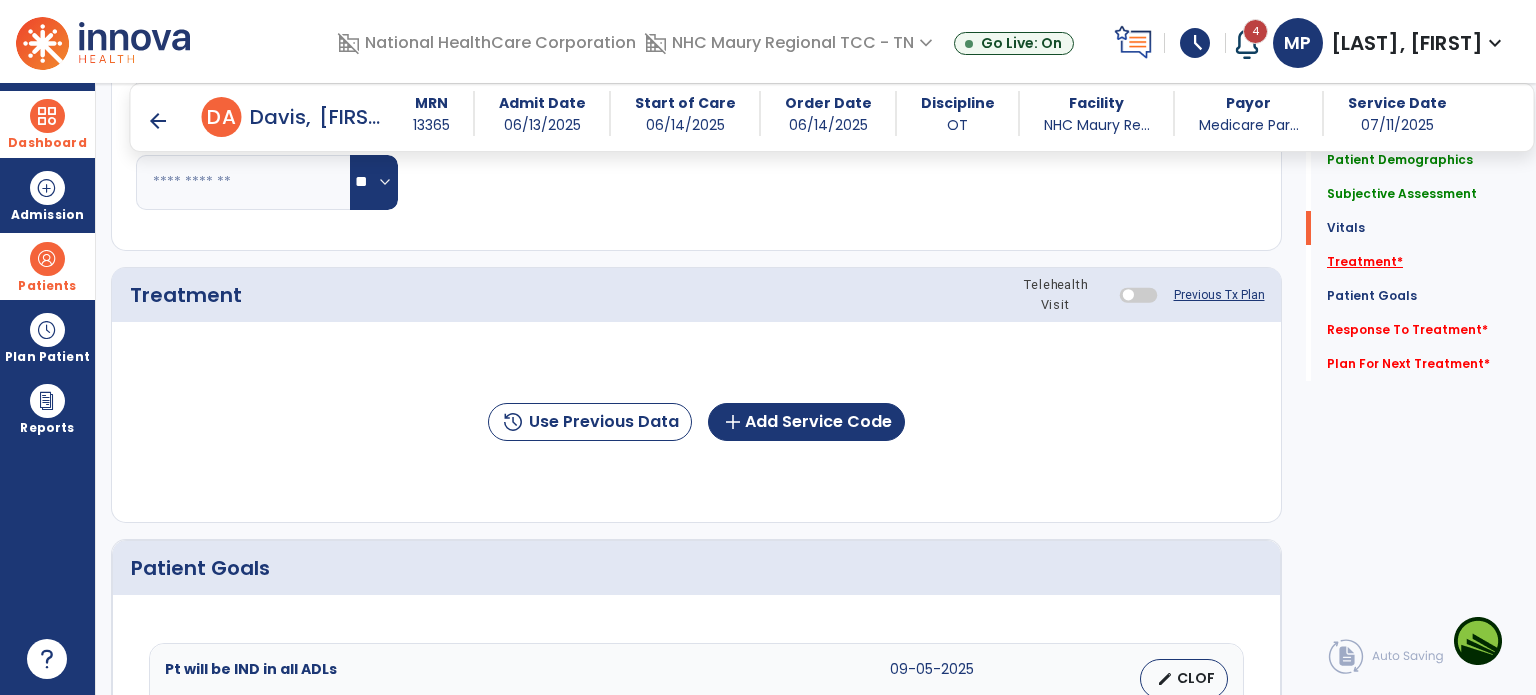scroll, scrollTop: 987, scrollLeft: 0, axis: vertical 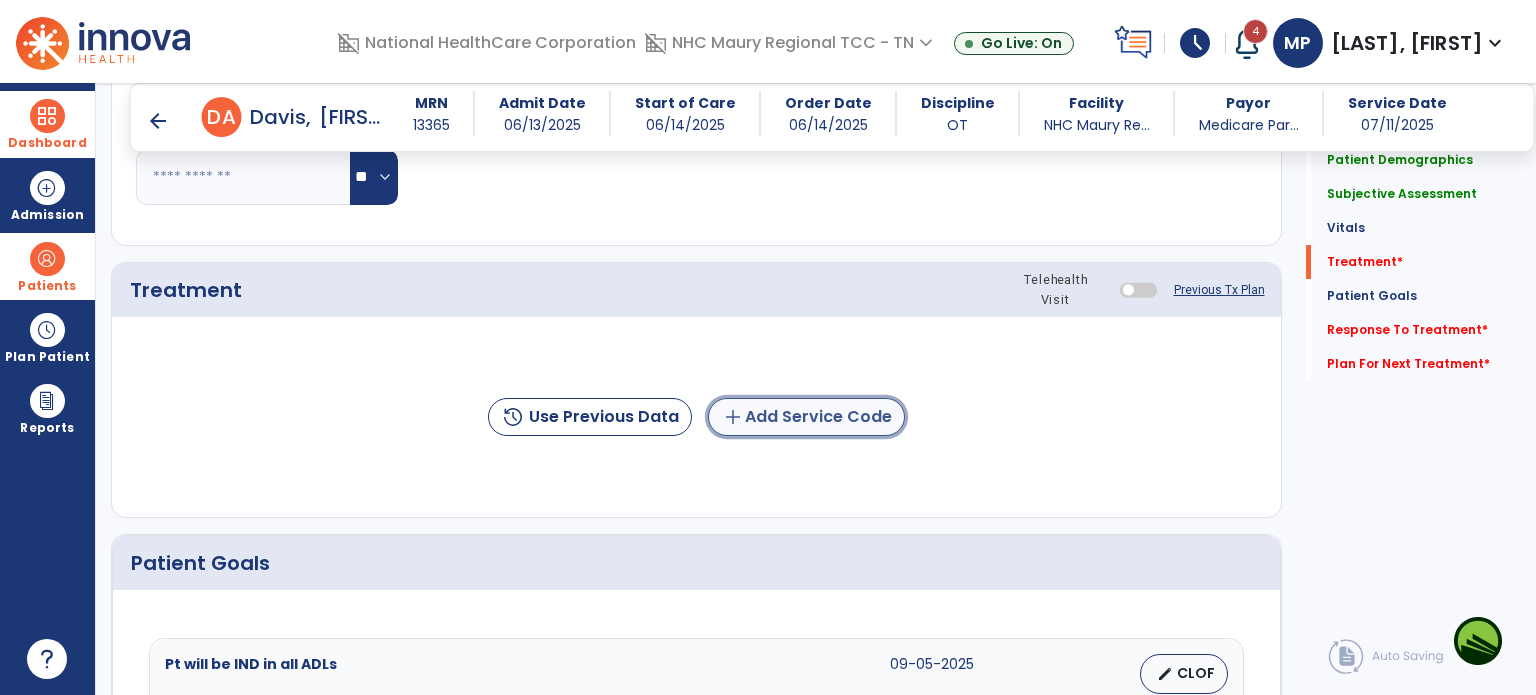 click on "add  Add Service Code" 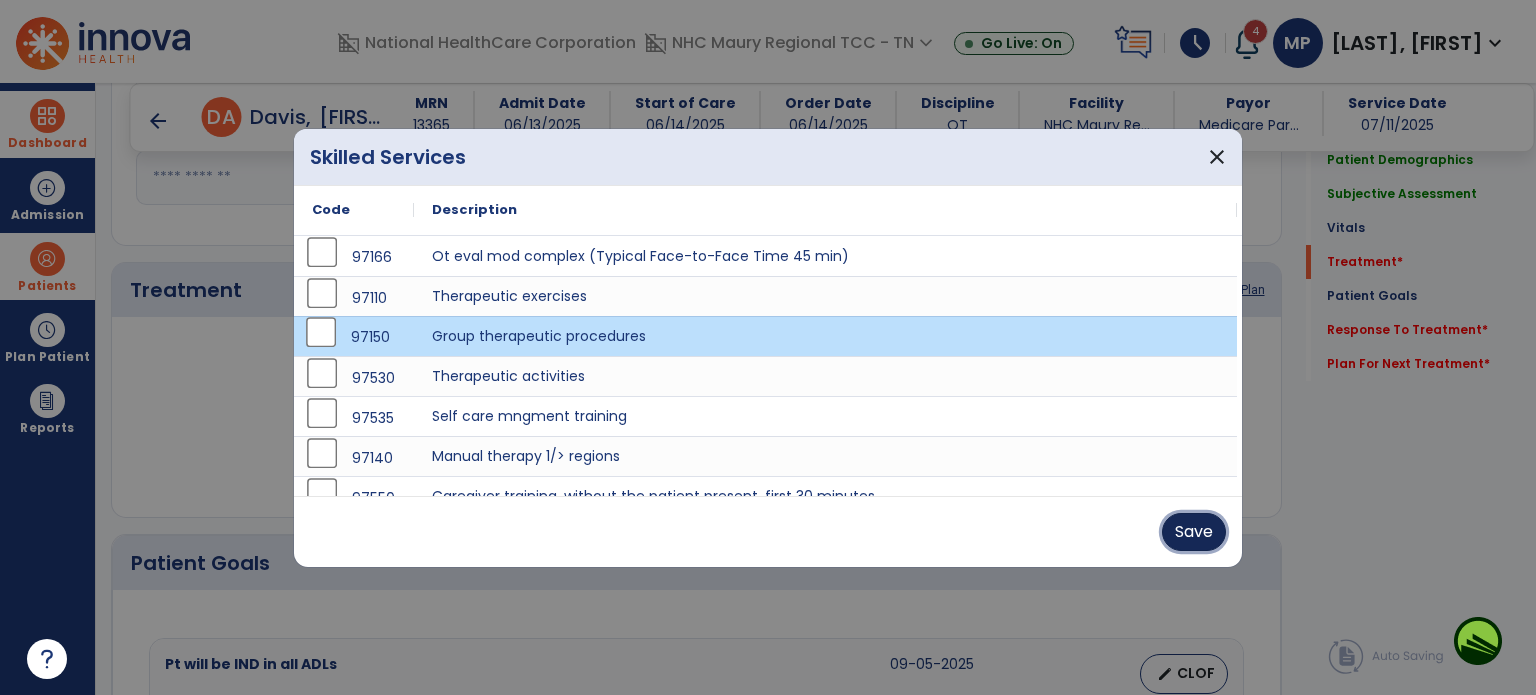 click on "Save" at bounding box center (1194, 532) 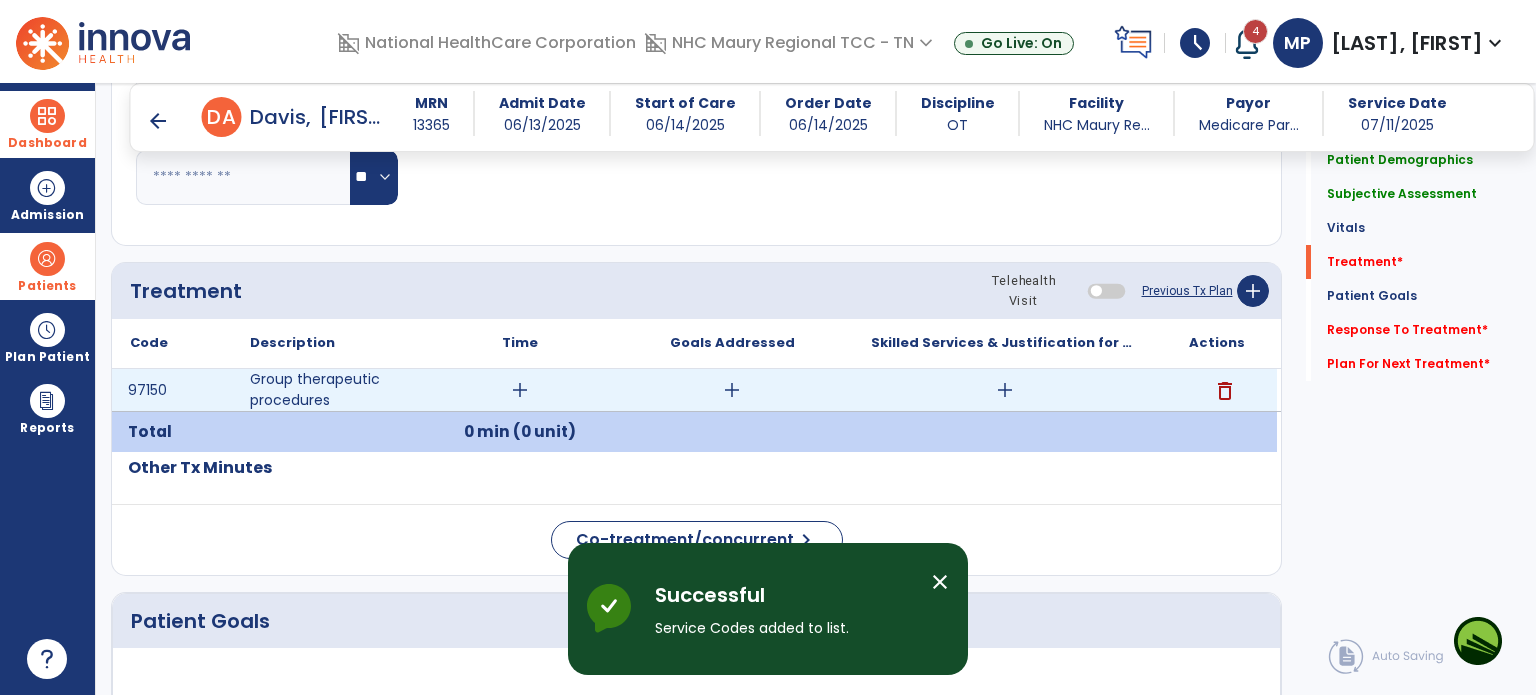 click on "add" at bounding box center [520, 390] 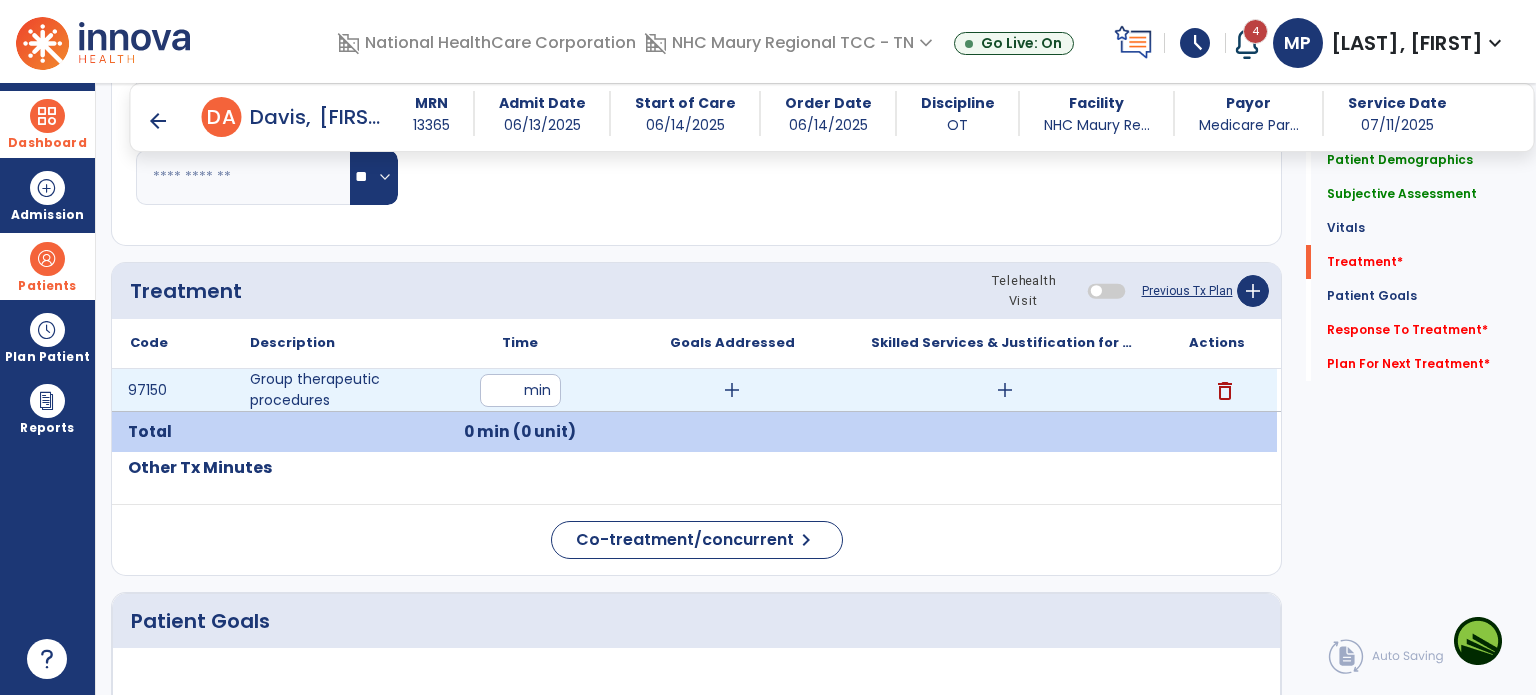 type on "**" 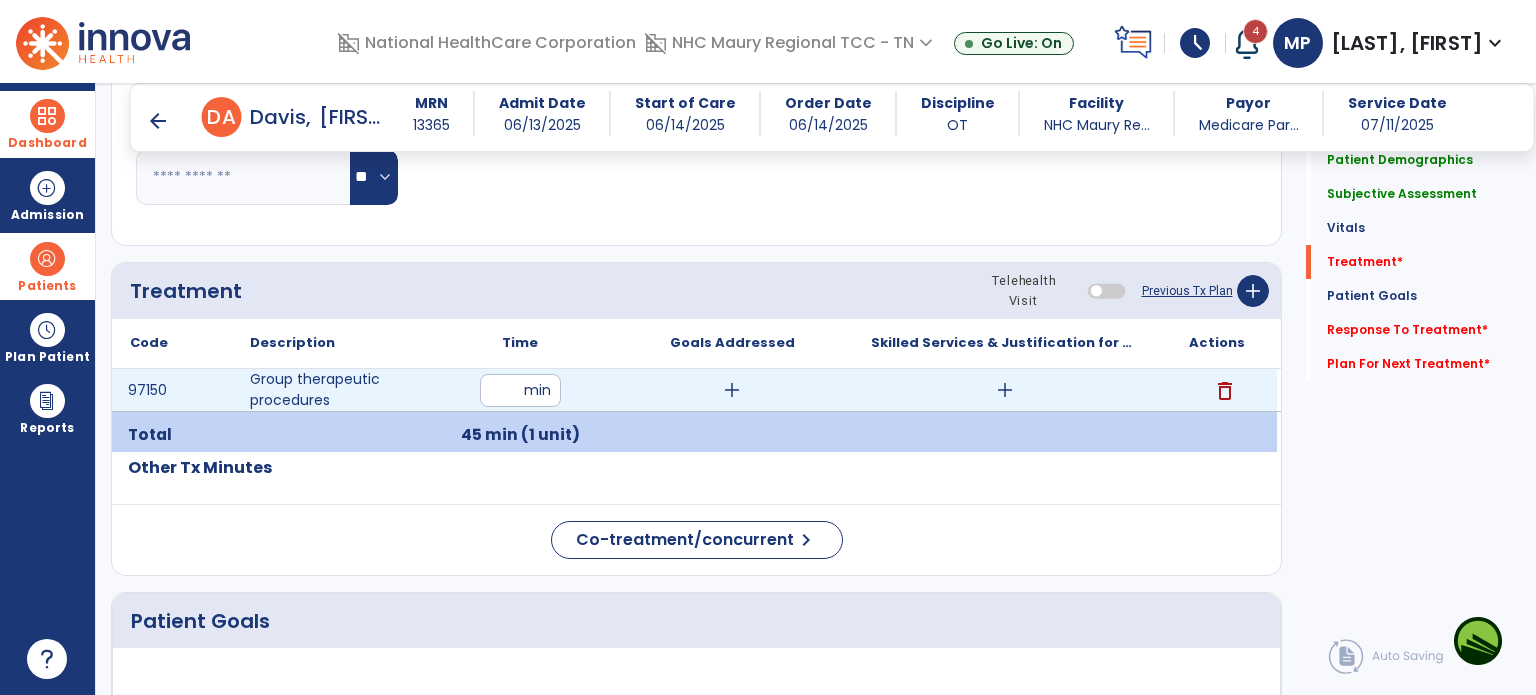 click on "add" at bounding box center [732, 390] 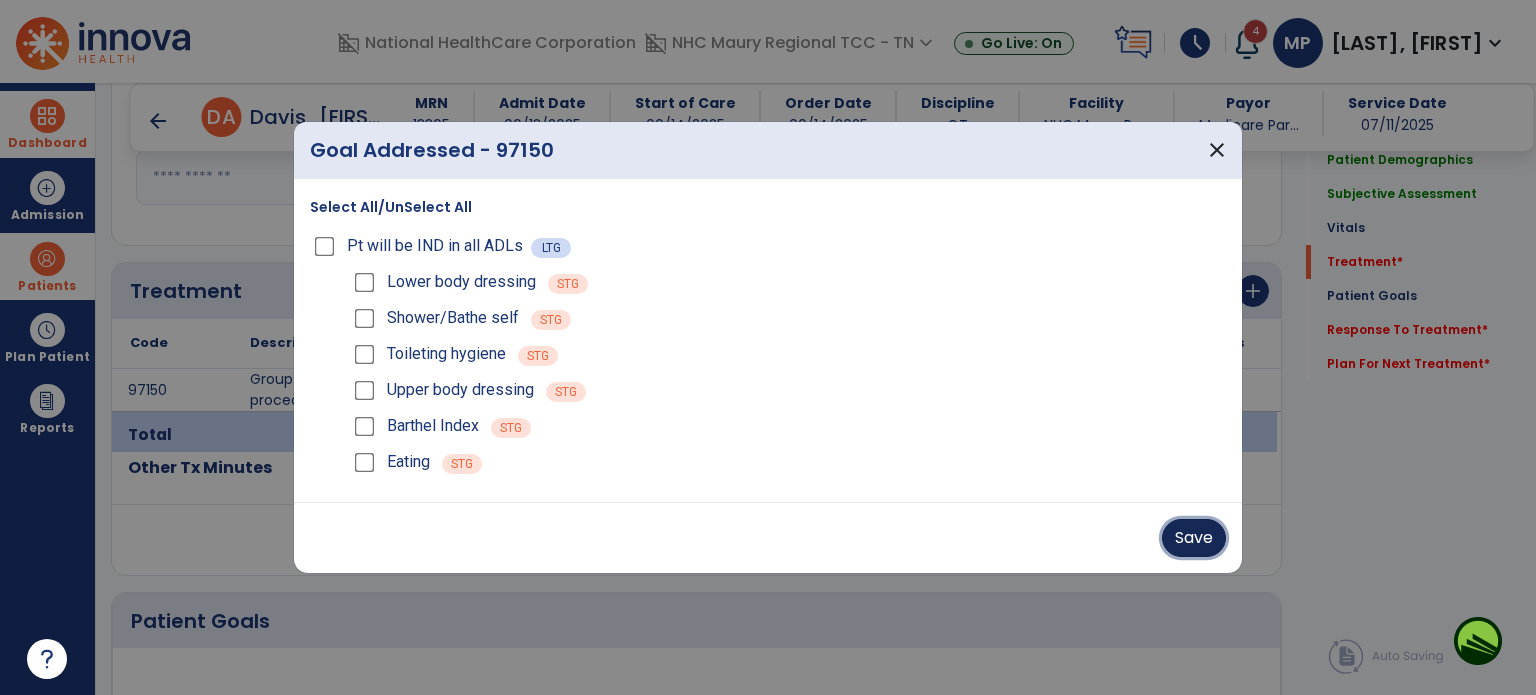 click on "Save" at bounding box center [1194, 538] 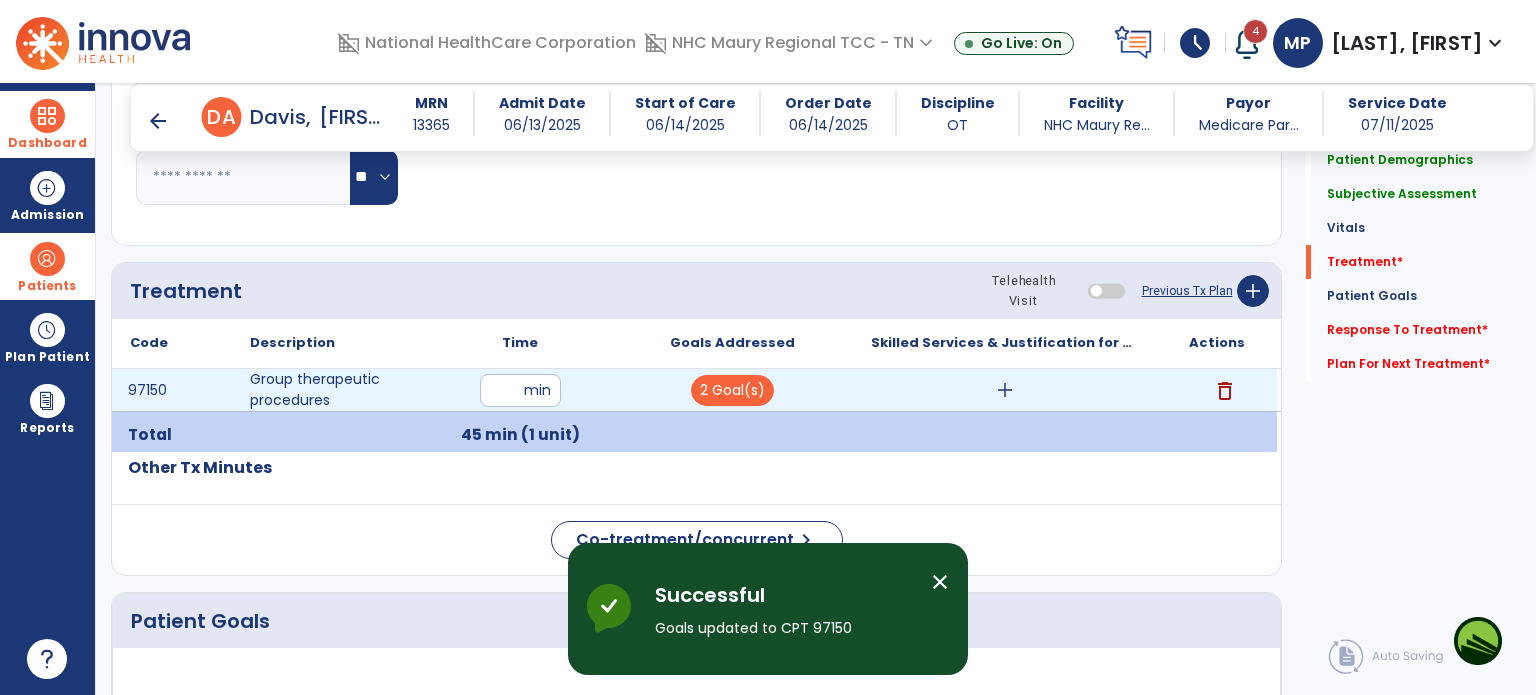 click on "add" at bounding box center [1005, 390] 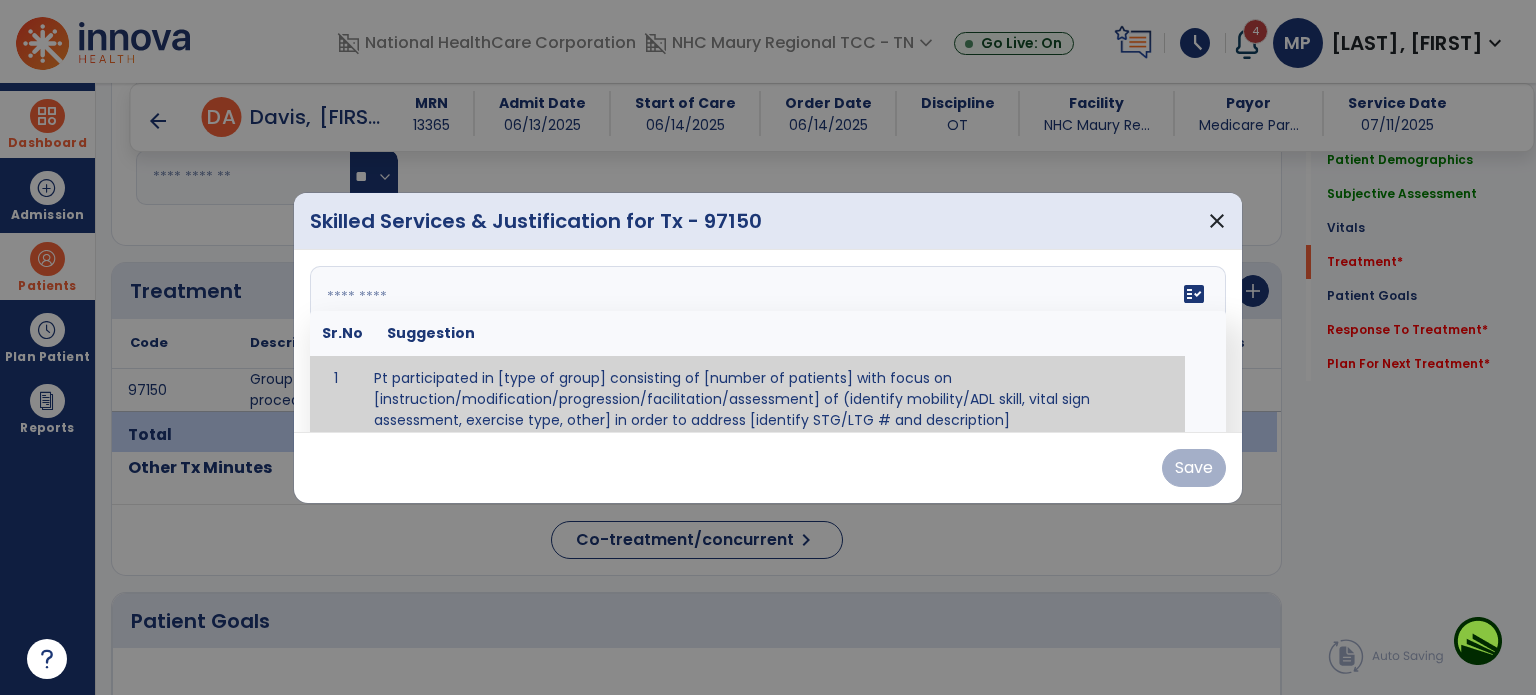 click at bounding box center (768, 341) 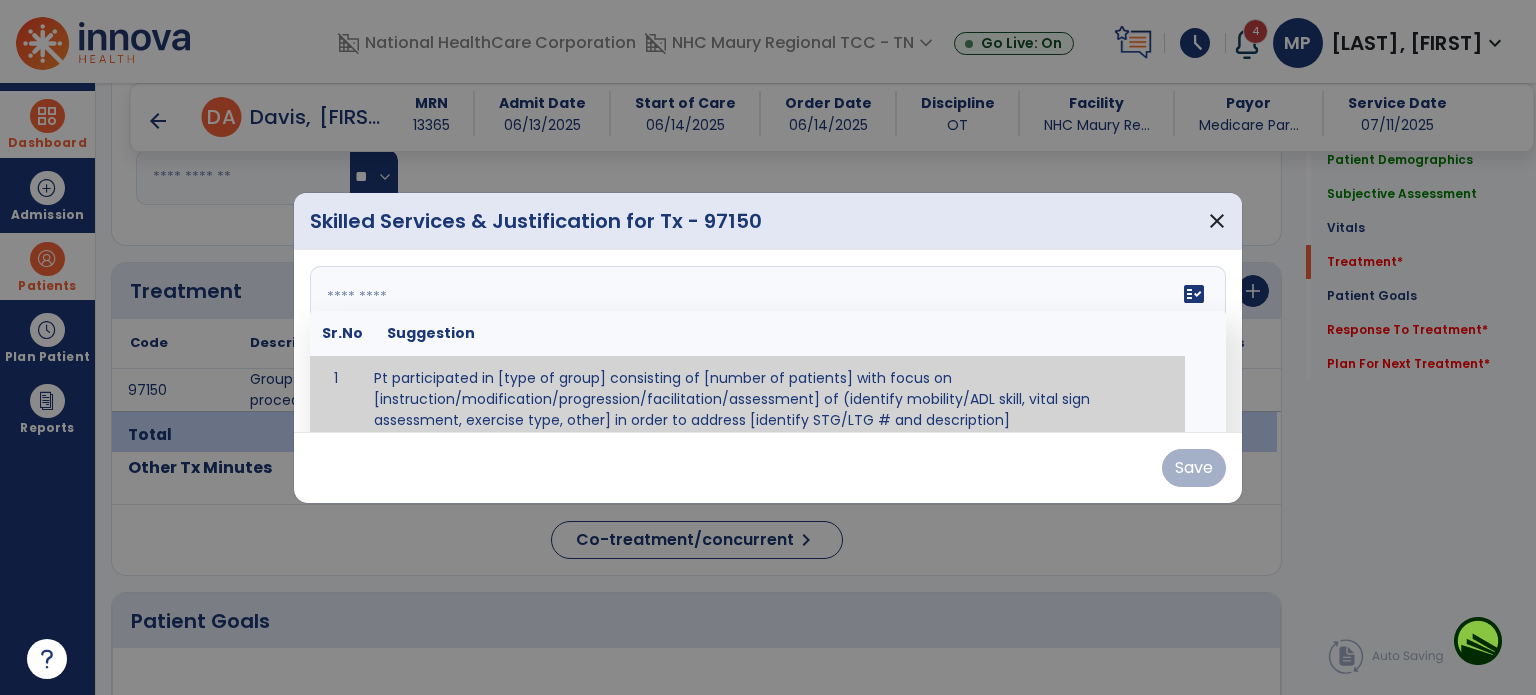 paste on "**********" 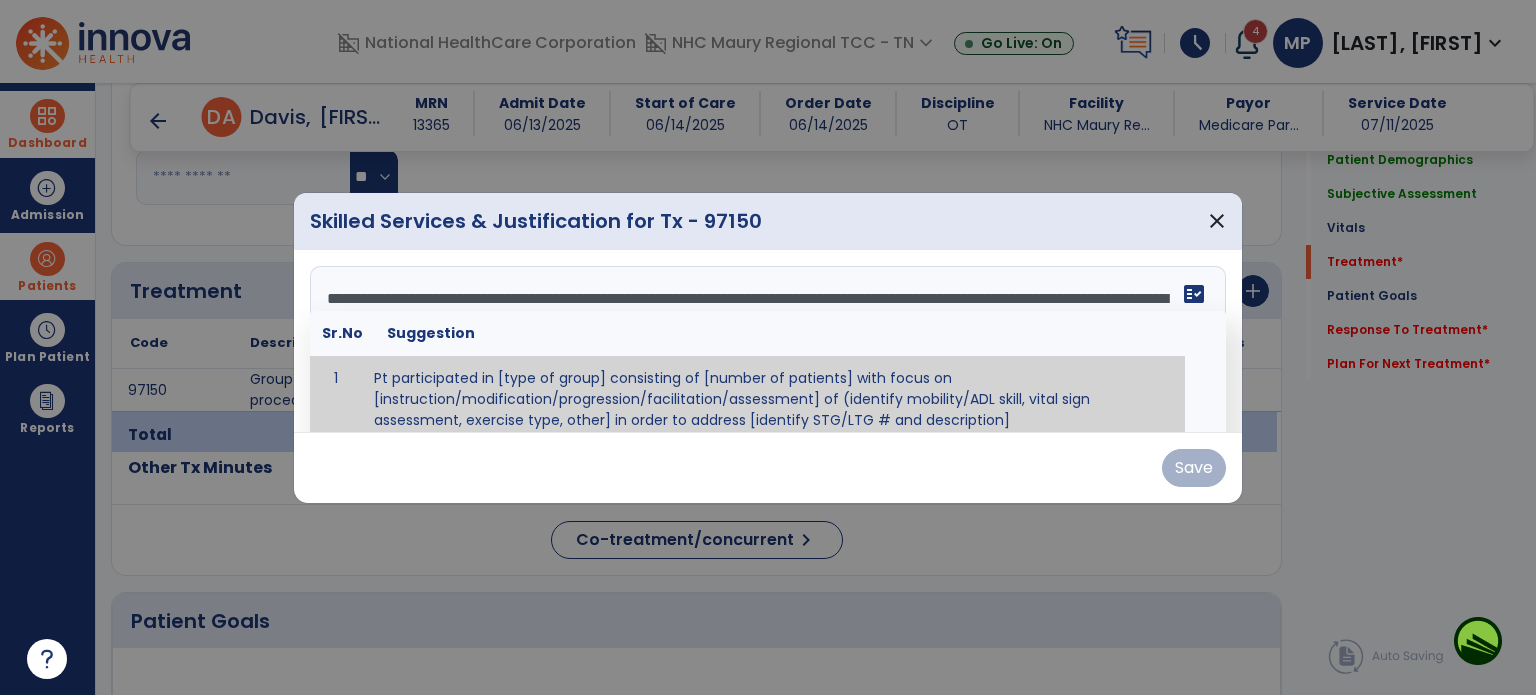scroll, scrollTop: 63, scrollLeft: 0, axis: vertical 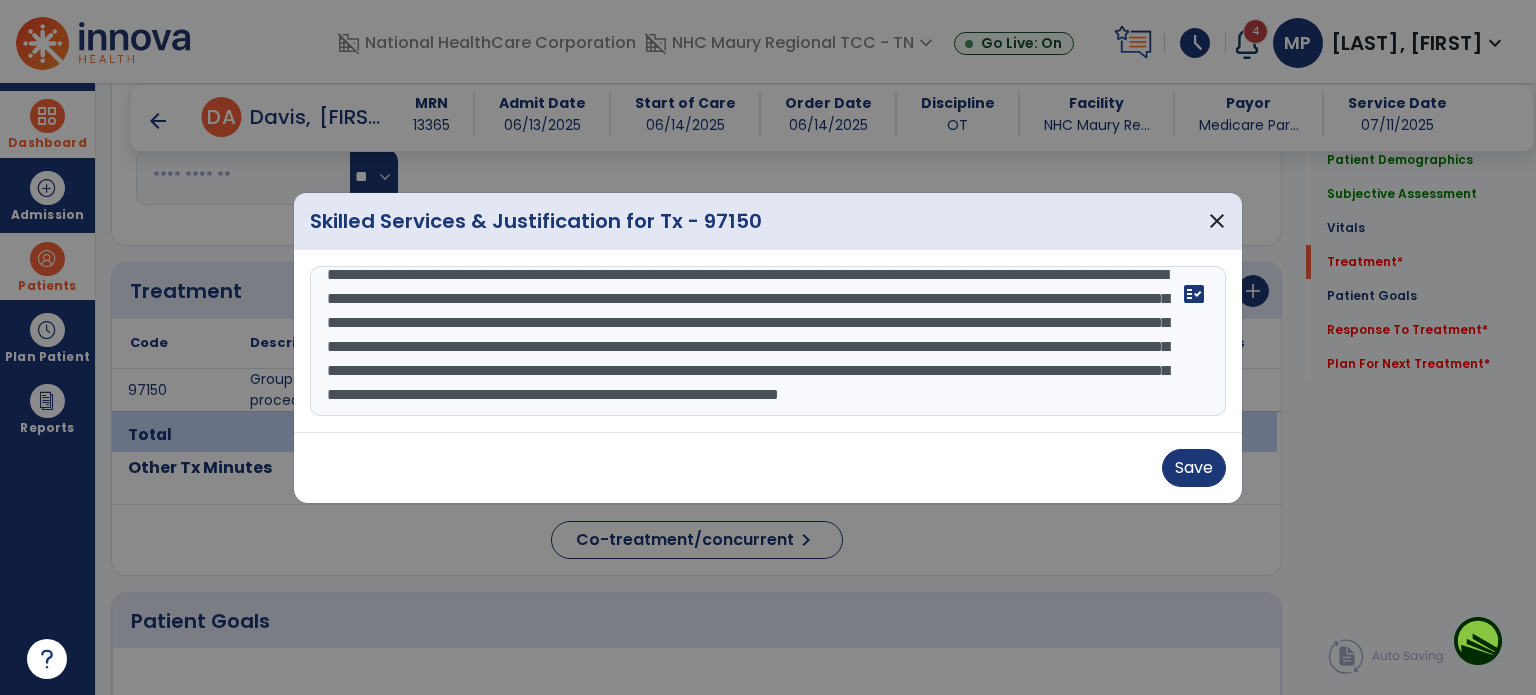 click on "**********" at bounding box center [768, 341] 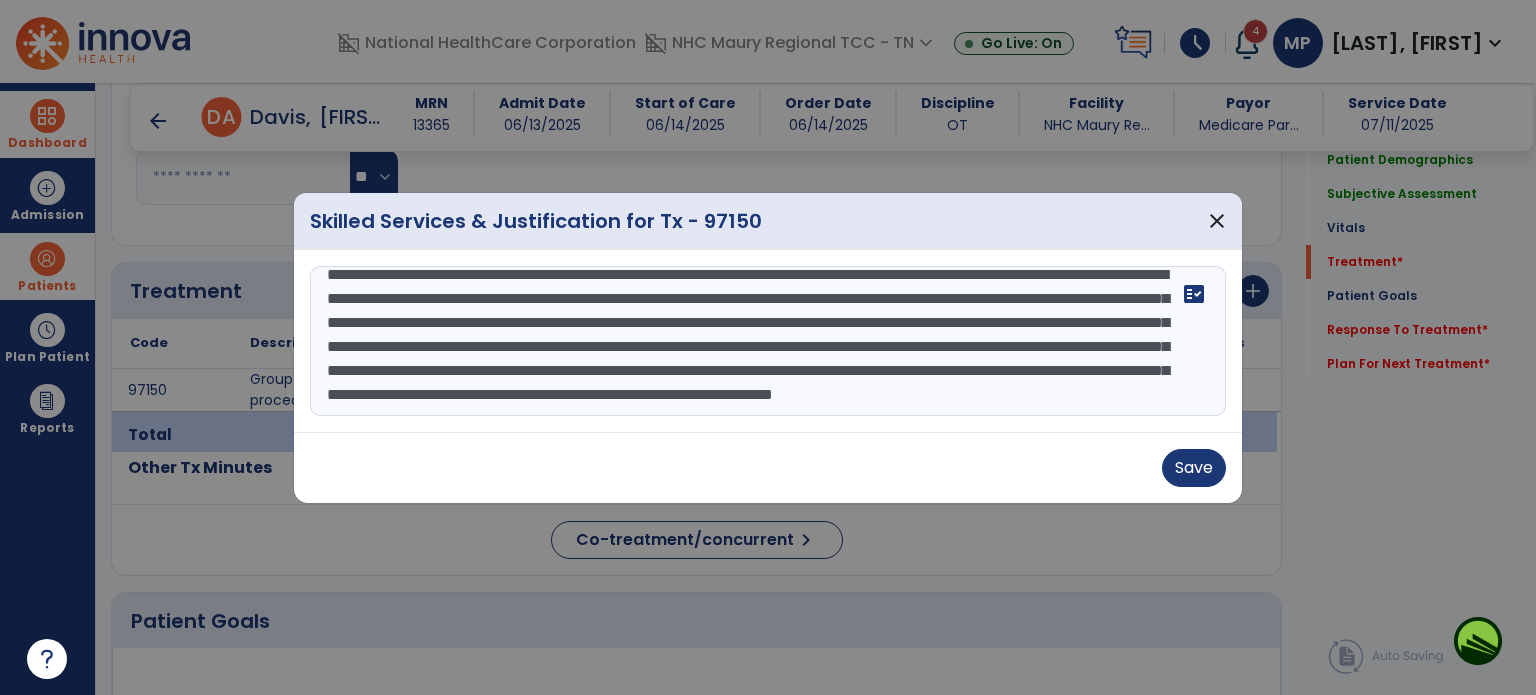 click on "**********" at bounding box center (768, 341) 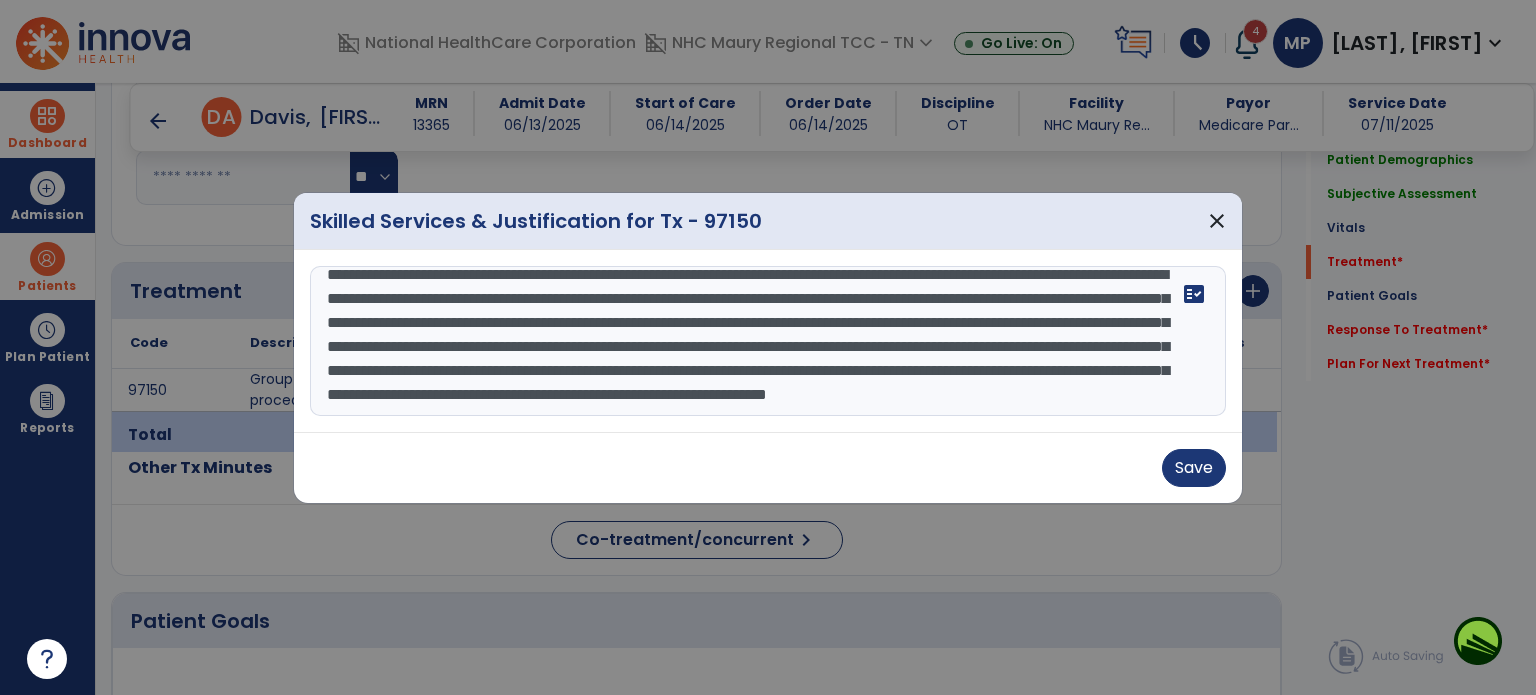 scroll, scrollTop: 44, scrollLeft: 0, axis: vertical 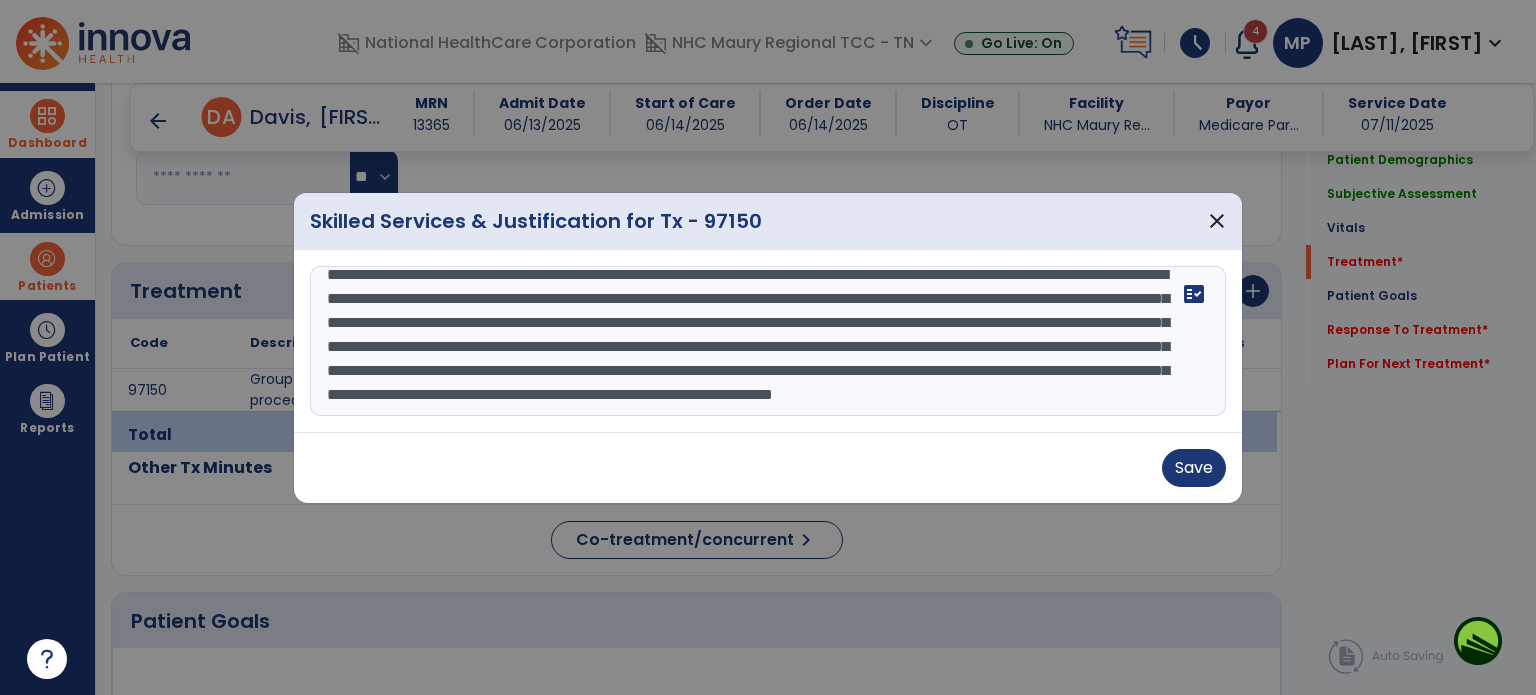 click on "**********" at bounding box center (768, 341) 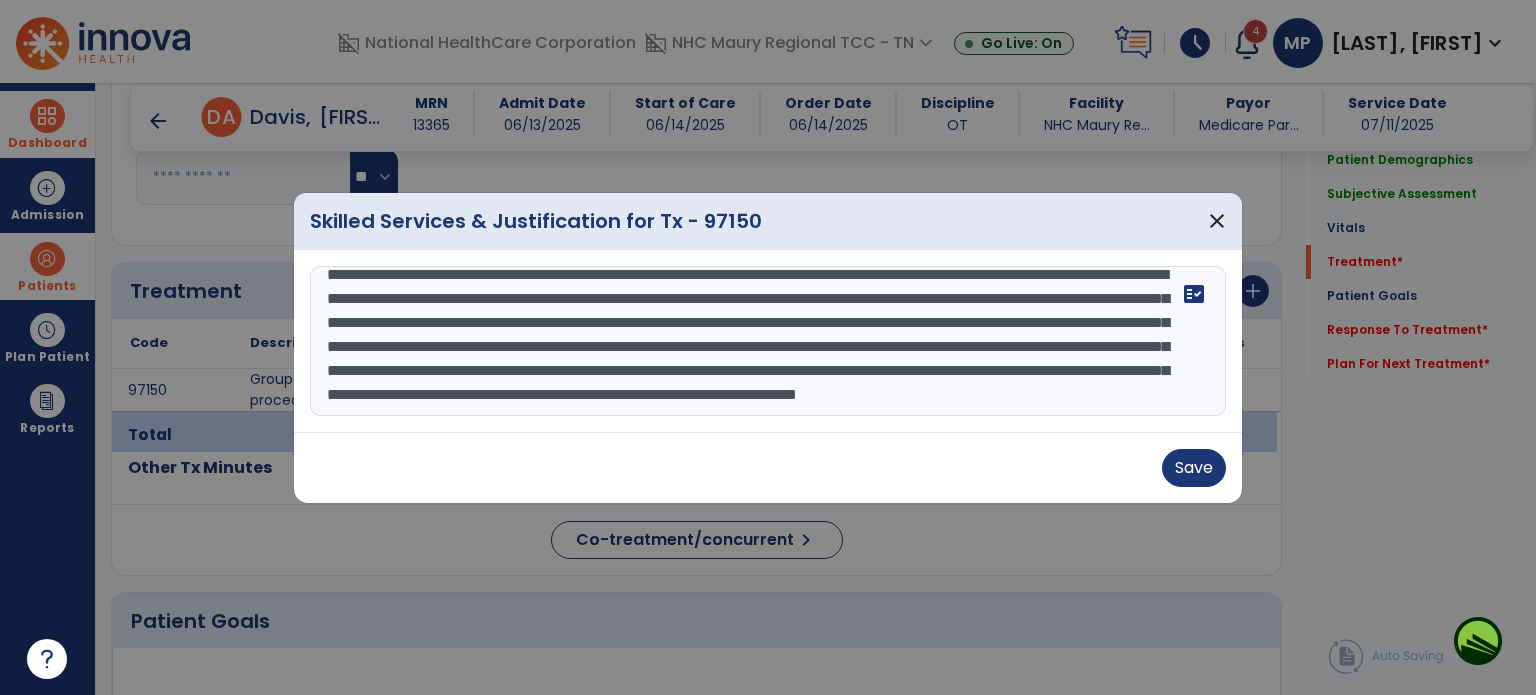 click on "**********" at bounding box center [768, 341] 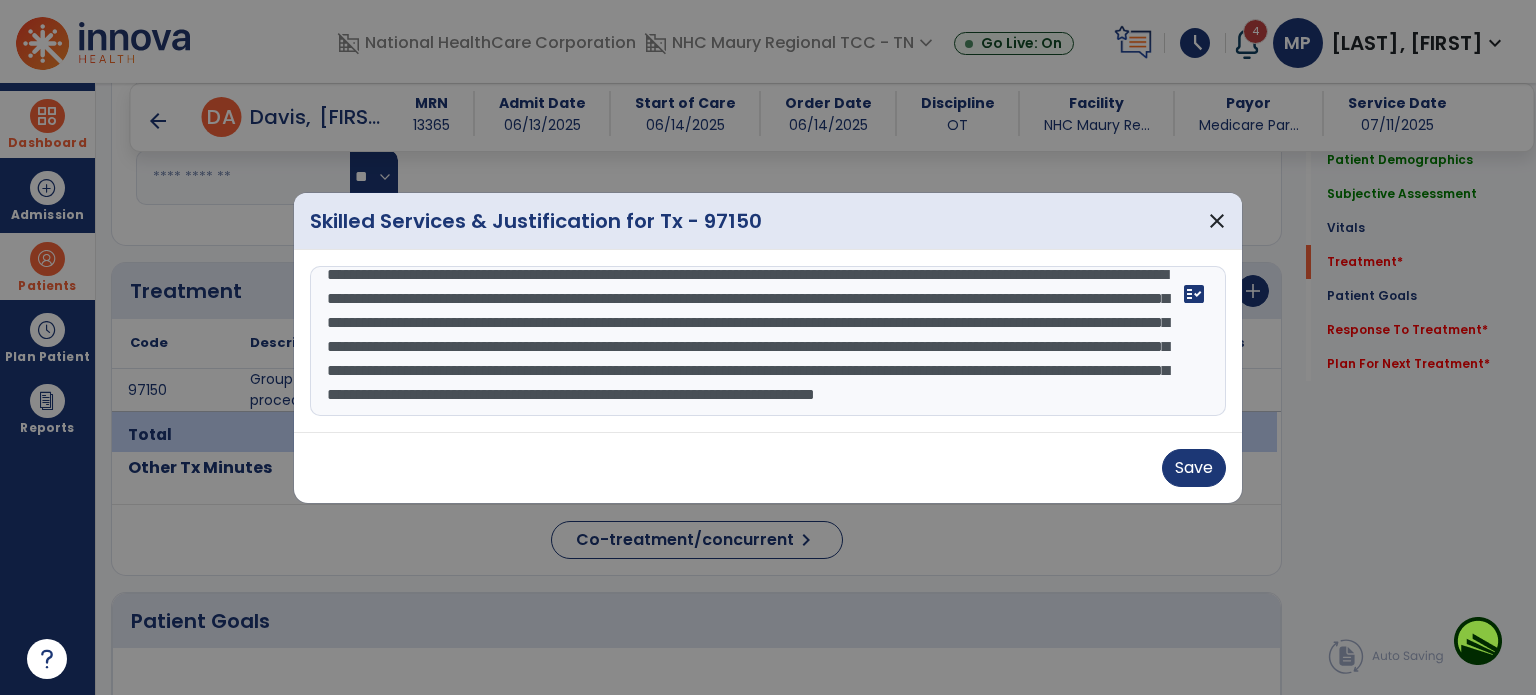 click on "**********" at bounding box center (768, 341) 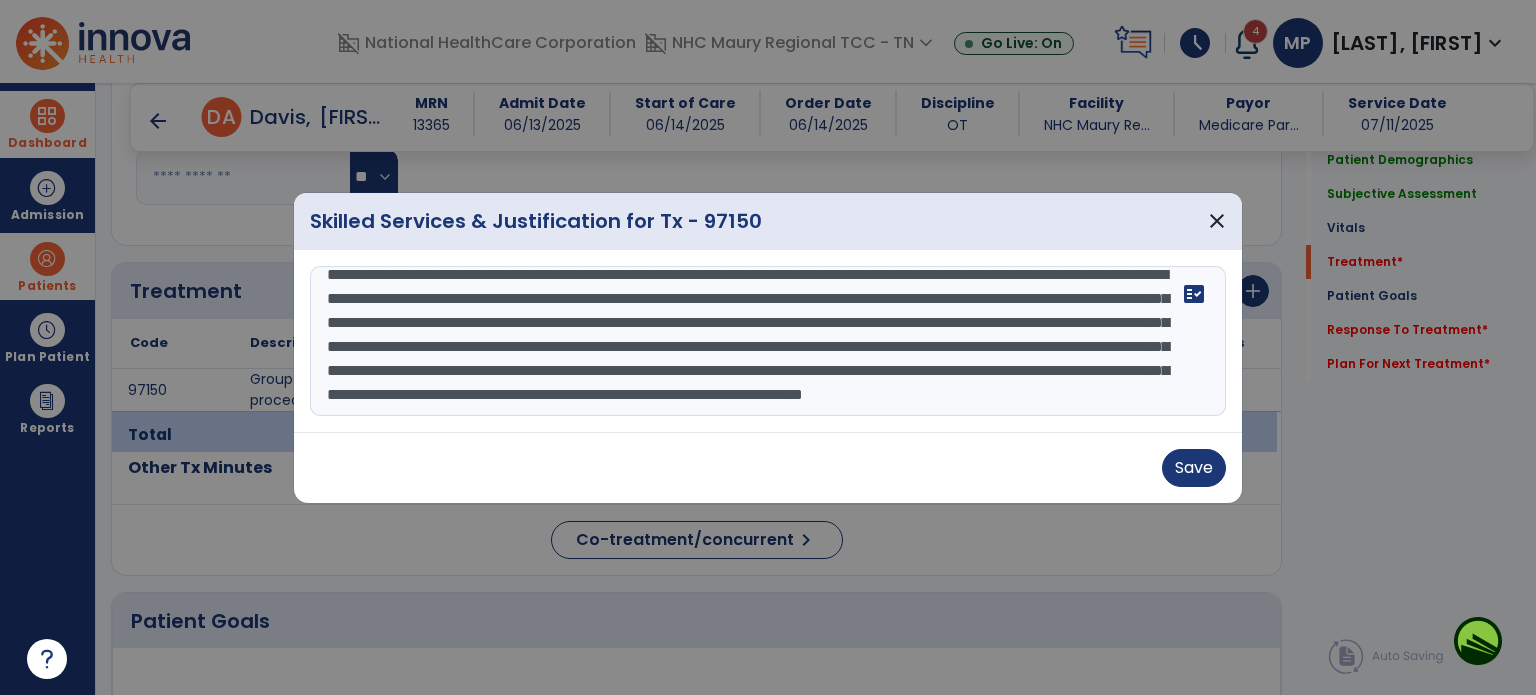 scroll, scrollTop: 56, scrollLeft: 0, axis: vertical 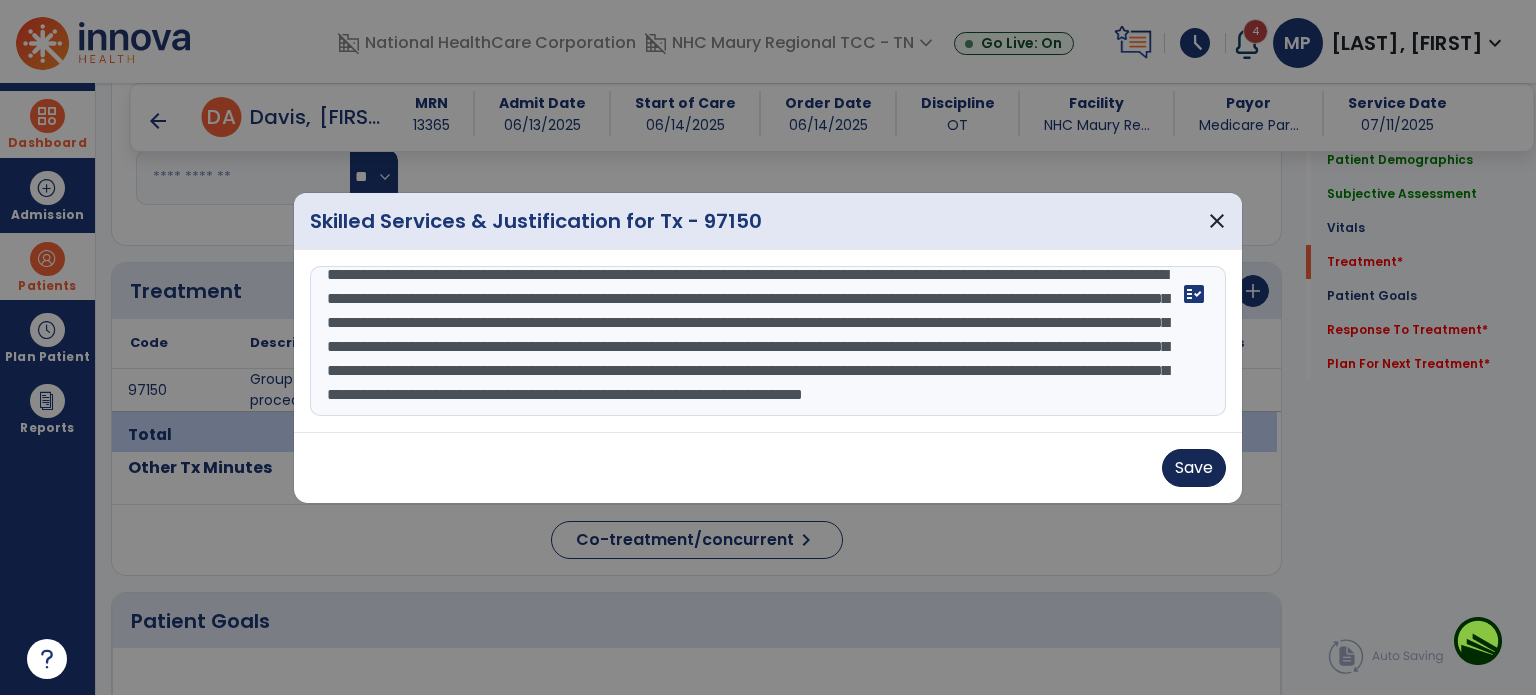 type on "**********" 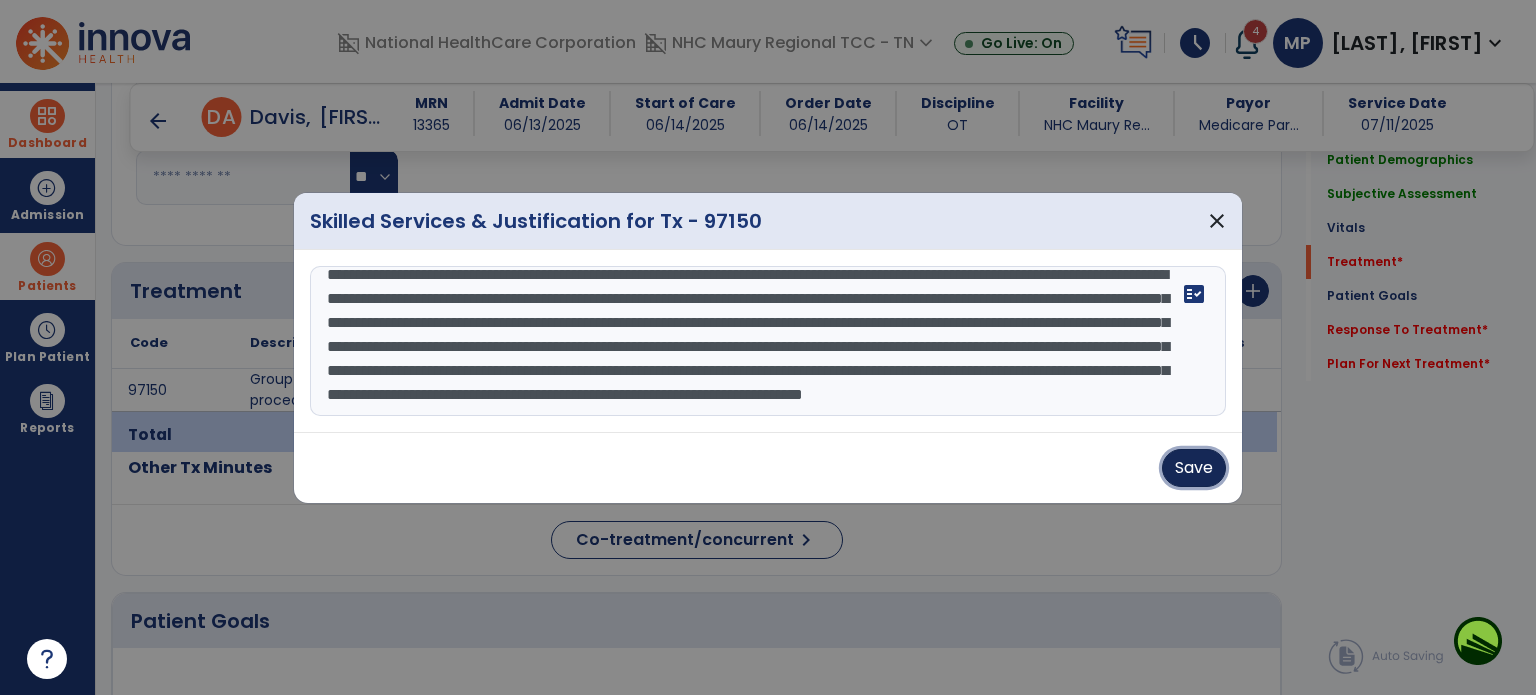 click on "Save" at bounding box center [1194, 468] 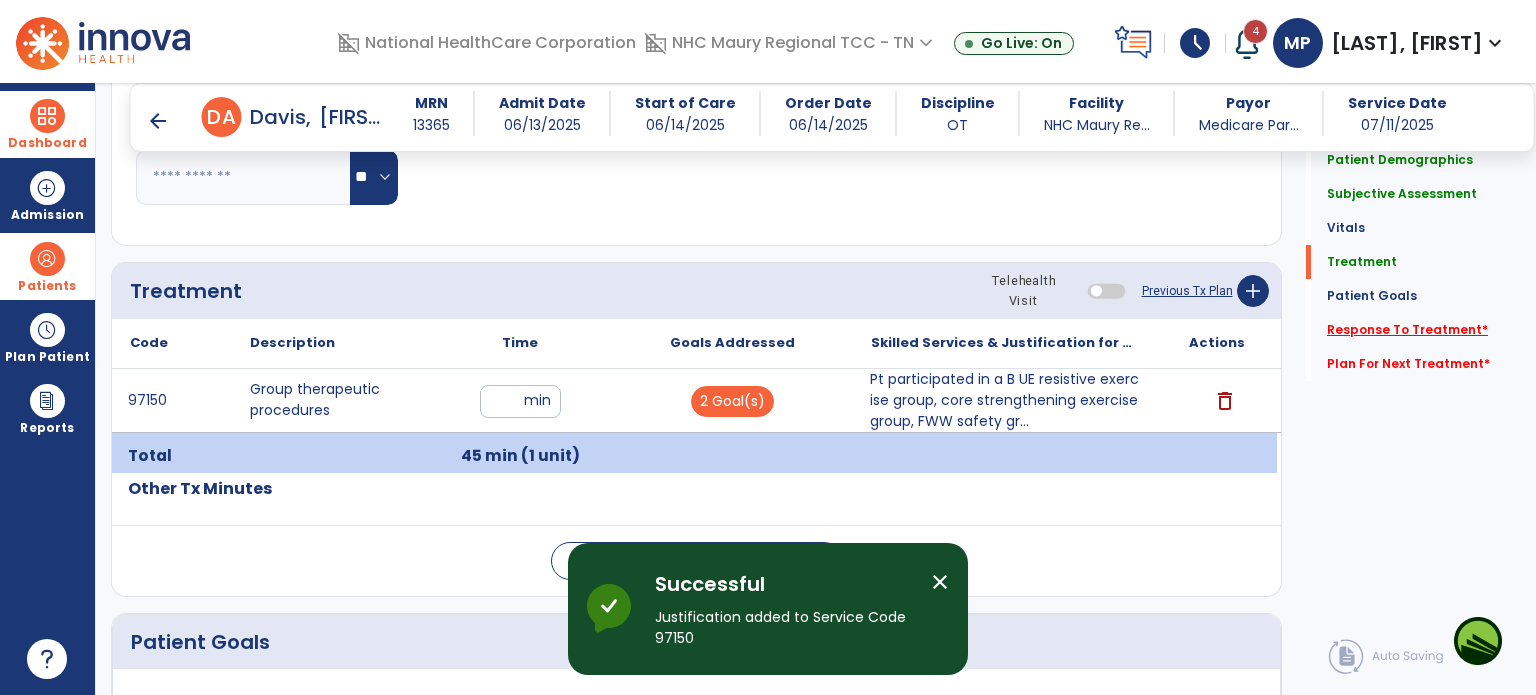 click on "Response To Treatment   *" 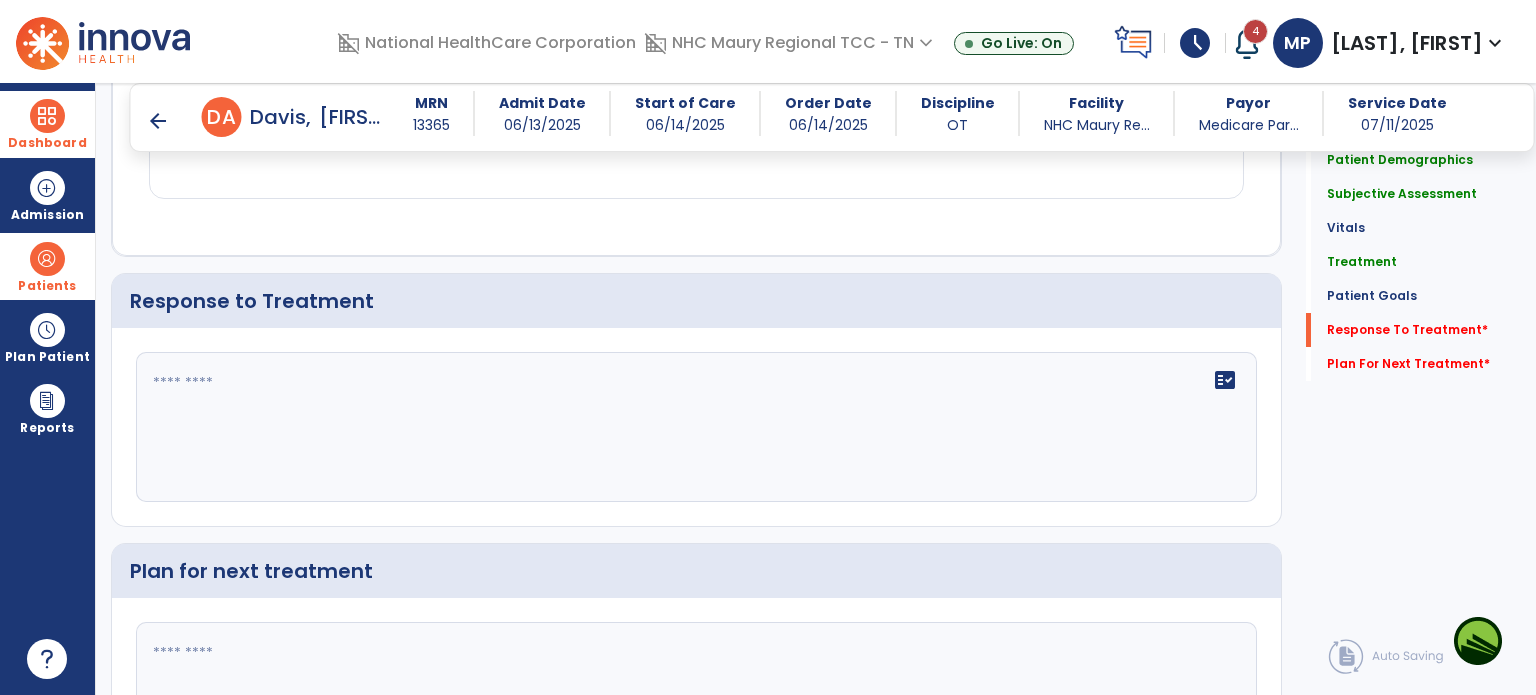 scroll, scrollTop: 2395, scrollLeft: 0, axis: vertical 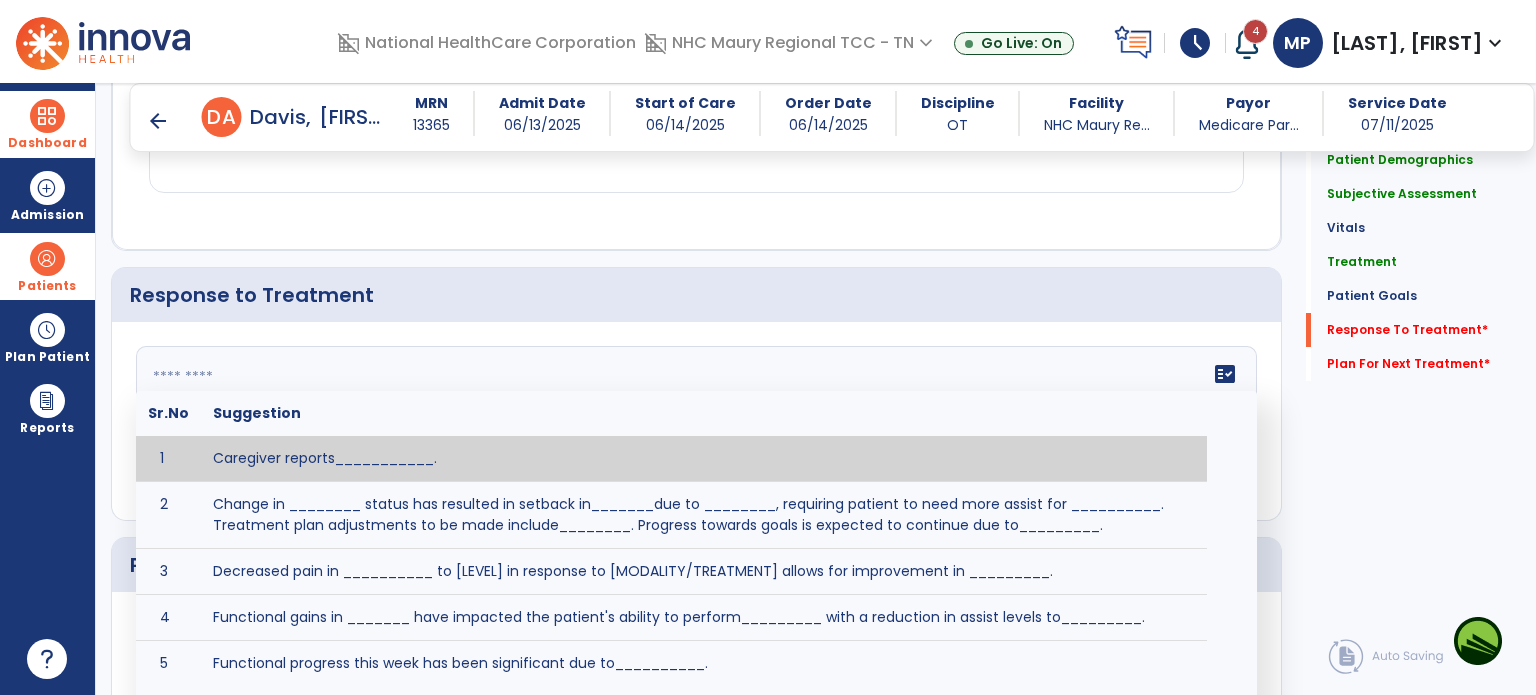 click 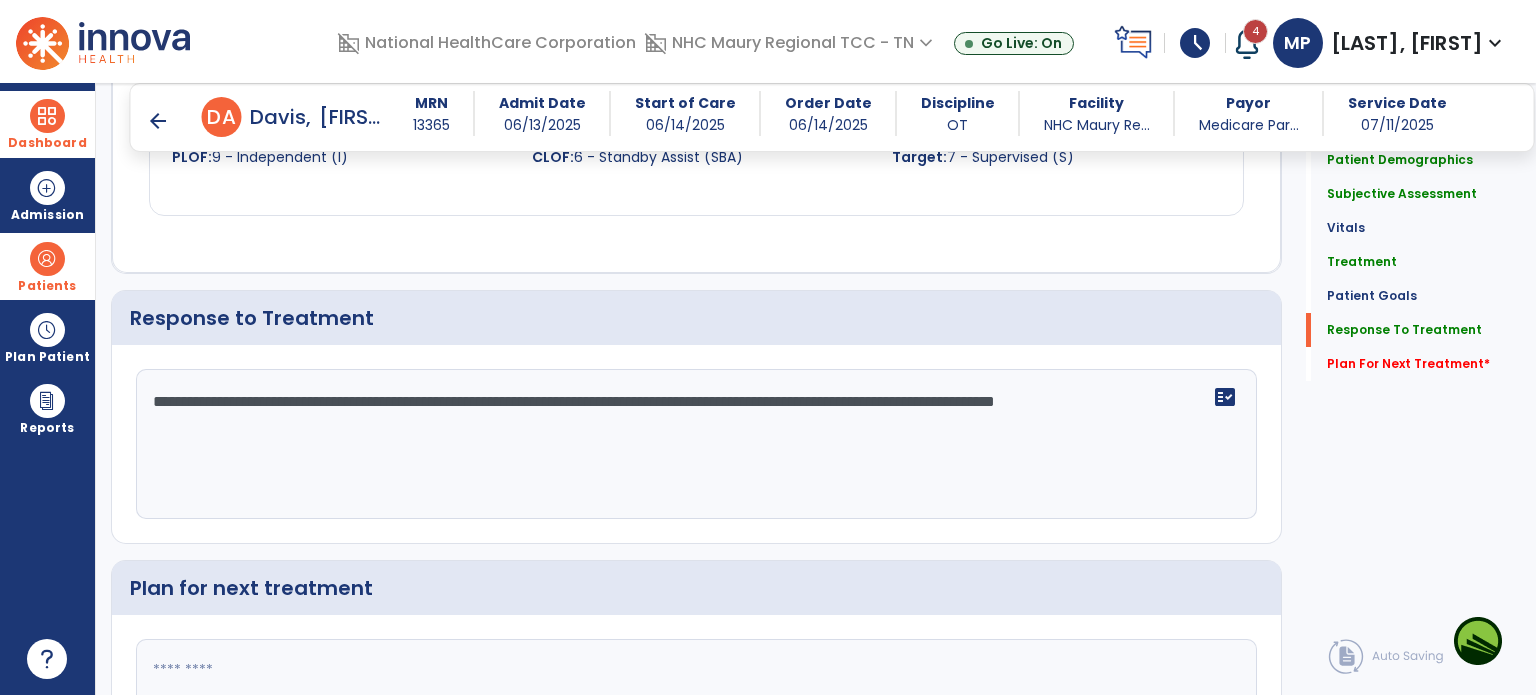 scroll, scrollTop: 2395, scrollLeft: 0, axis: vertical 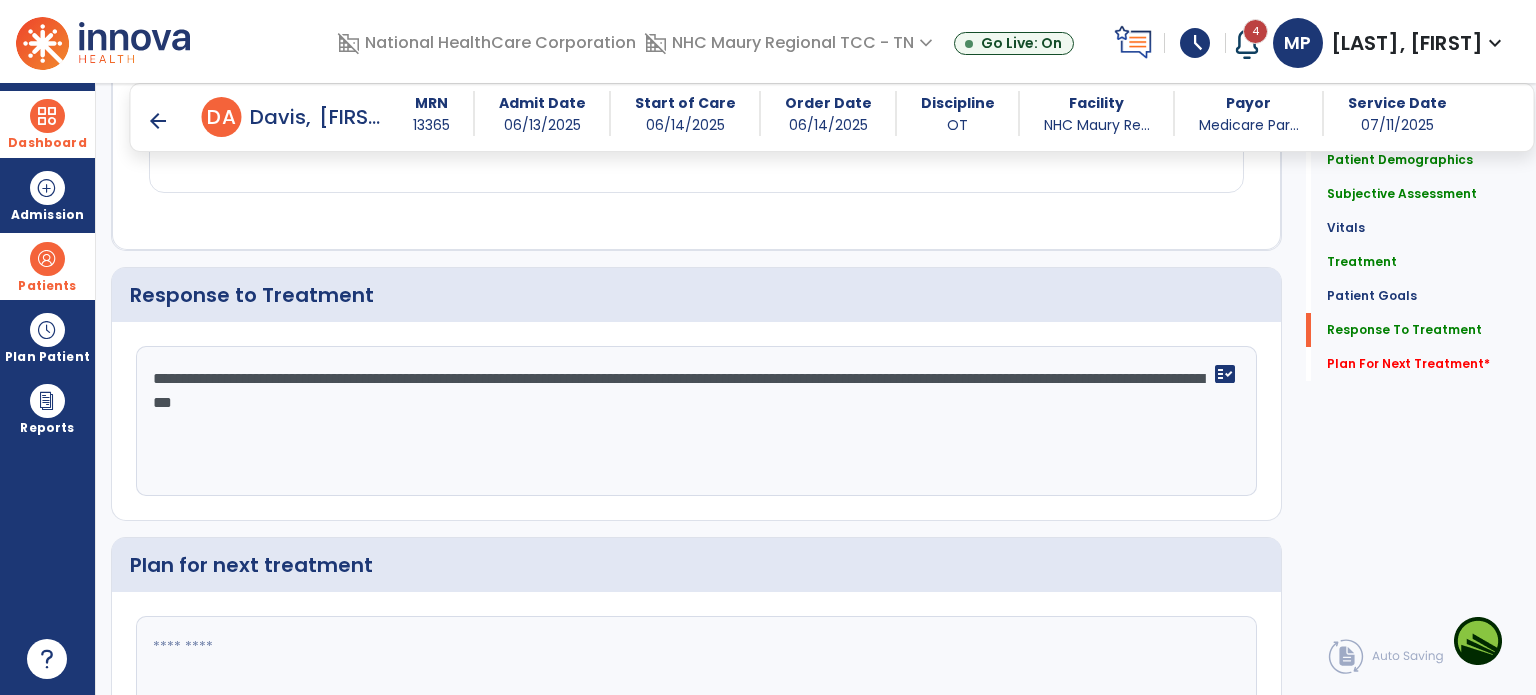 type on "**********" 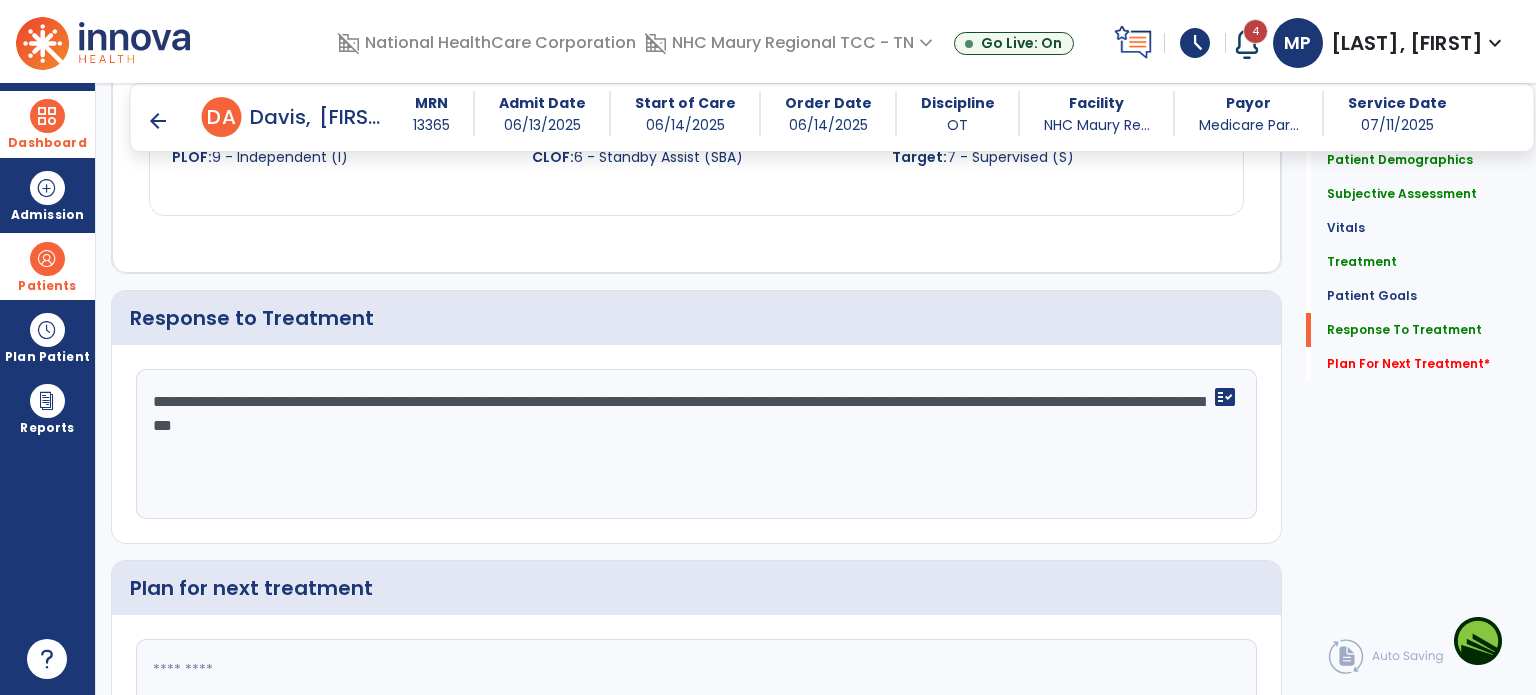 scroll, scrollTop: 2395, scrollLeft: 0, axis: vertical 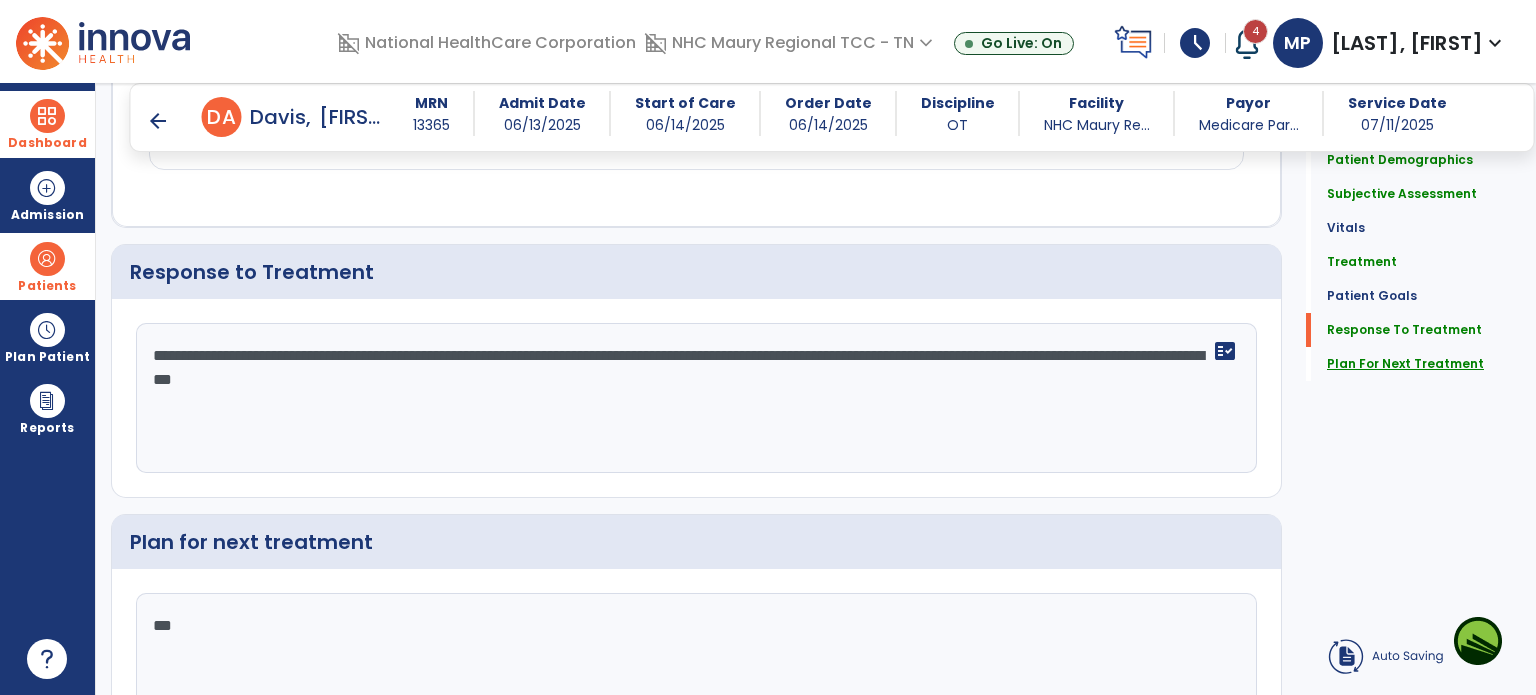 type on "***" 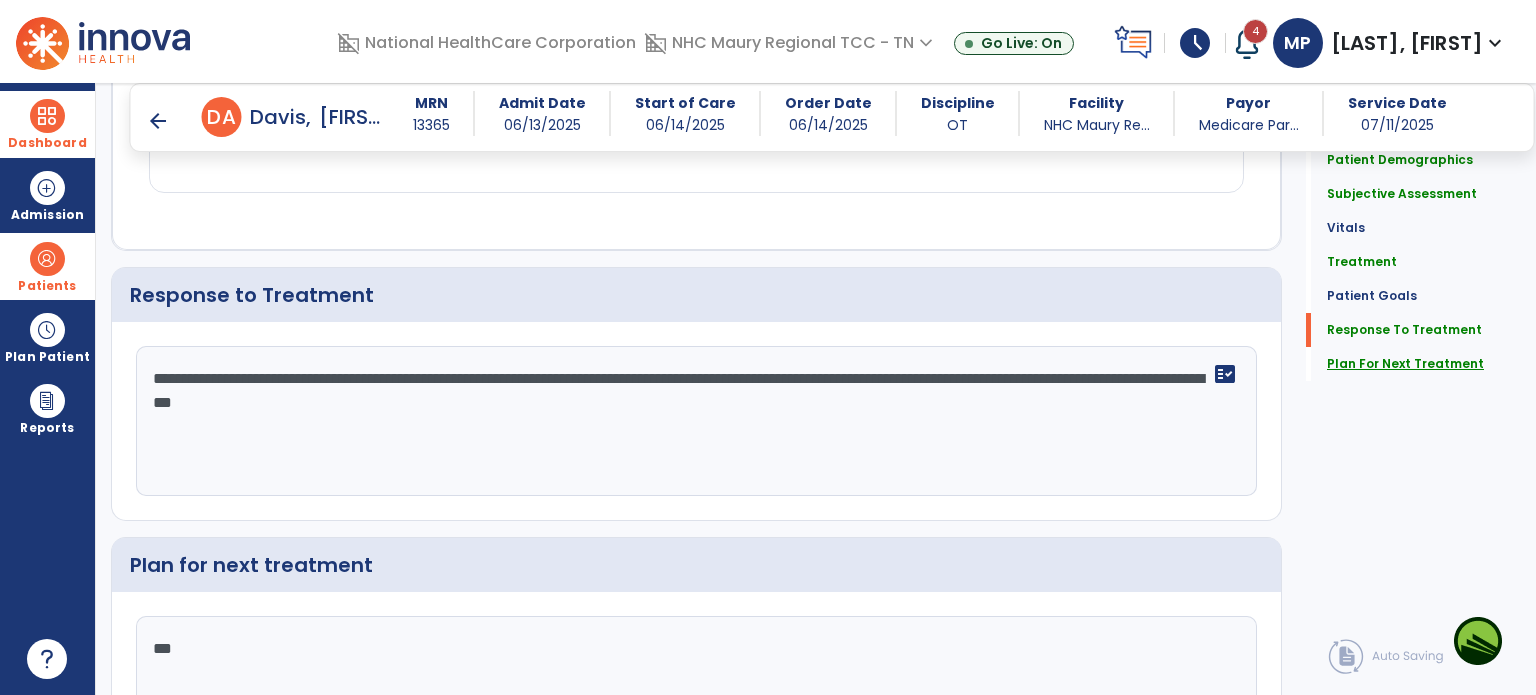 click on "Plan For Next Treatment" 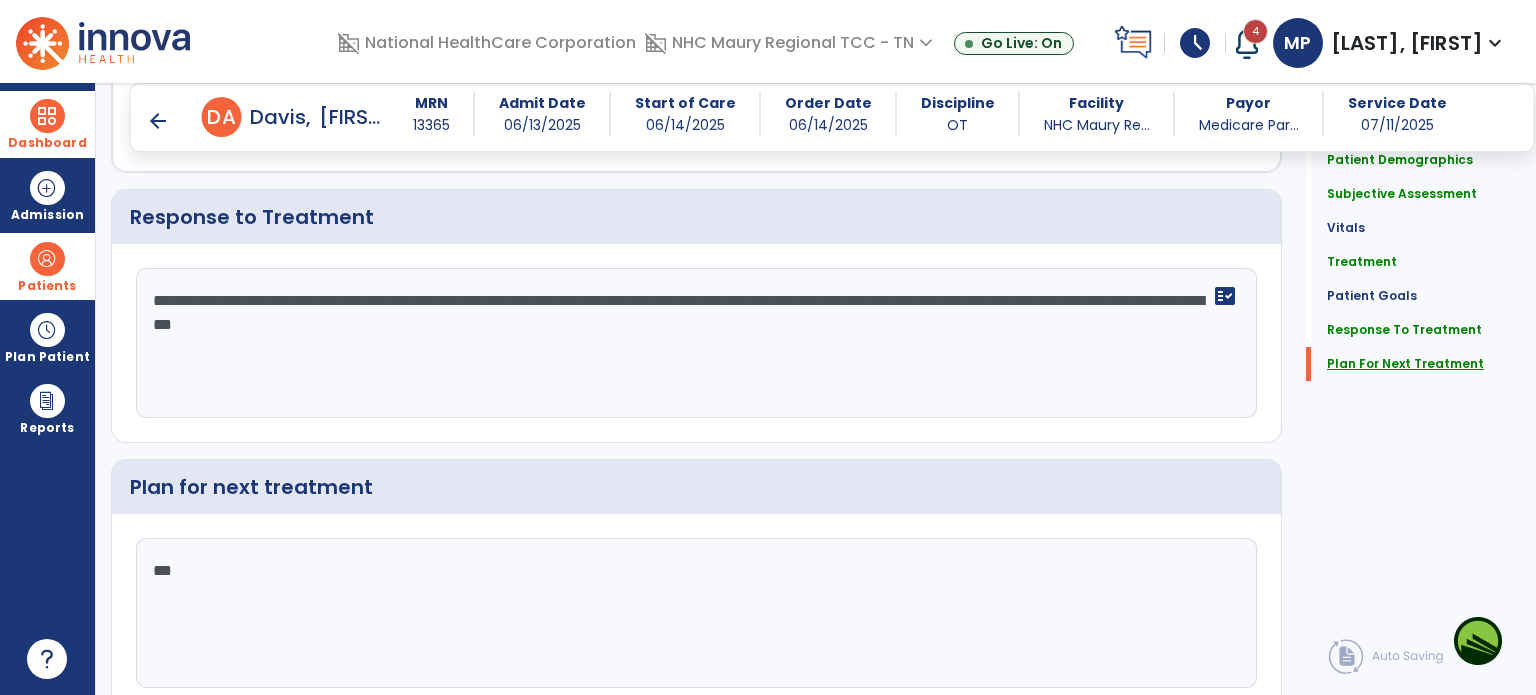 scroll, scrollTop: 2550, scrollLeft: 0, axis: vertical 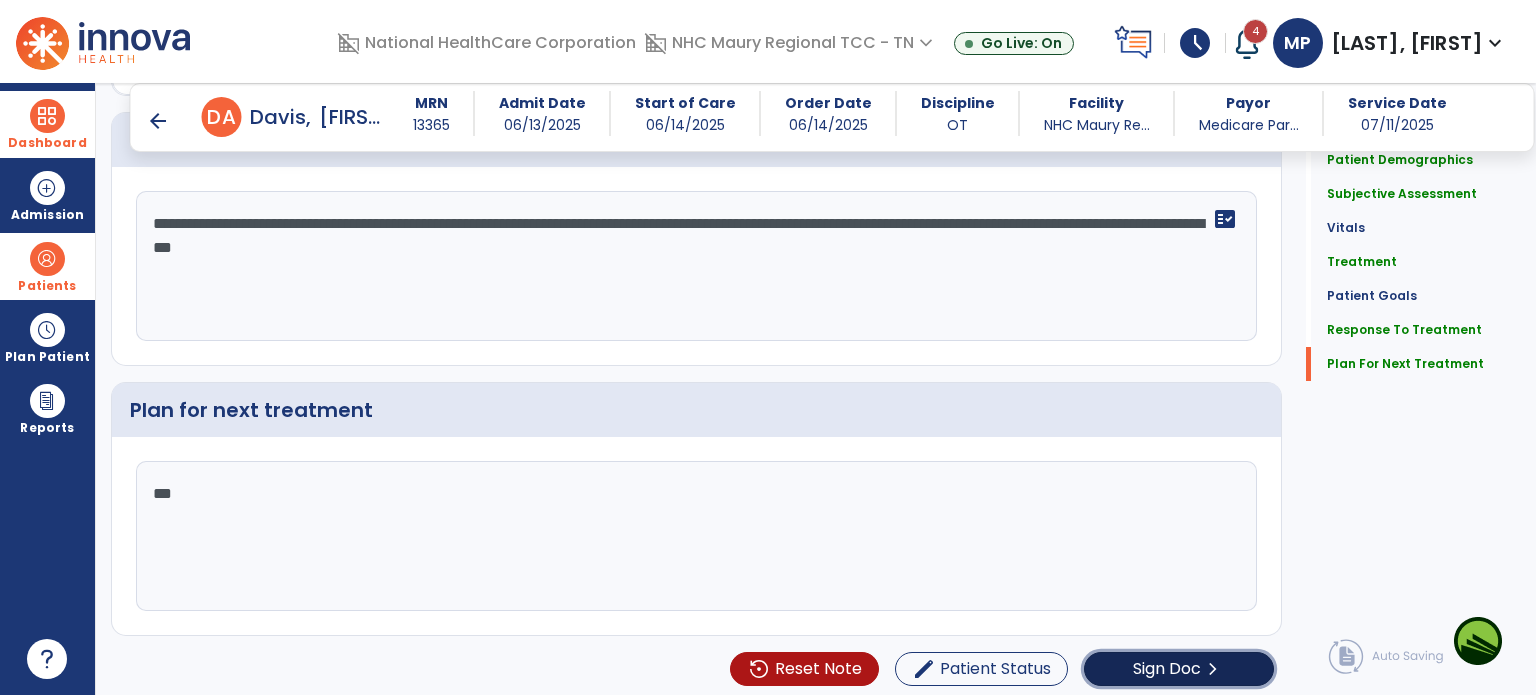 click on "Sign Doc" 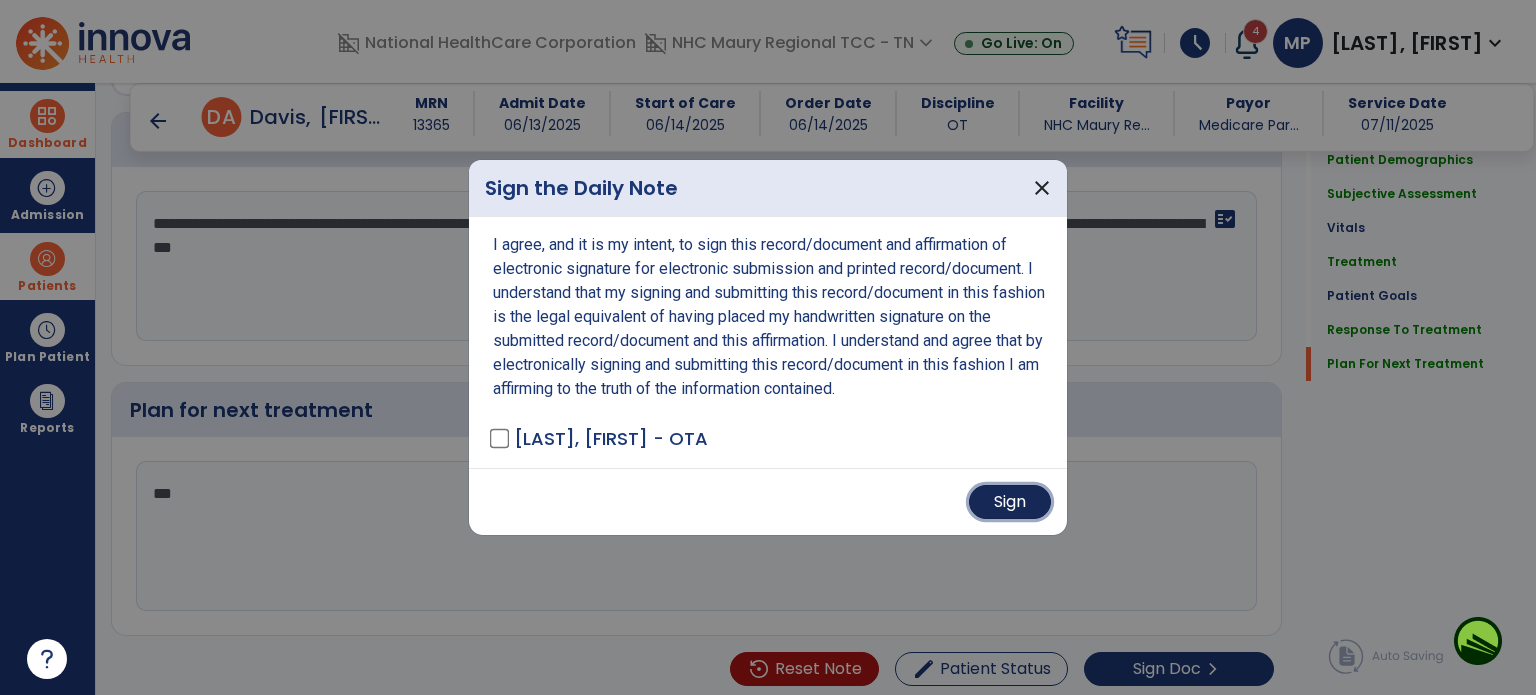 click on "Sign" at bounding box center (1010, 502) 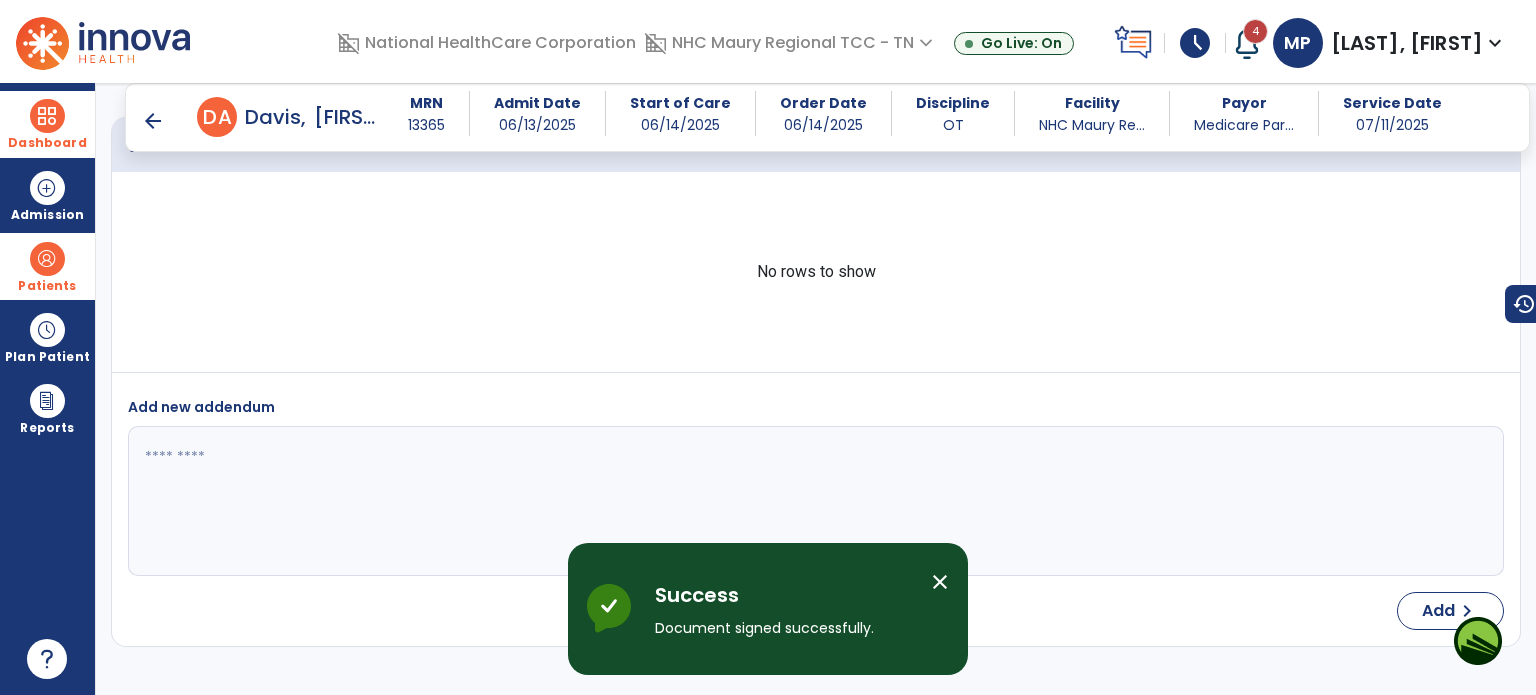 scroll, scrollTop: 3926, scrollLeft: 0, axis: vertical 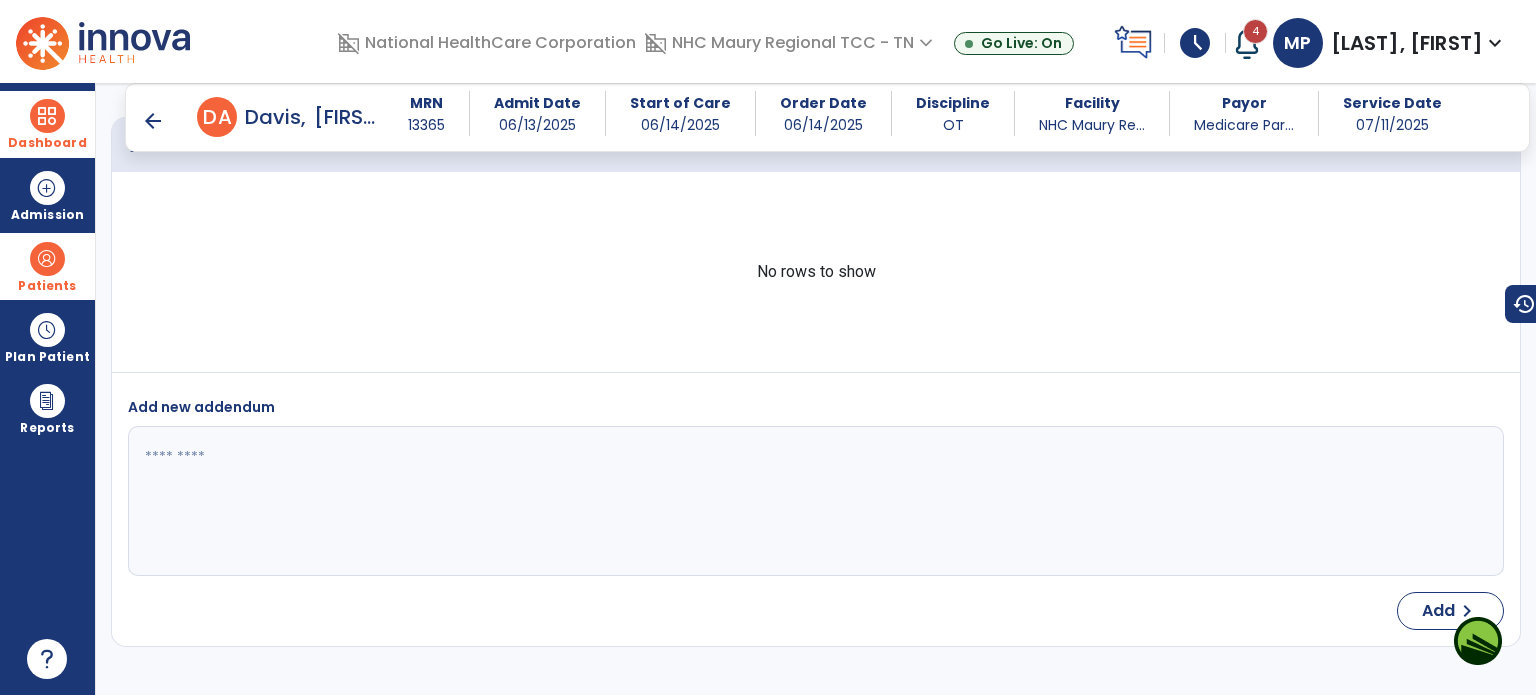click on "arrow_back" at bounding box center [153, 121] 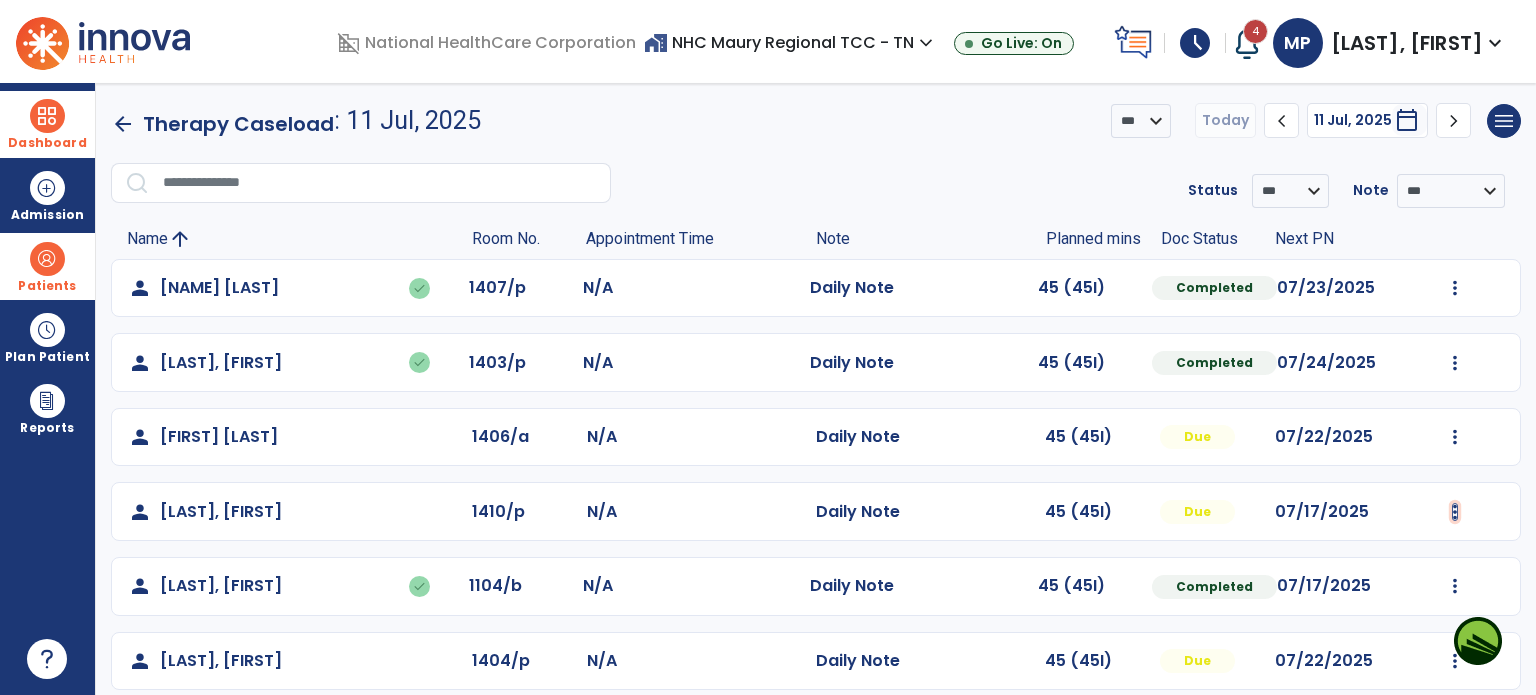 click at bounding box center (1455, 288) 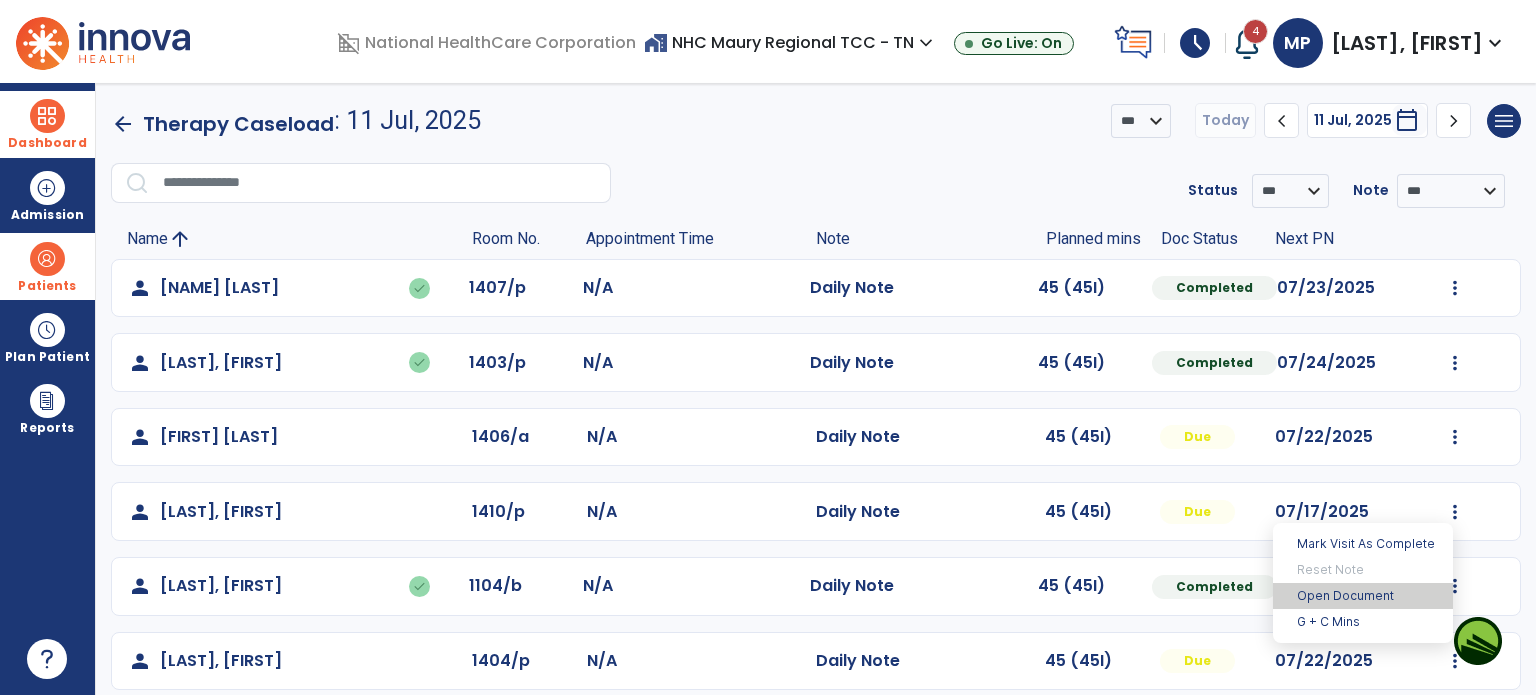 click on "Open Document" at bounding box center (1363, 596) 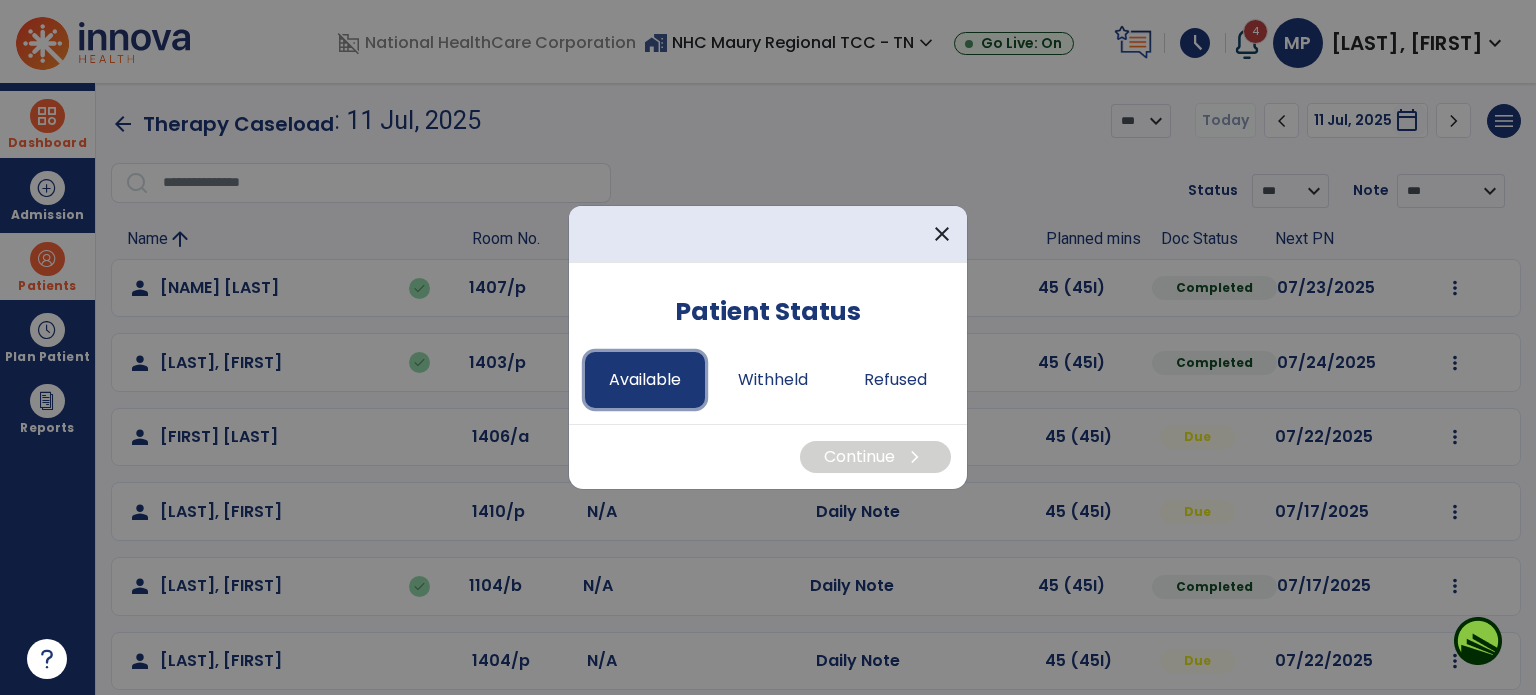 click on "Available" at bounding box center [645, 380] 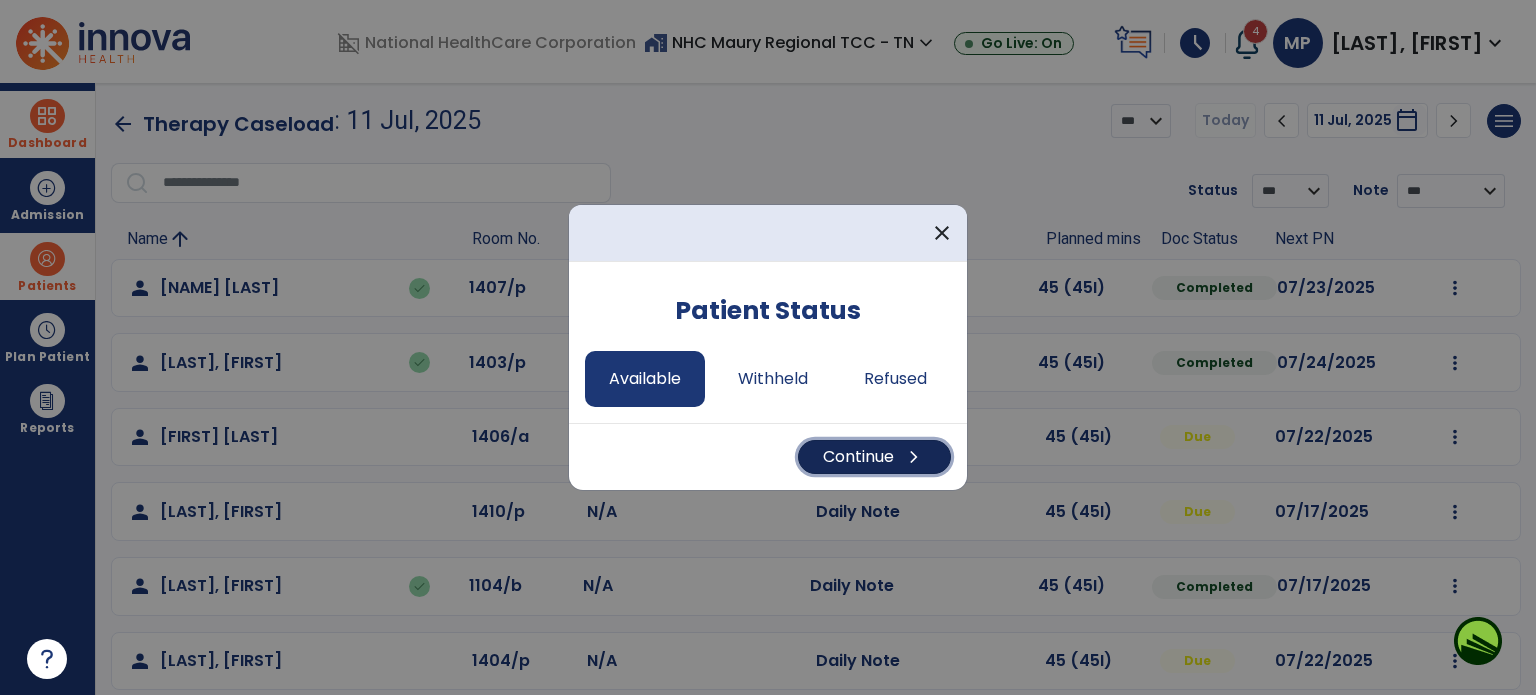 click on "Continue   chevron_right" at bounding box center (874, 457) 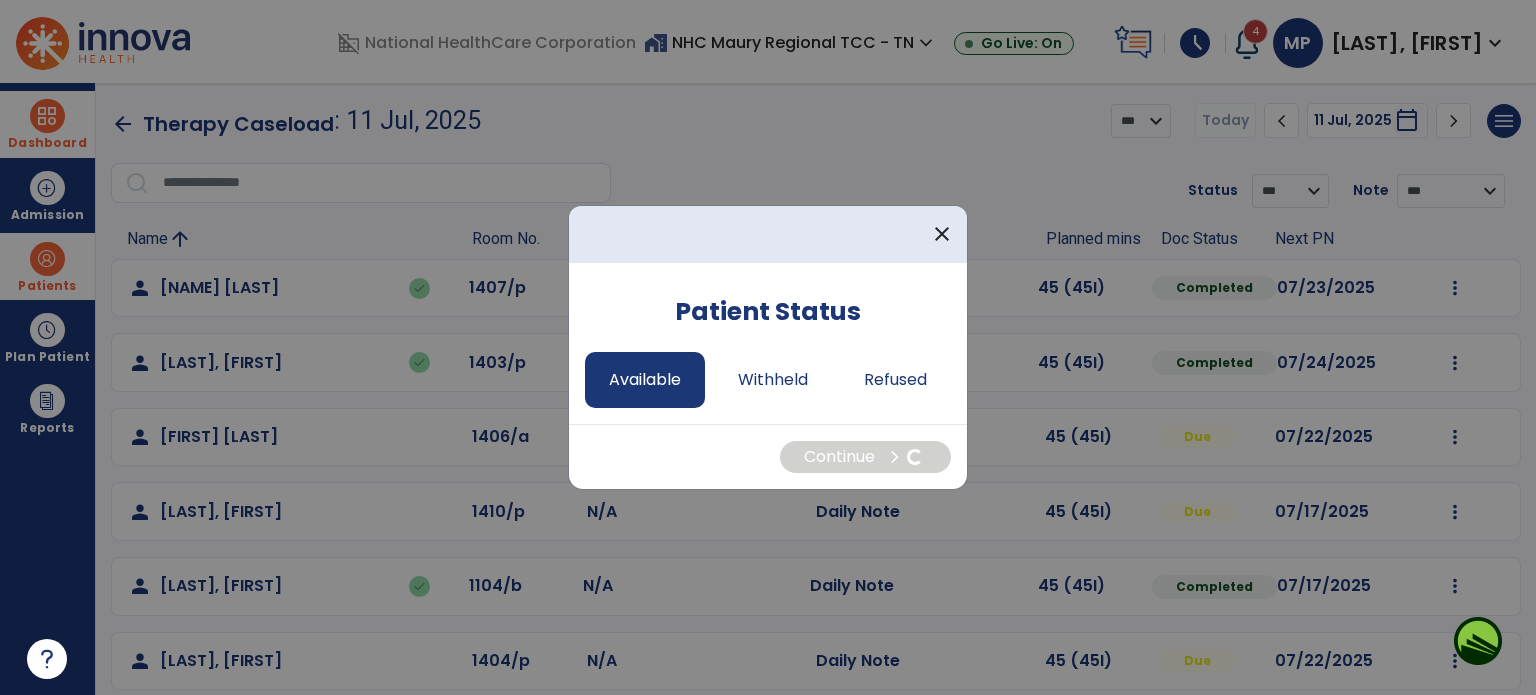 select on "*" 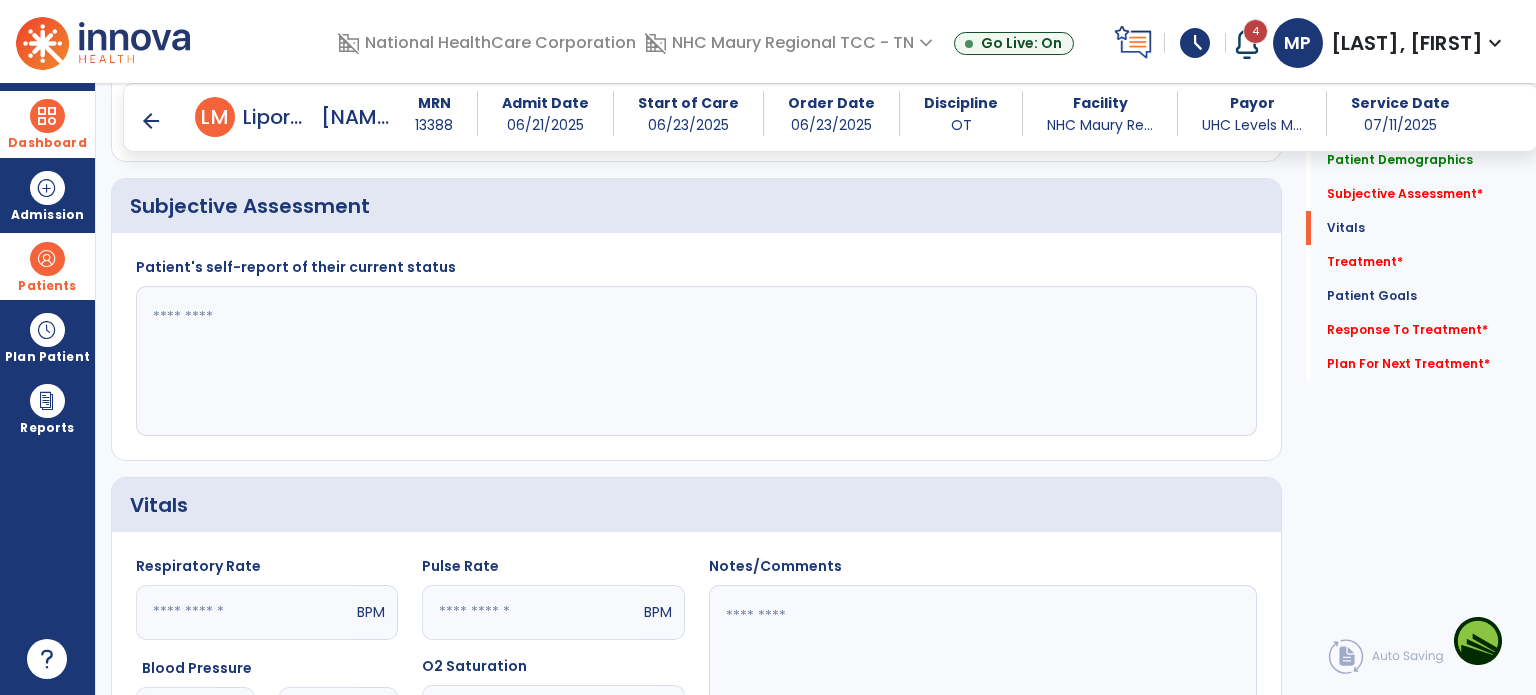 scroll, scrollTop: 612, scrollLeft: 0, axis: vertical 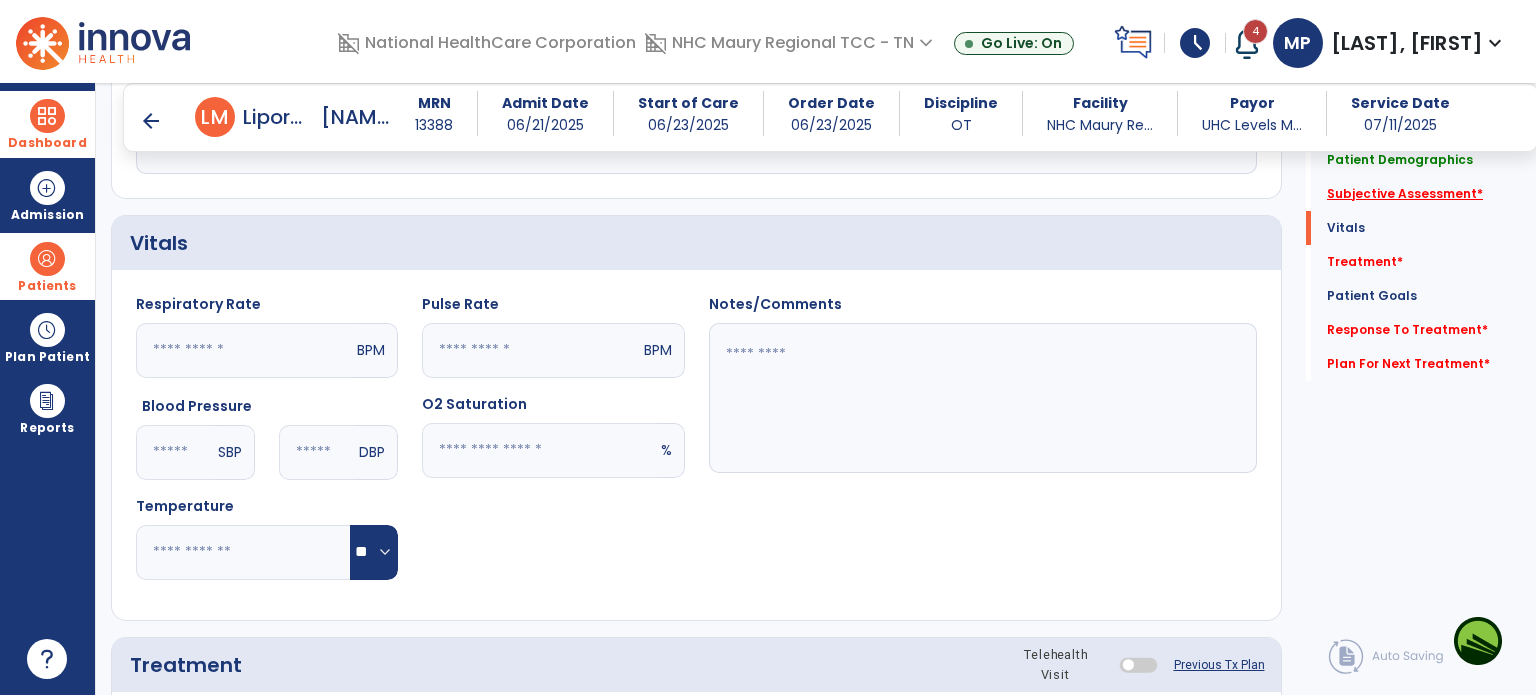 click on "Subjective Assessment   *" 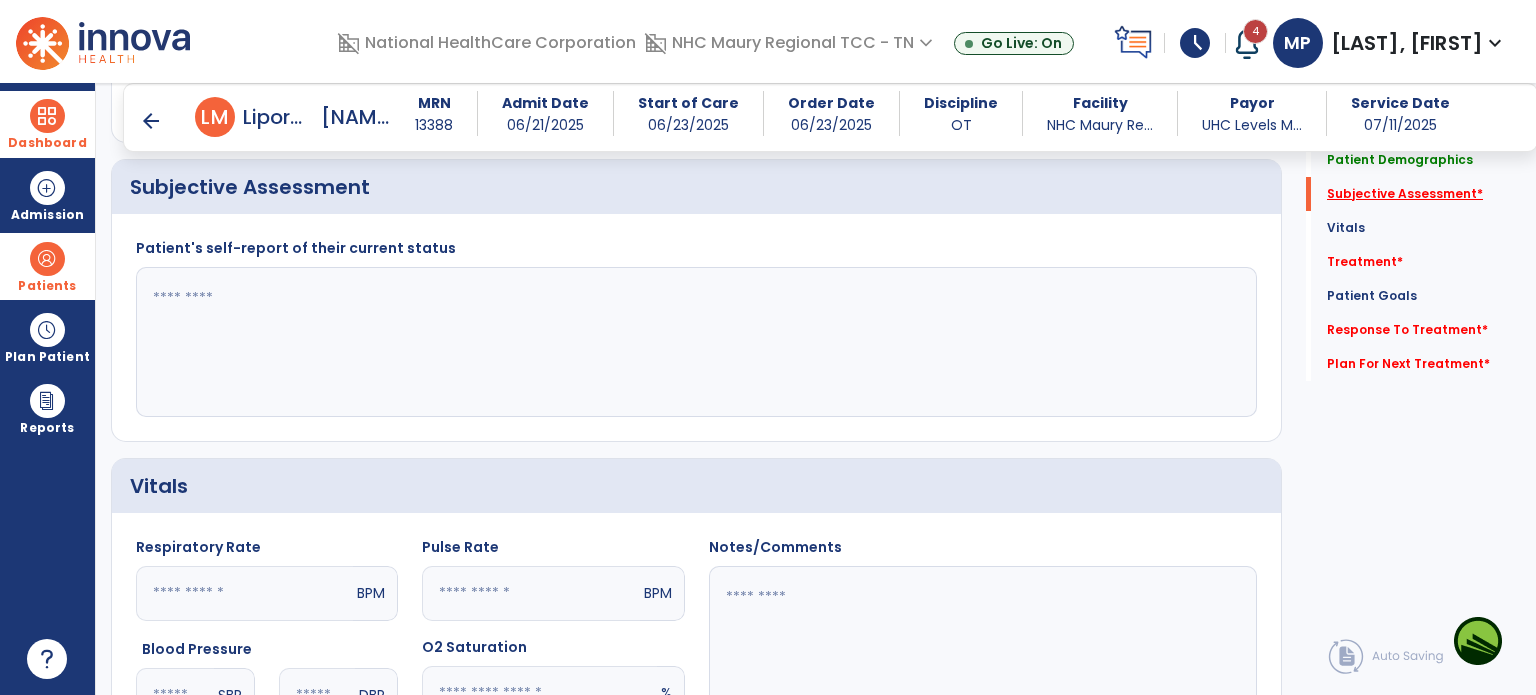 scroll, scrollTop: 279, scrollLeft: 0, axis: vertical 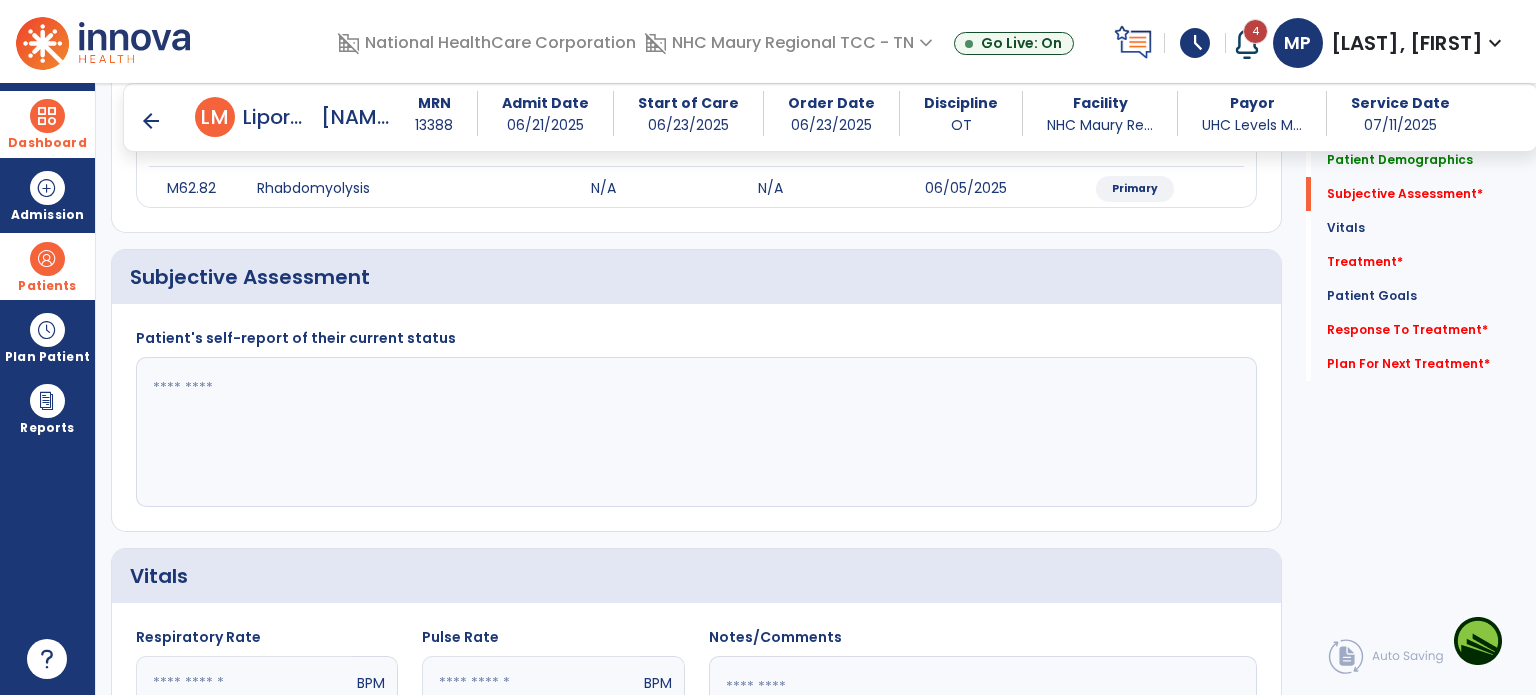 click 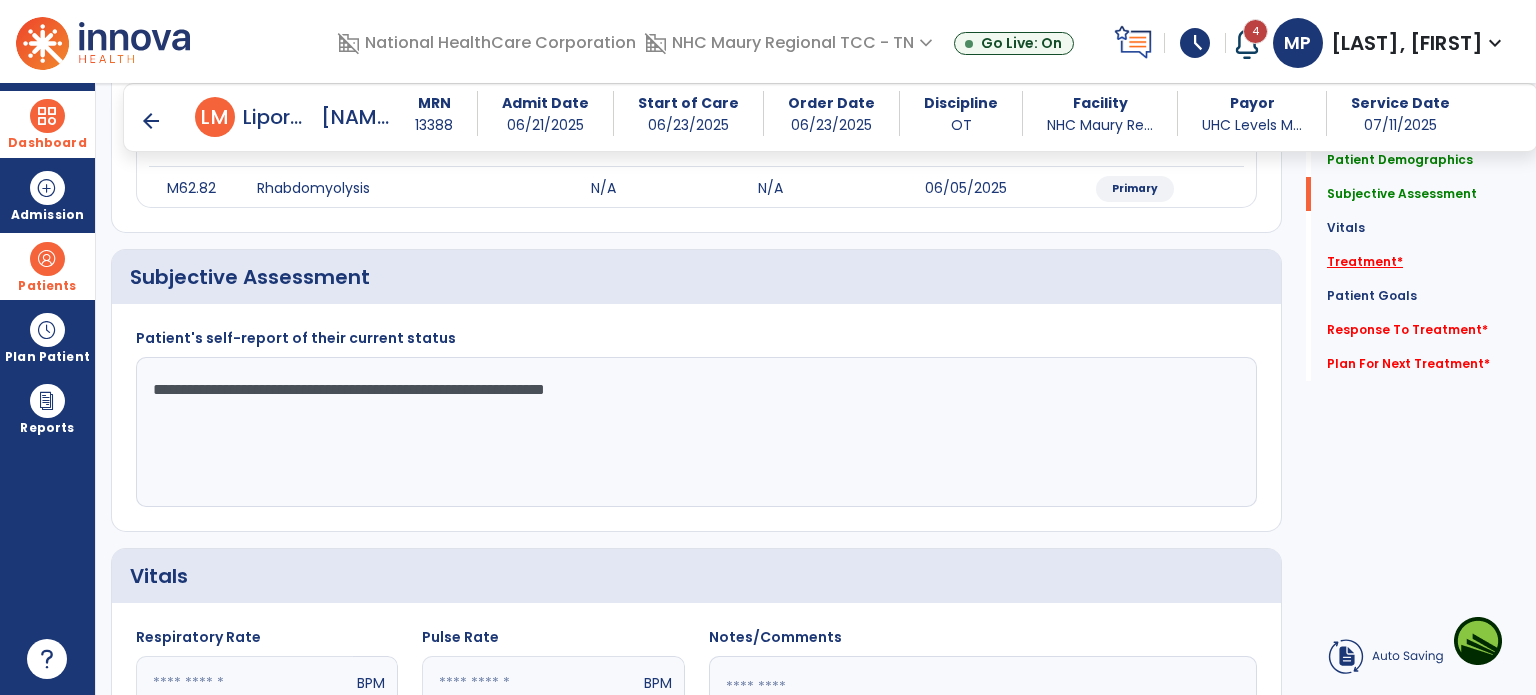 type on "**********" 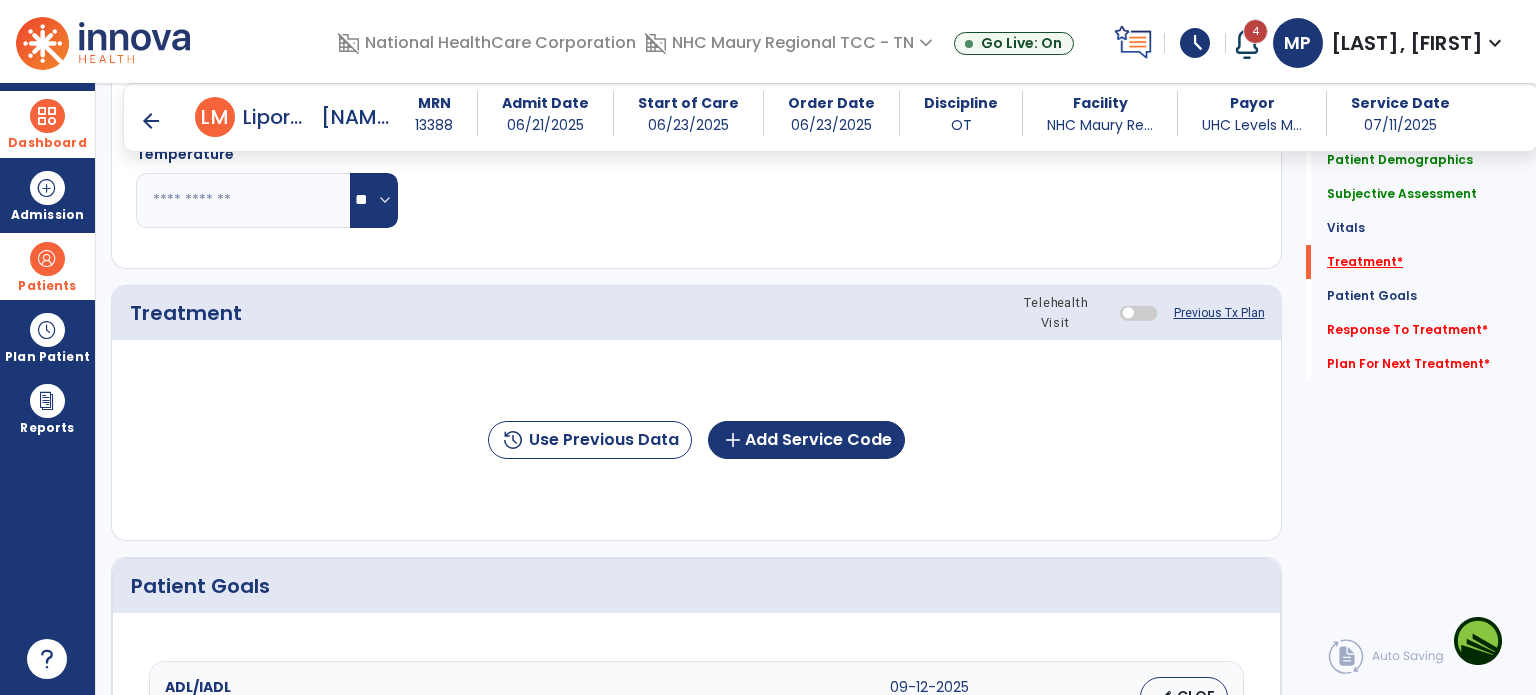 scroll, scrollTop: 987, scrollLeft: 0, axis: vertical 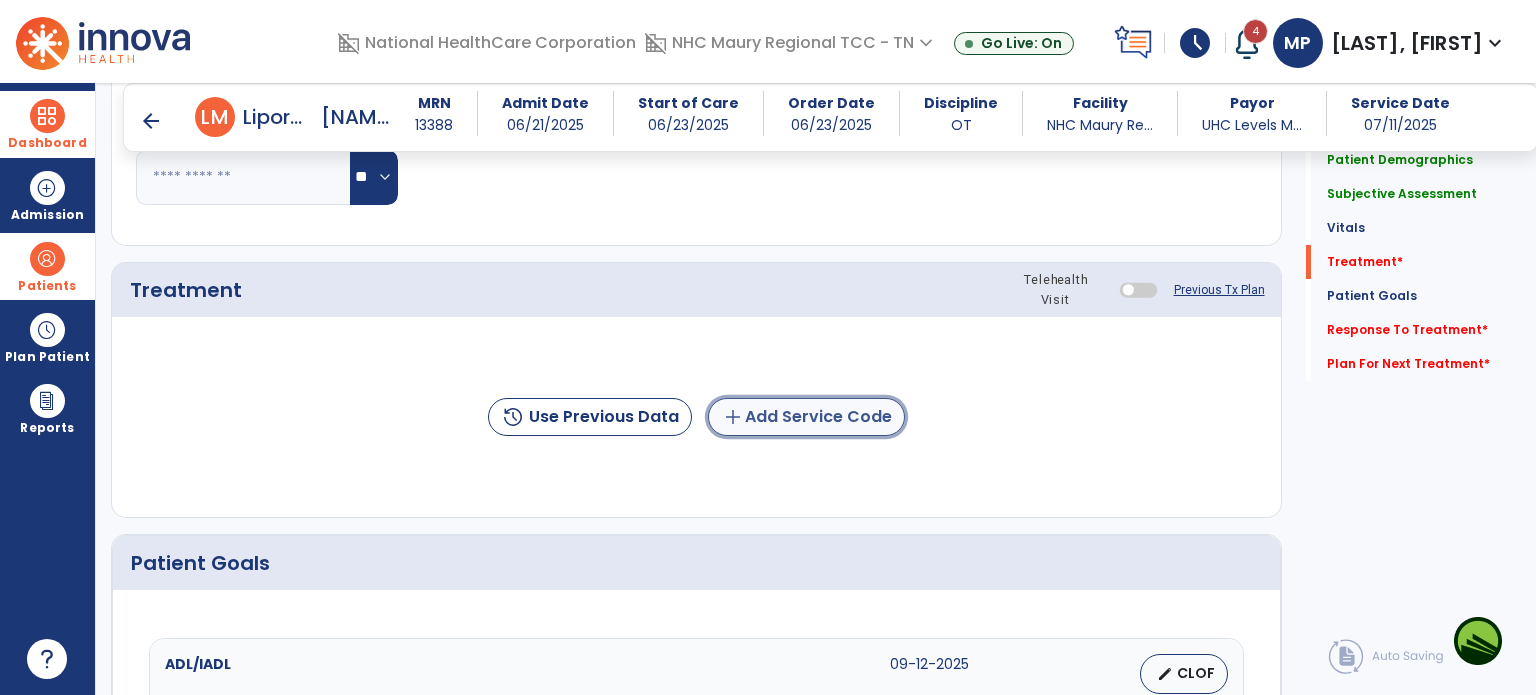 click on "add  Add Service Code" 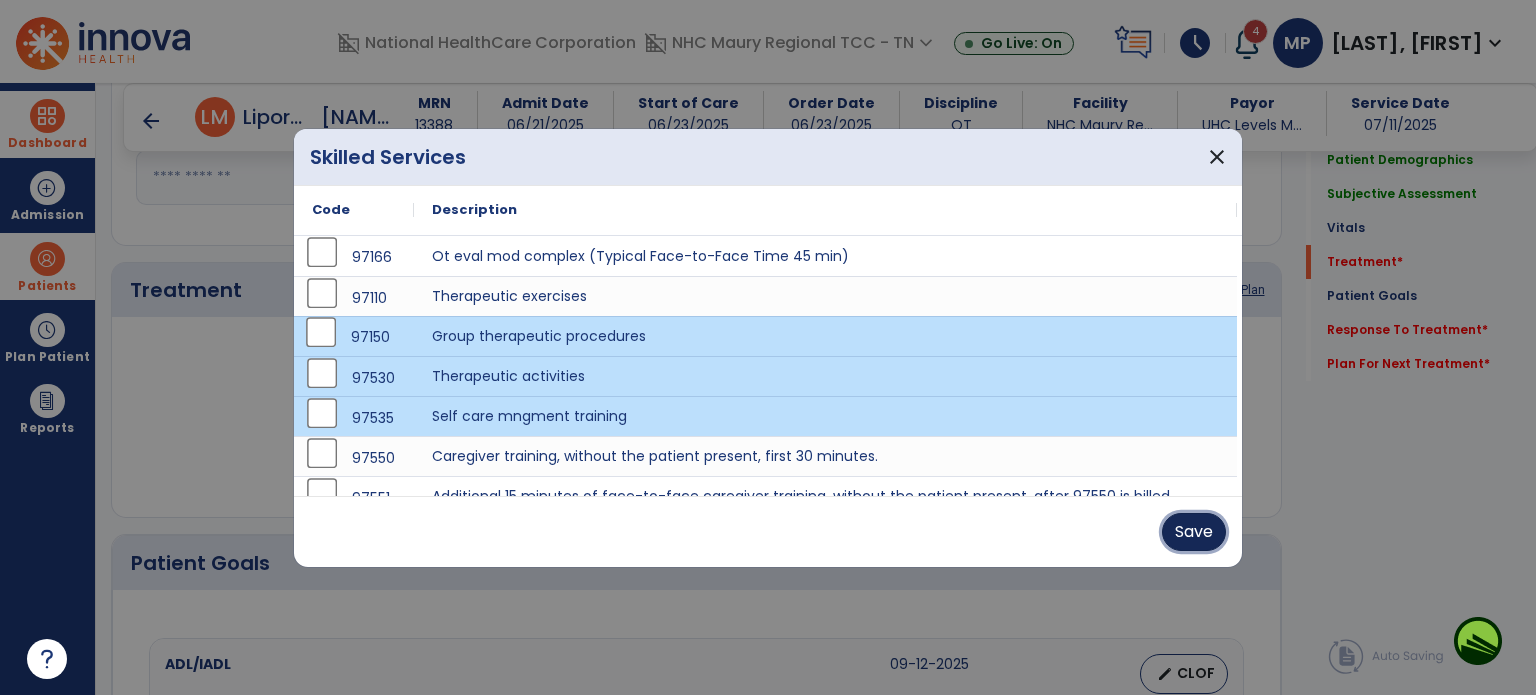 click on "Save" at bounding box center (1194, 532) 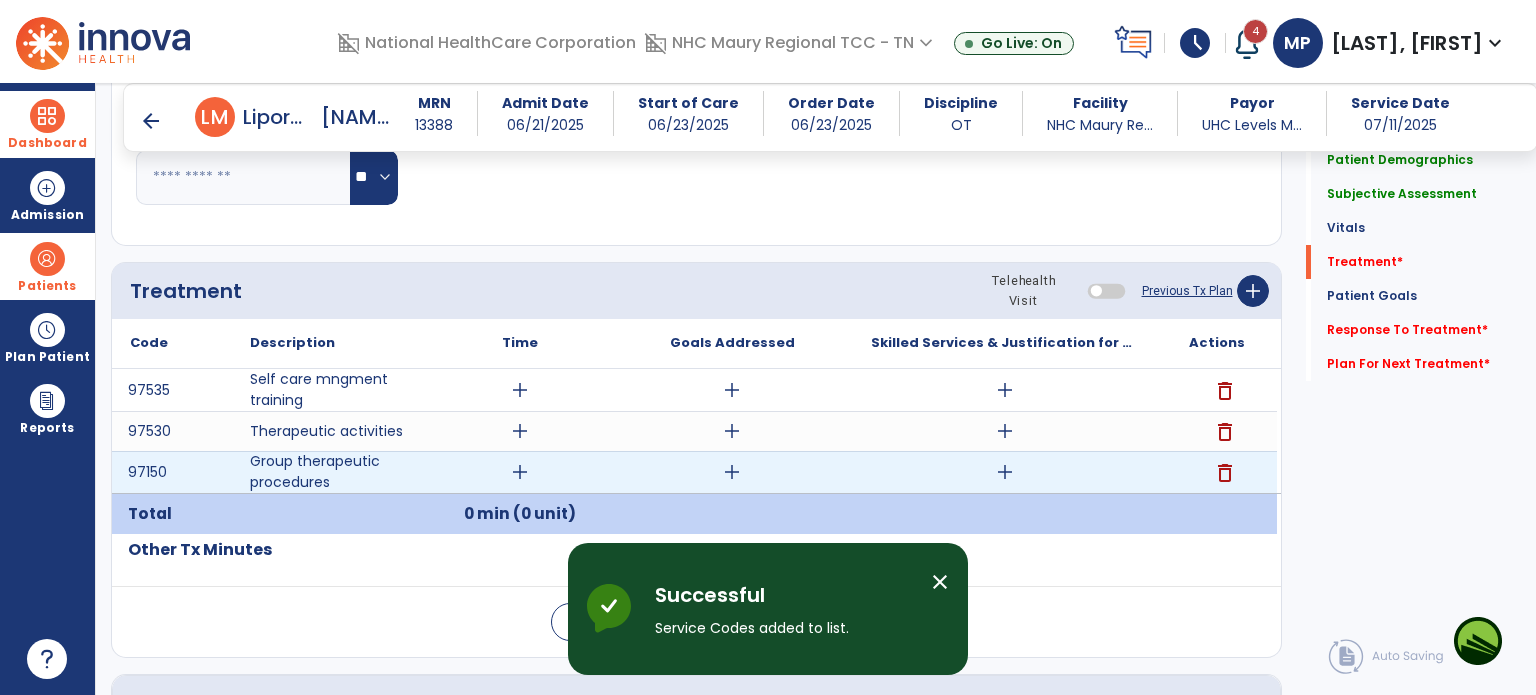 click on "add" at bounding box center (520, 472) 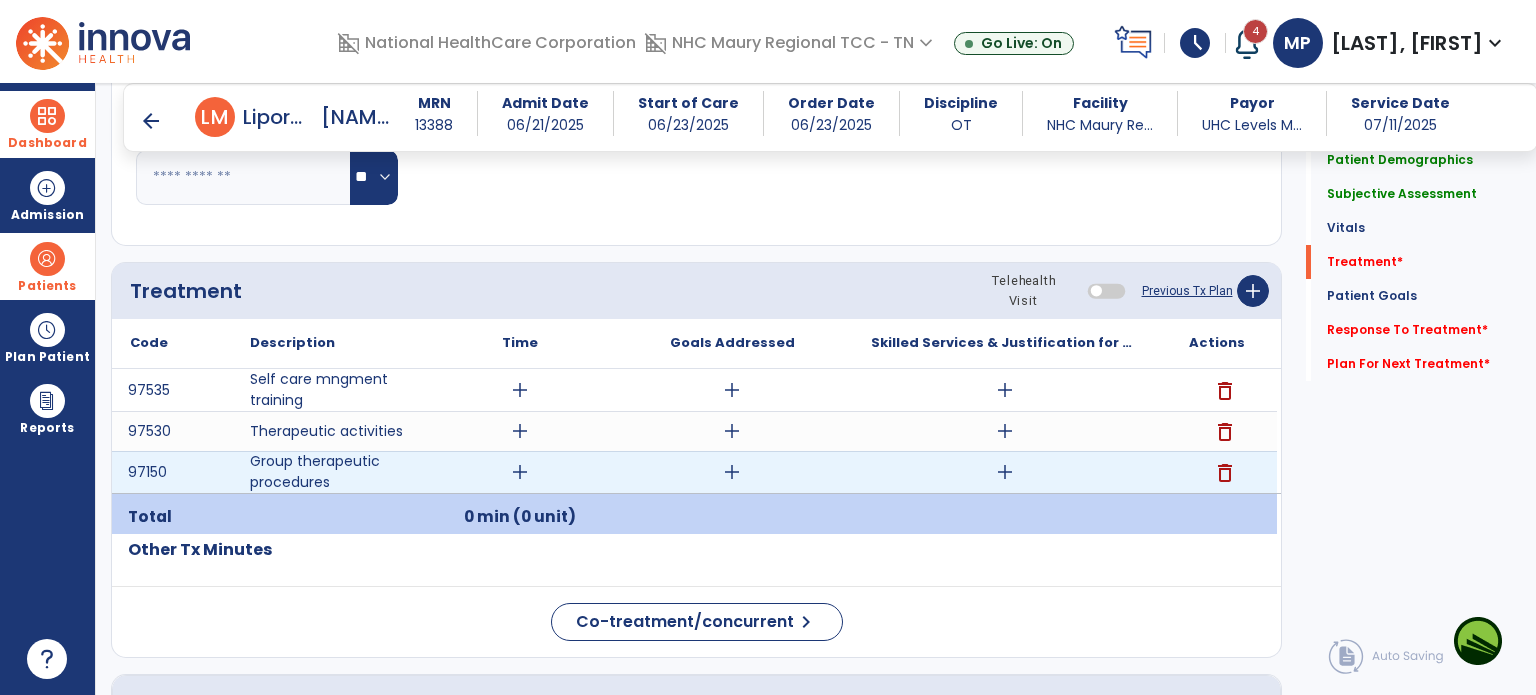 click on "add" at bounding box center [520, 472] 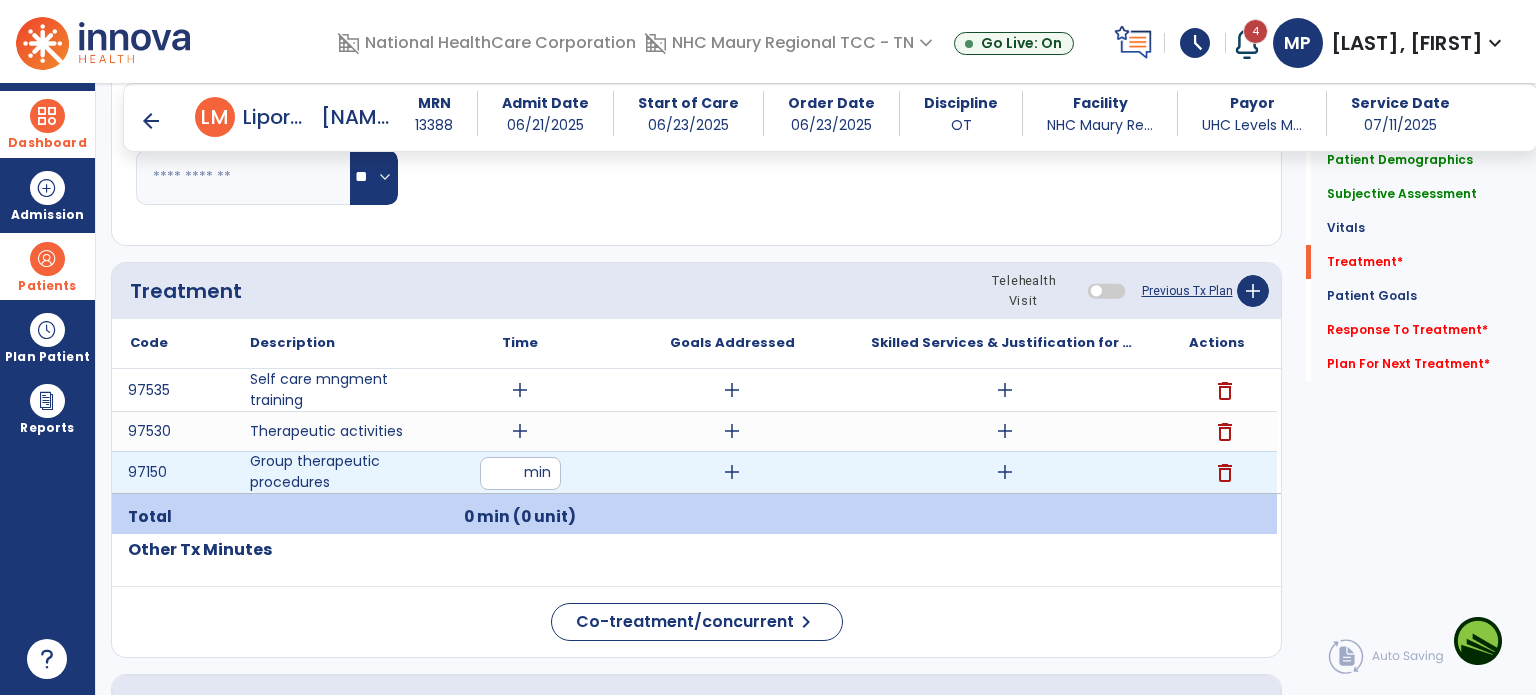 type on "**" 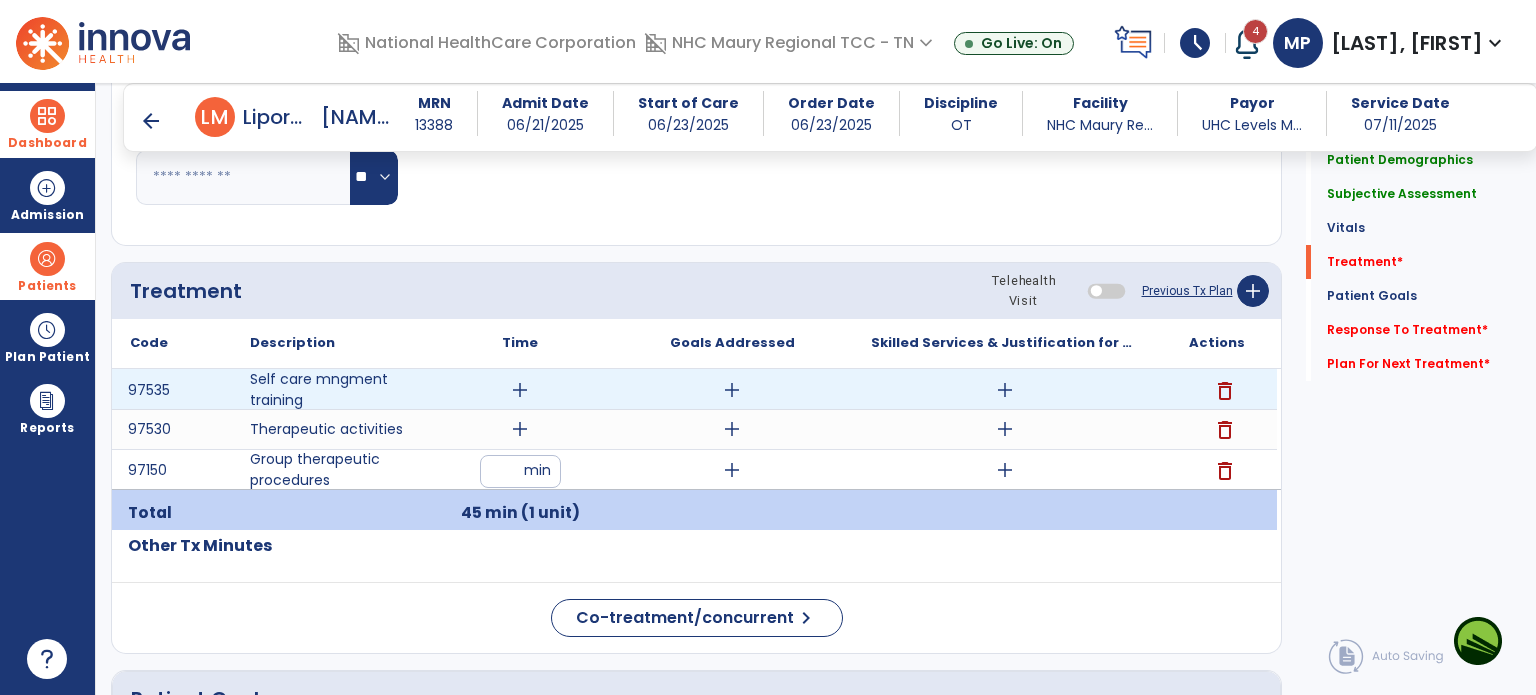 click on "add" at bounding box center (520, 390) 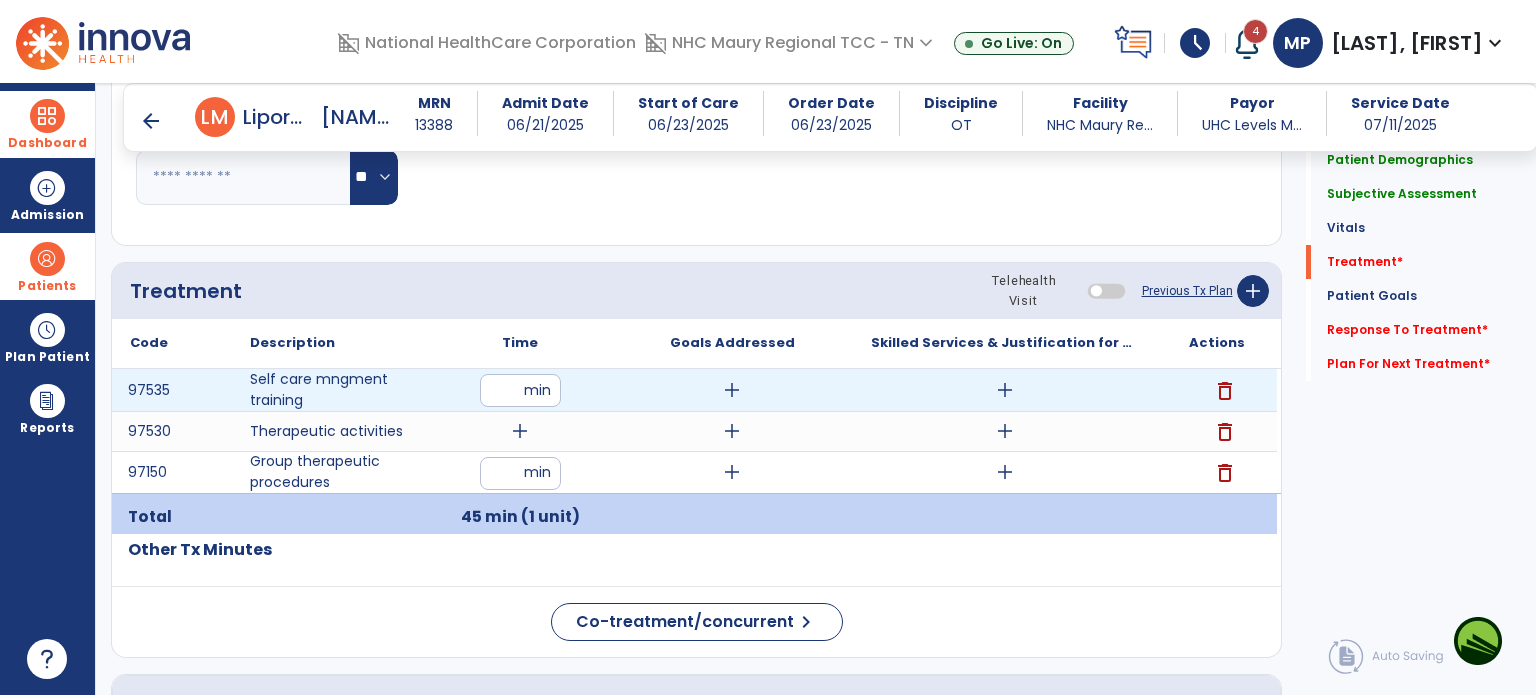 type on "**" 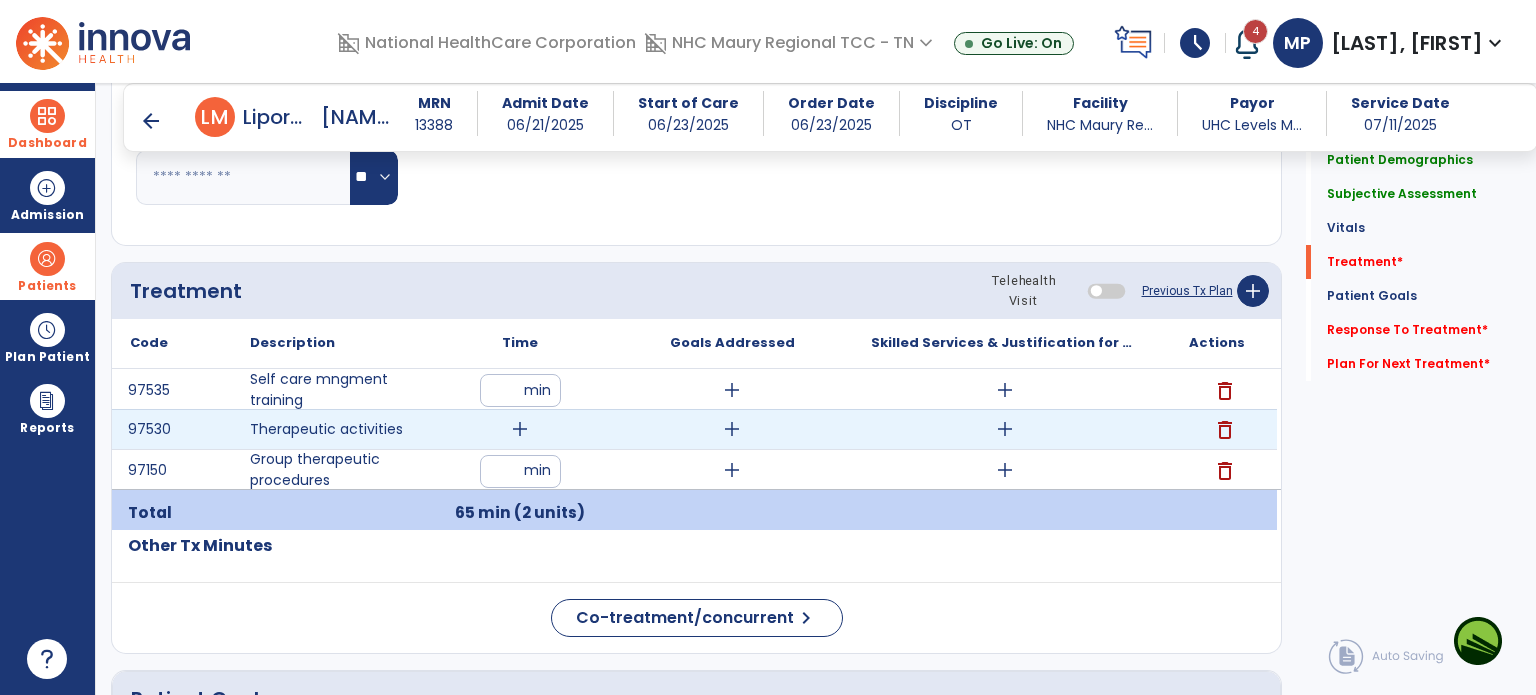 click on "add" at bounding box center (520, 429) 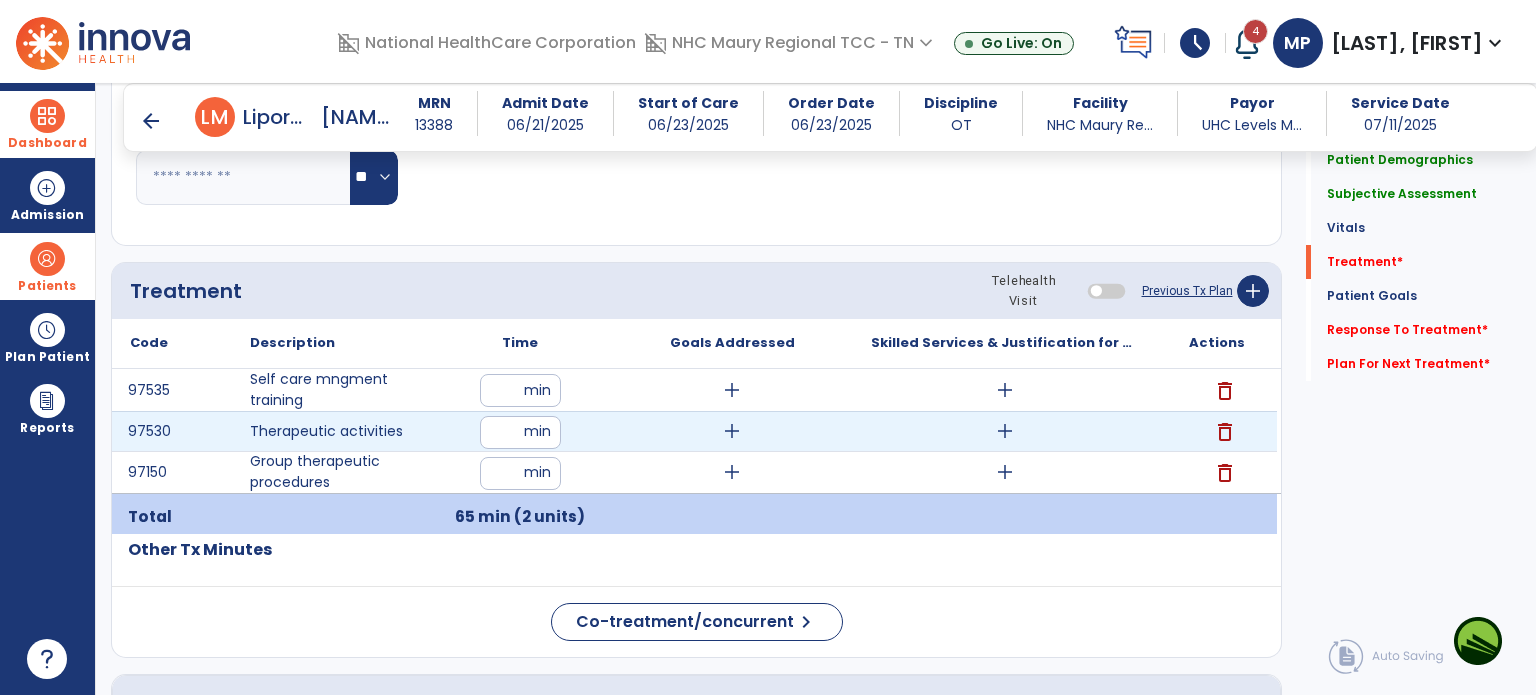 type on "**" 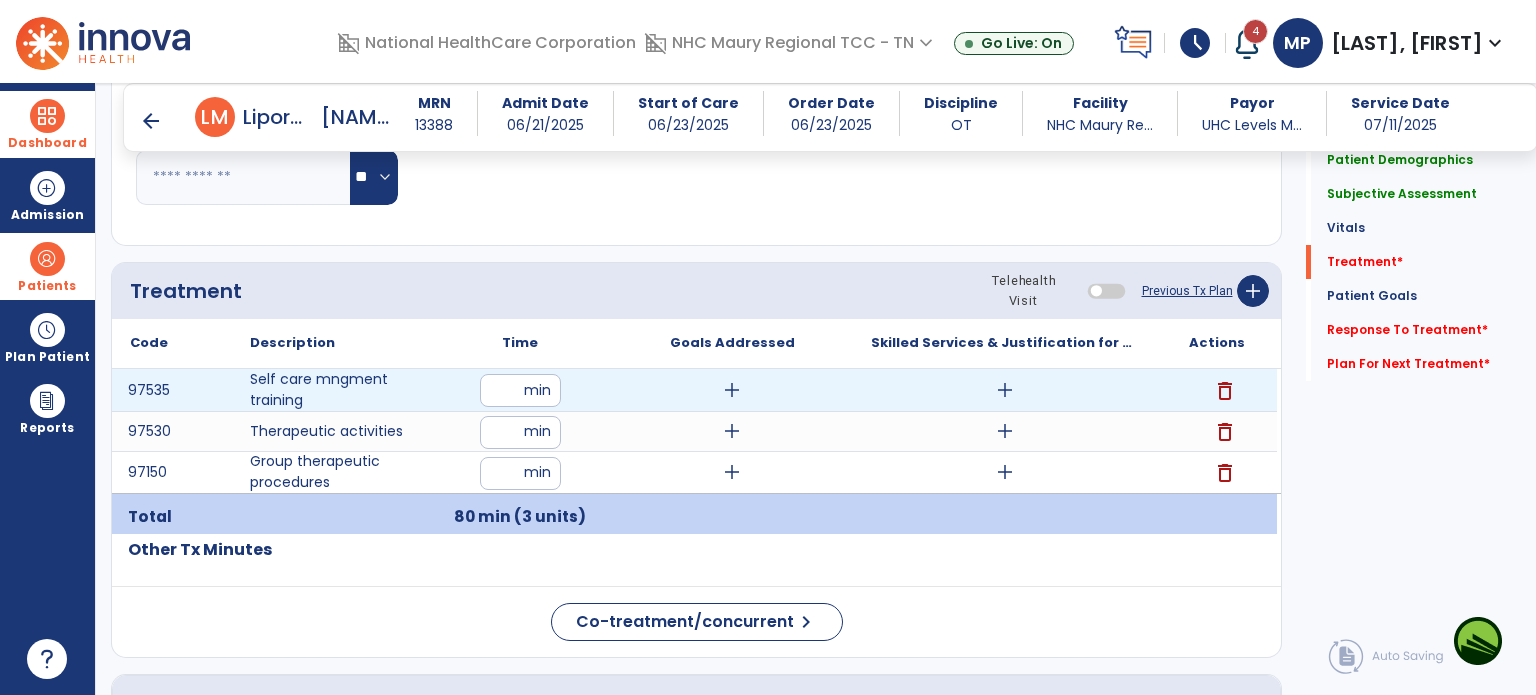 click on "add" at bounding box center (732, 390) 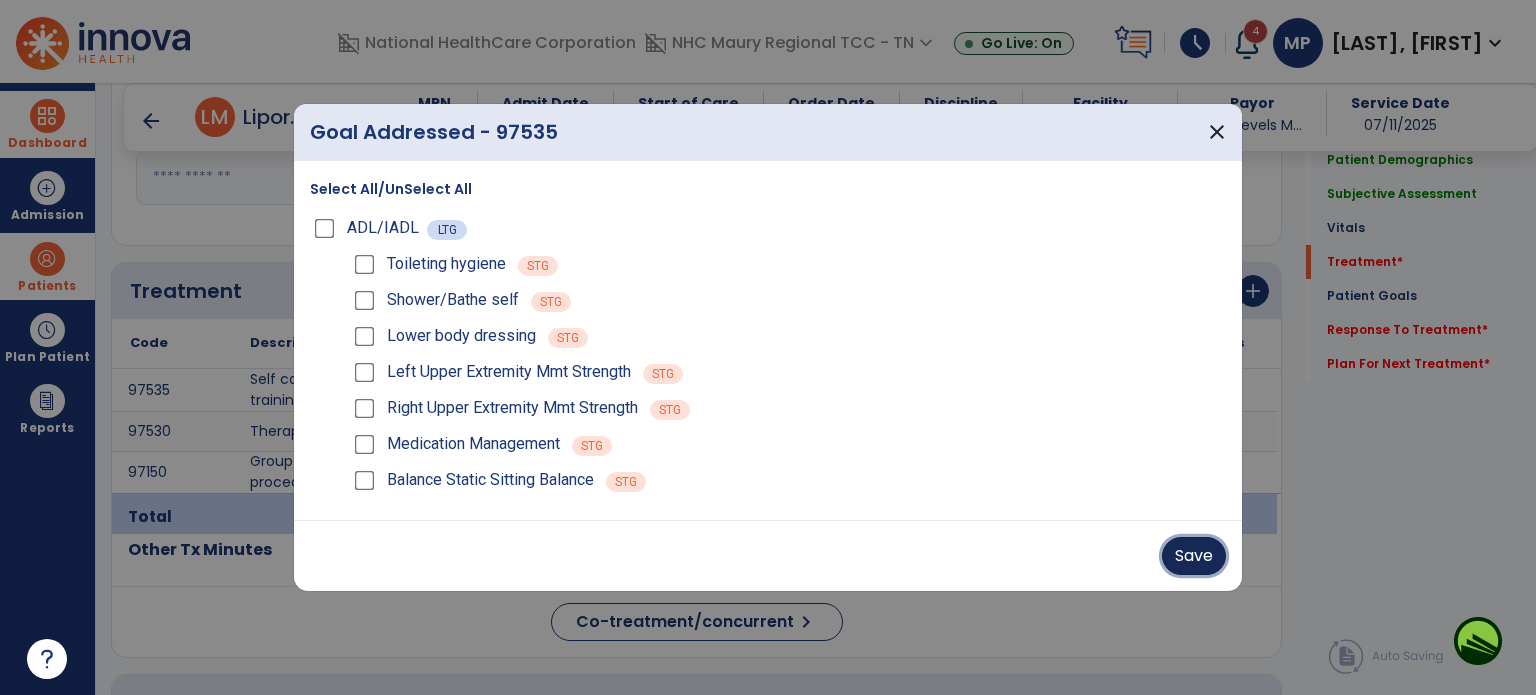 click on "Save" at bounding box center (1194, 556) 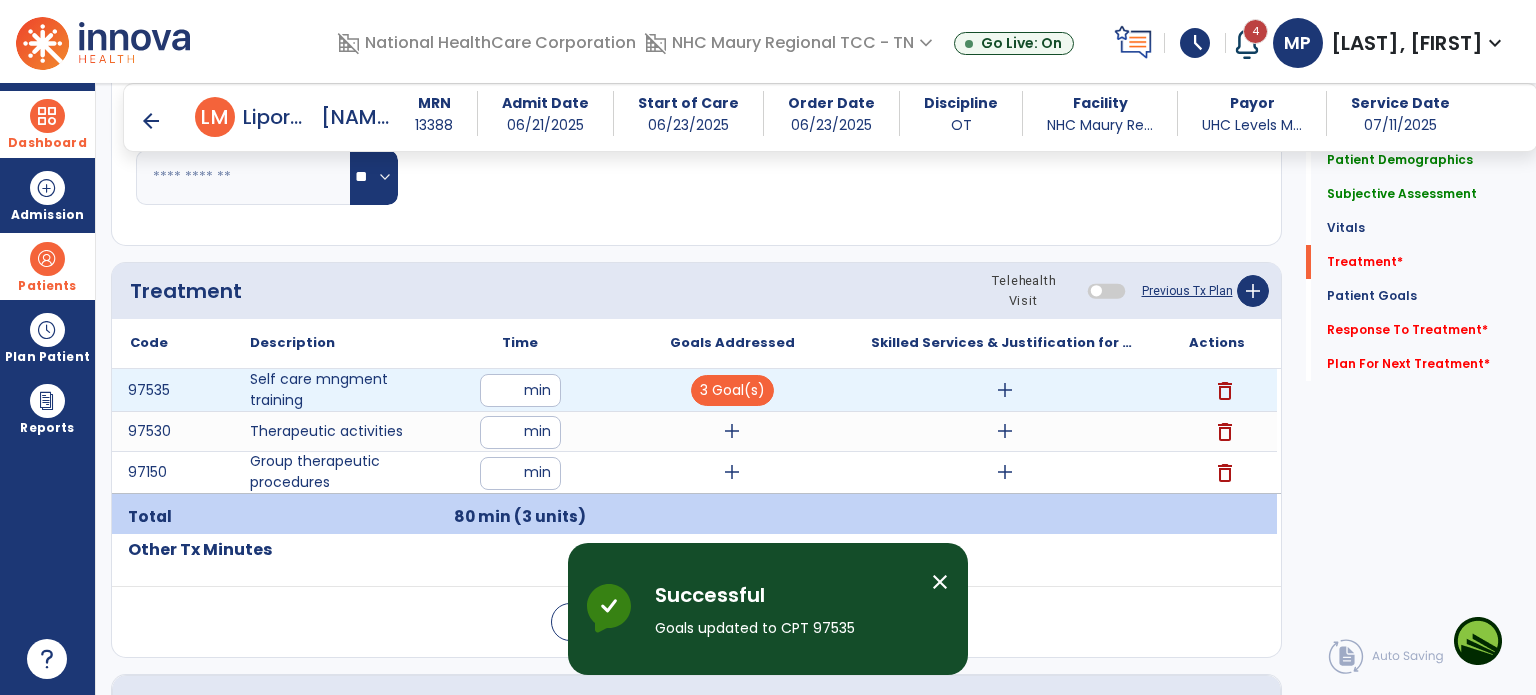click on "add" at bounding box center (1005, 390) 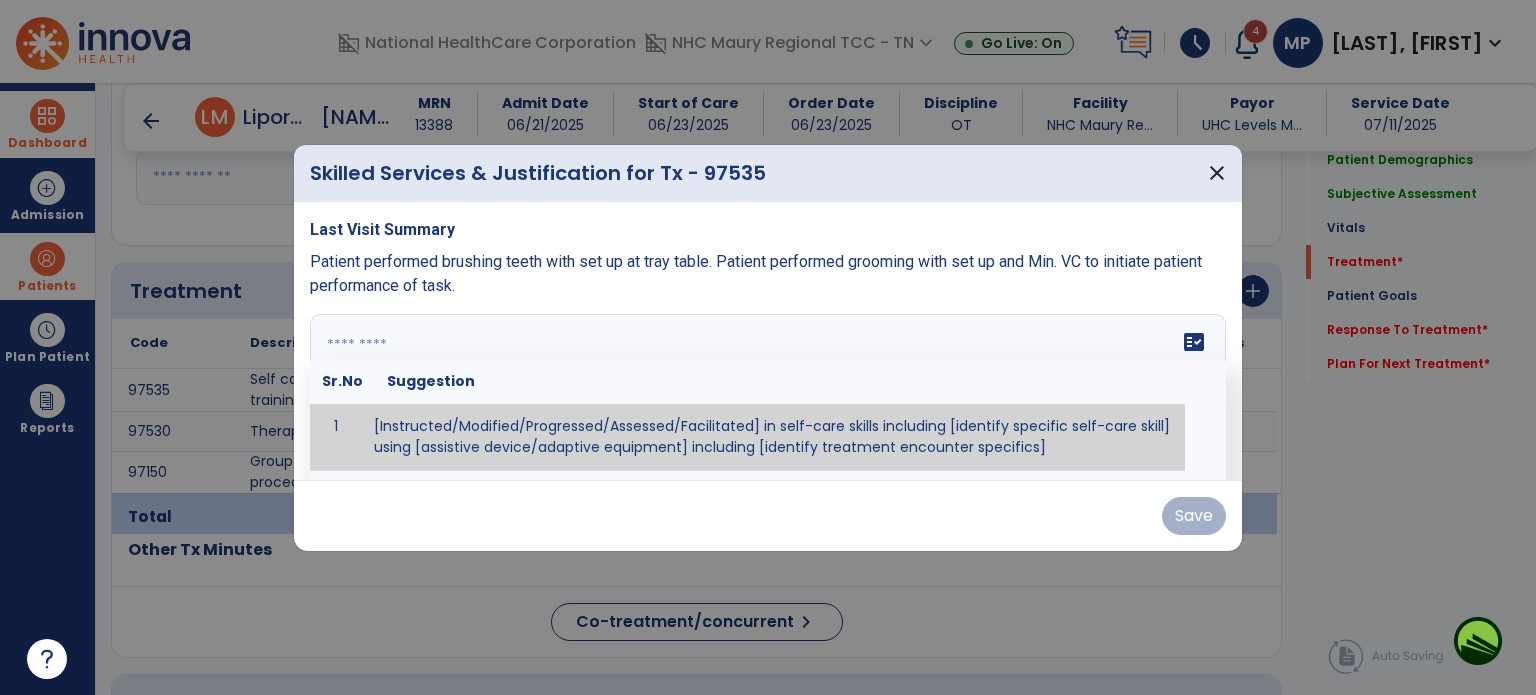 click at bounding box center (766, 389) 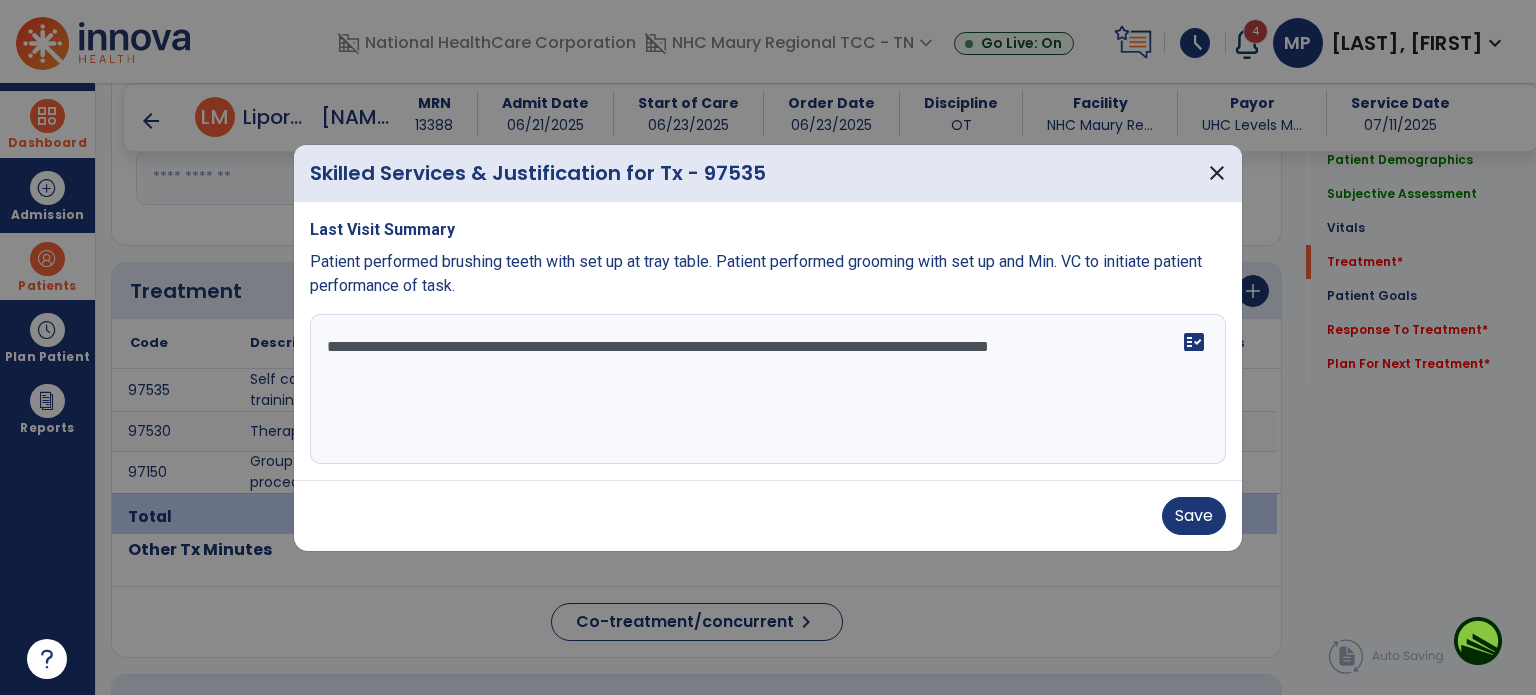 click on "**********" at bounding box center [768, 389] 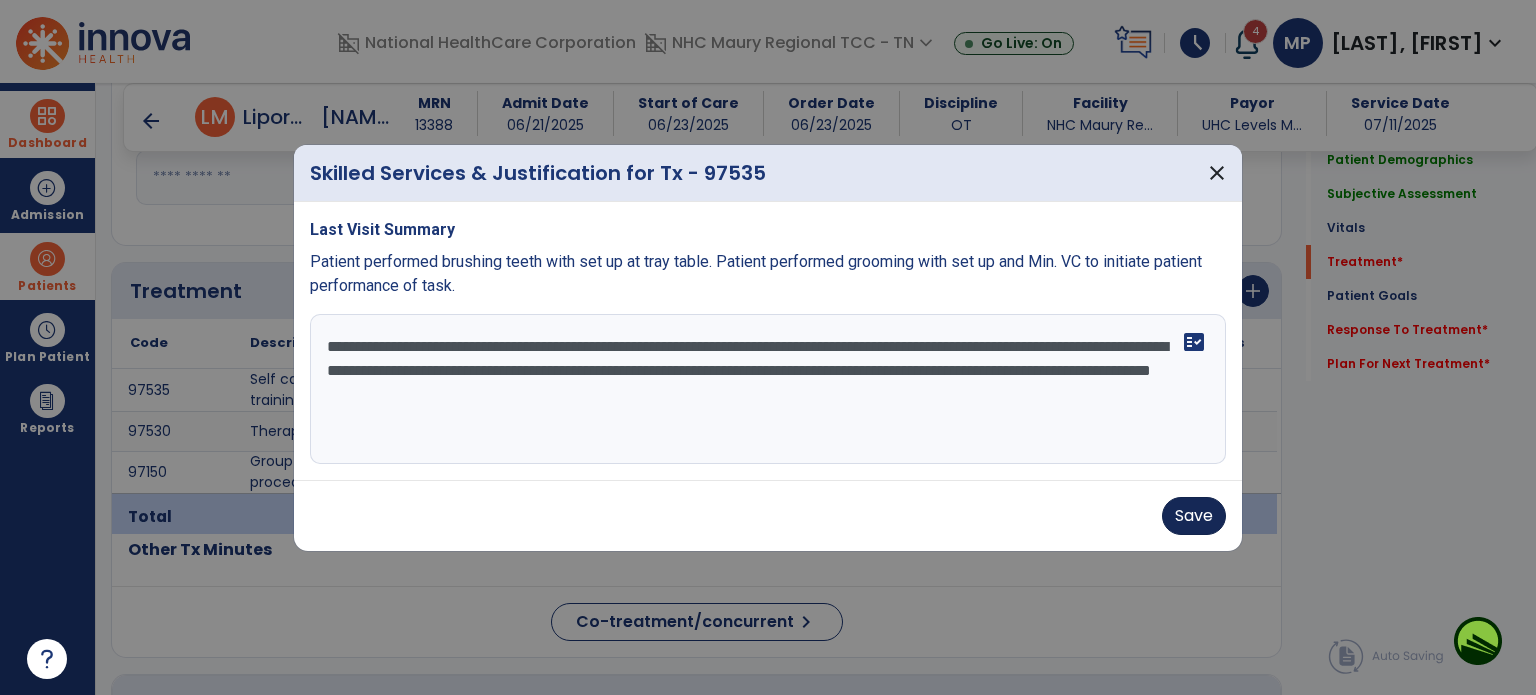 type on "**********" 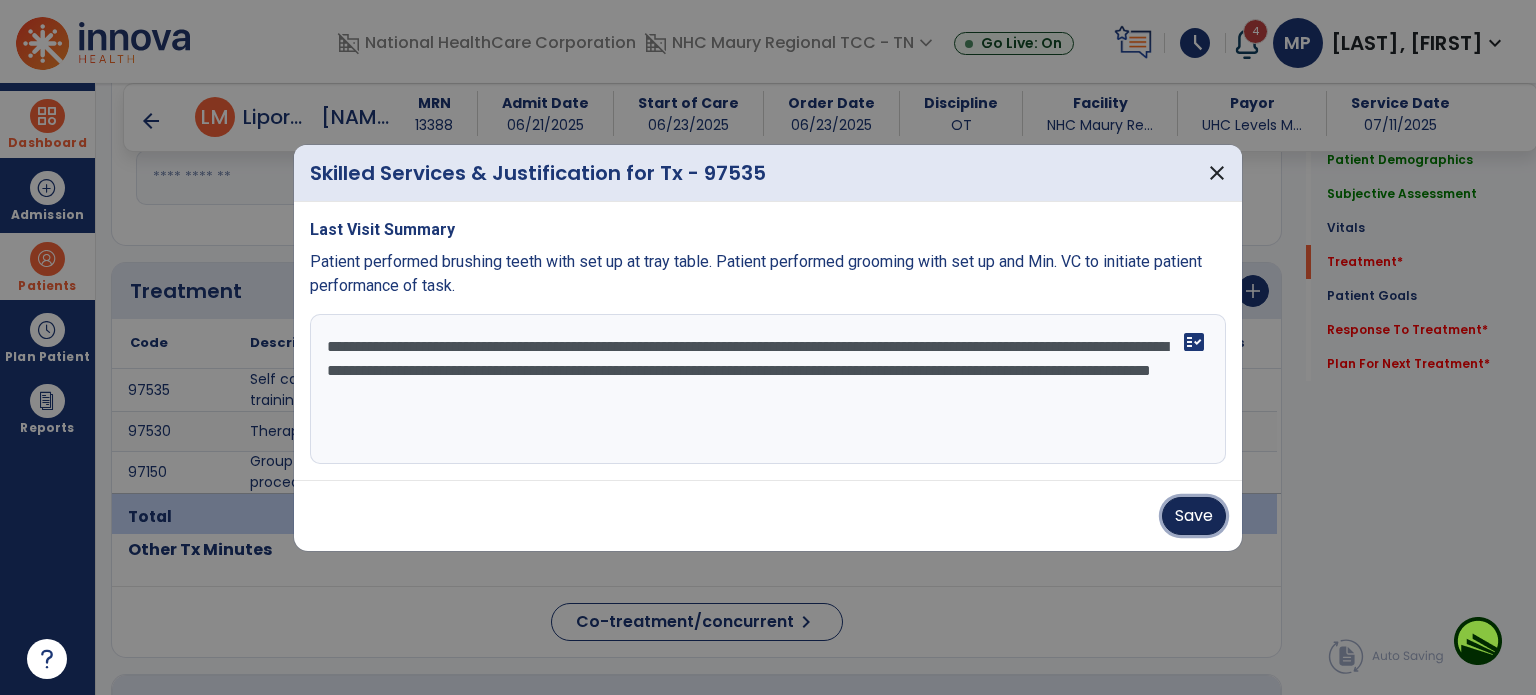 click on "Save" at bounding box center (1194, 516) 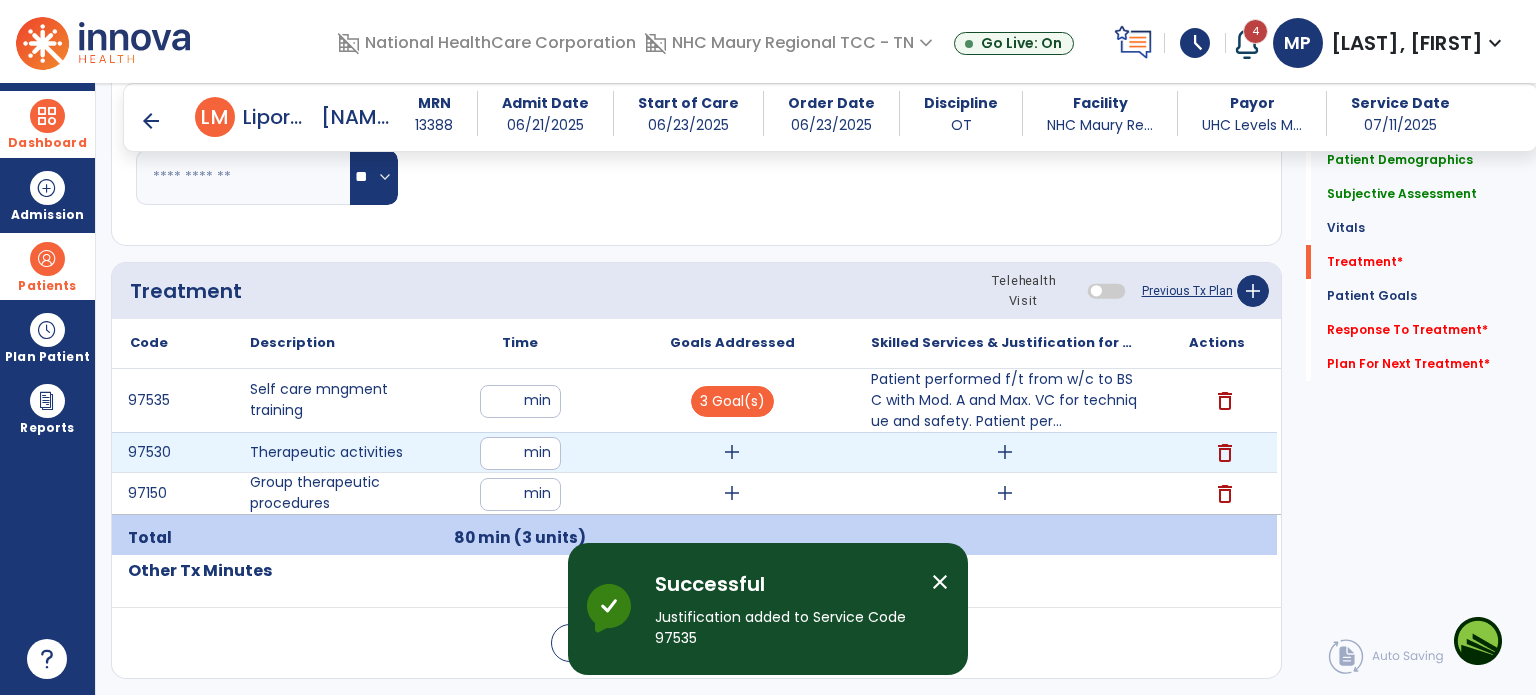 click on "add" at bounding box center (732, 452) 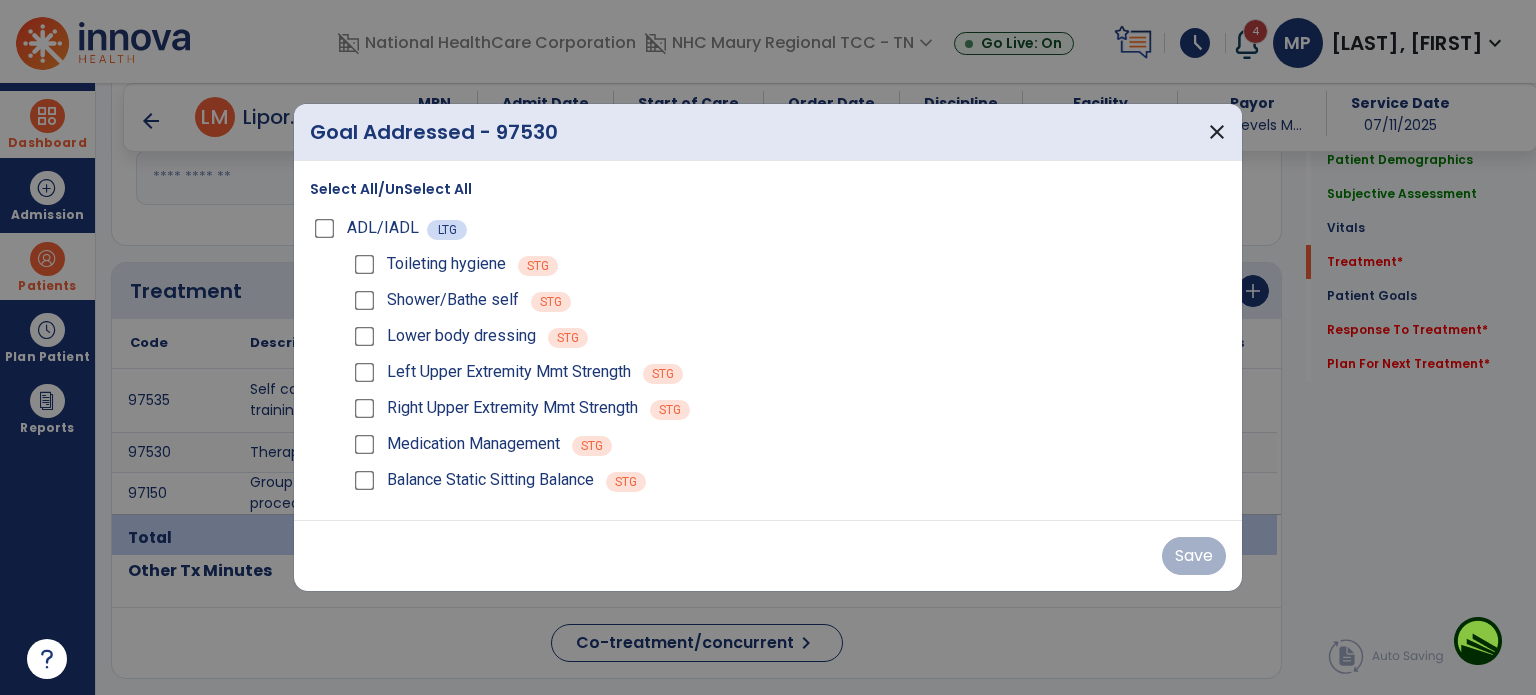 click on "ADL/IADL" at bounding box center [368, 228] 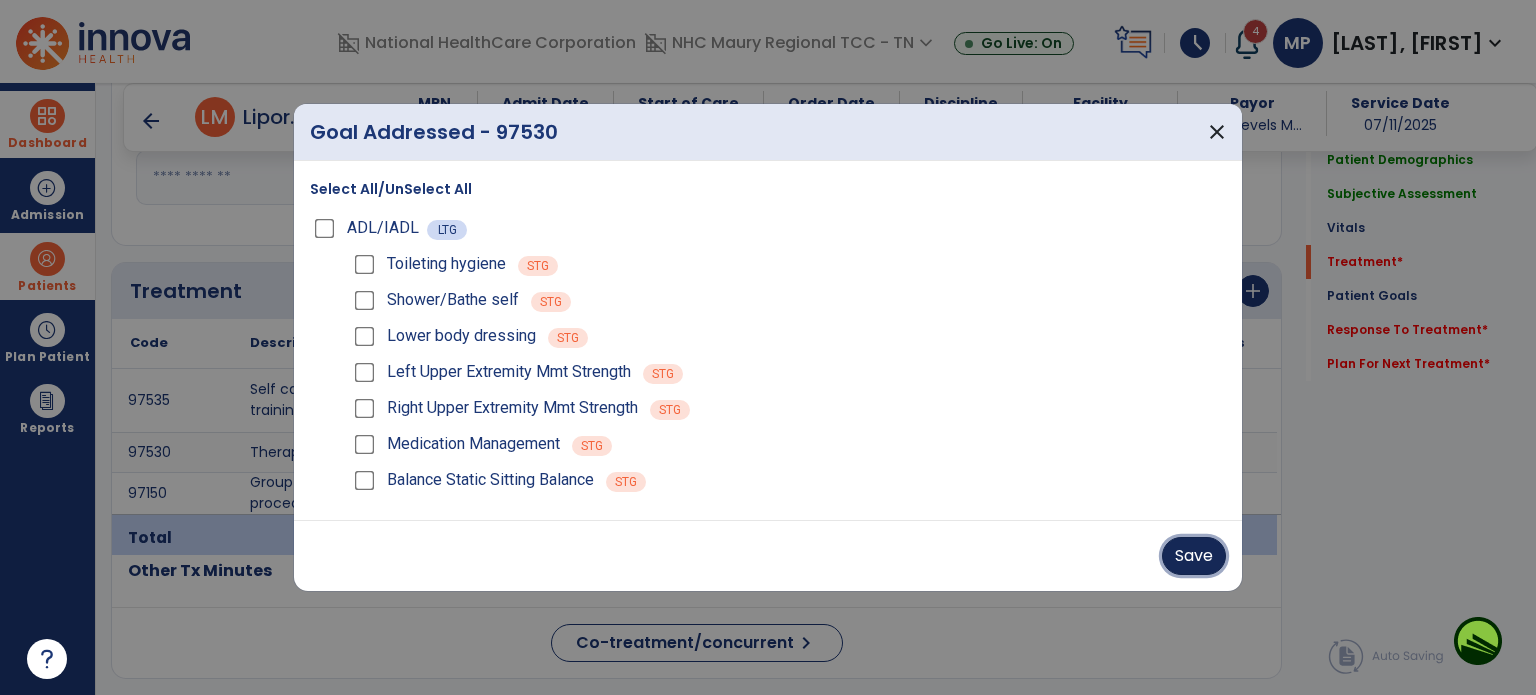 click on "Save" at bounding box center (1194, 556) 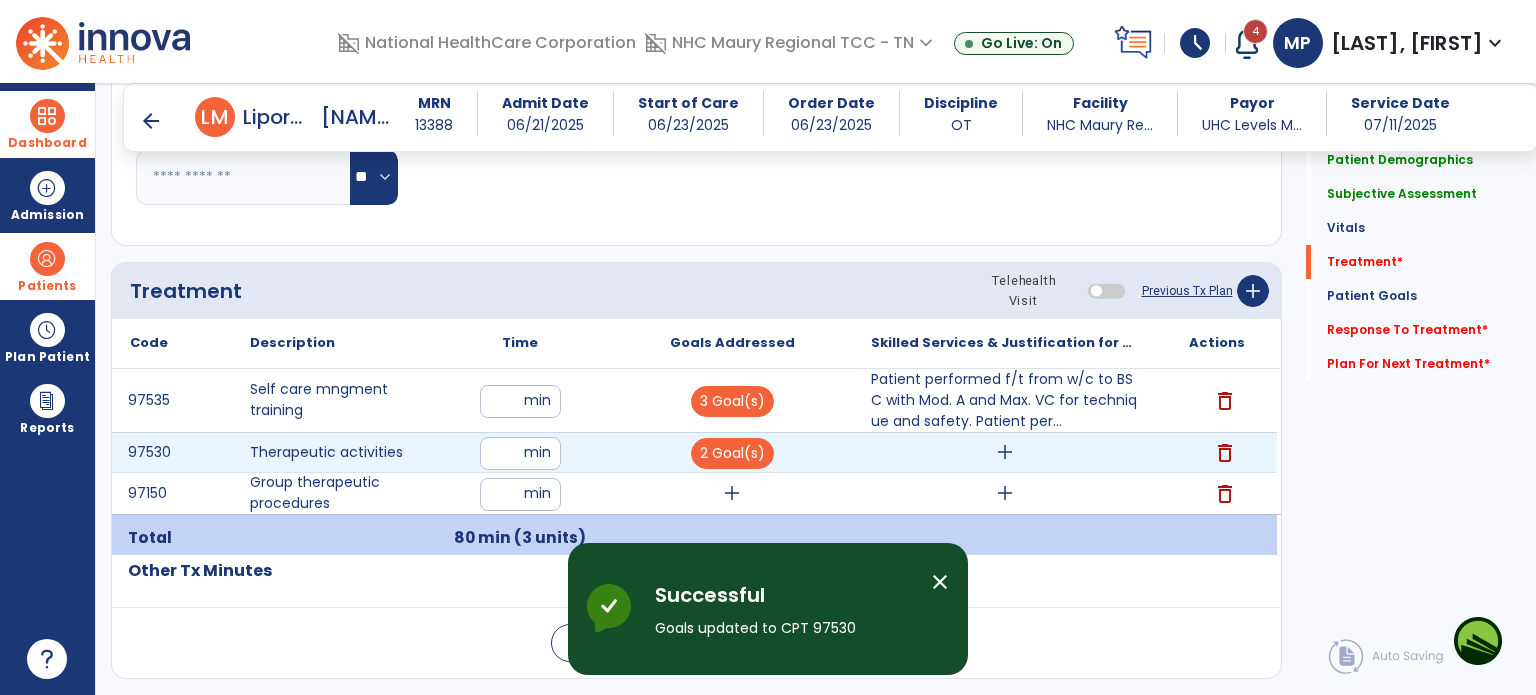 click on "add" at bounding box center (1005, 452) 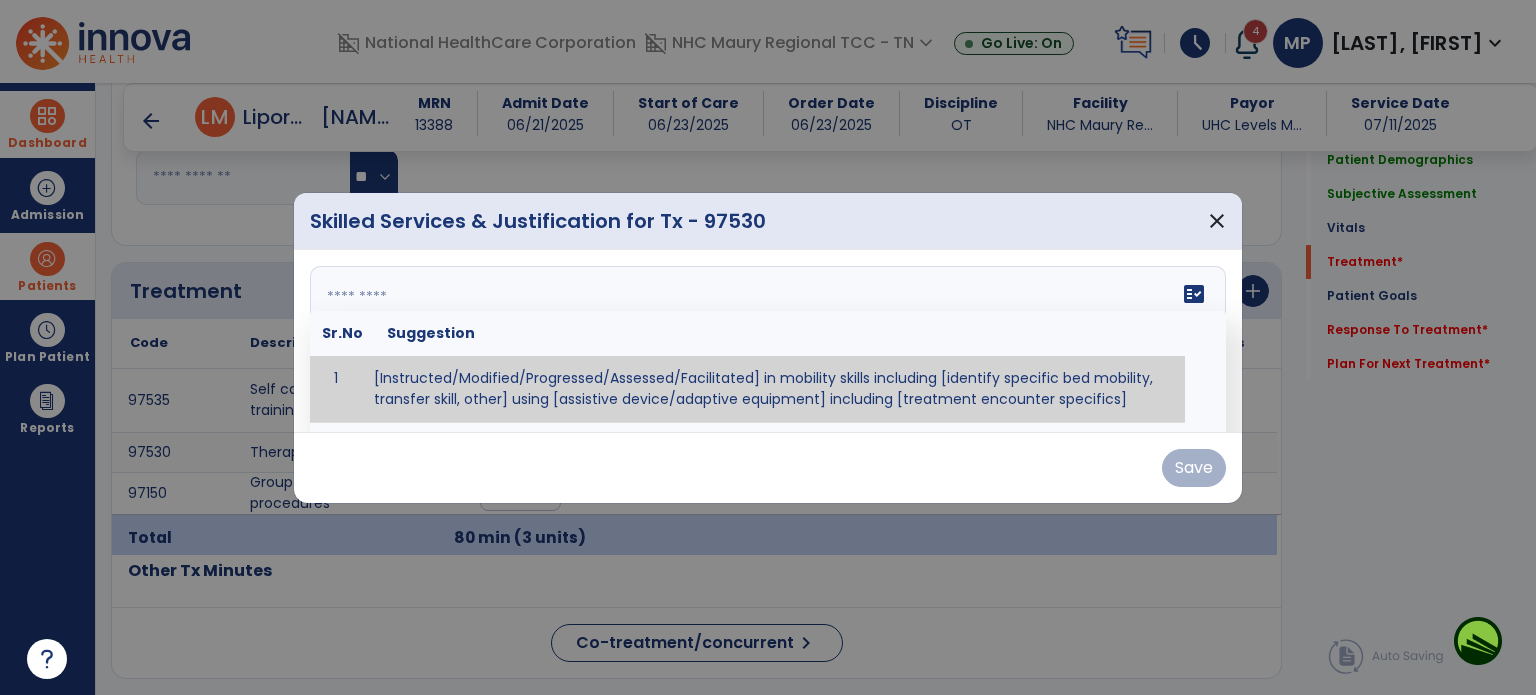 click at bounding box center [766, 341] 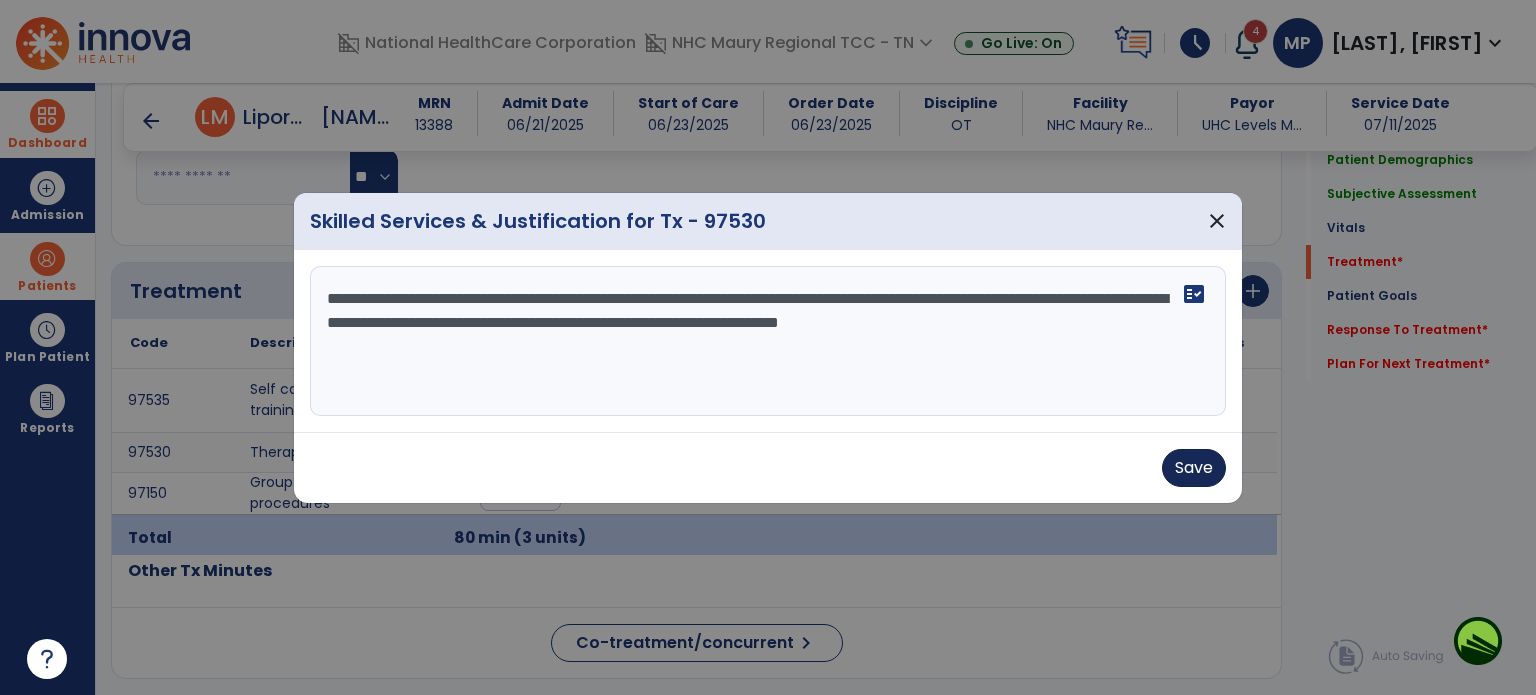 type on "**********" 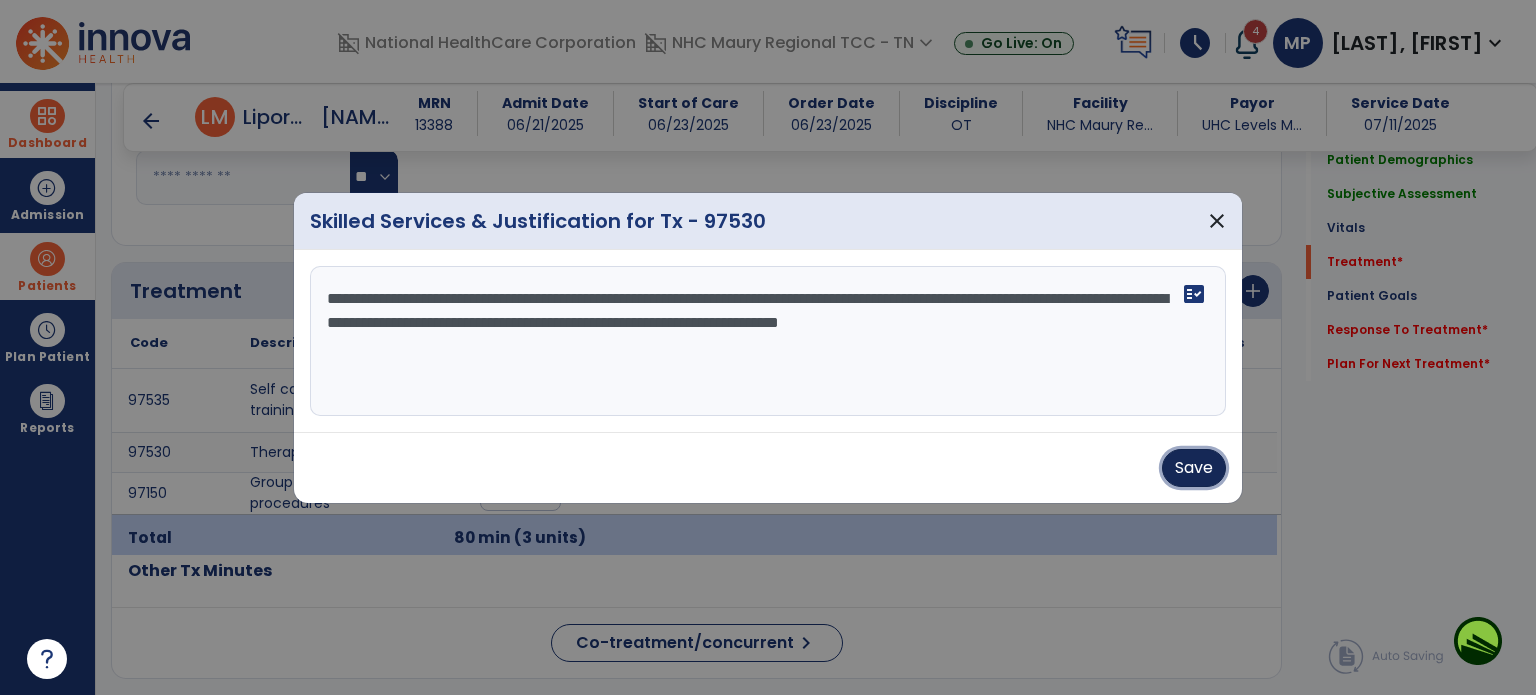 click on "Save" at bounding box center (1194, 468) 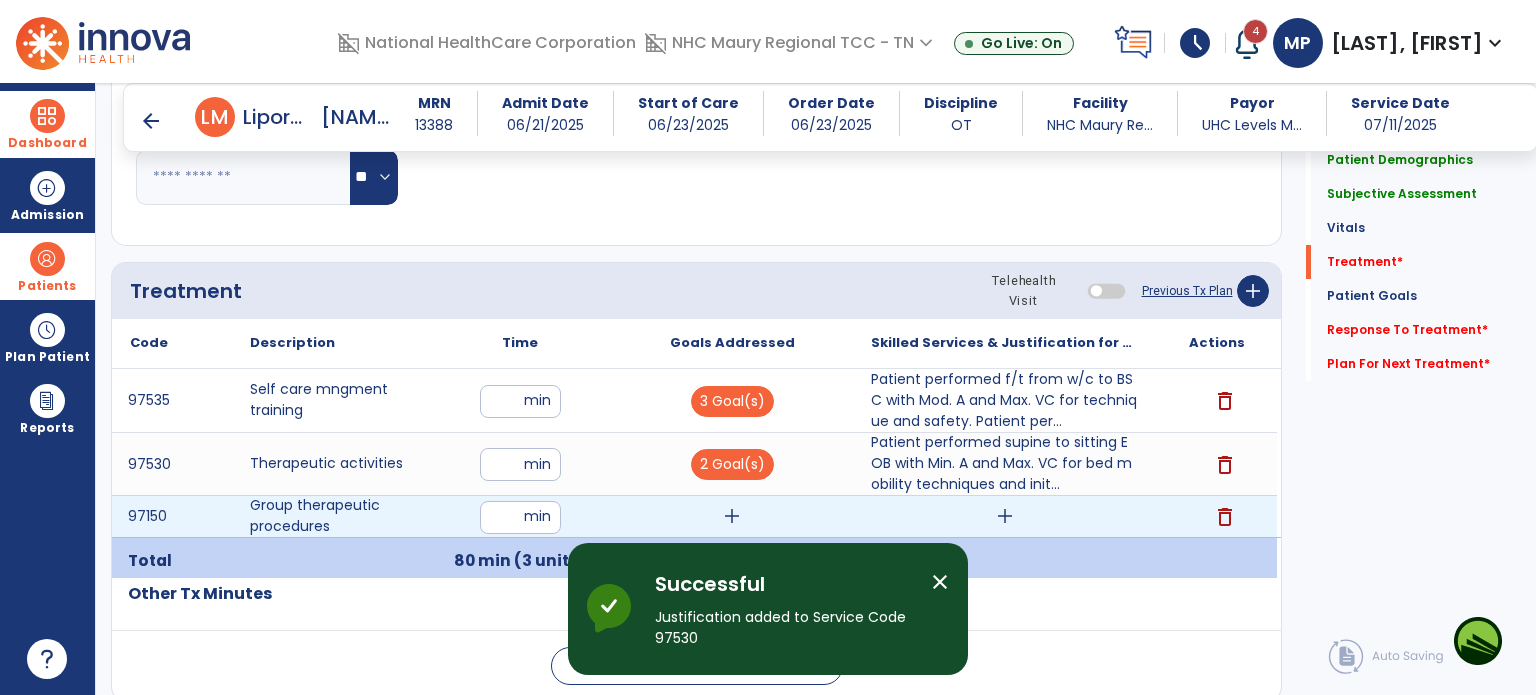 click on "add" at bounding box center (732, 516) 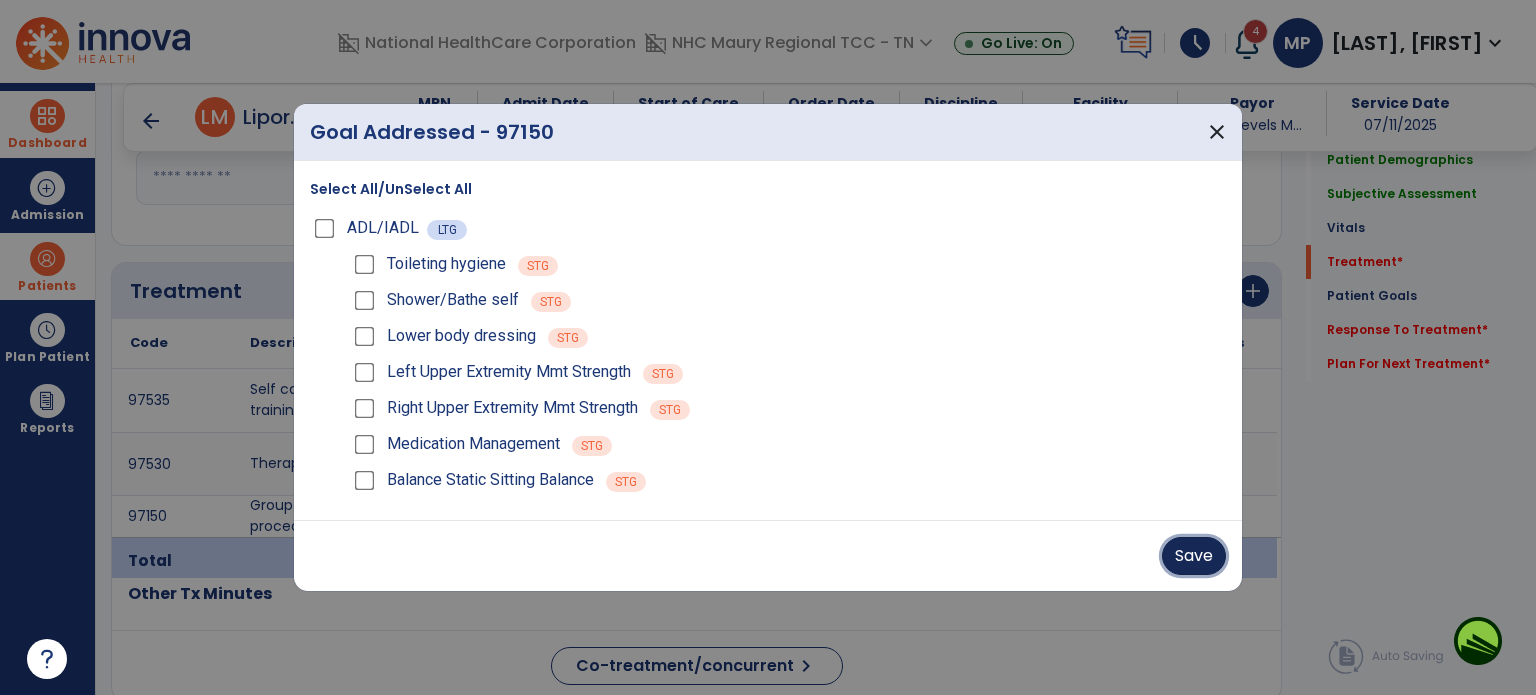click on "Save" at bounding box center [1194, 556] 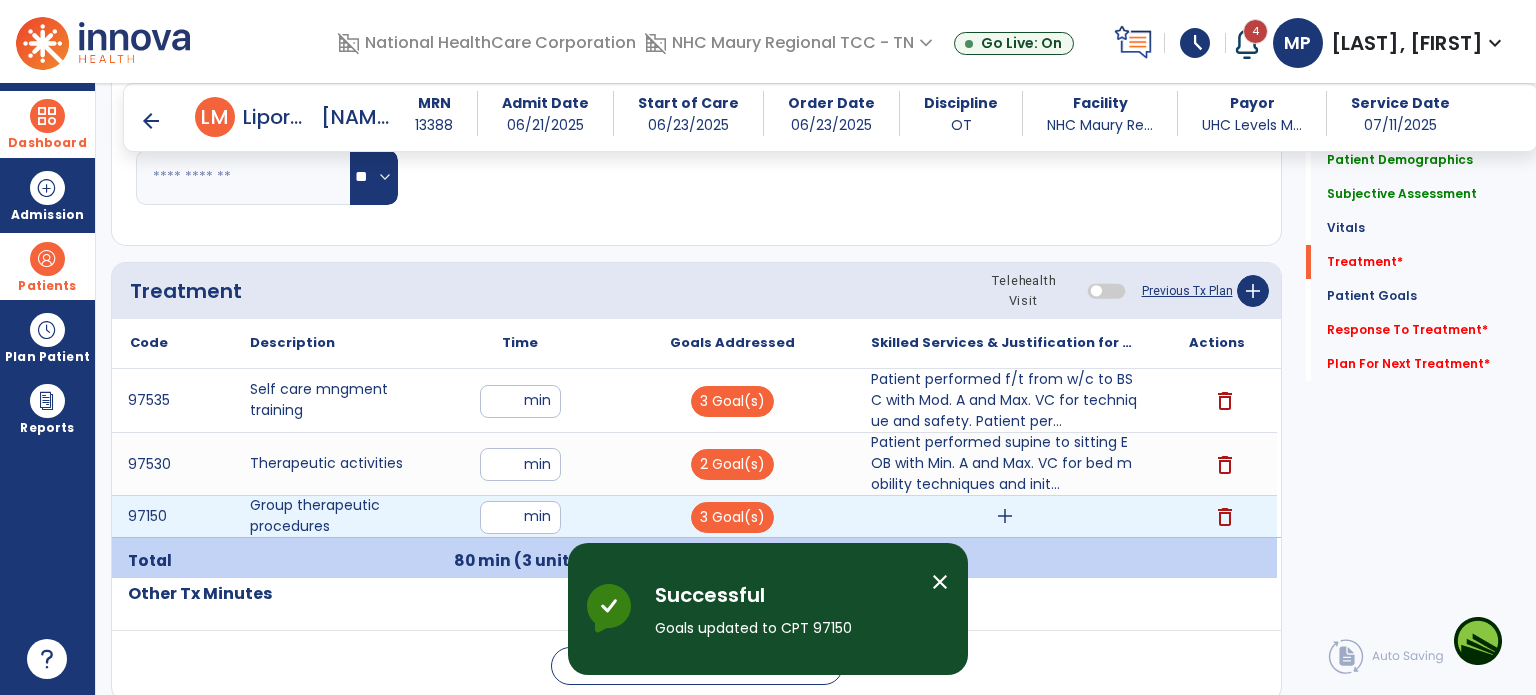 click on "add" at bounding box center (1005, 516) 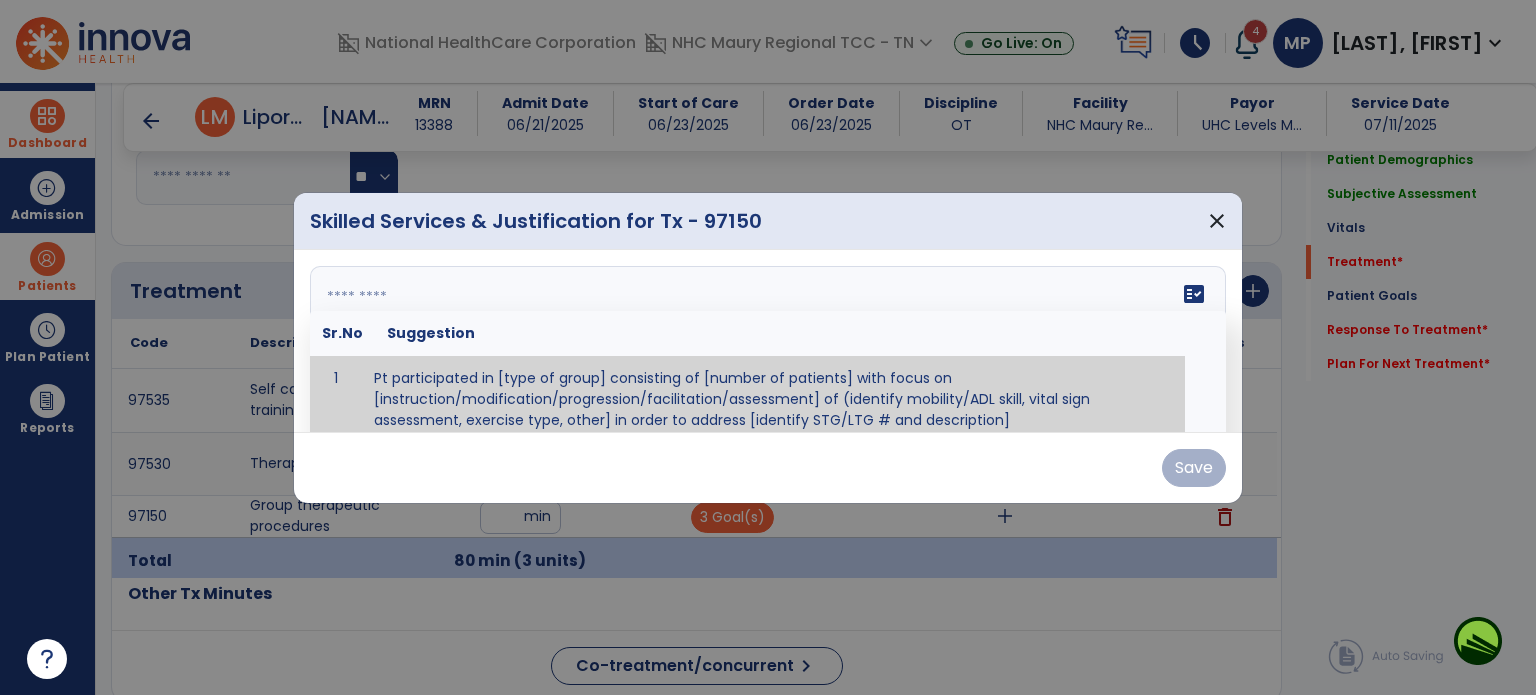 click at bounding box center [768, 341] 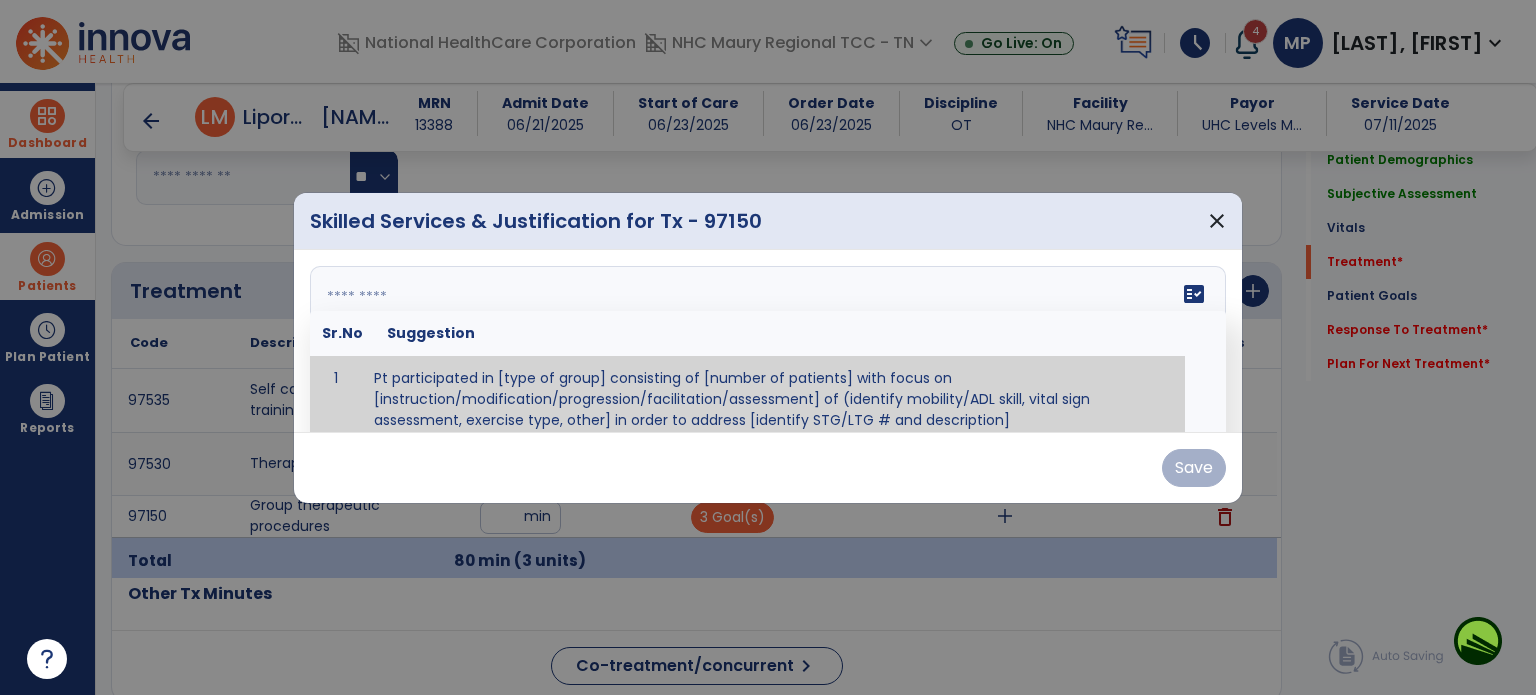 paste on "**********" 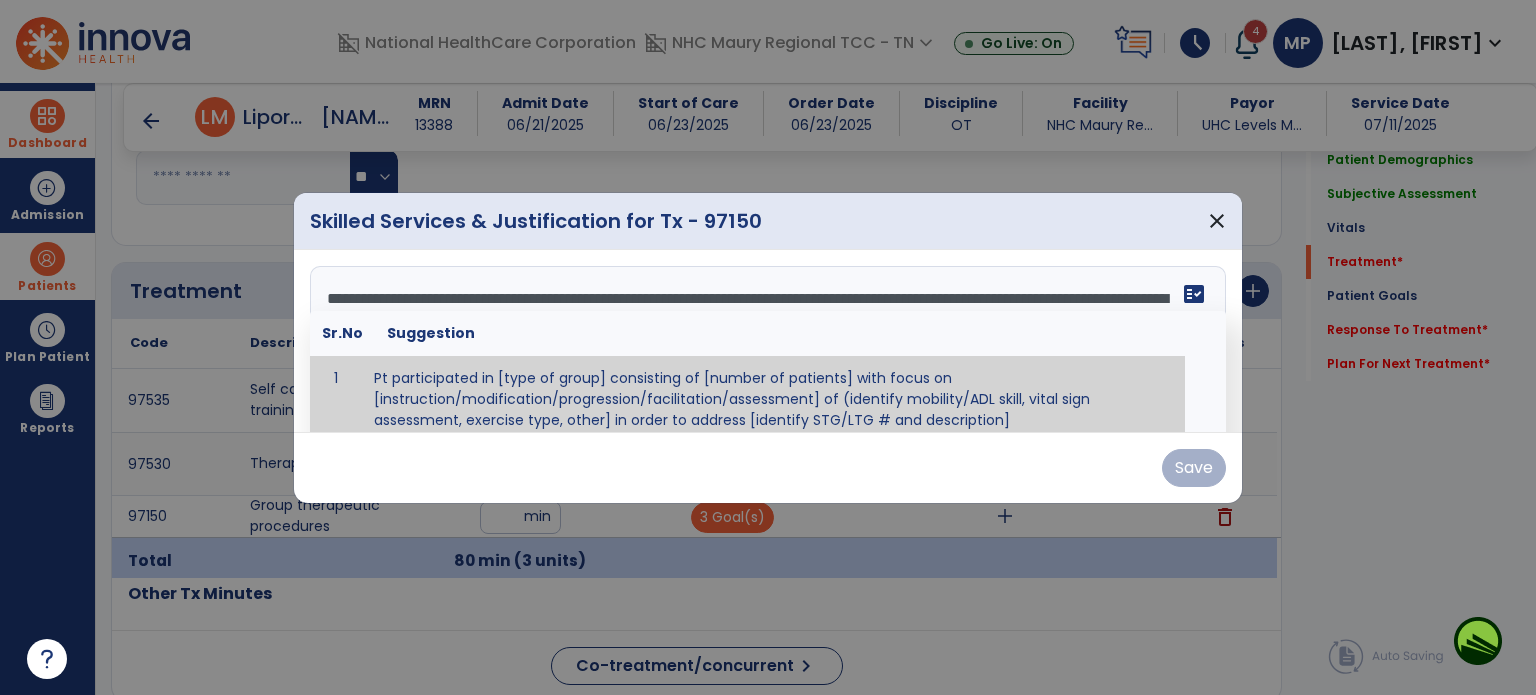 scroll, scrollTop: 63, scrollLeft: 0, axis: vertical 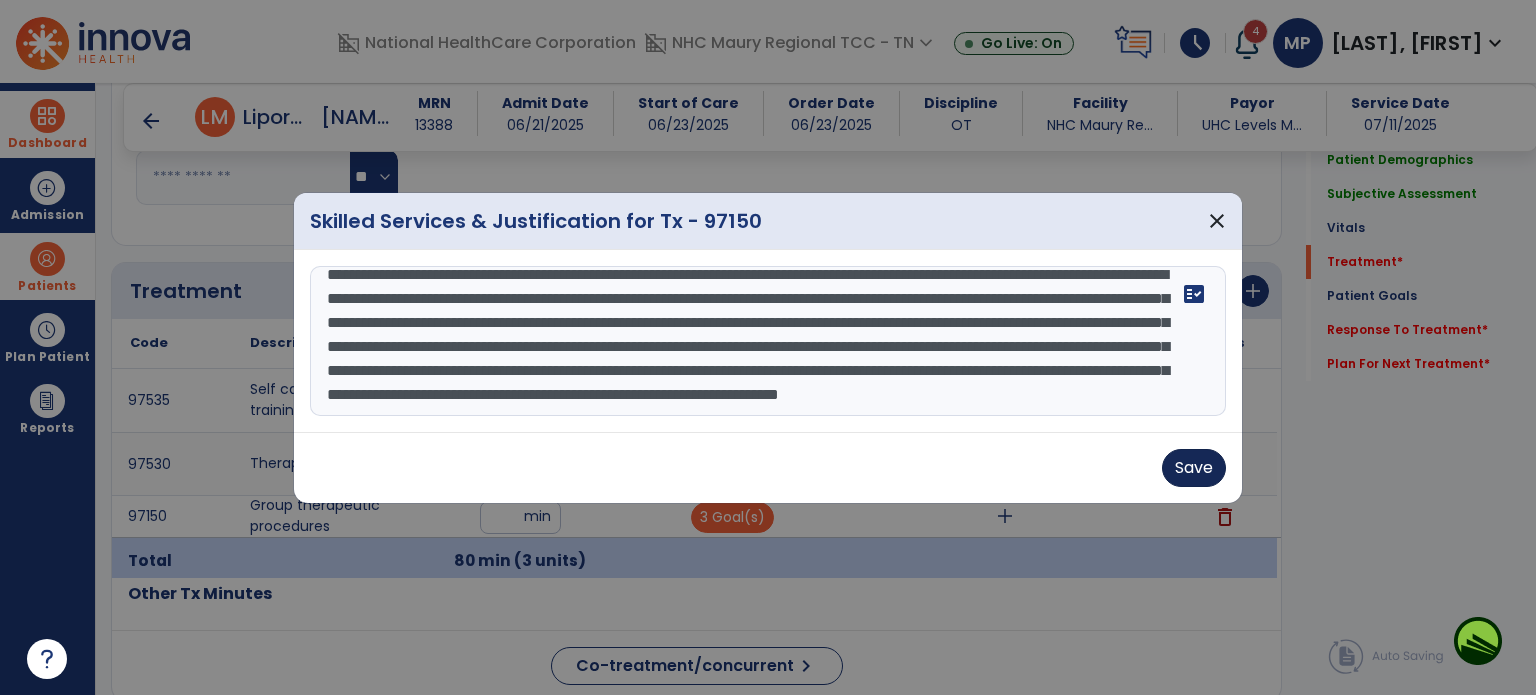 type on "**********" 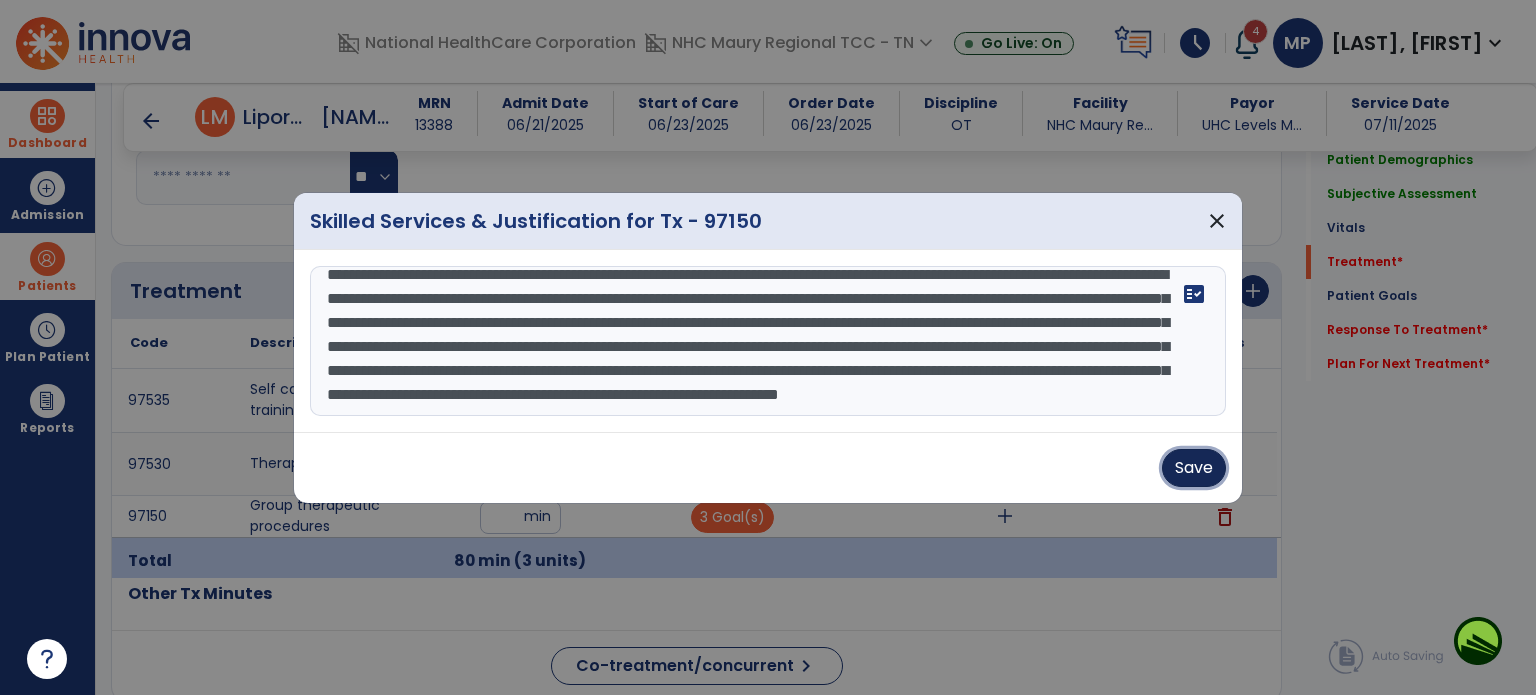 click on "Save" at bounding box center [1194, 468] 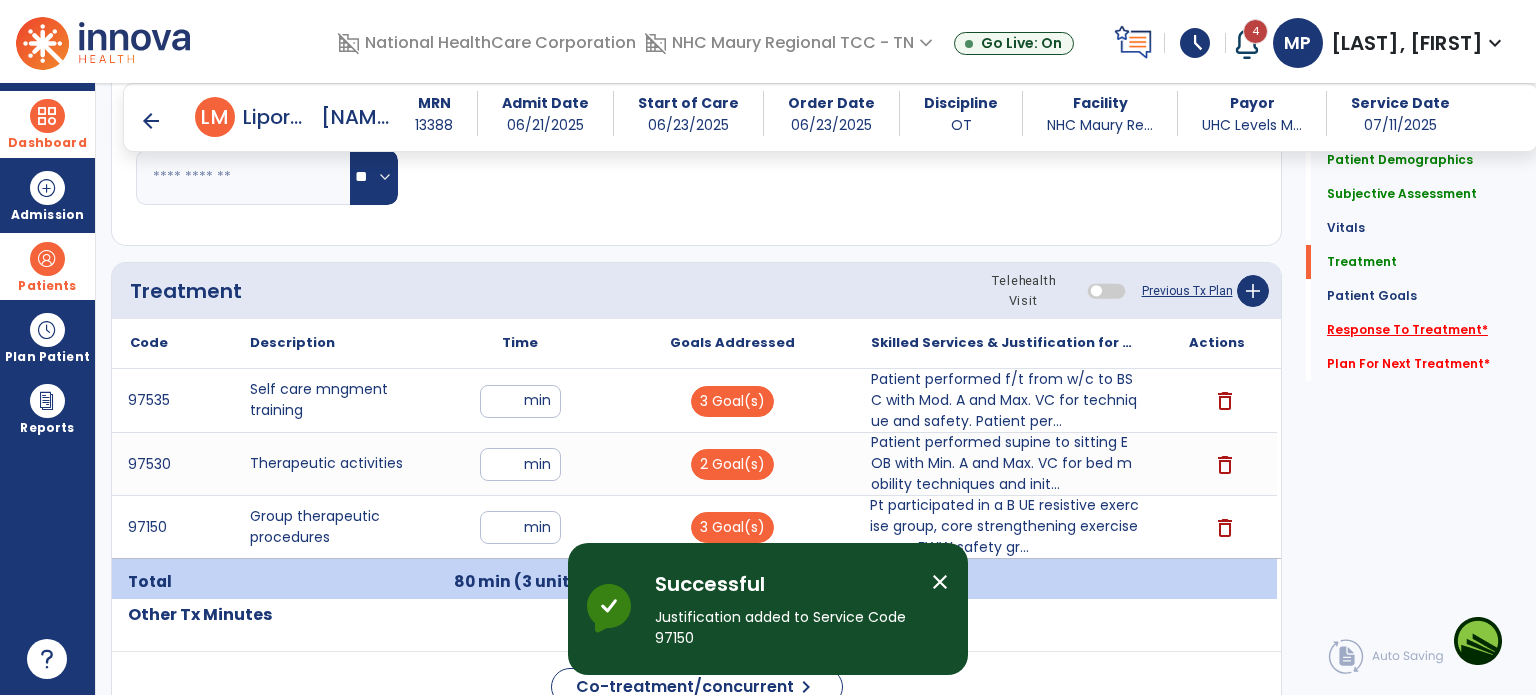 click on "Response To Treatment   *" 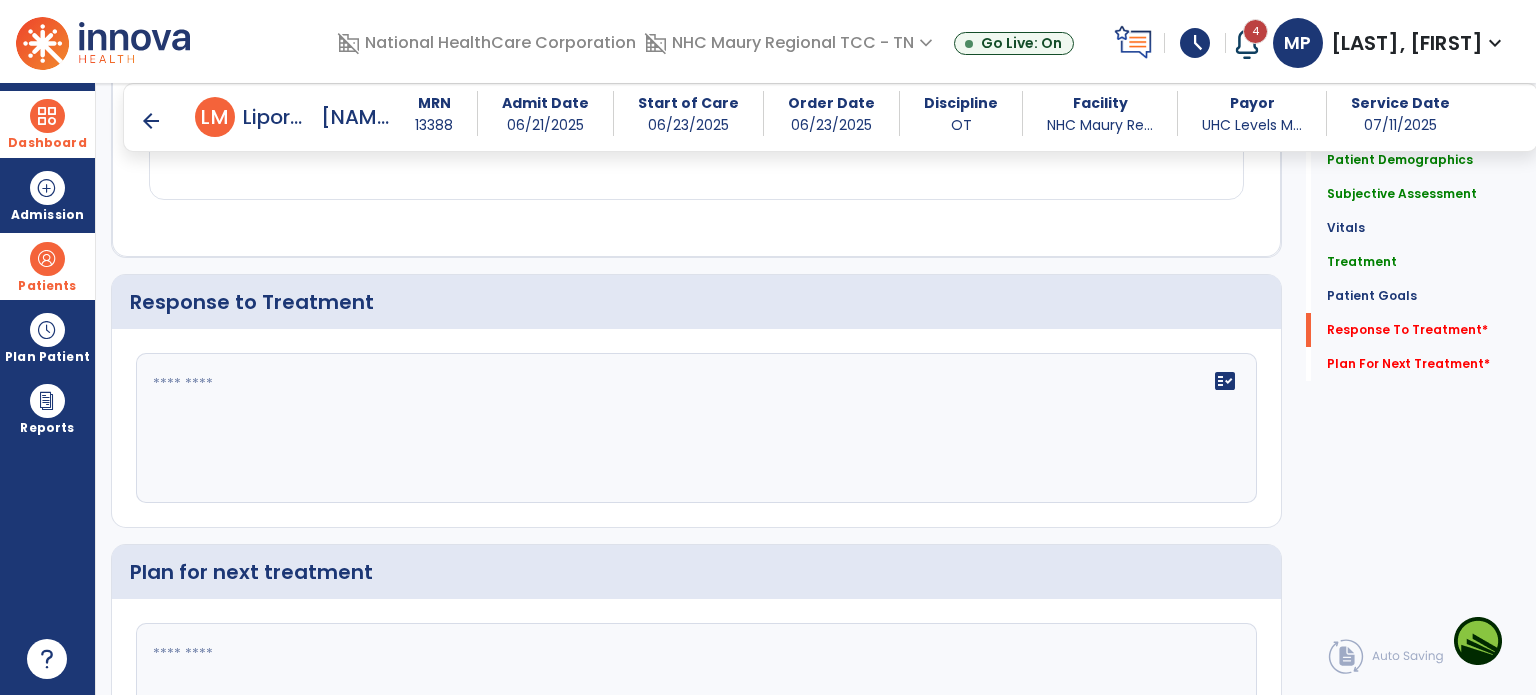 scroll, scrollTop: 2645, scrollLeft: 0, axis: vertical 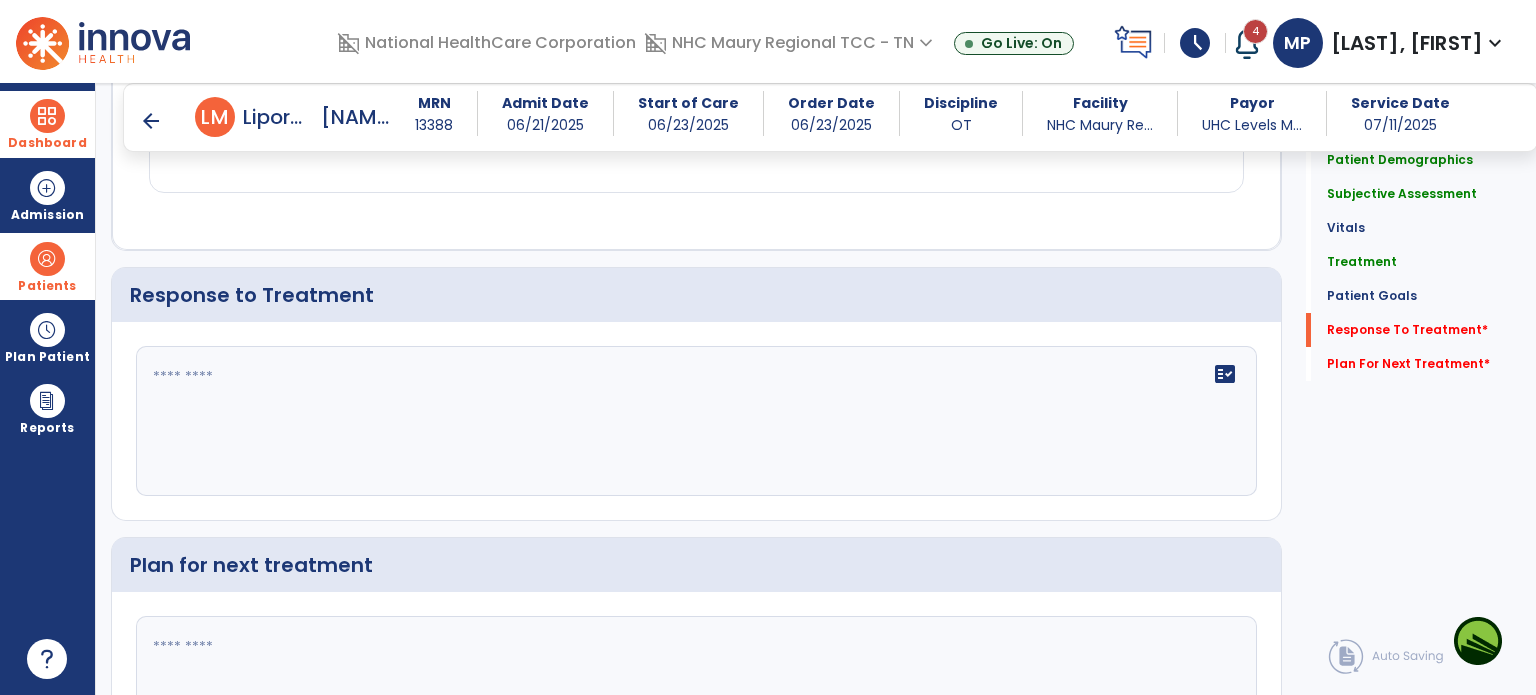 click 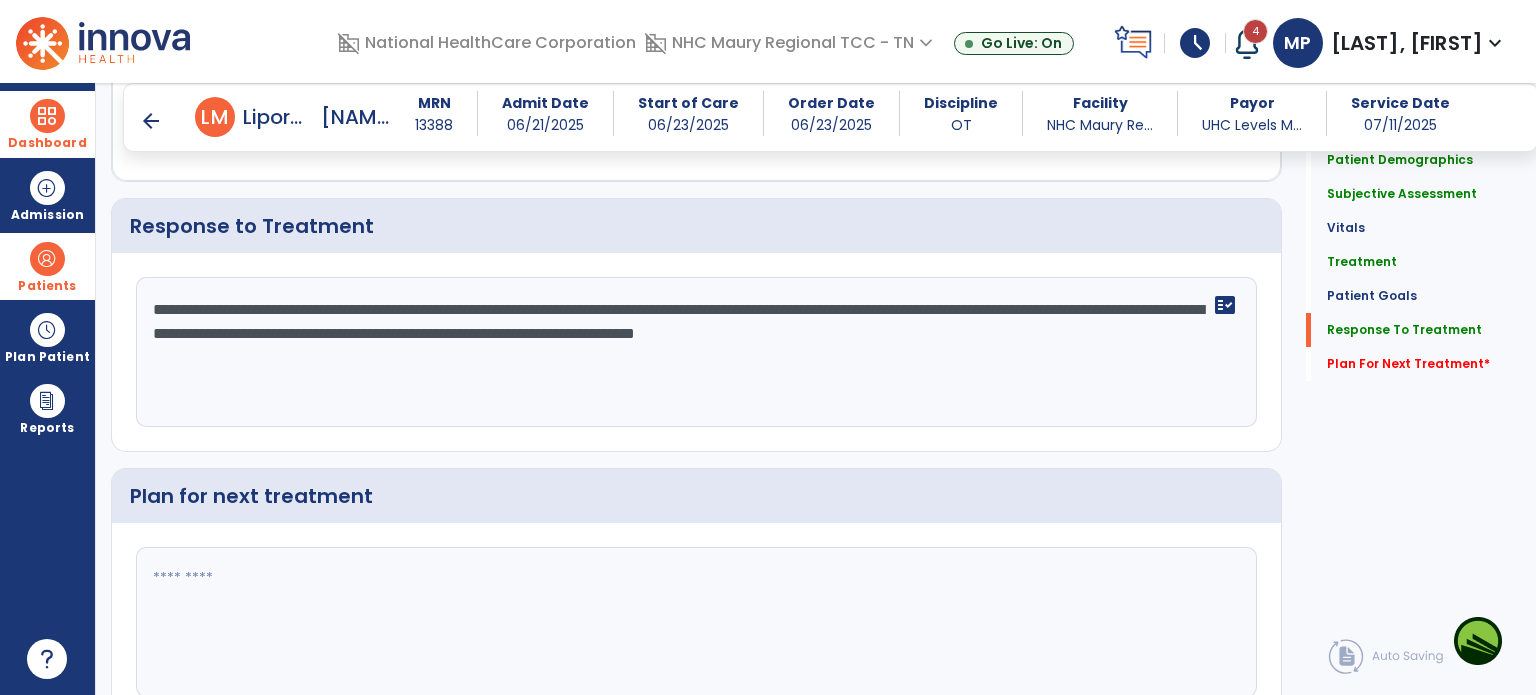 scroll, scrollTop: 2645, scrollLeft: 0, axis: vertical 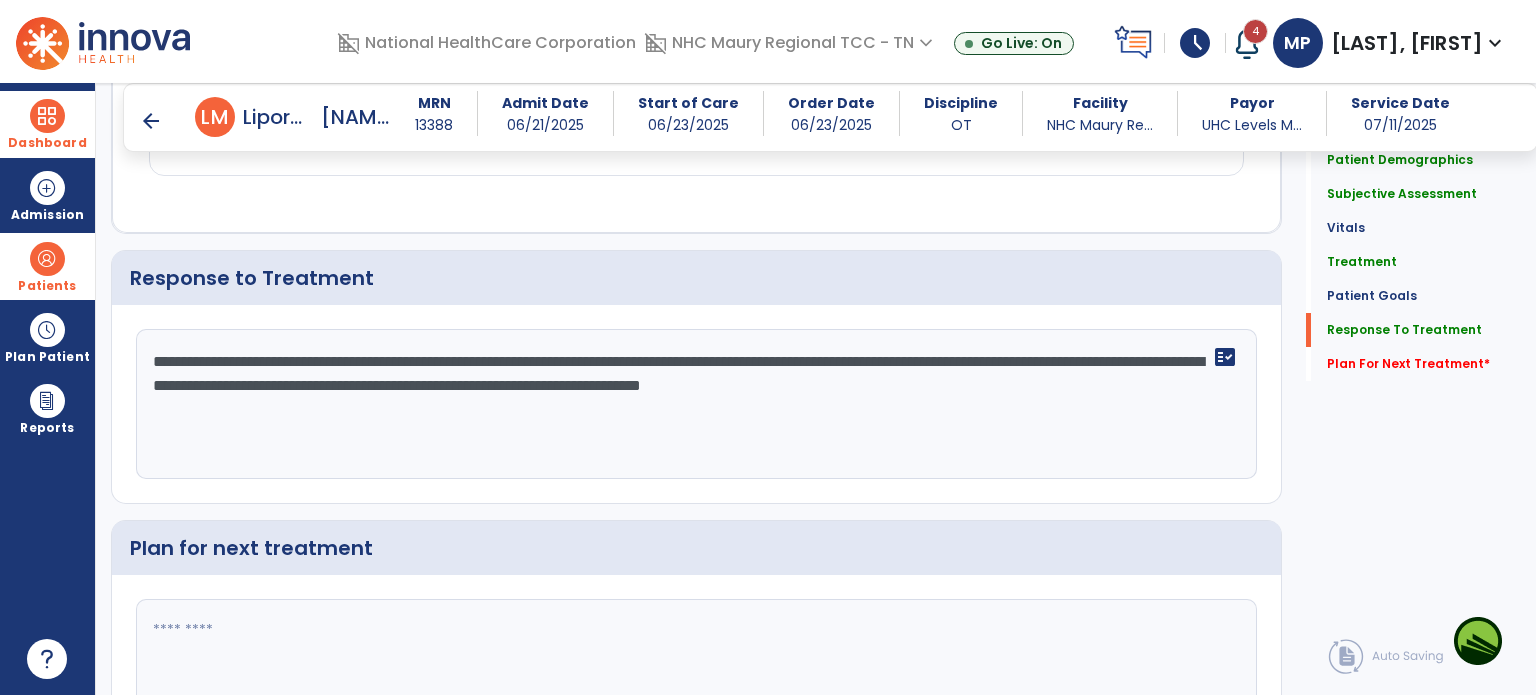 click on "**********" 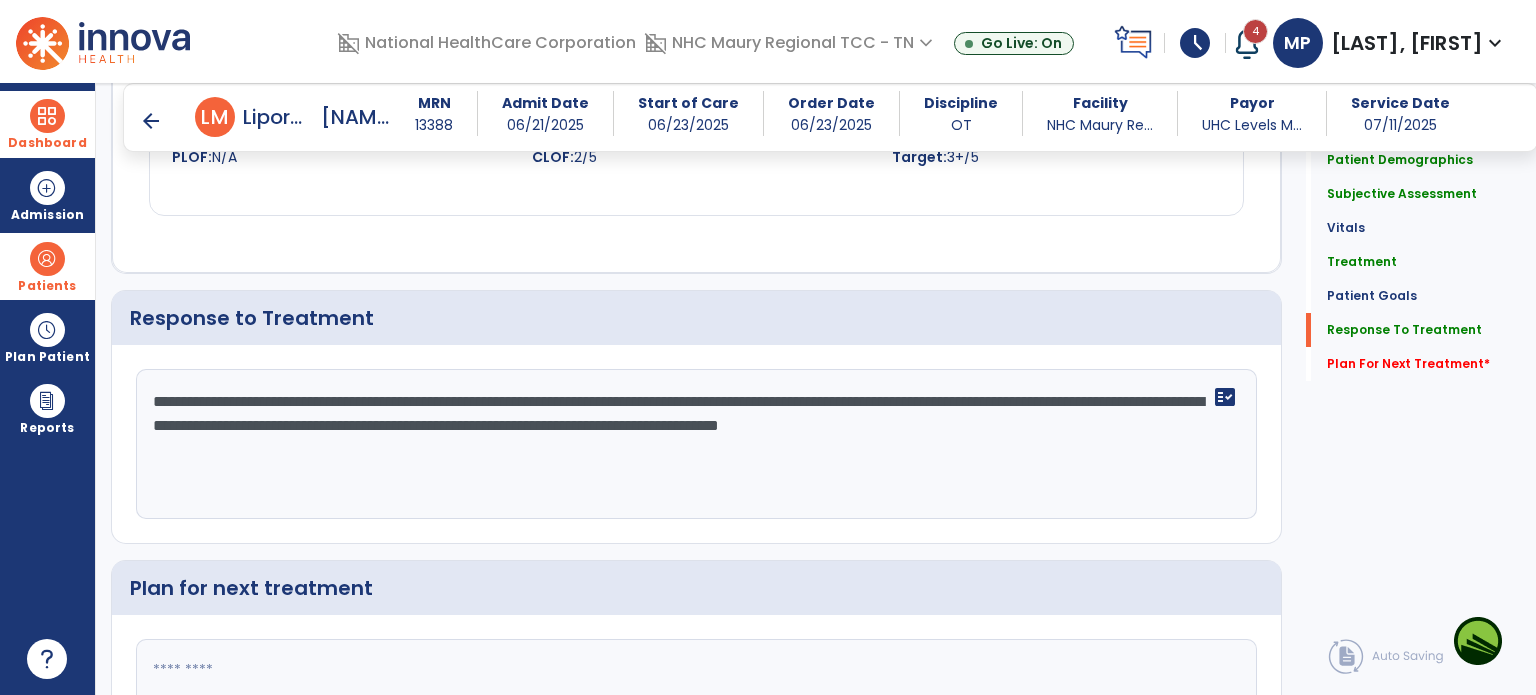 scroll, scrollTop: 2645, scrollLeft: 0, axis: vertical 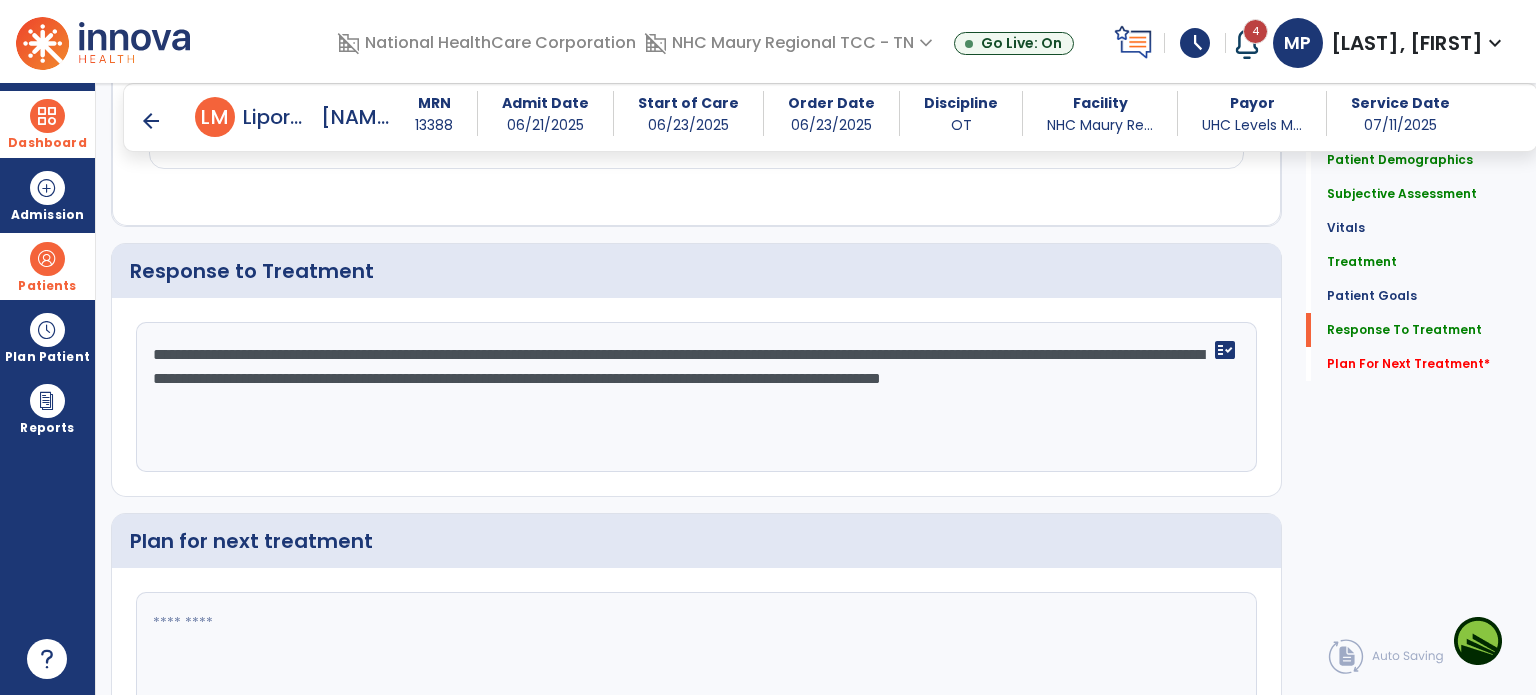 type on "**********" 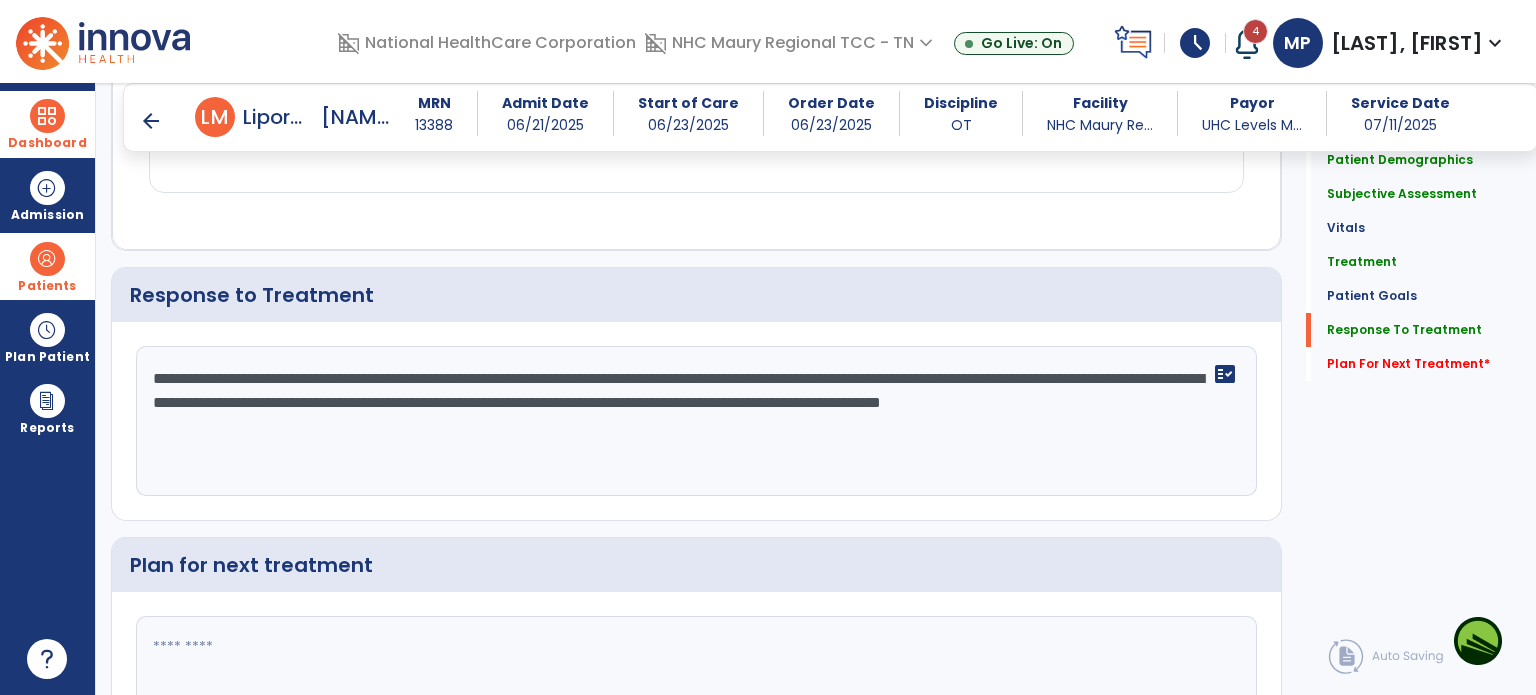 click 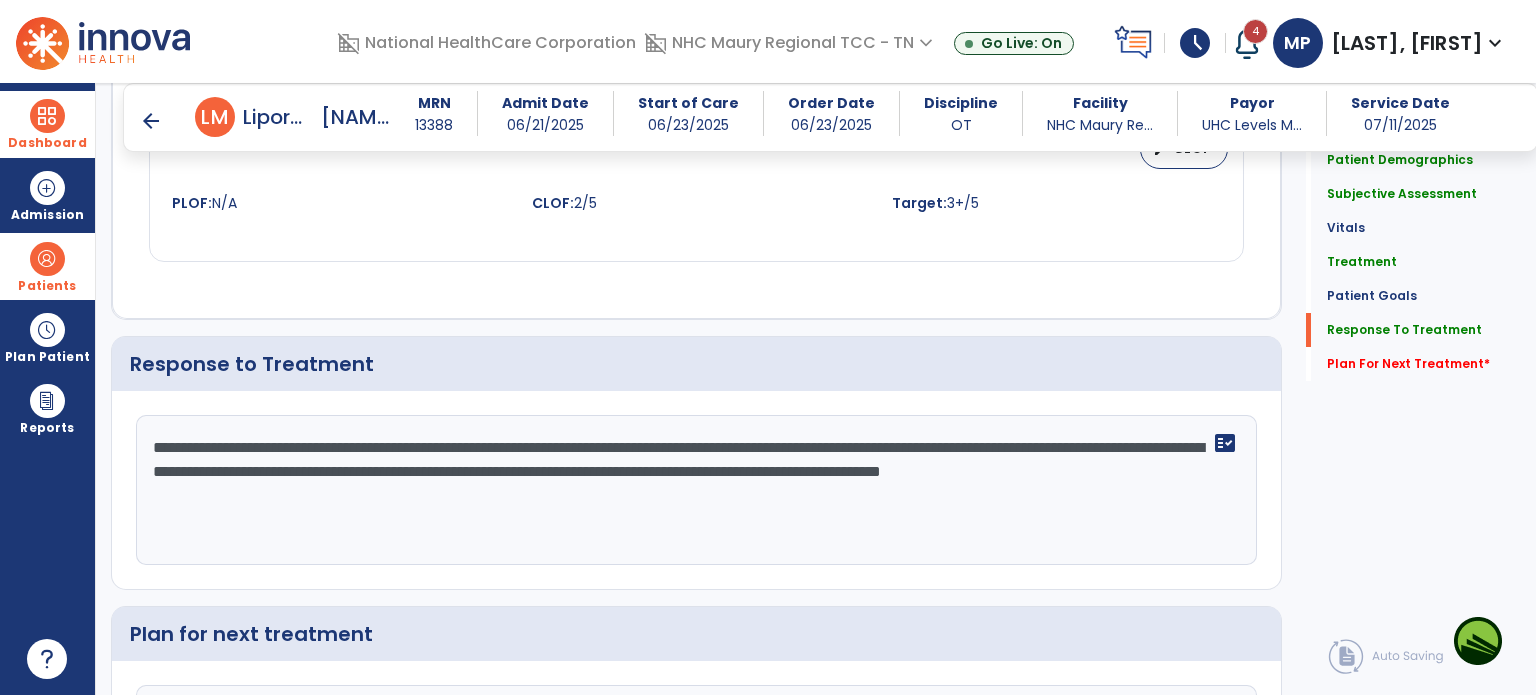 scroll, scrollTop: 2645, scrollLeft: 0, axis: vertical 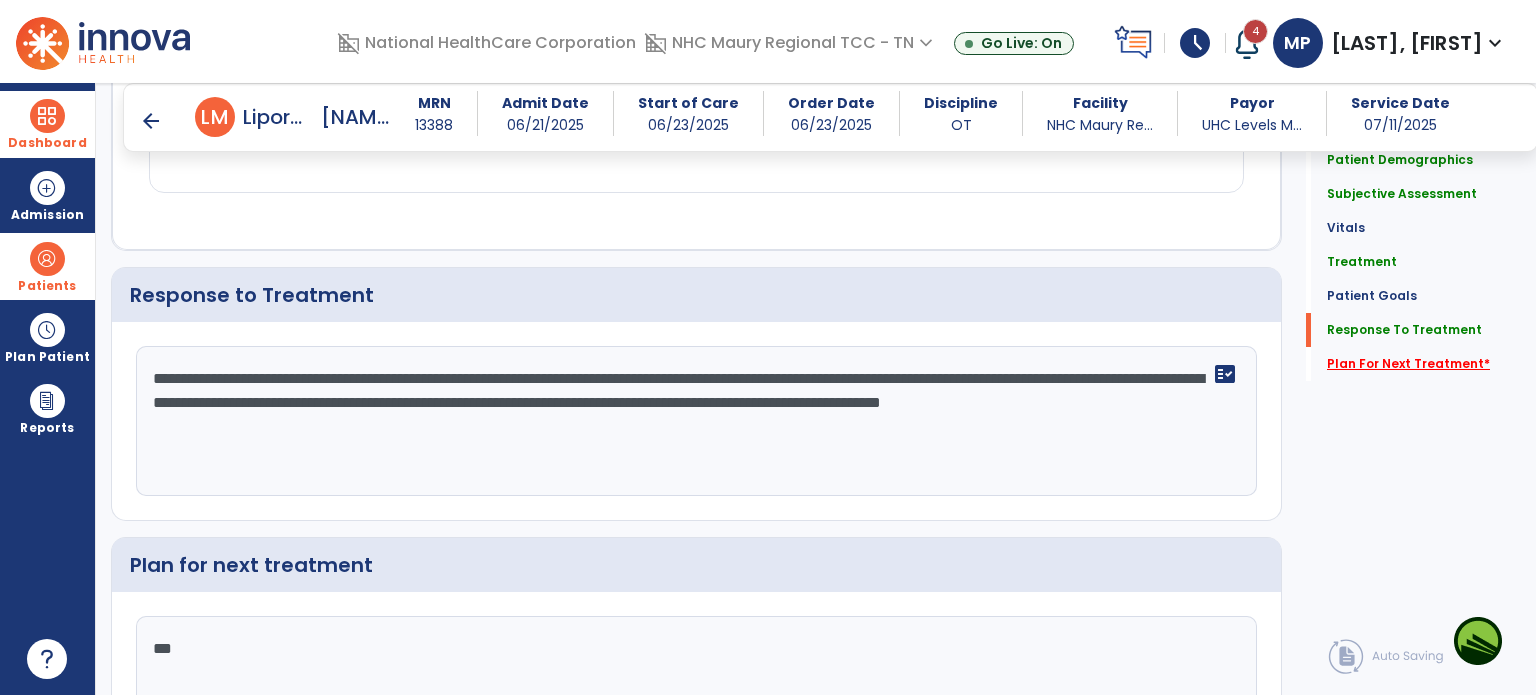 type on "***" 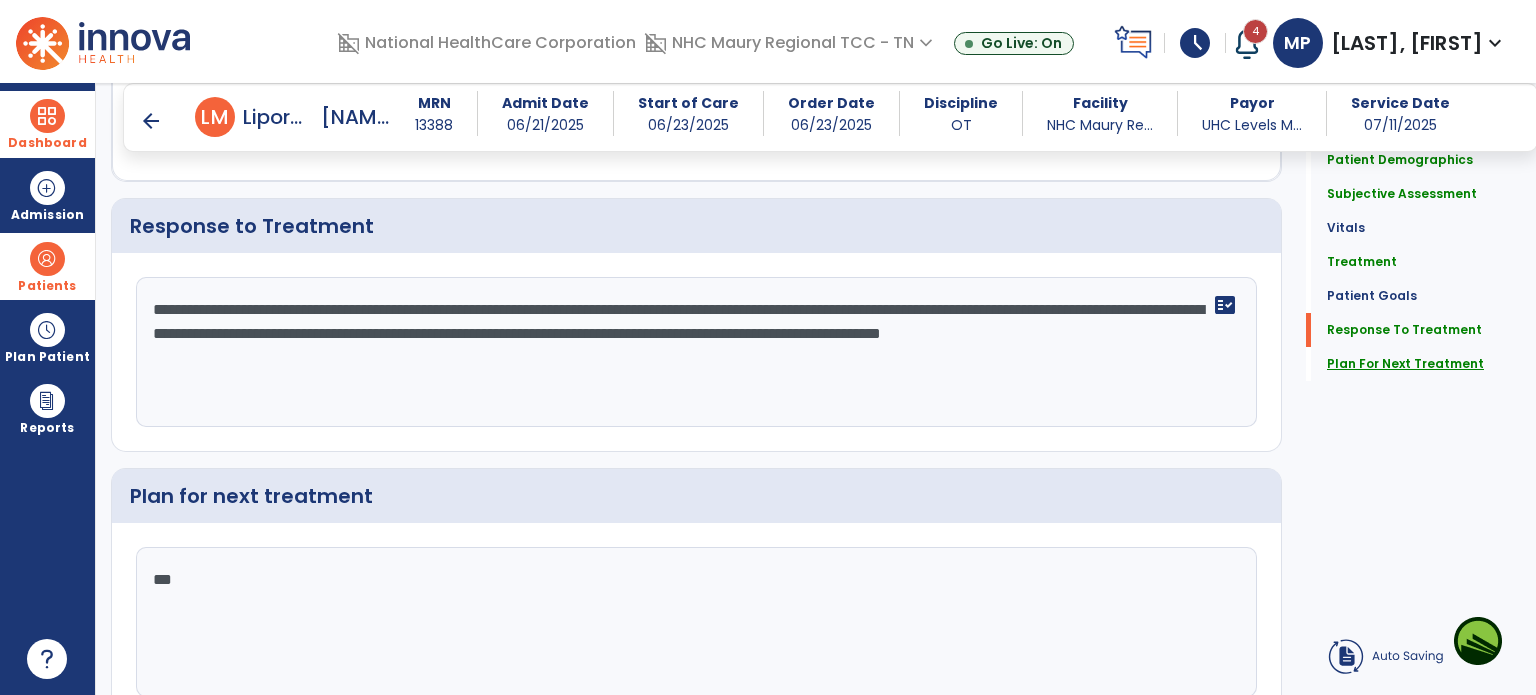 click on "Plan For Next Treatment" 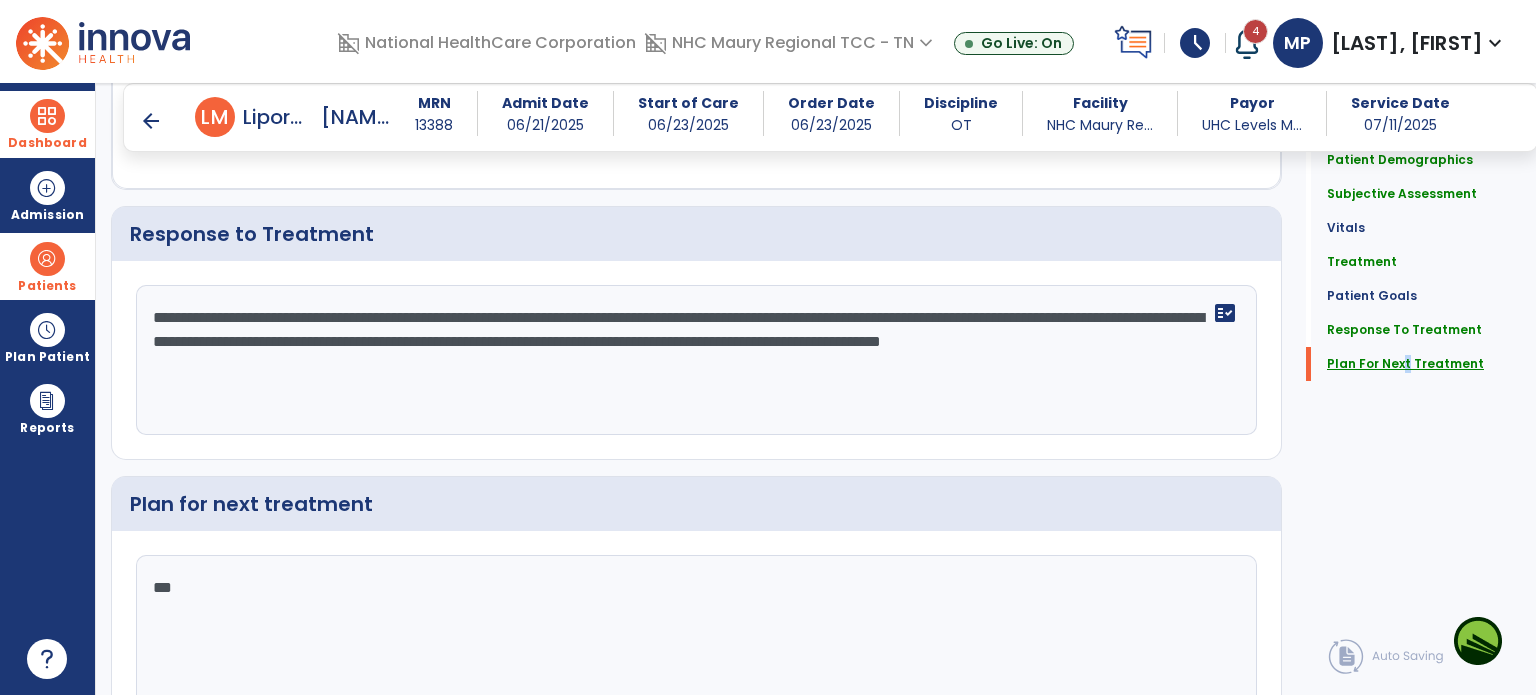 scroll, scrollTop: 2731, scrollLeft: 0, axis: vertical 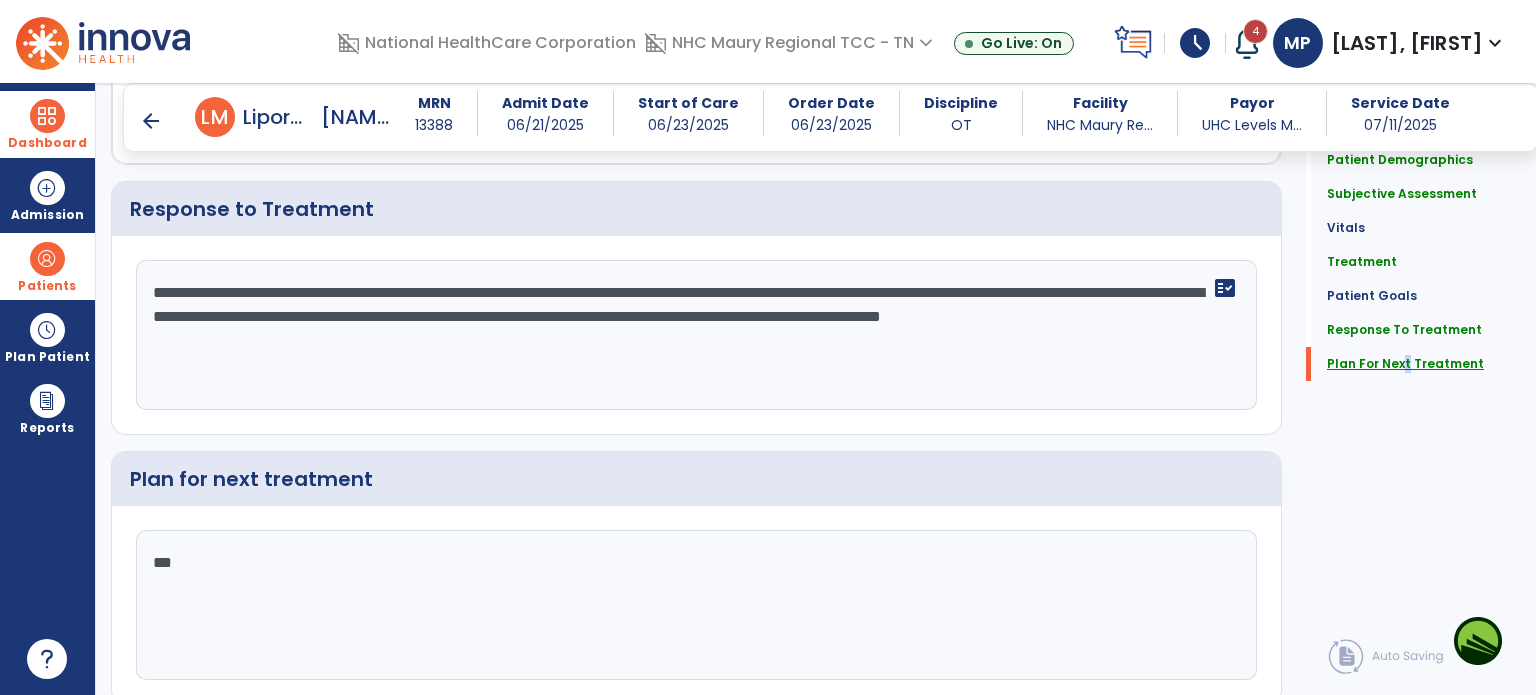 click on "Plan For Next Treatment" 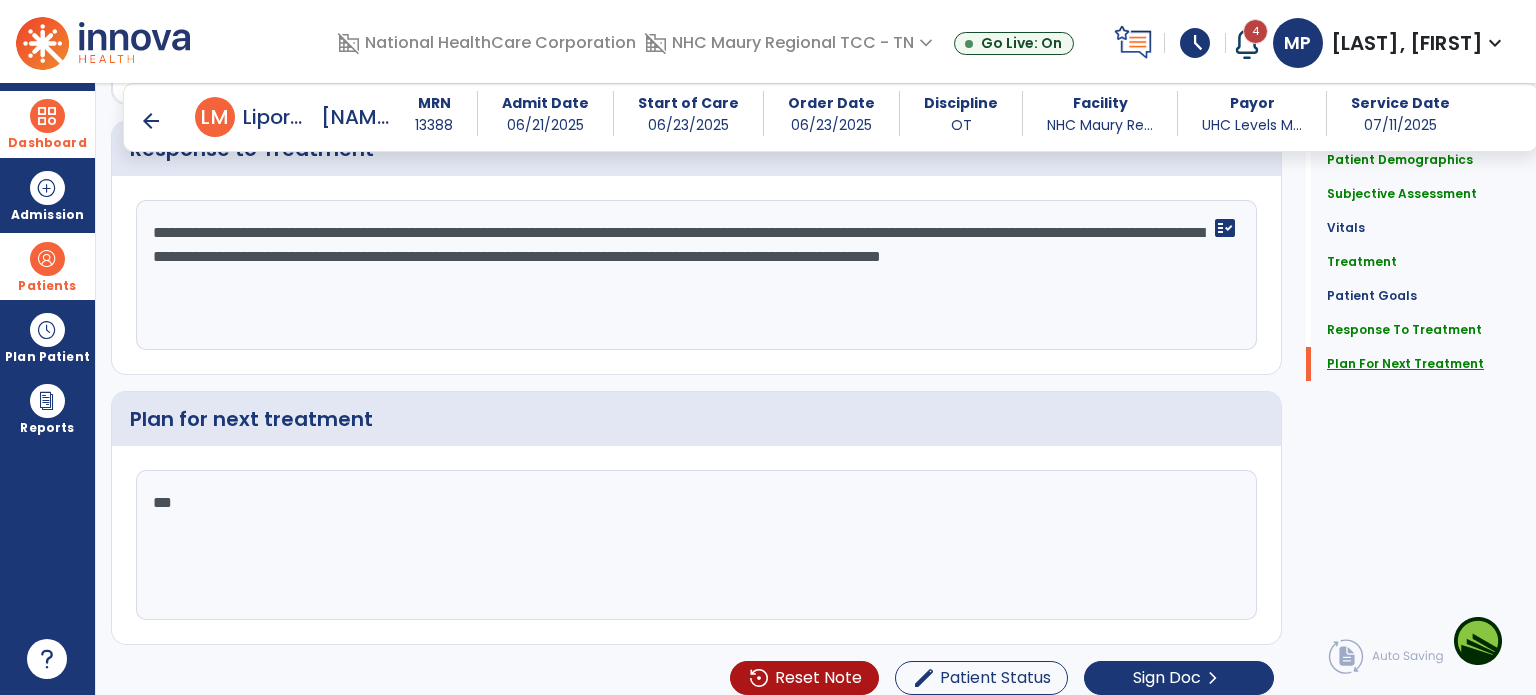 scroll, scrollTop: 2800, scrollLeft: 0, axis: vertical 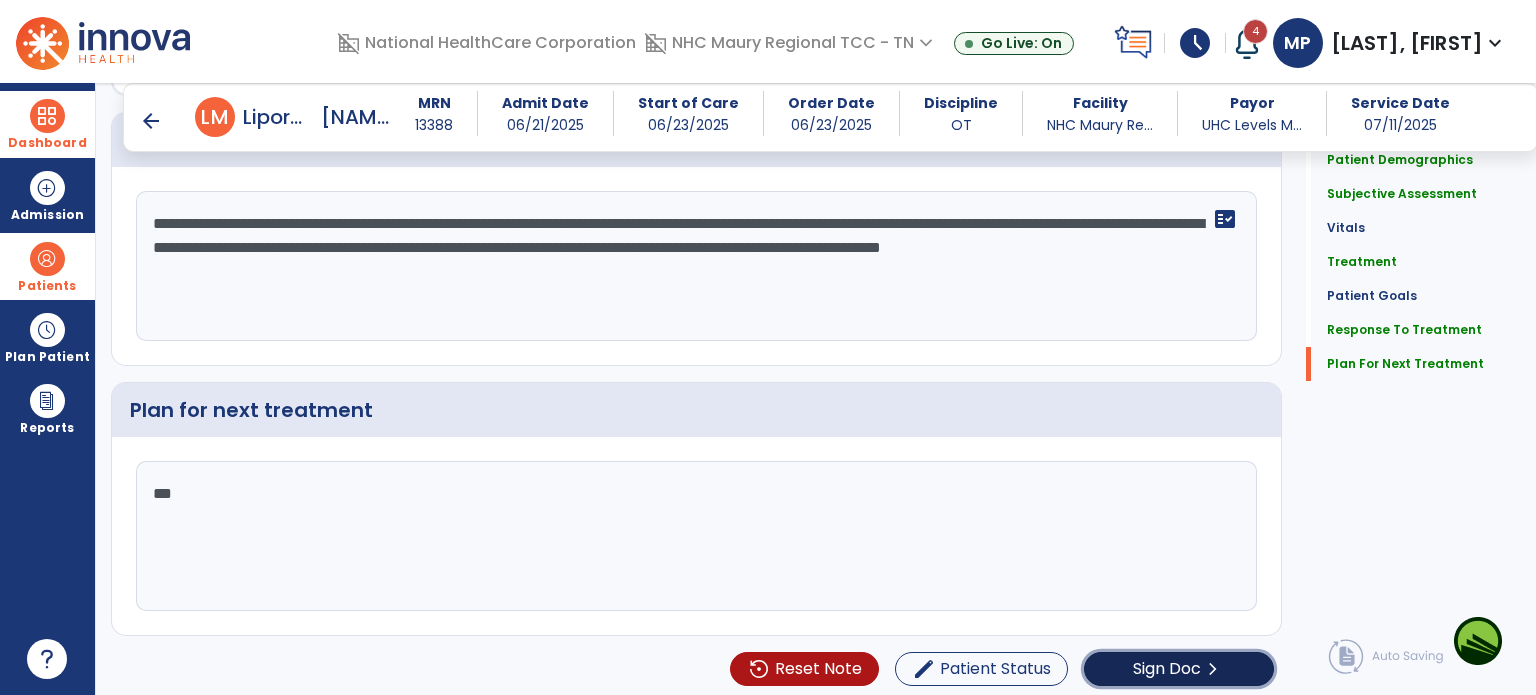 click on "chevron_right" 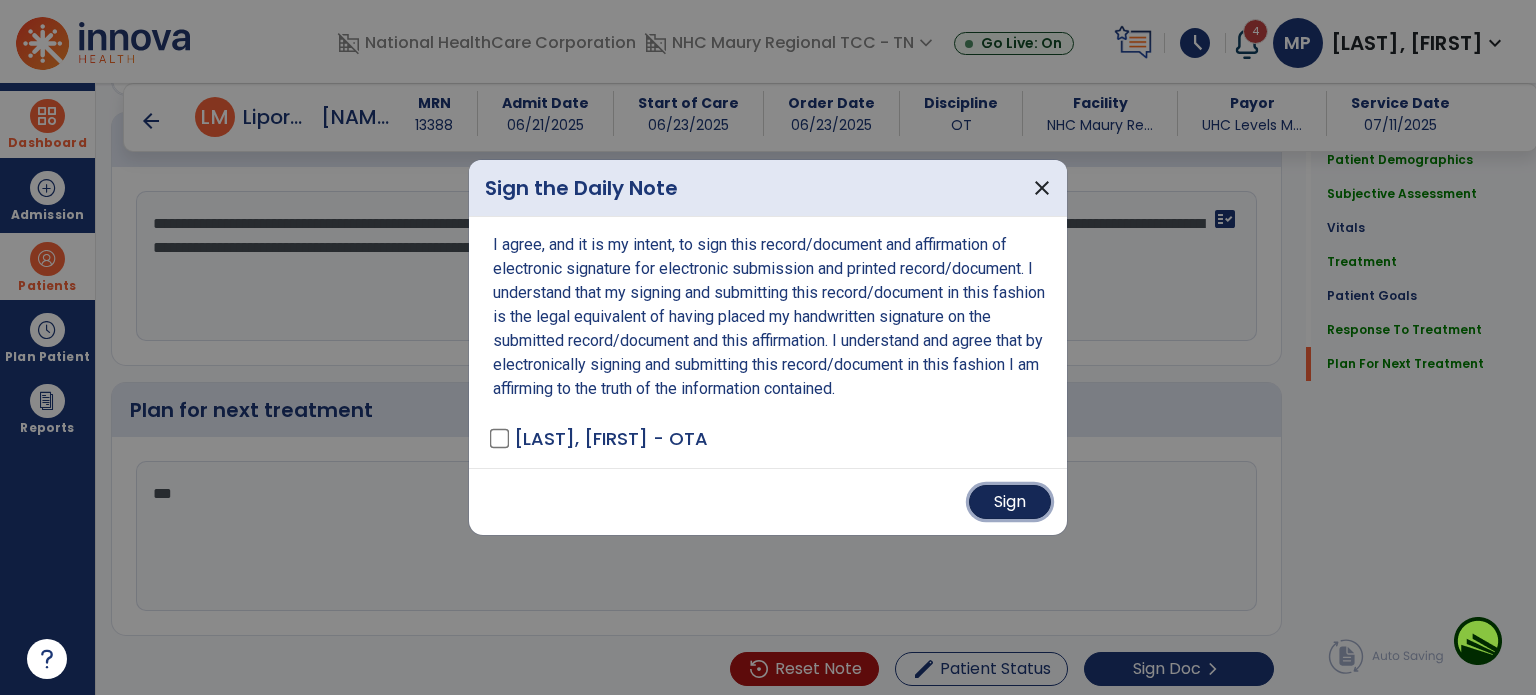 click on "Sign" at bounding box center (1010, 502) 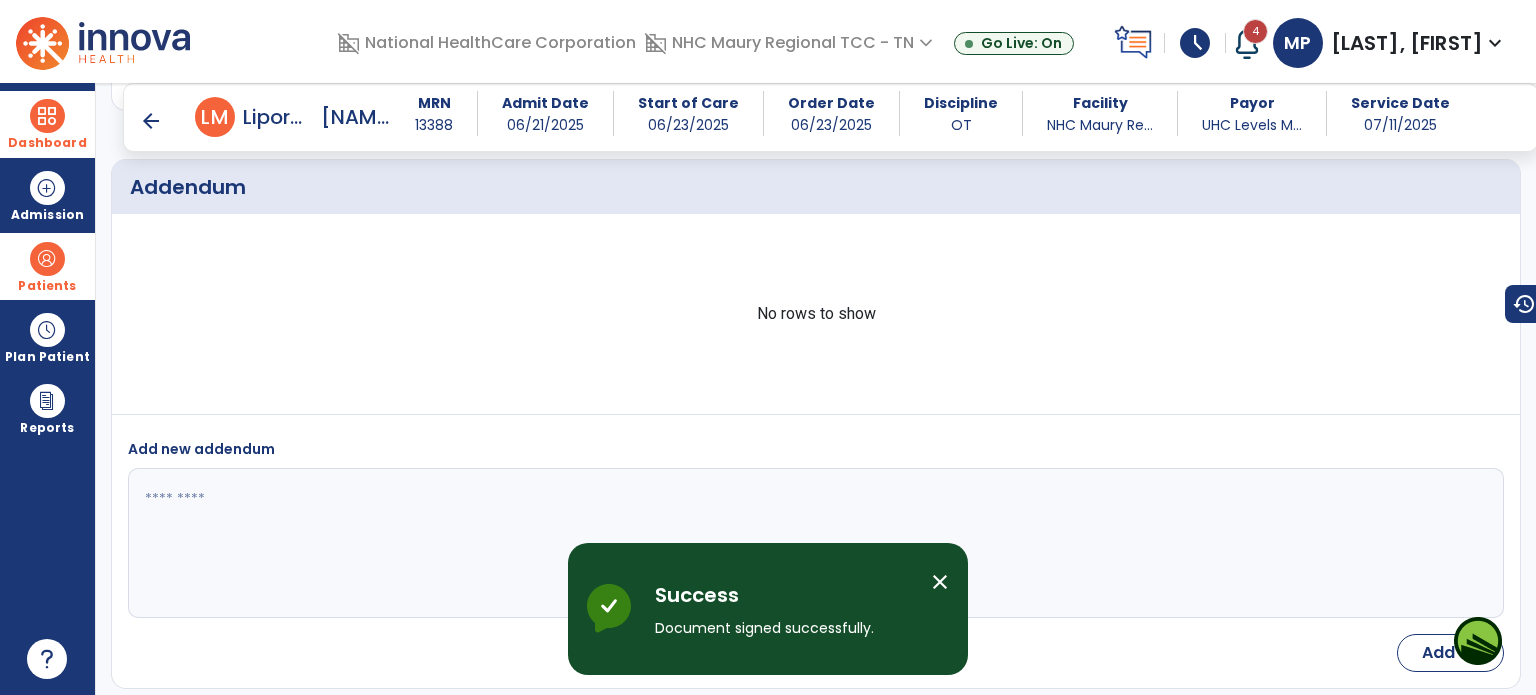 scroll, scrollTop: 4664, scrollLeft: 0, axis: vertical 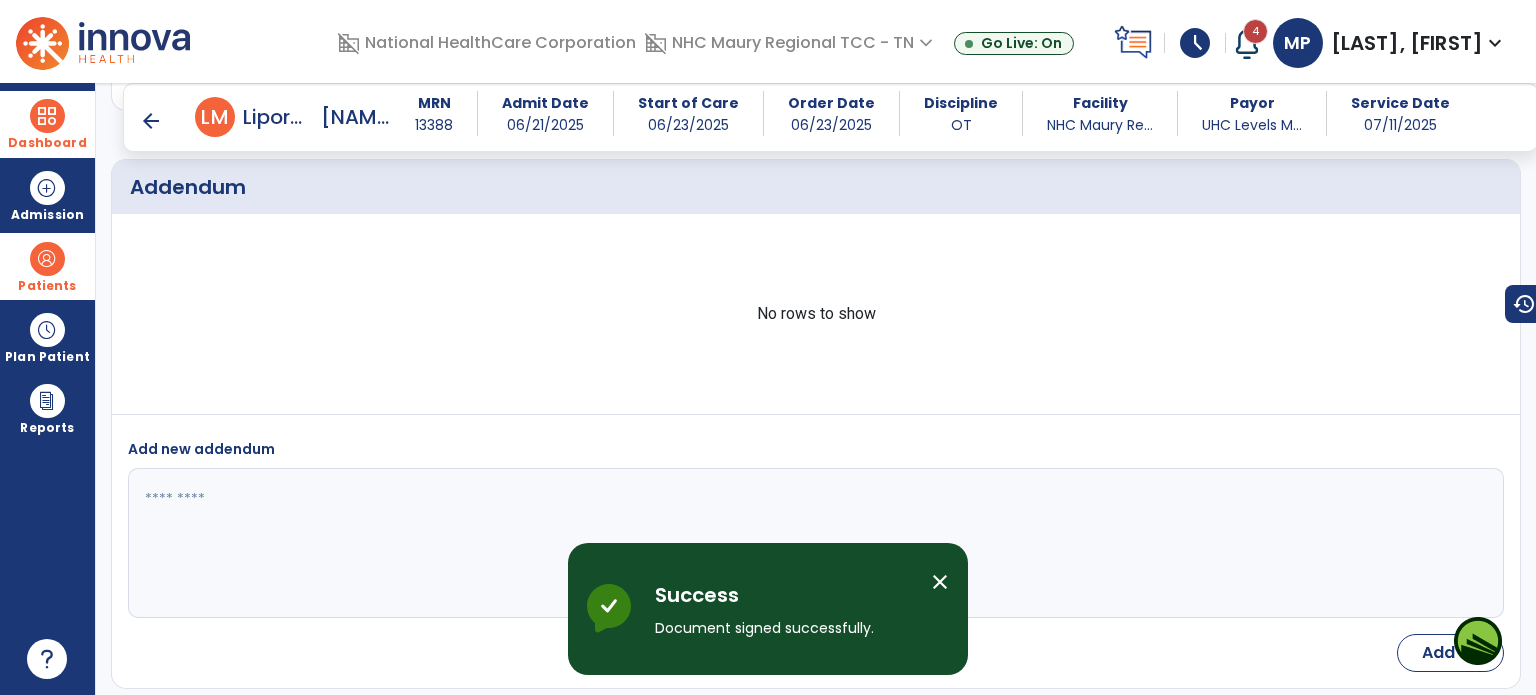 click on "arrow_back" at bounding box center [151, 121] 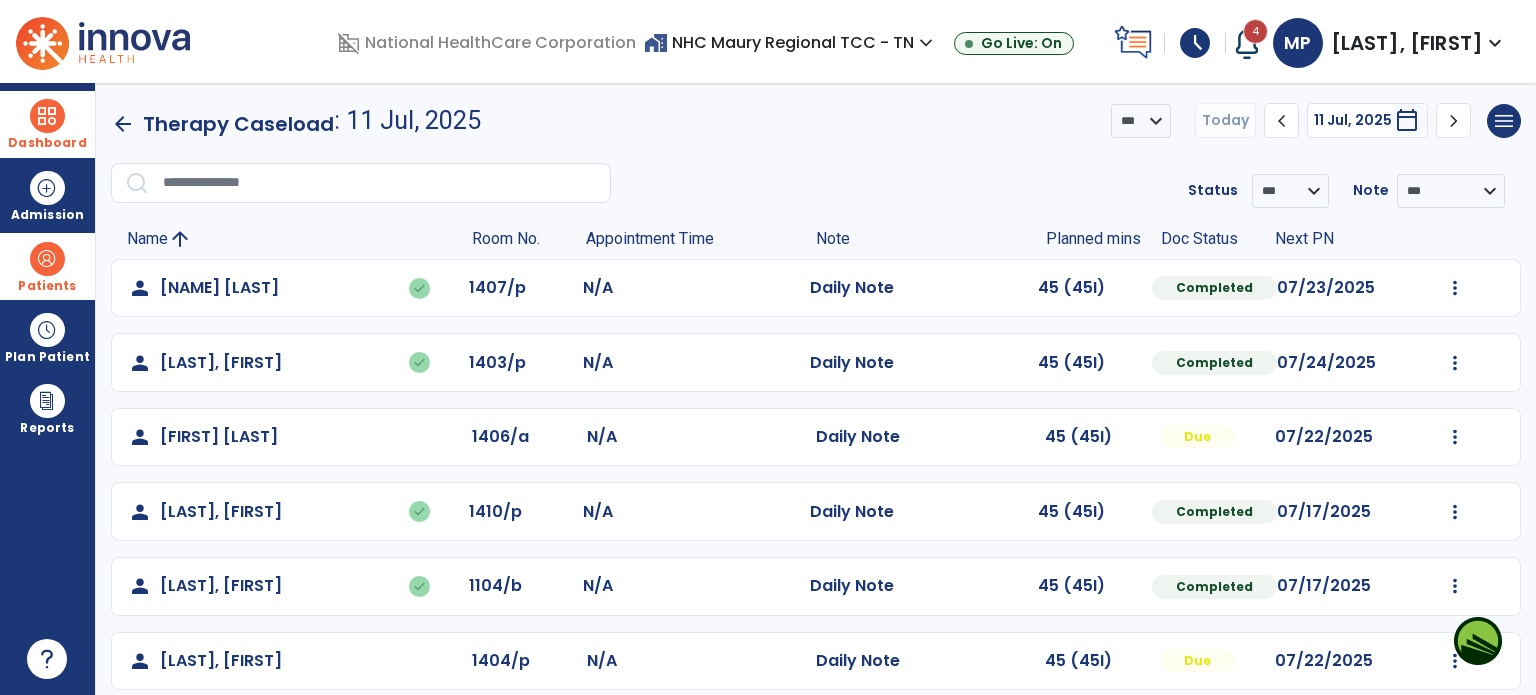 click on "Undo Visit Status   Reset Note   Open Document   G + C Mins" 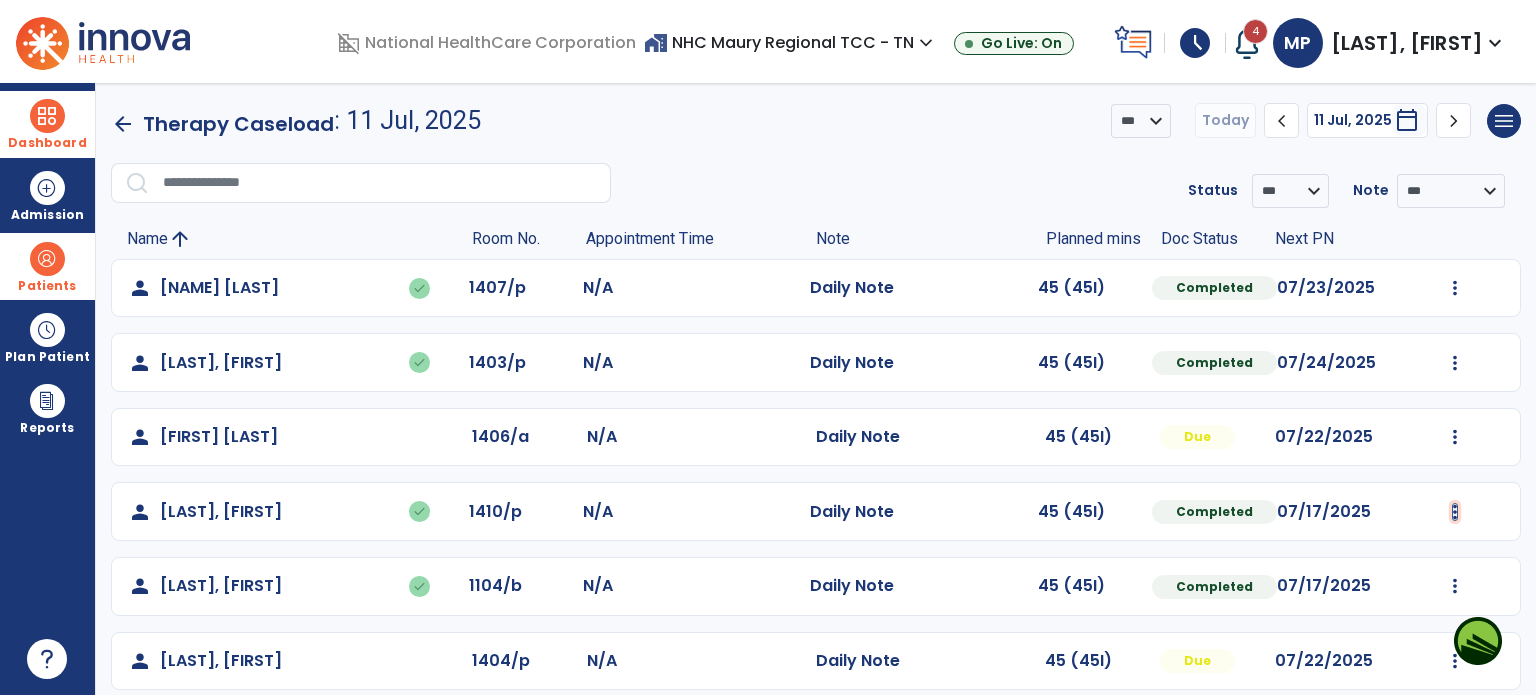 click at bounding box center (1455, 288) 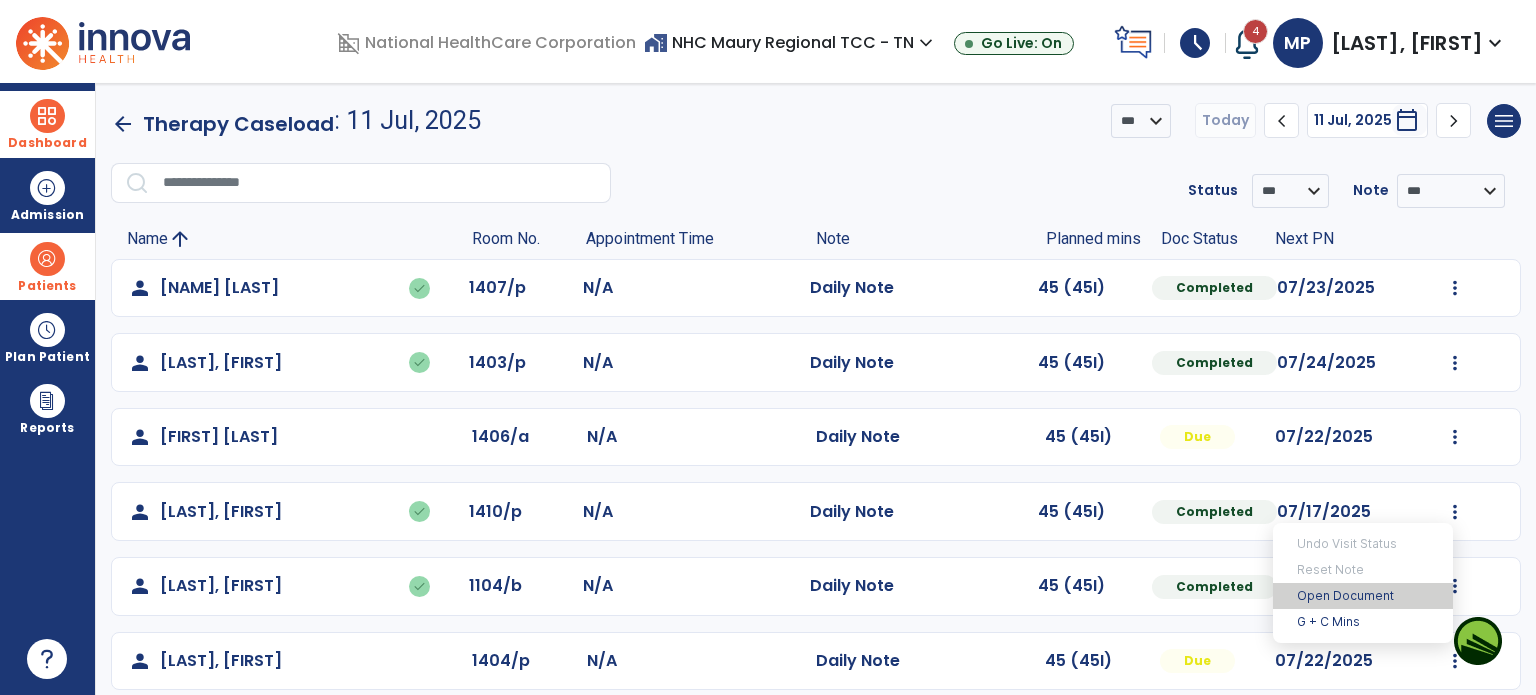 click on "Open Document" at bounding box center [1363, 596] 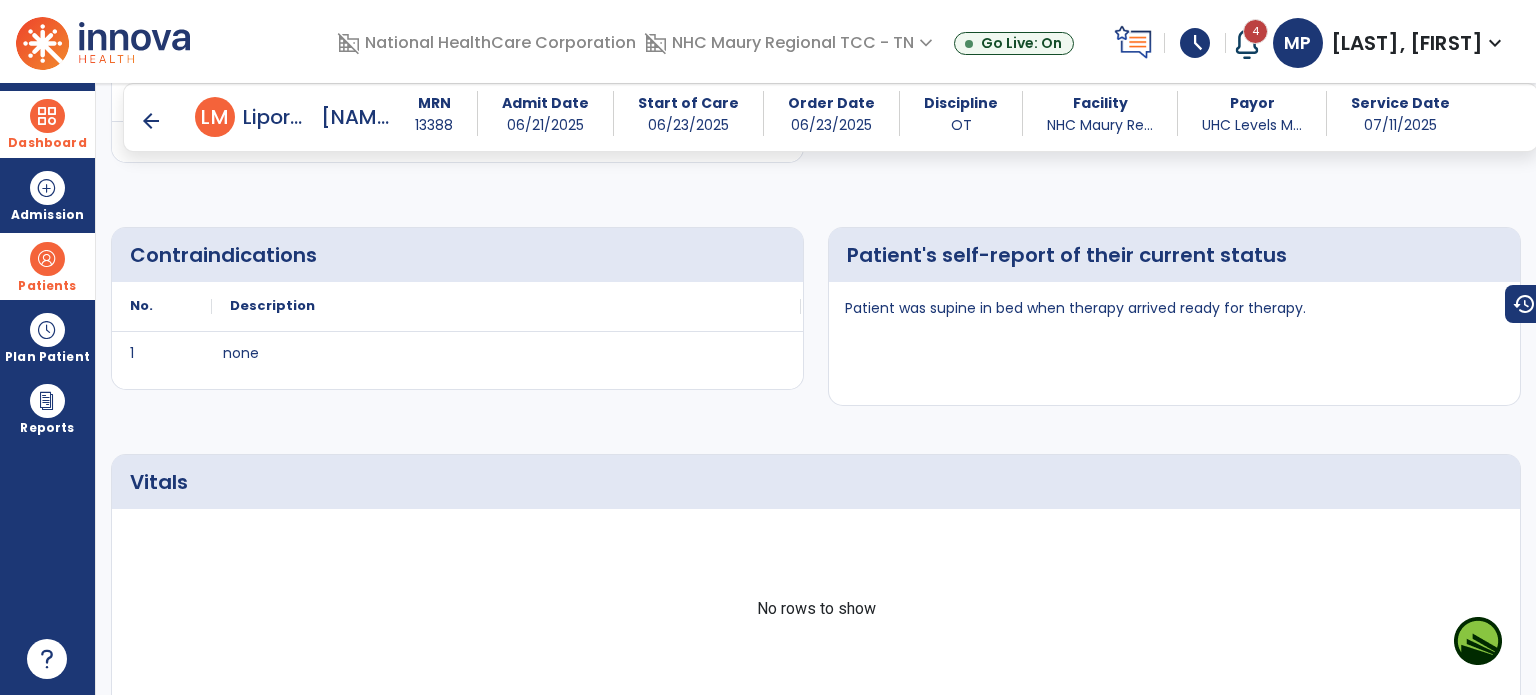 scroll, scrollTop: 591, scrollLeft: 0, axis: vertical 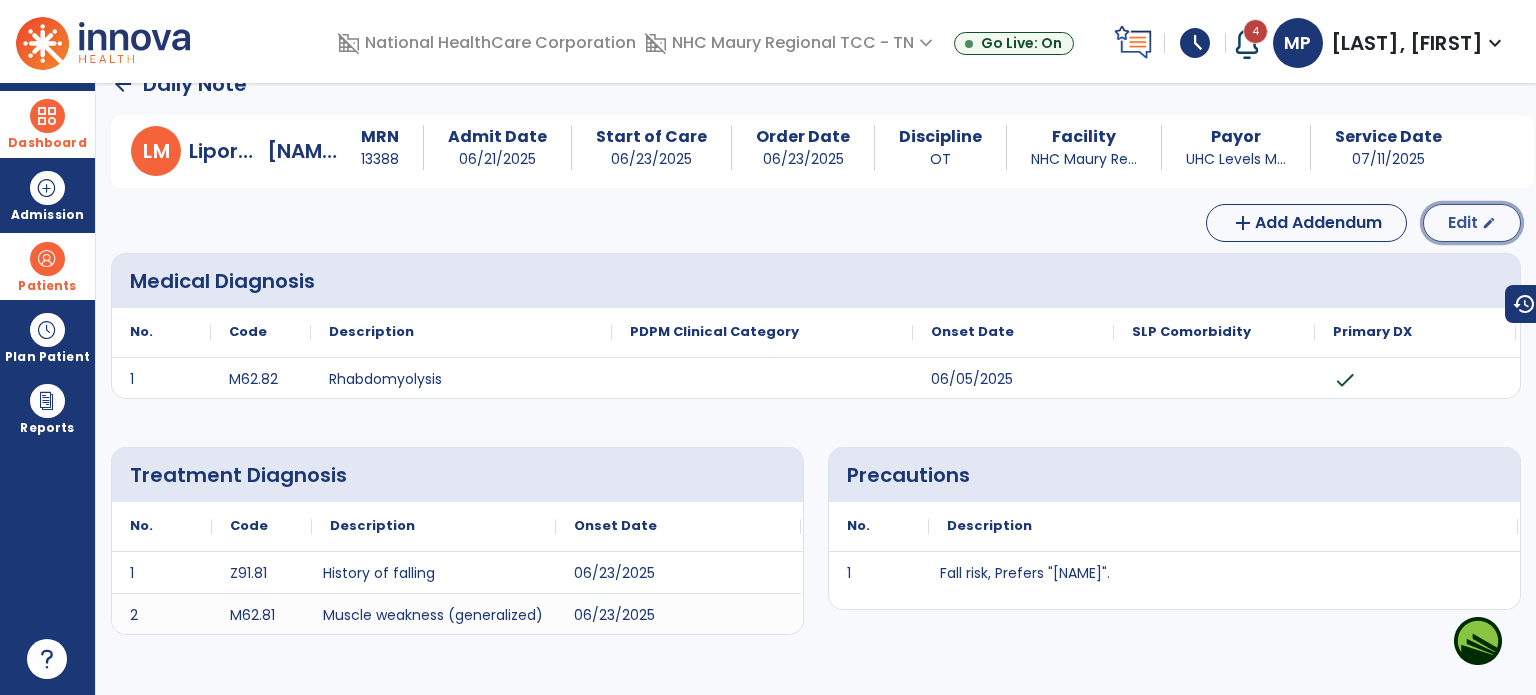 click on "edit" 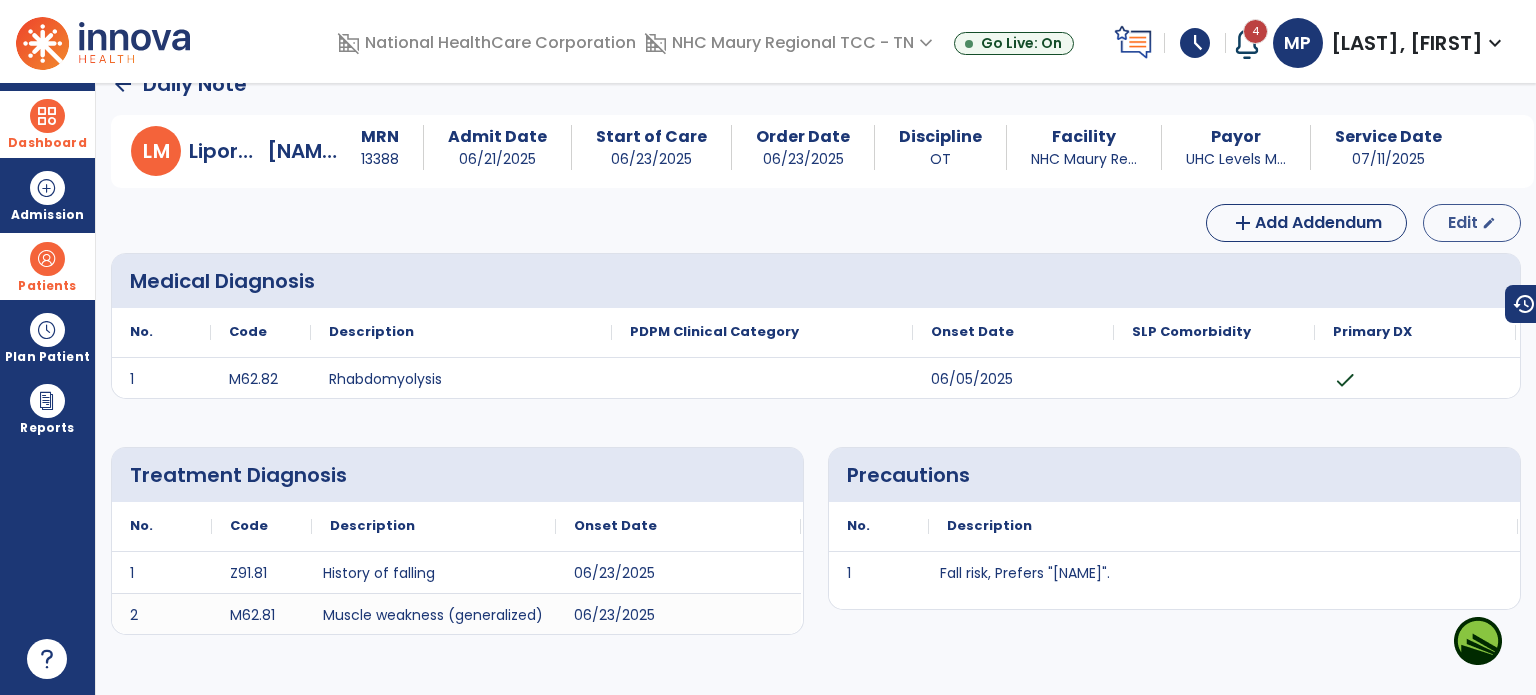 select on "*" 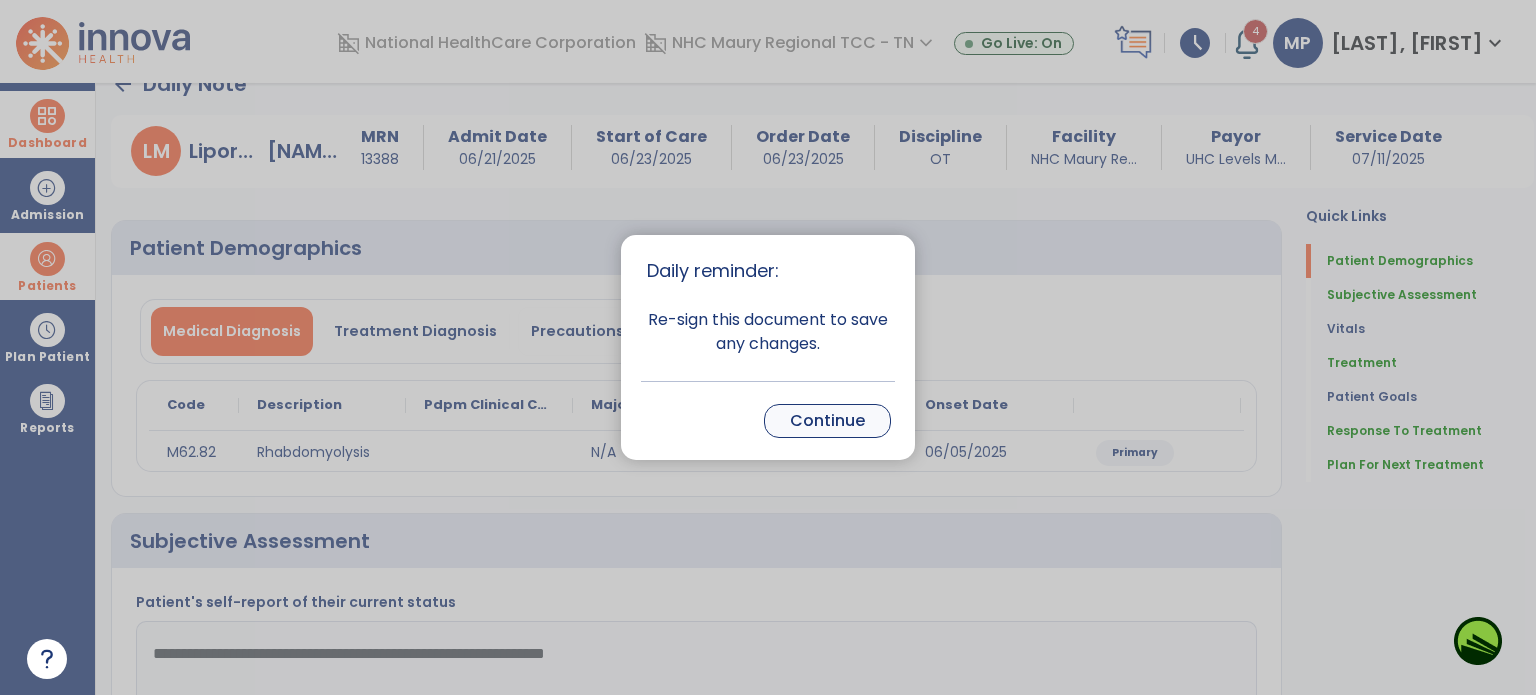 click on "Continue" at bounding box center (827, 421) 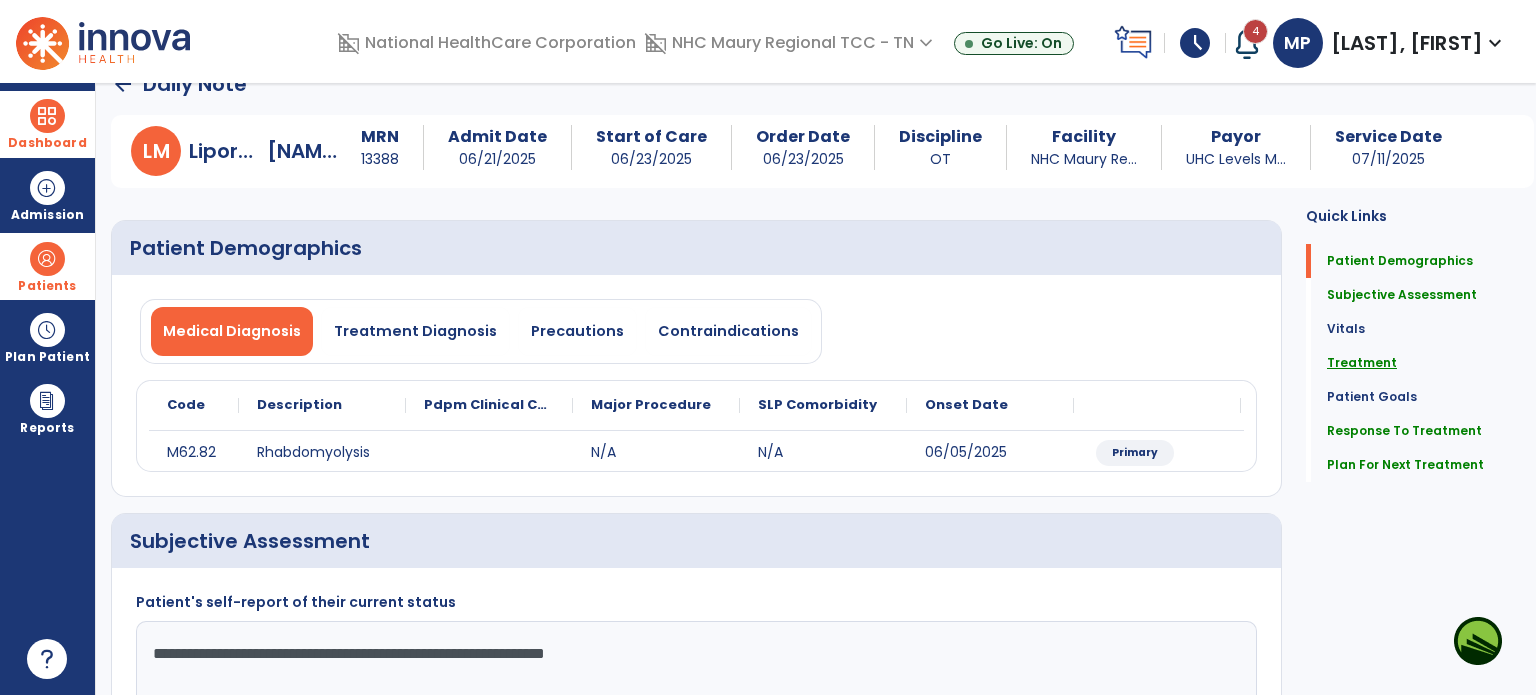 click on "Treatment" 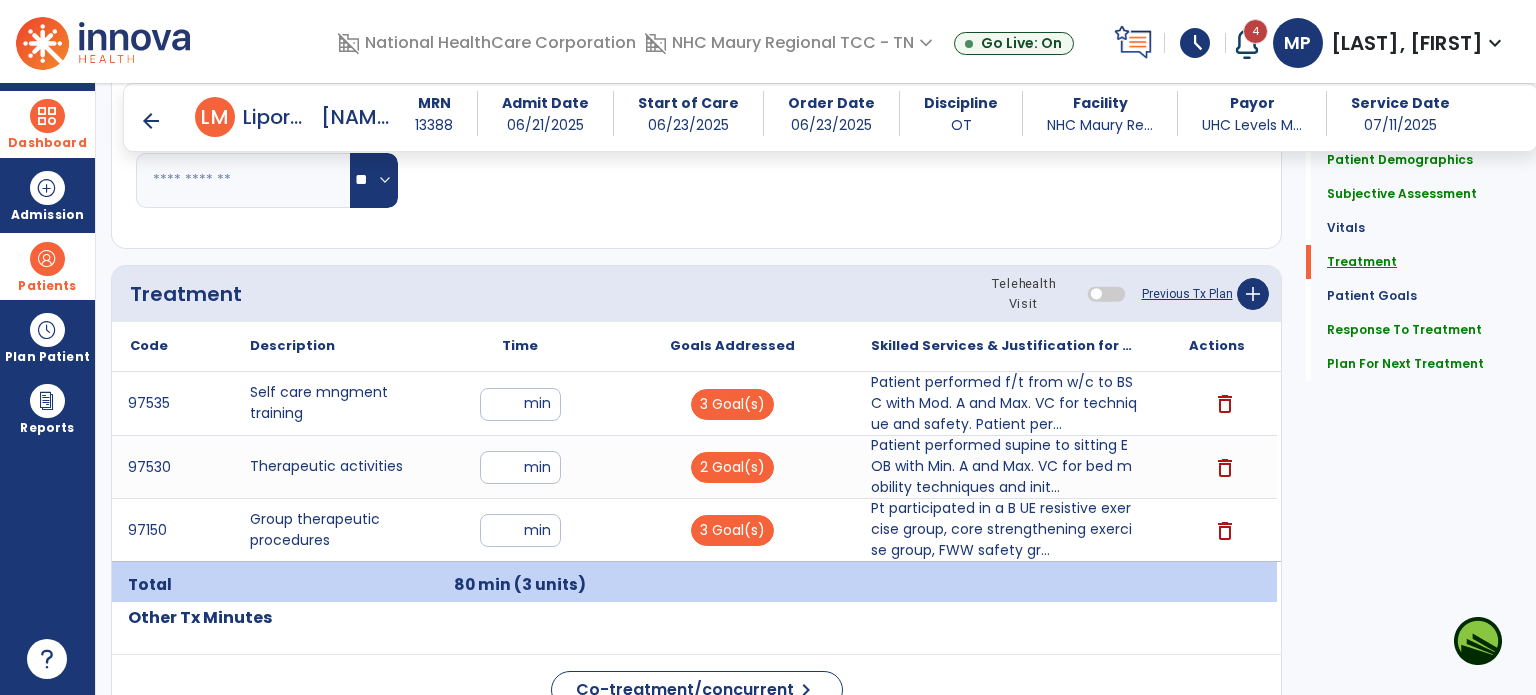 scroll, scrollTop: 1108, scrollLeft: 0, axis: vertical 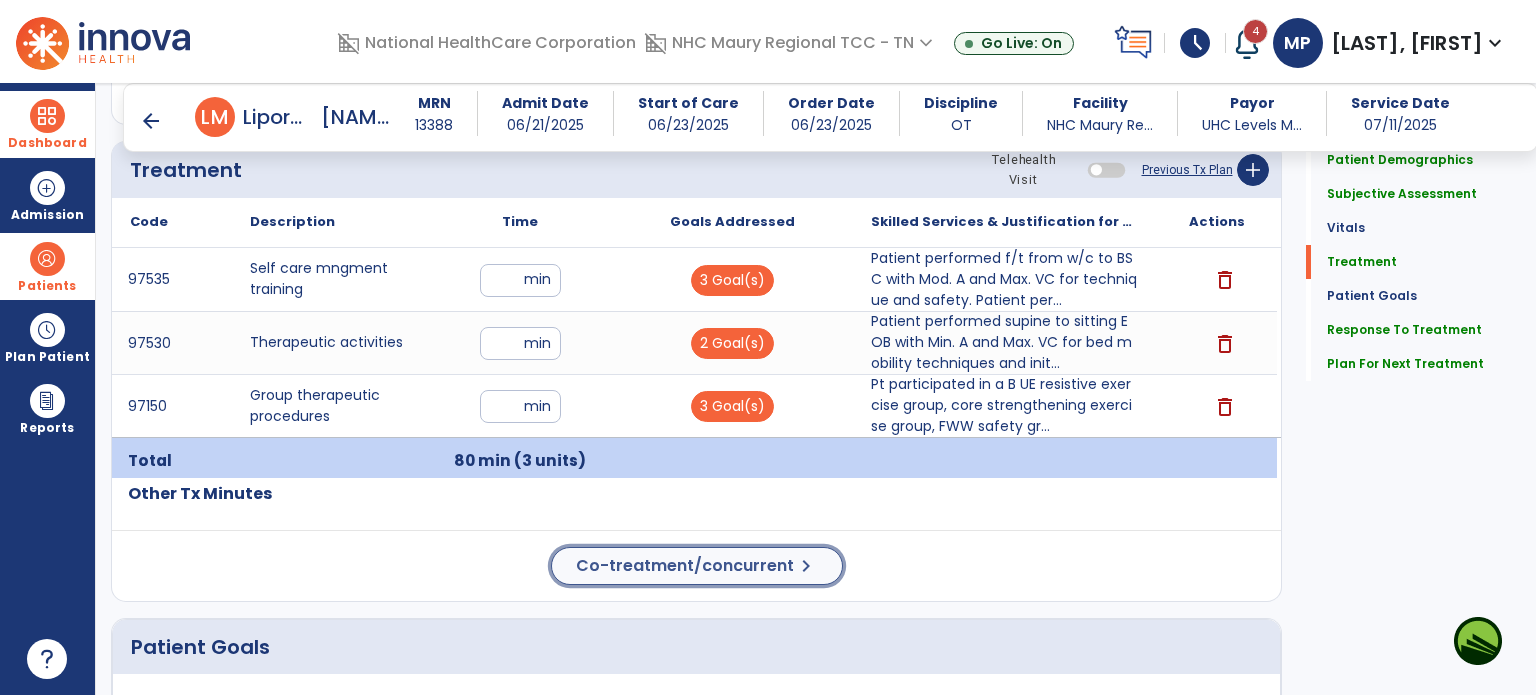 click on "Co-treatment/concurrent" 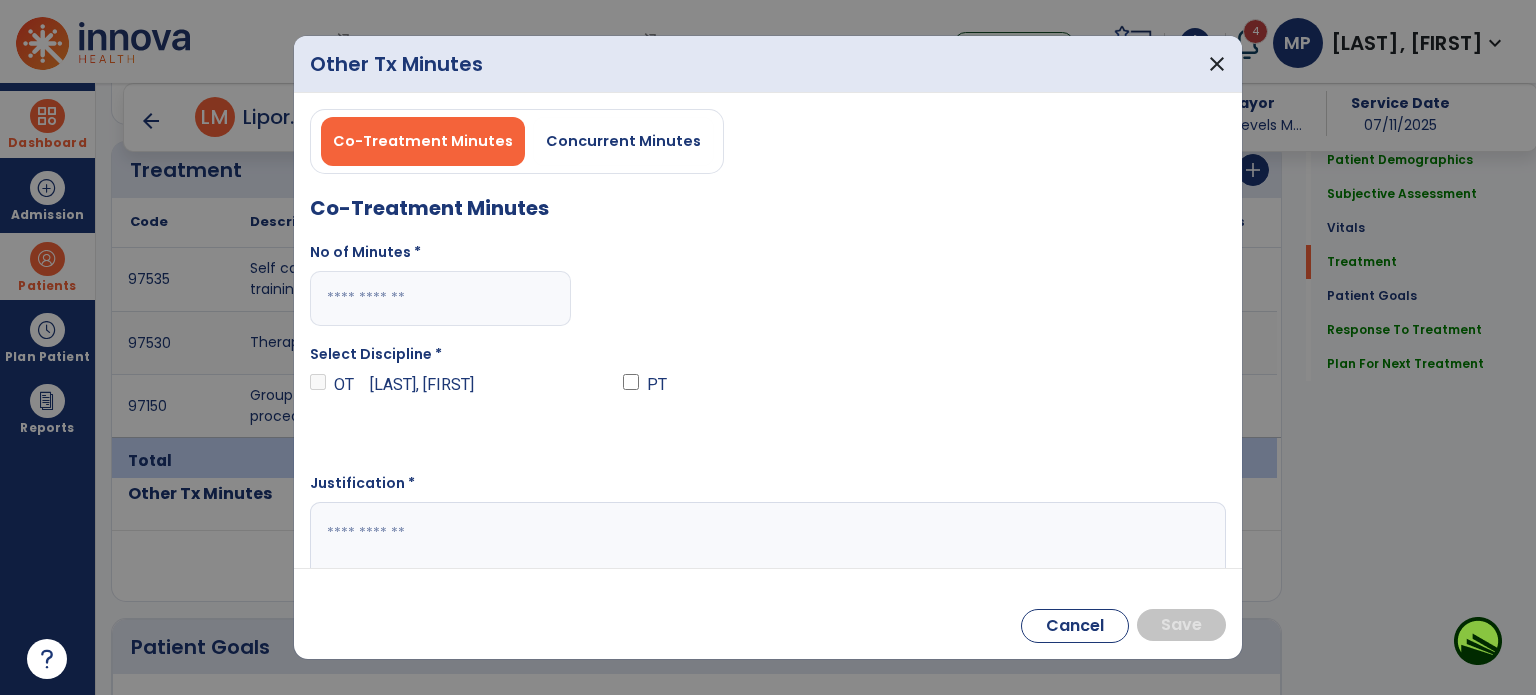 click at bounding box center (440, 298) 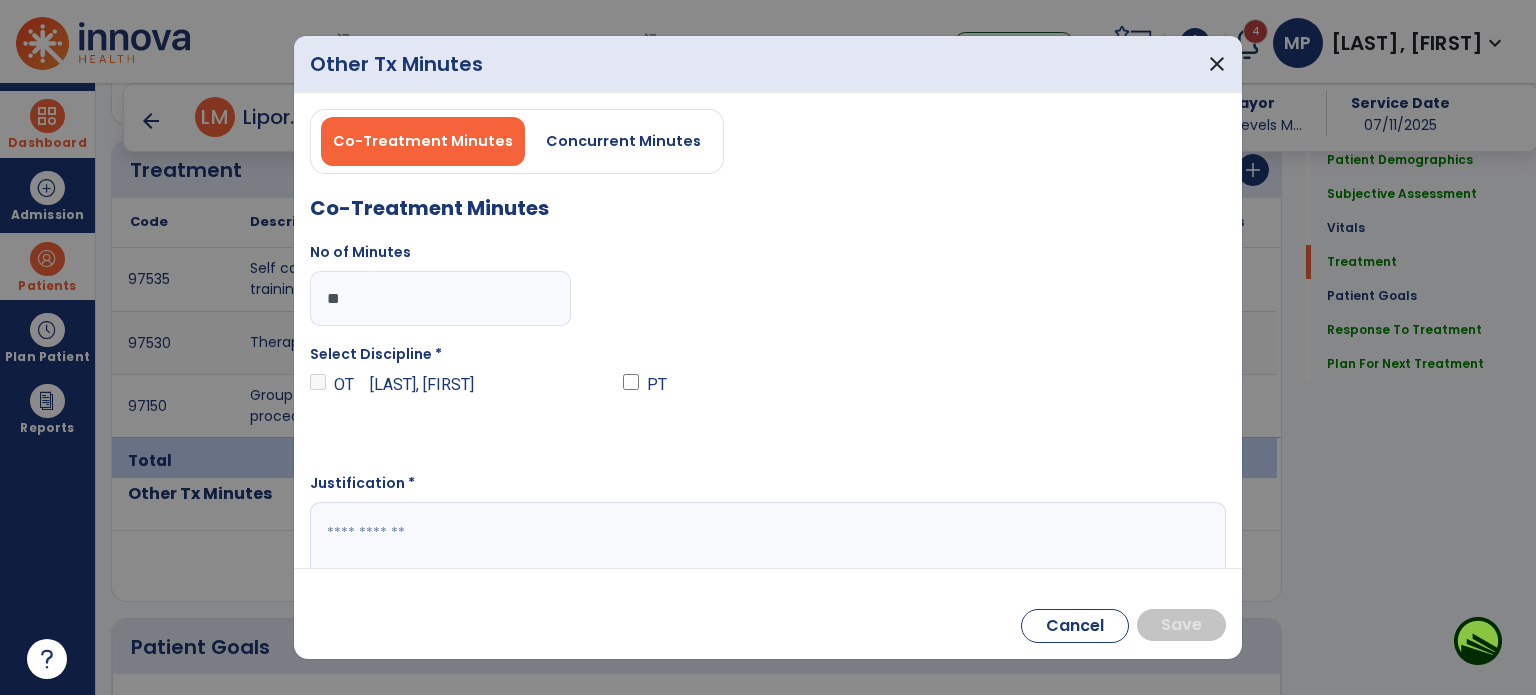 type on "**" 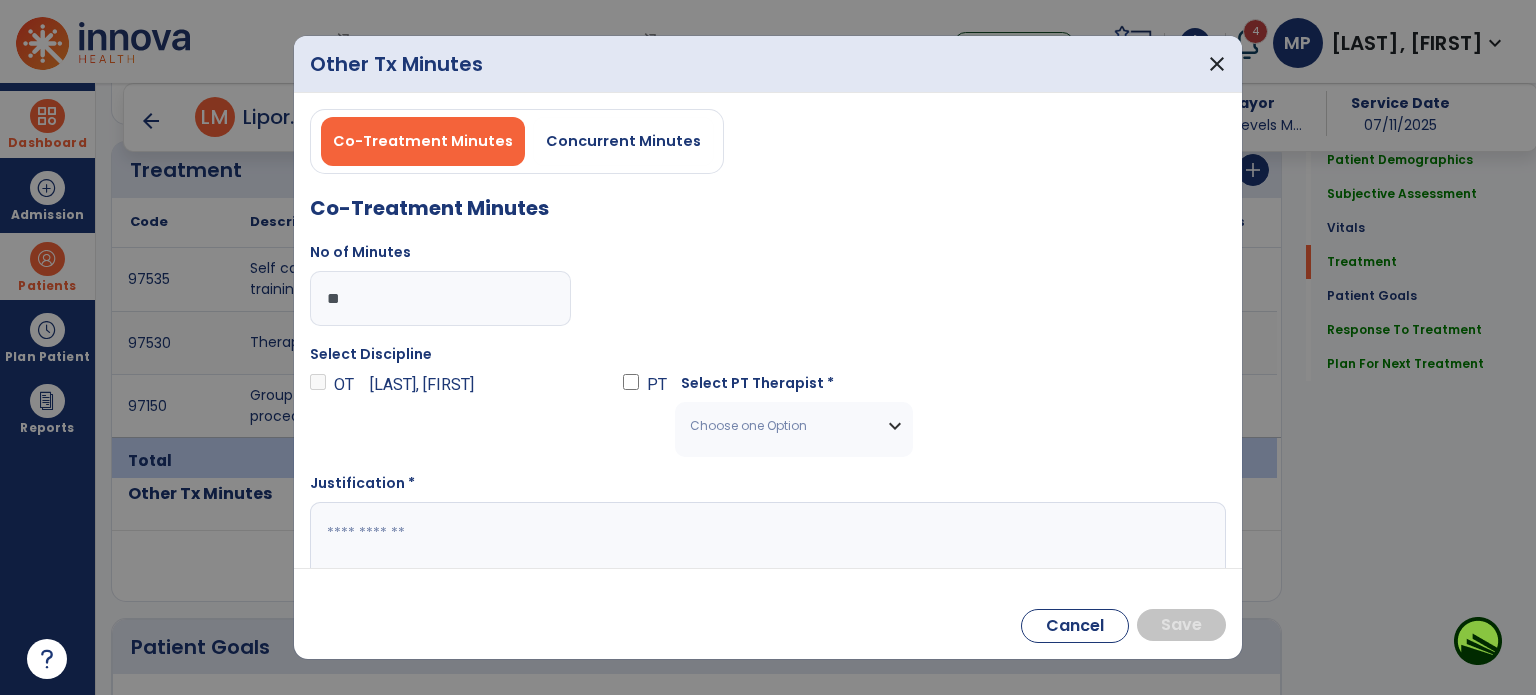 click on "Choose one Option" at bounding box center [793, 426] 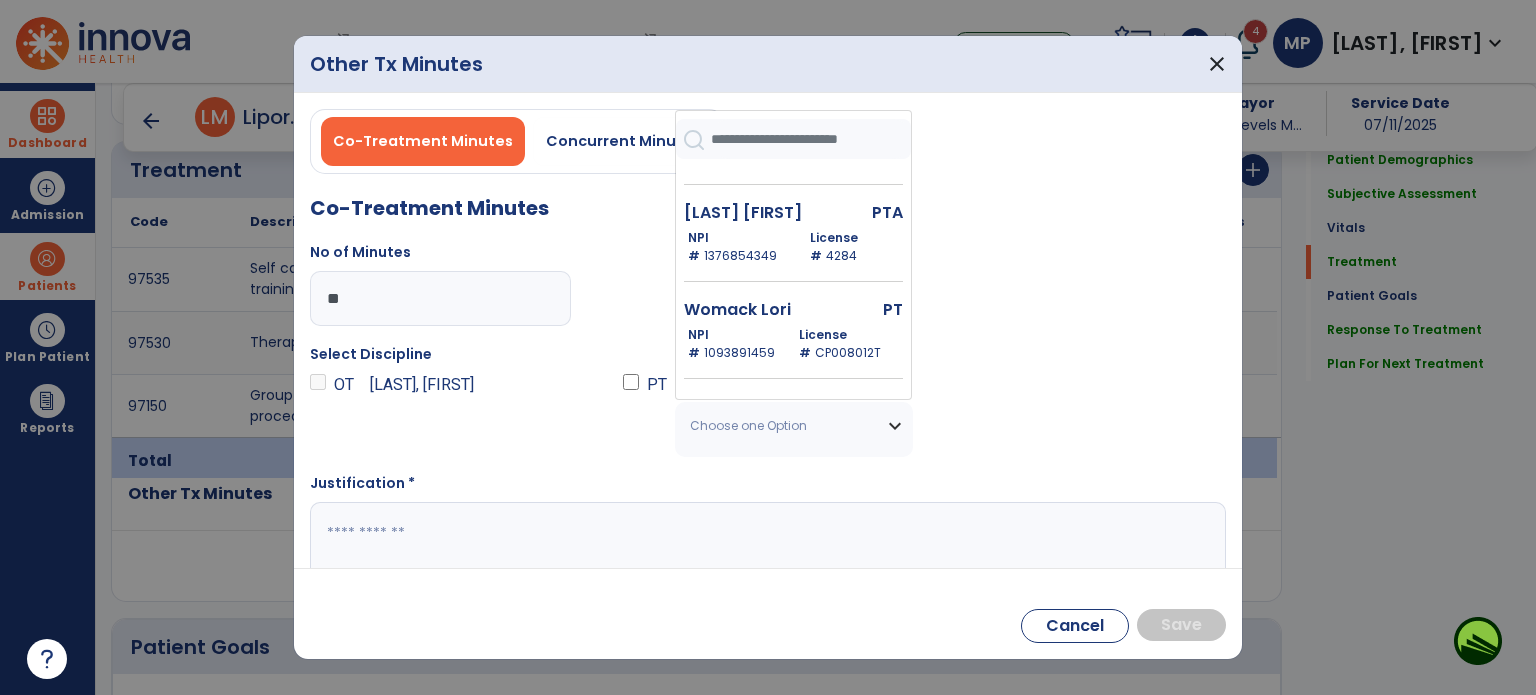scroll, scrollTop: 3053, scrollLeft: 0, axis: vertical 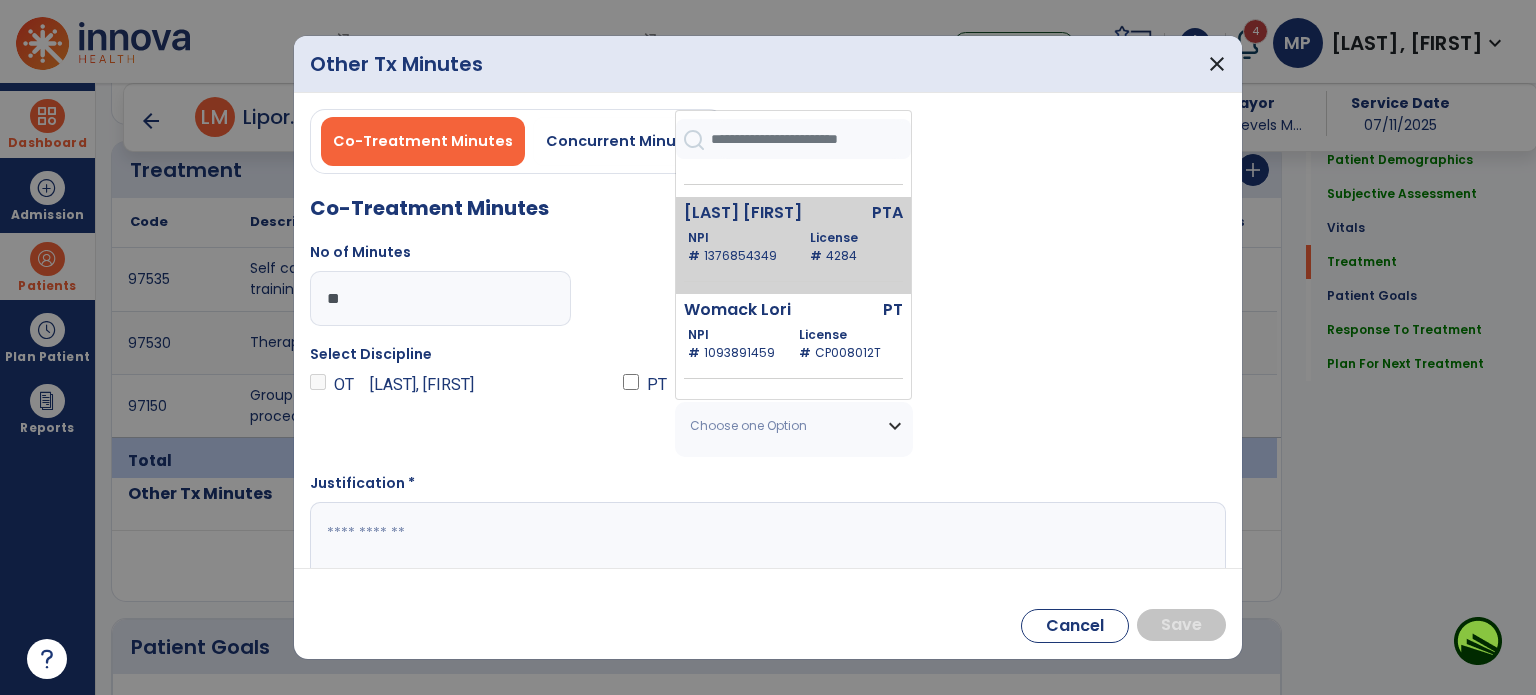 click on "4284" at bounding box center [842, 255] 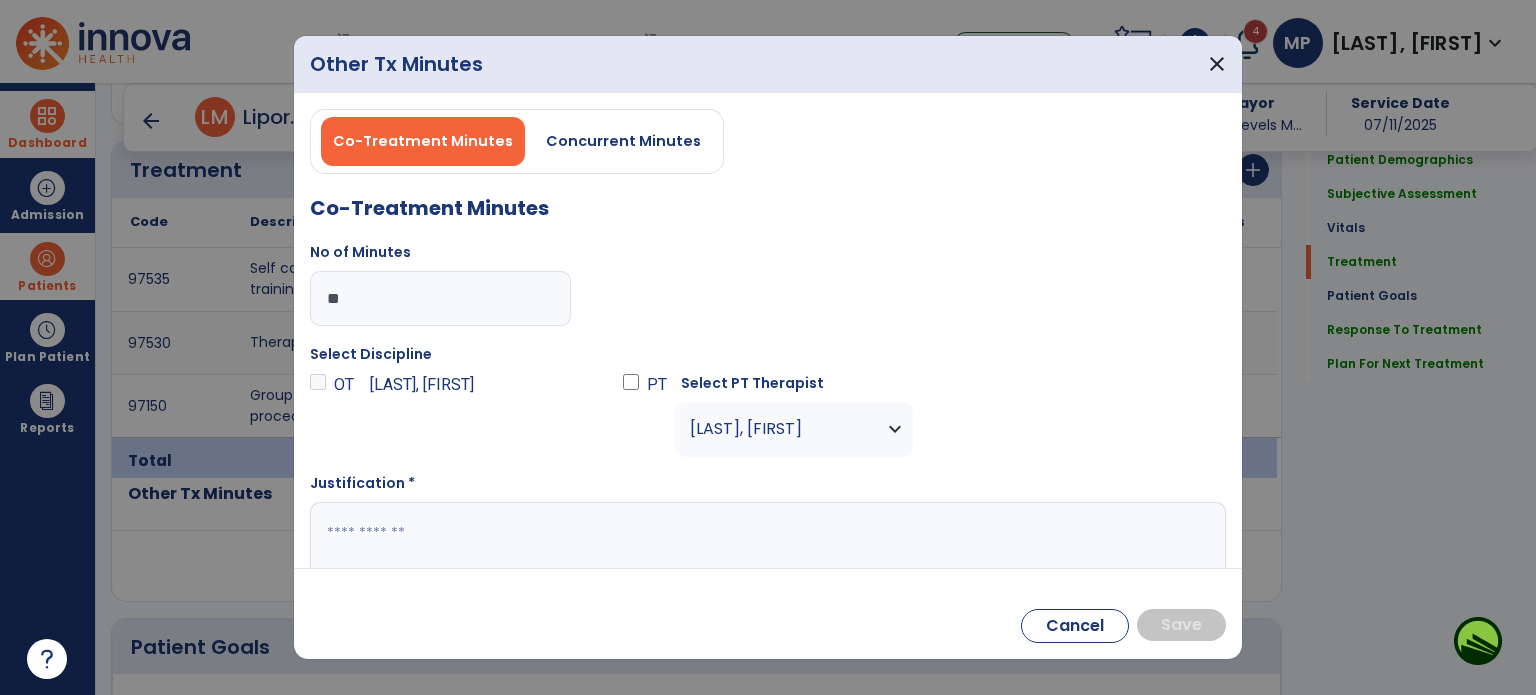 click at bounding box center (766, 541) 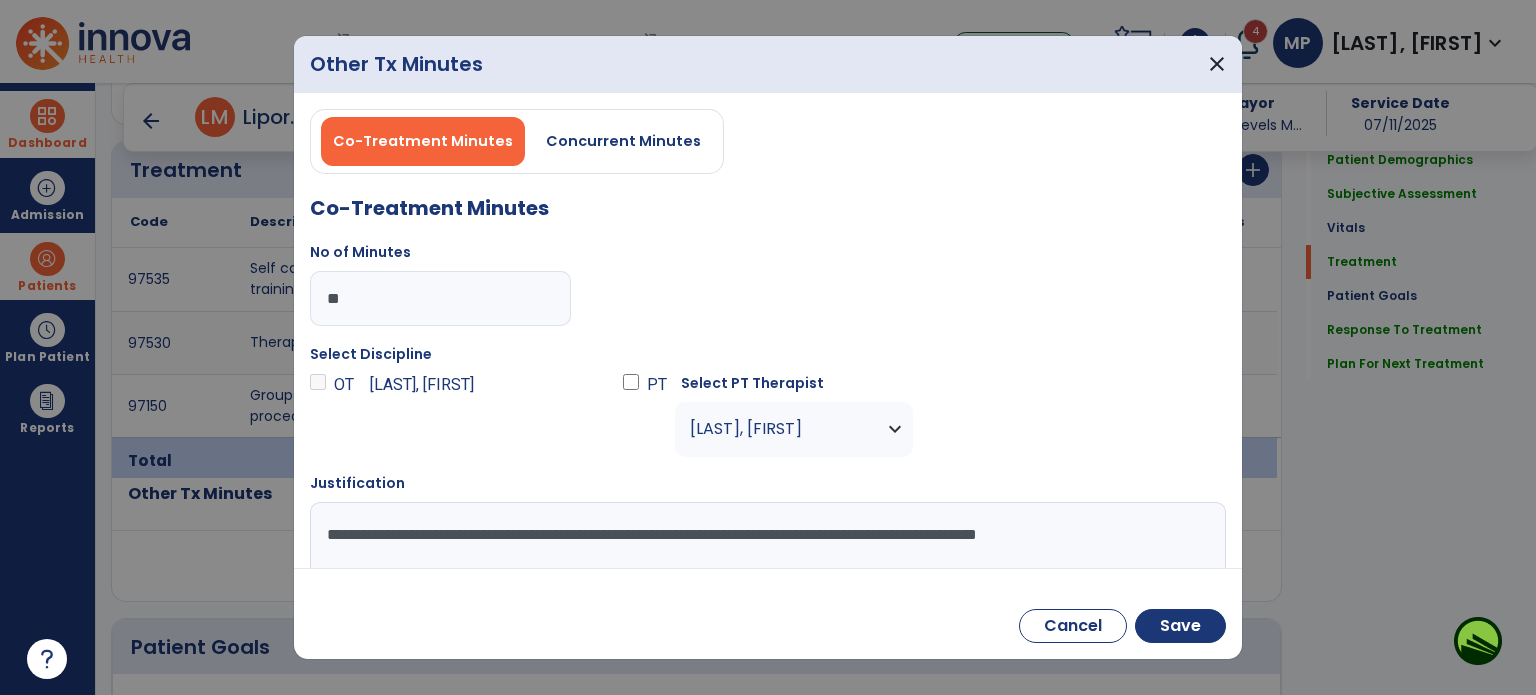 scroll, scrollTop: 1, scrollLeft: 0, axis: vertical 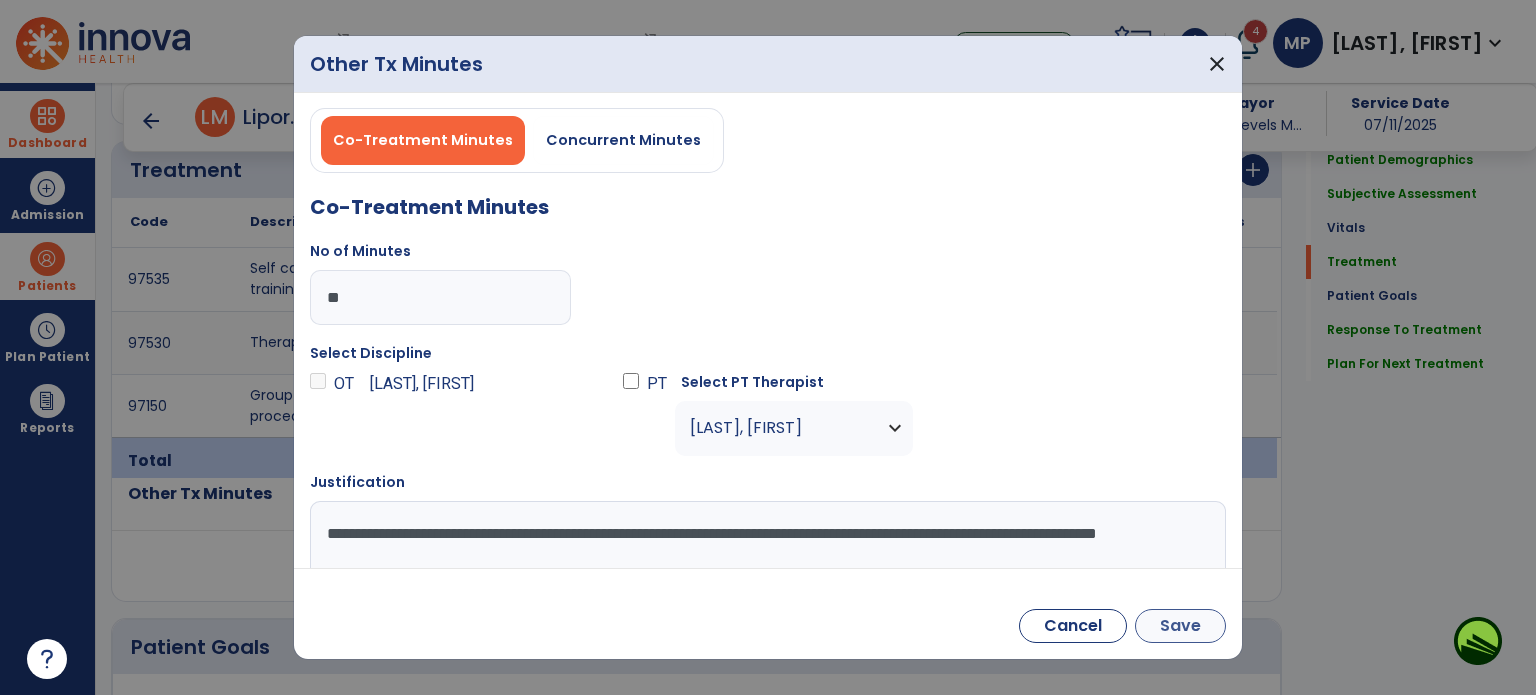 type on "**********" 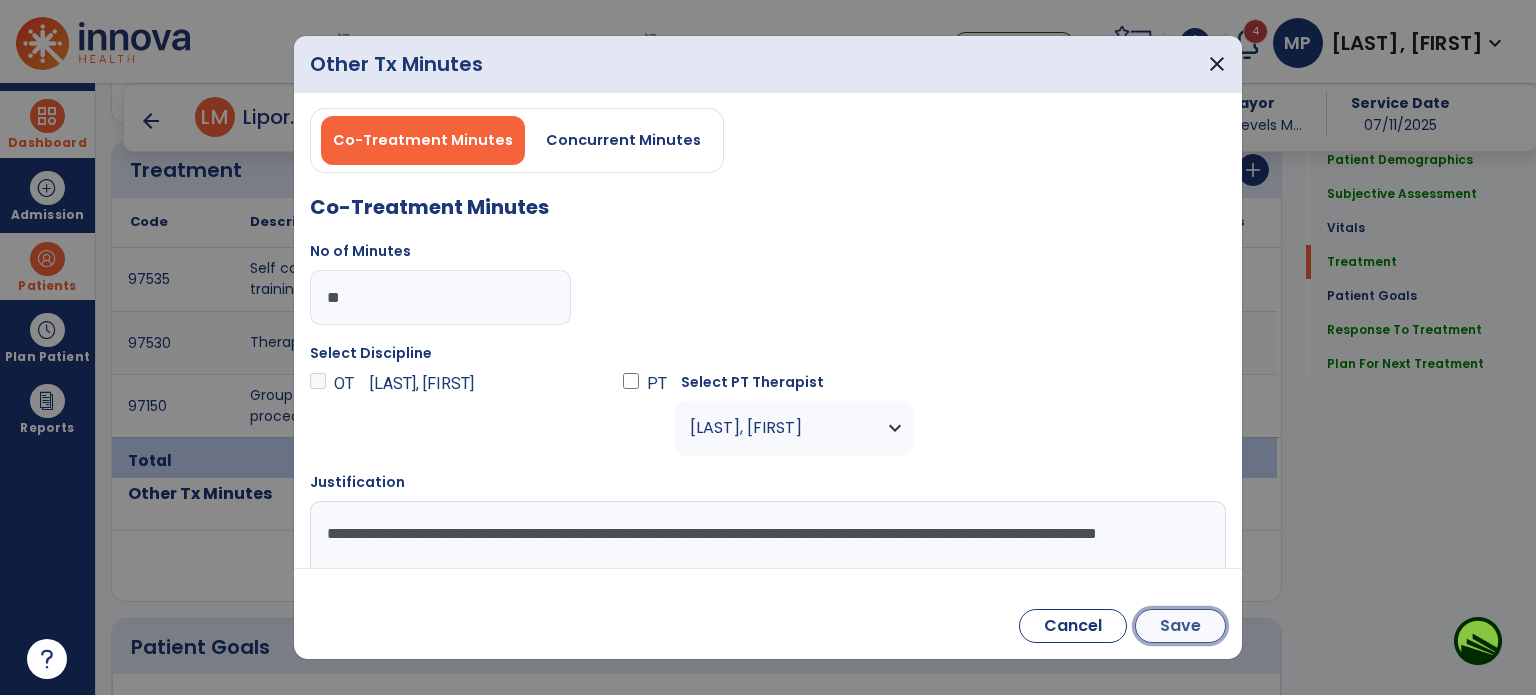 click on "Save" at bounding box center [1180, 626] 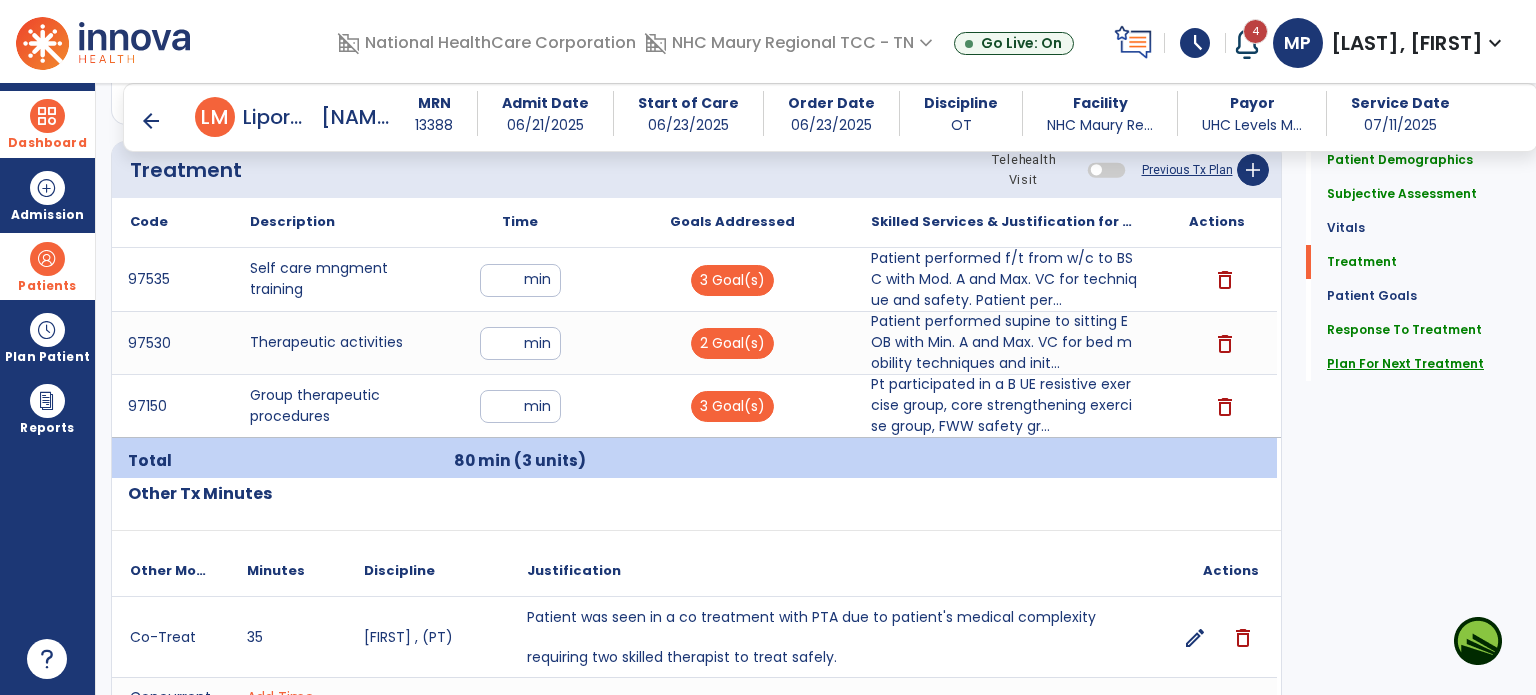 click on "Plan For Next Treatment" 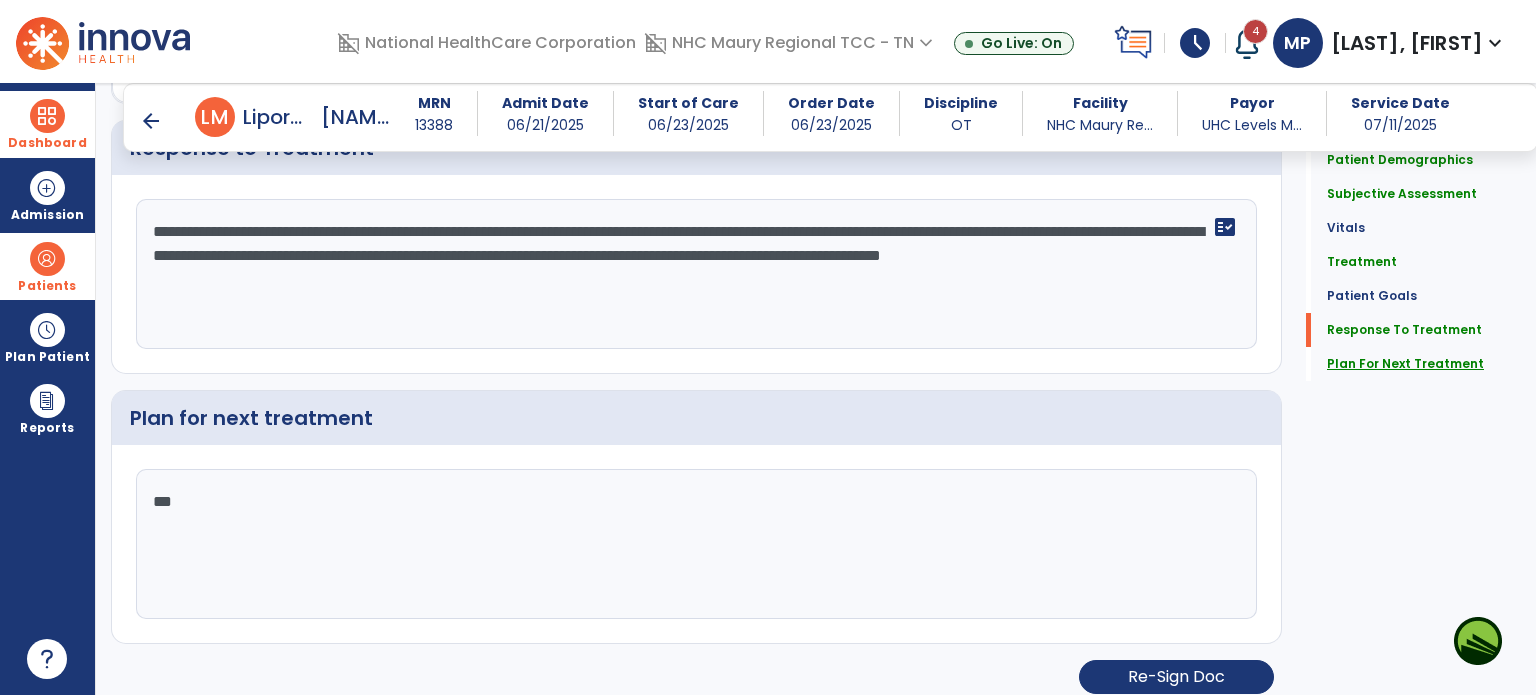 scroll, scrollTop: 2916, scrollLeft: 0, axis: vertical 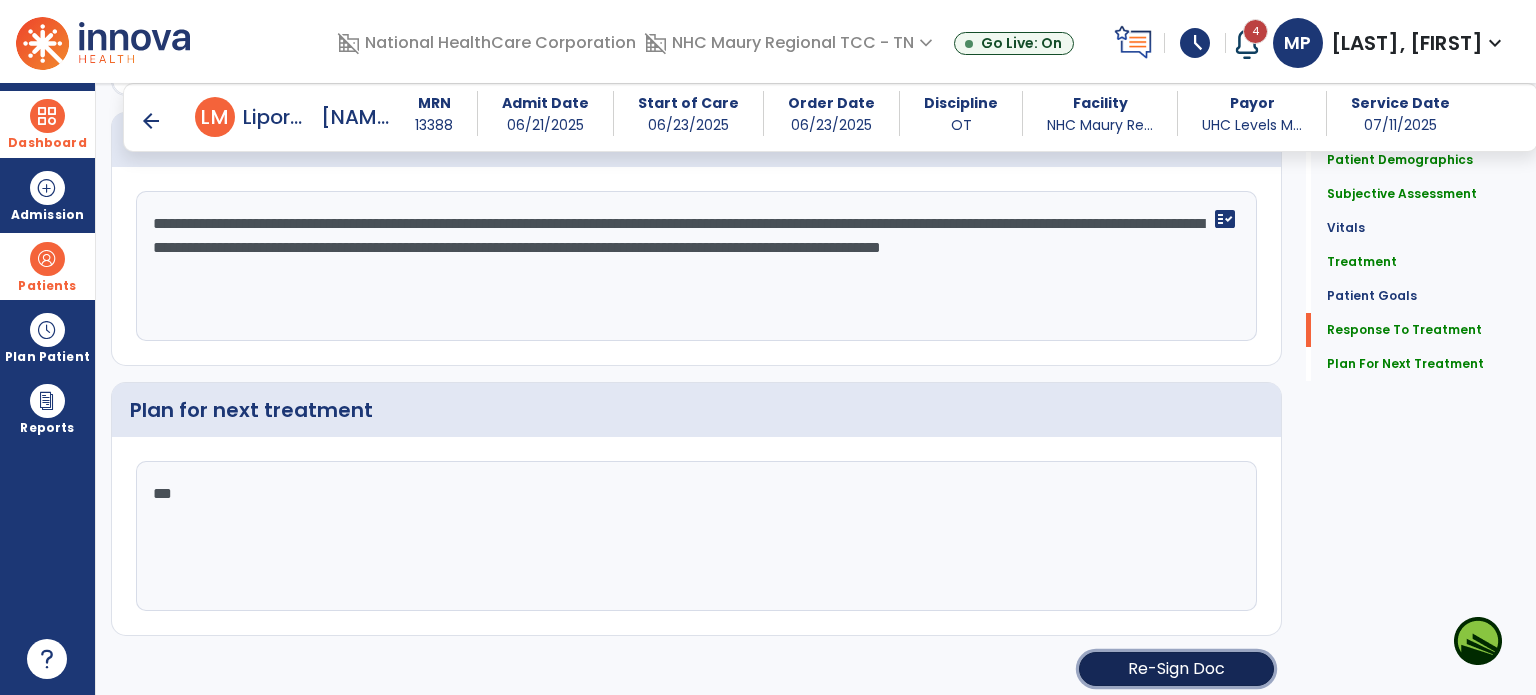 click on "Re-Sign Doc" 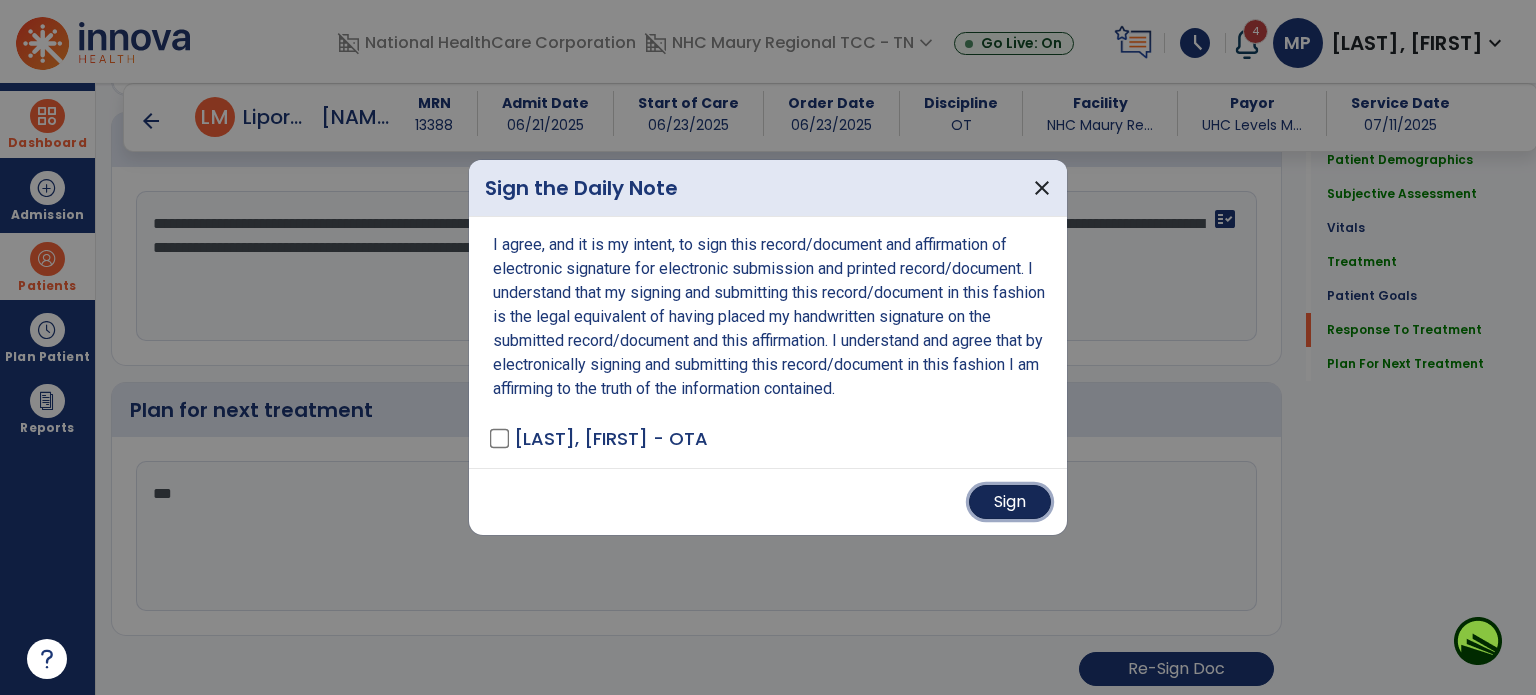 click on "Sign" at bounding box center (1010, 502) 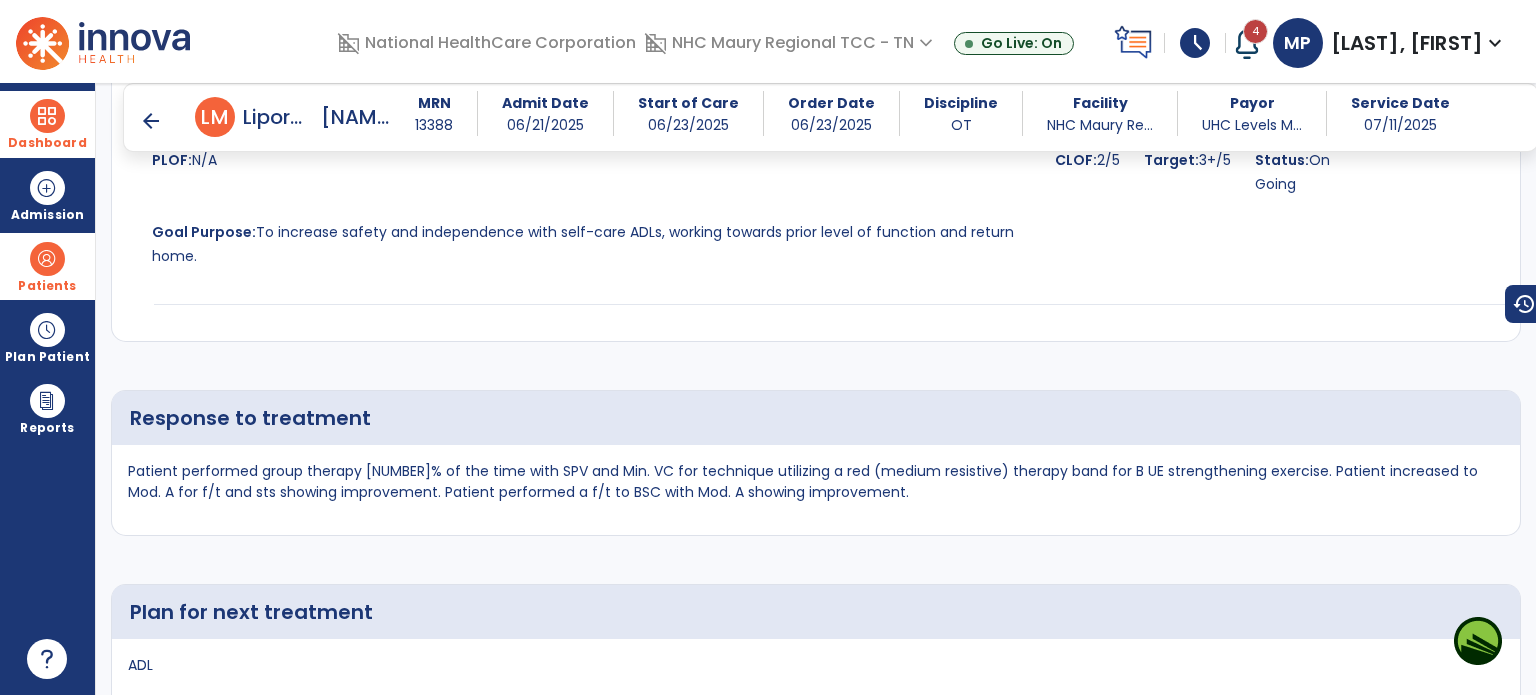 scroll, scrollTop: 4613, scrollLeft: 0, axis: vertical 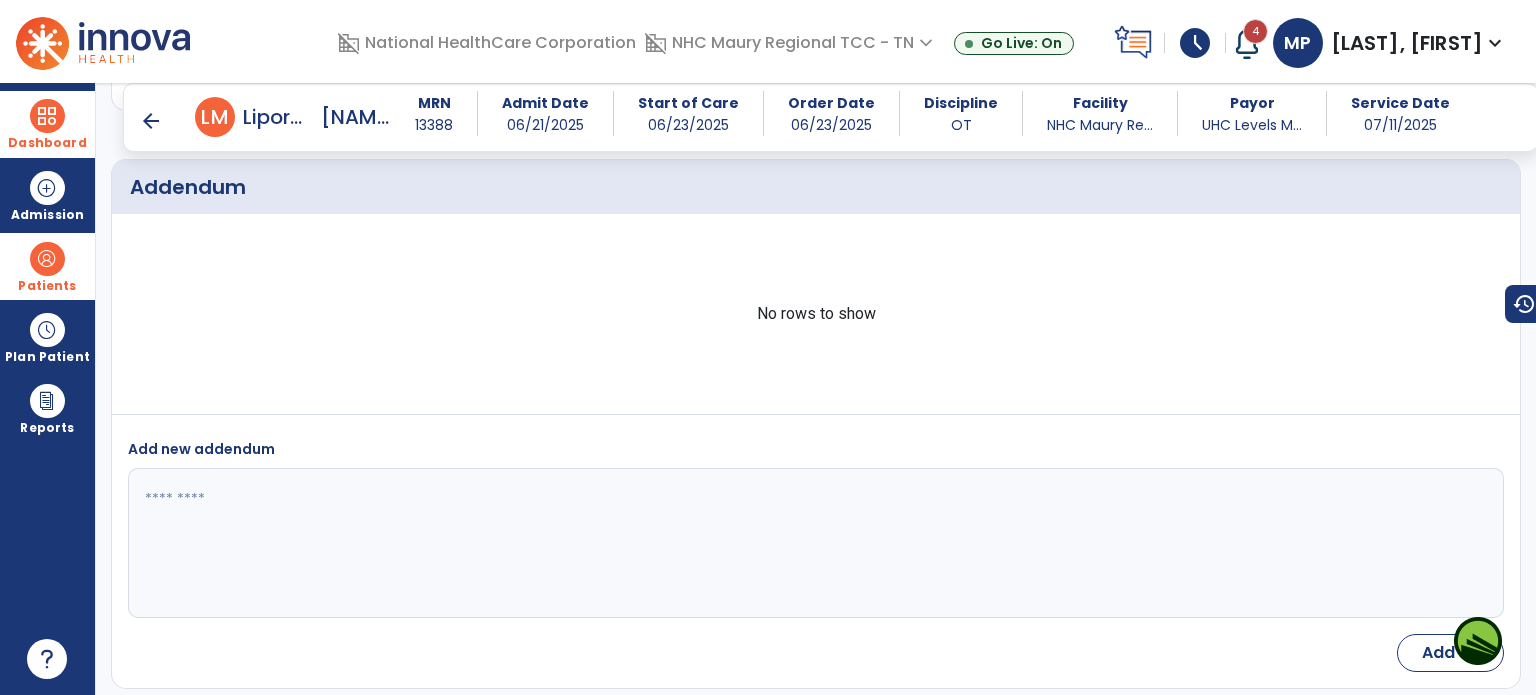 click on "arrow_back" at bounding box center (151, 121) 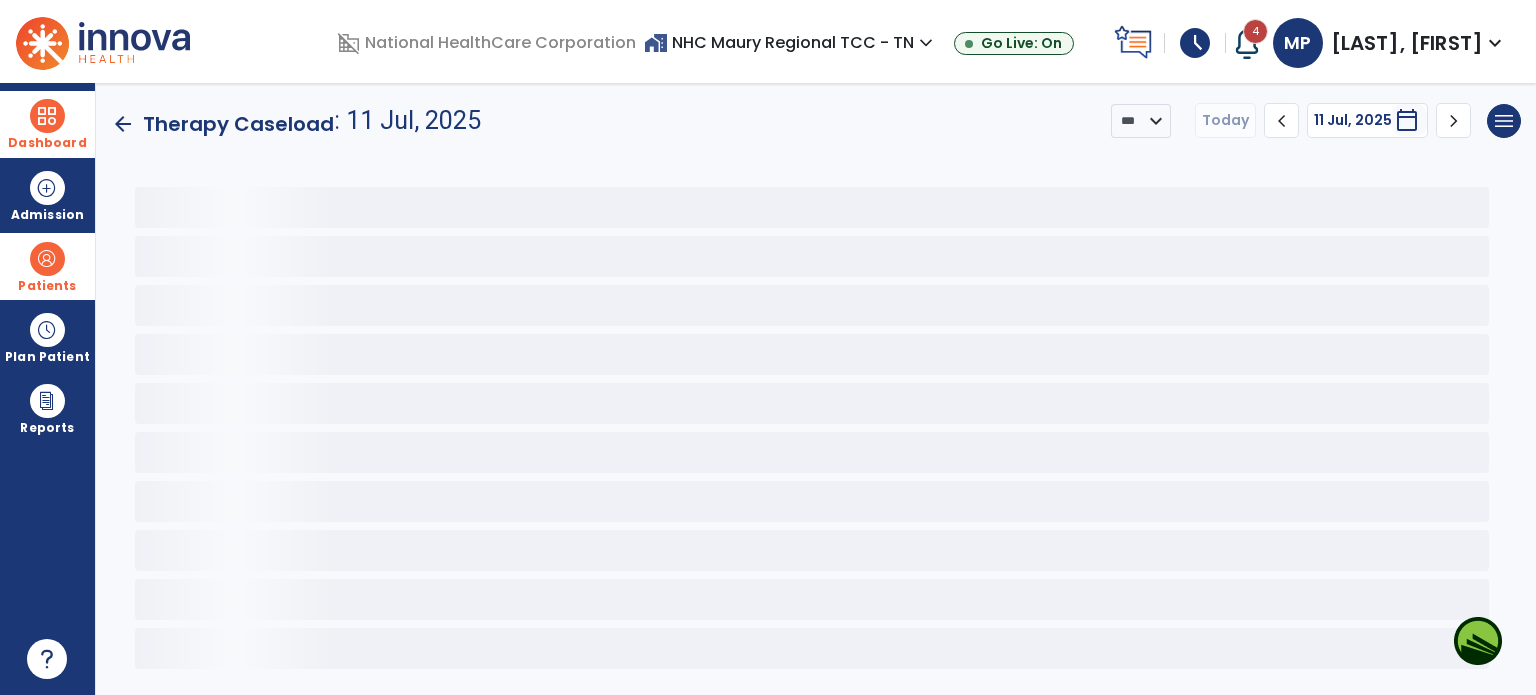 scroll, scrollTop: 0, scrollLeft: 0, axis: both 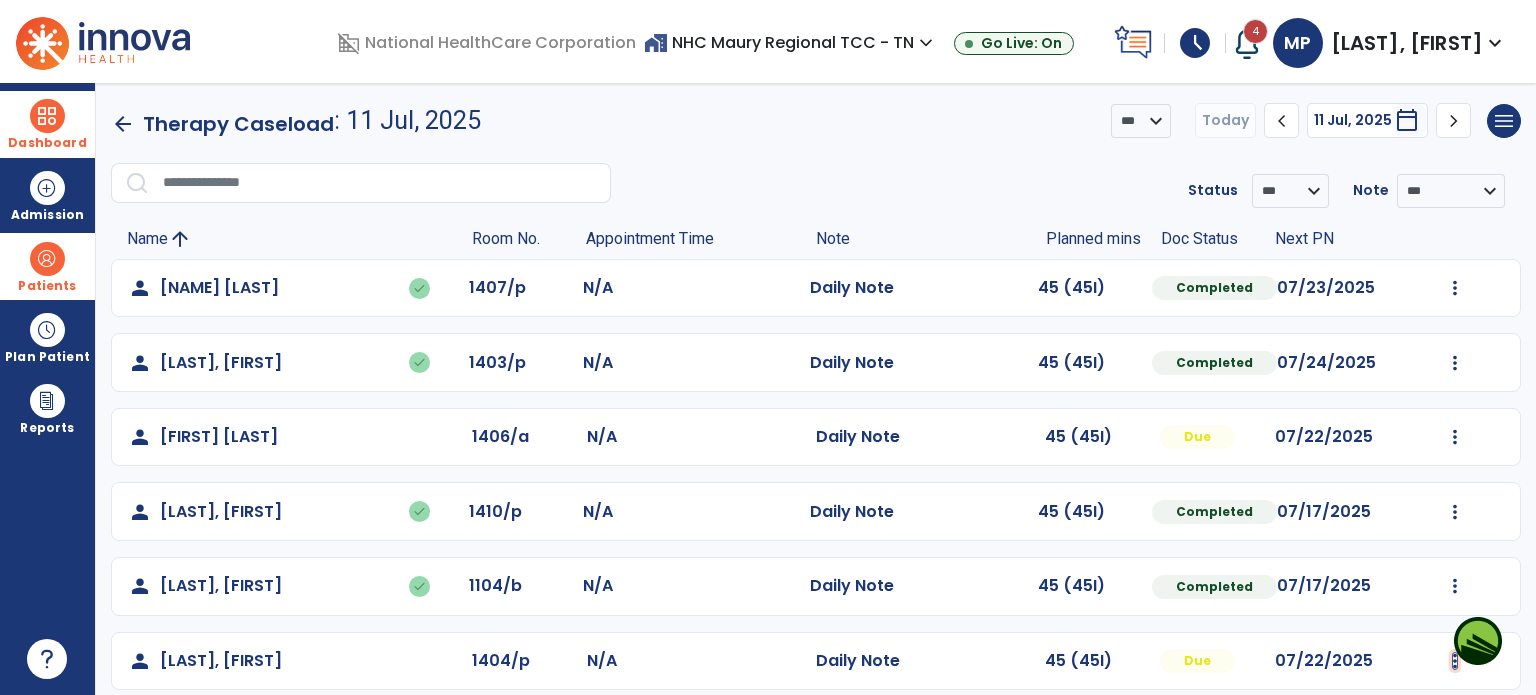 click at bounding box center (1455, 288) 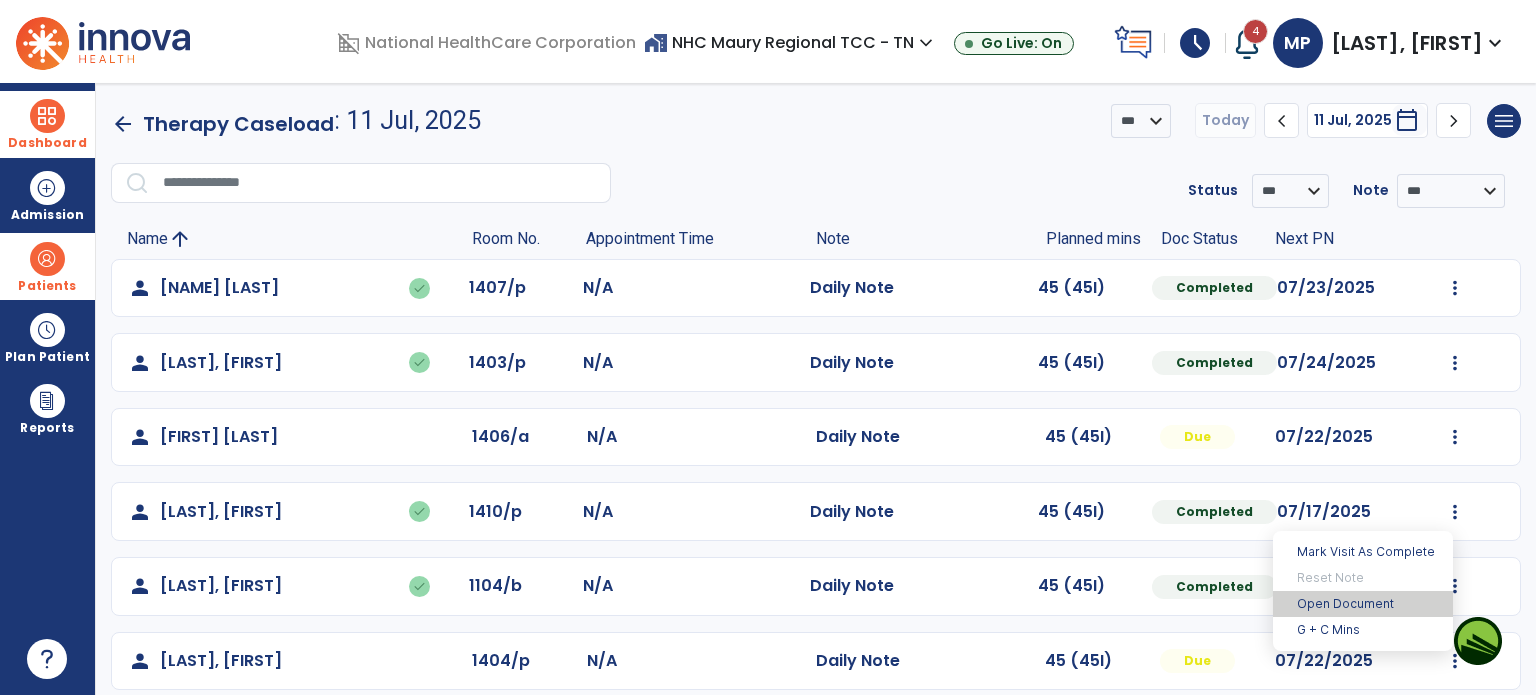click on "Open Document" at bounding box center (1363, 604) 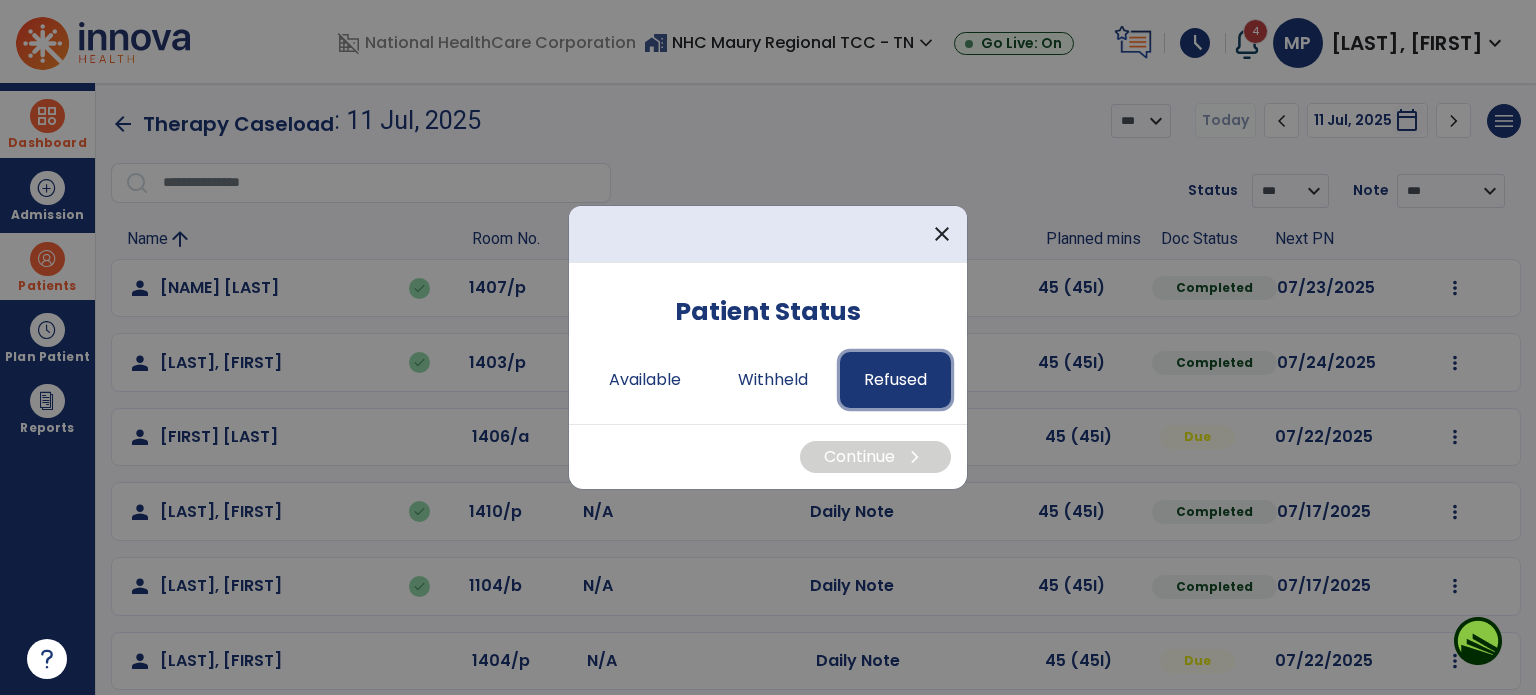 click on "Refused" at bounding box center (895, 380) 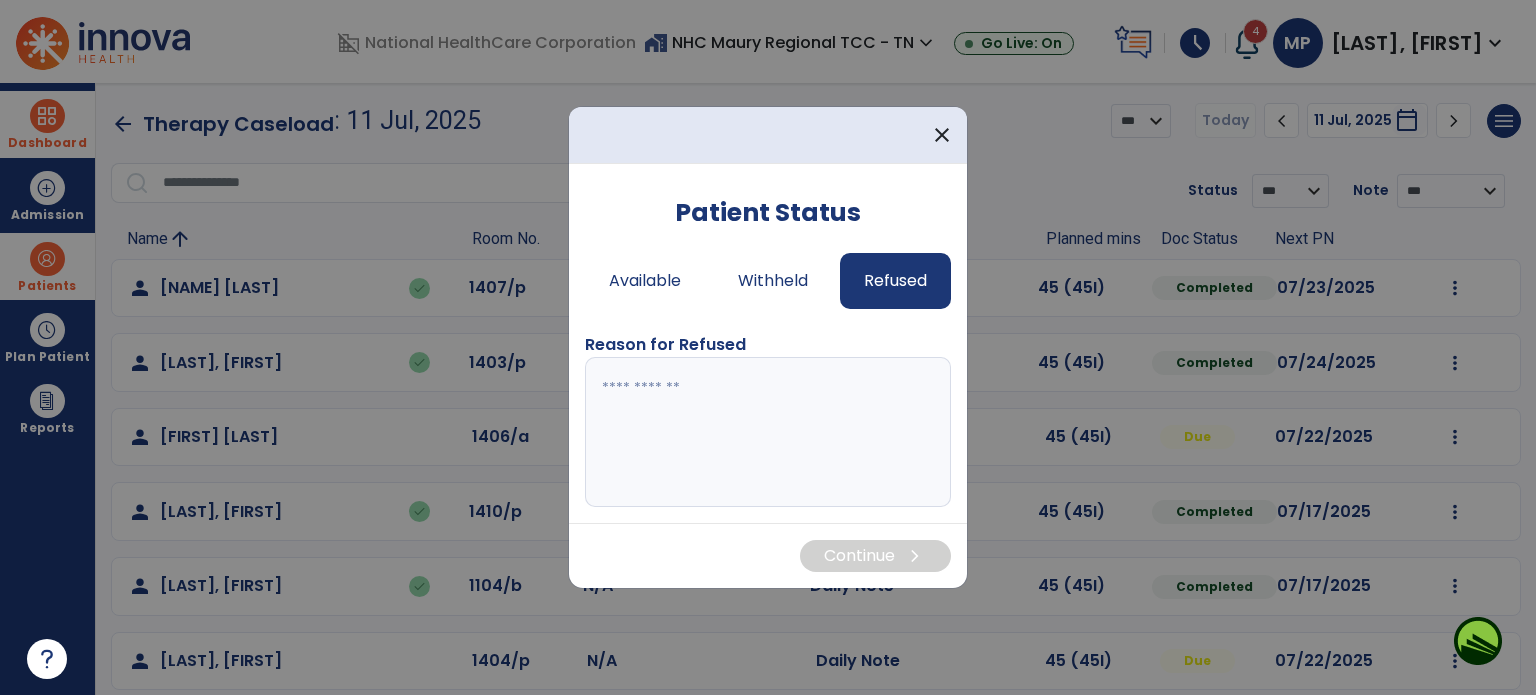 click at bounding box center [768, 432] 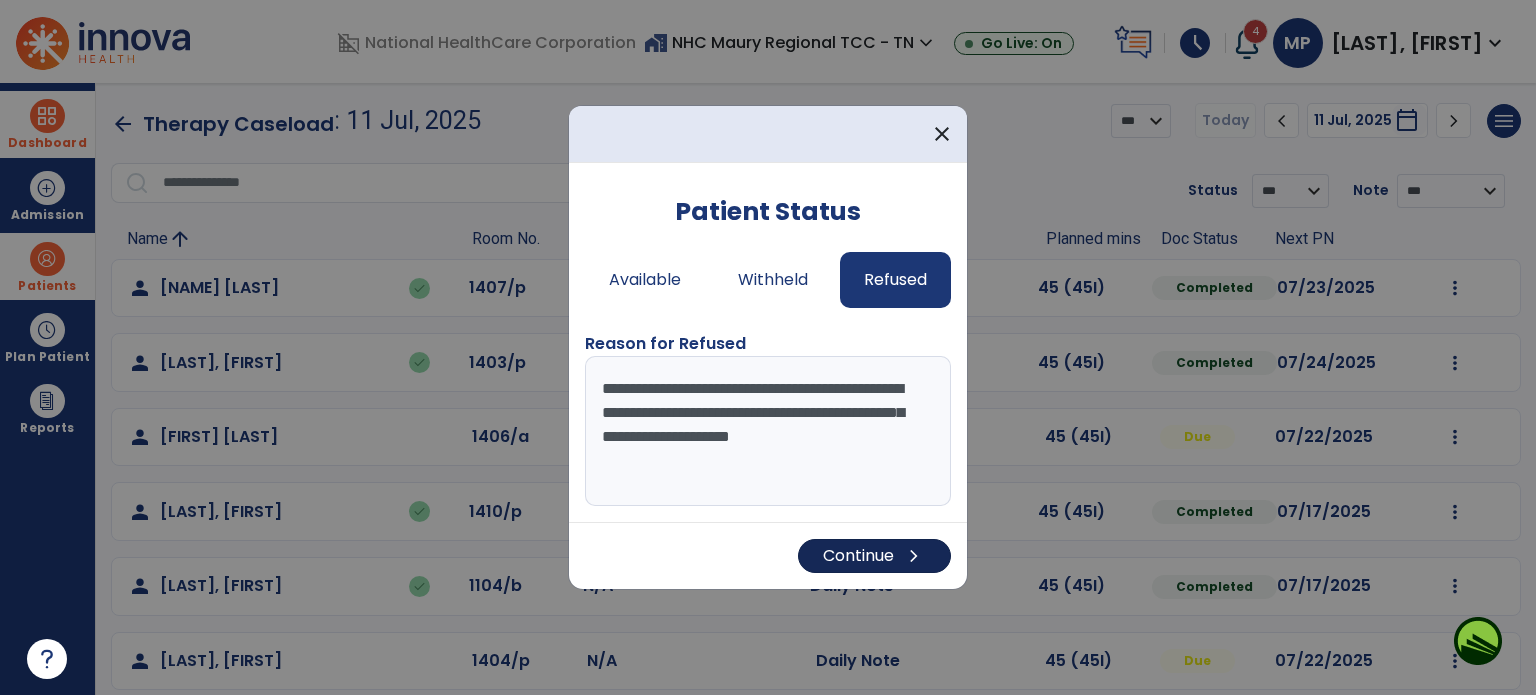 type on "**********" 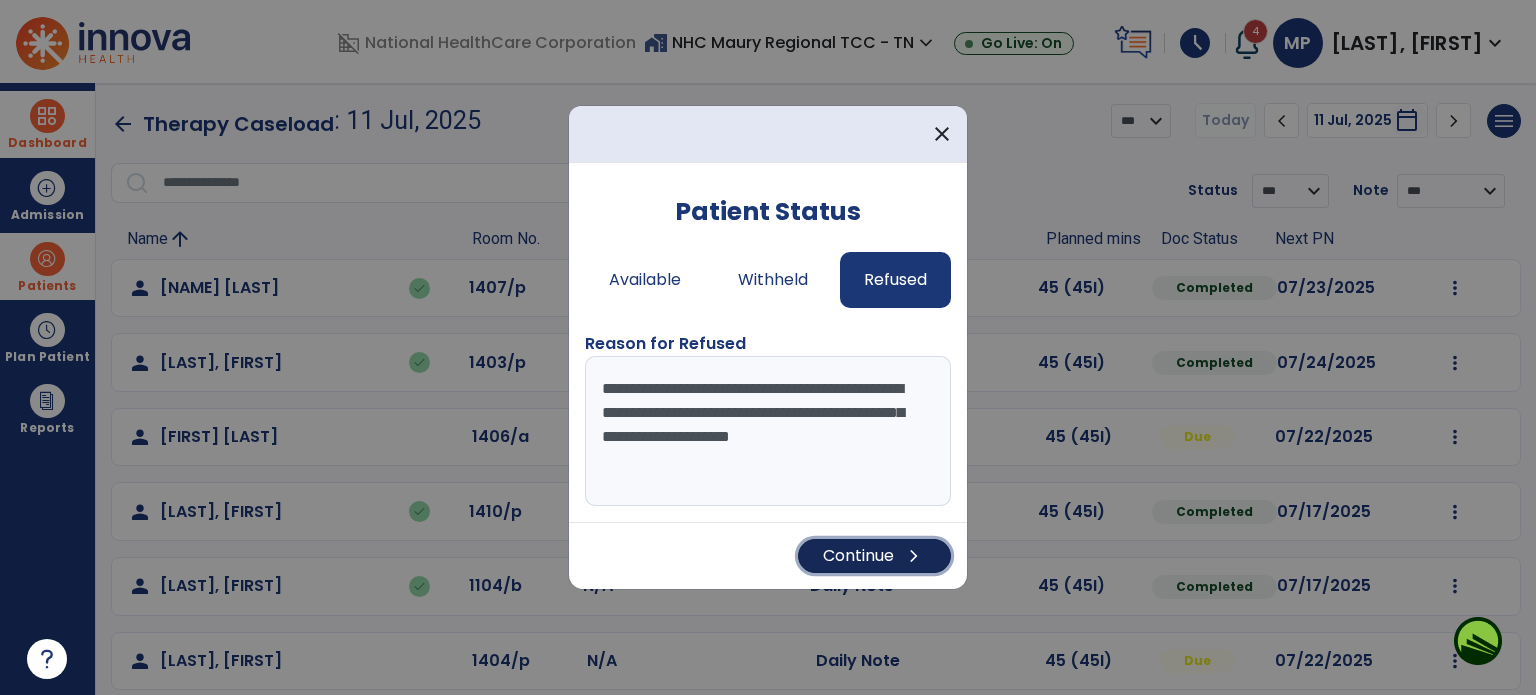 click on "Continue   chevron_right" at bounding box center (874, 556) 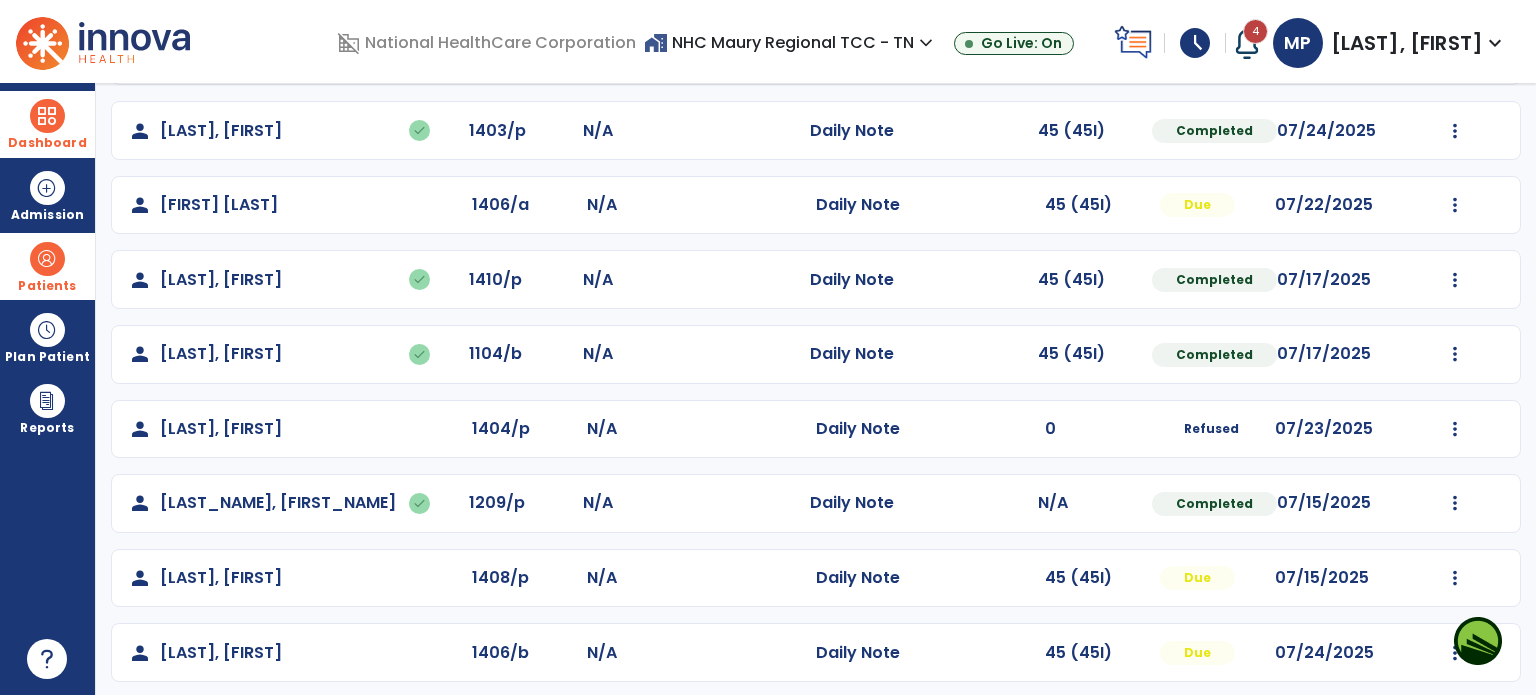 scroll, scrollTop: 244, scrollLeft: 0, axis: vertical 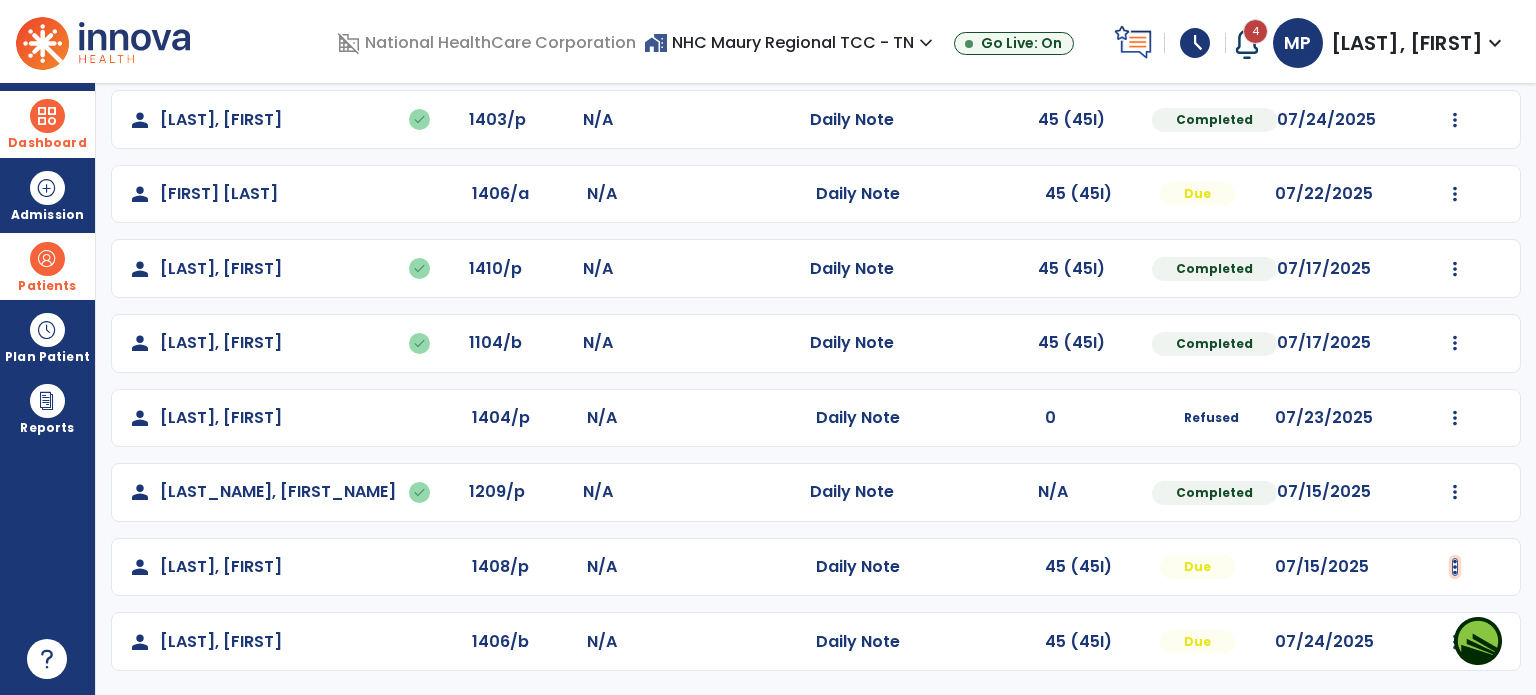 click at bounding box center (1455, 45) 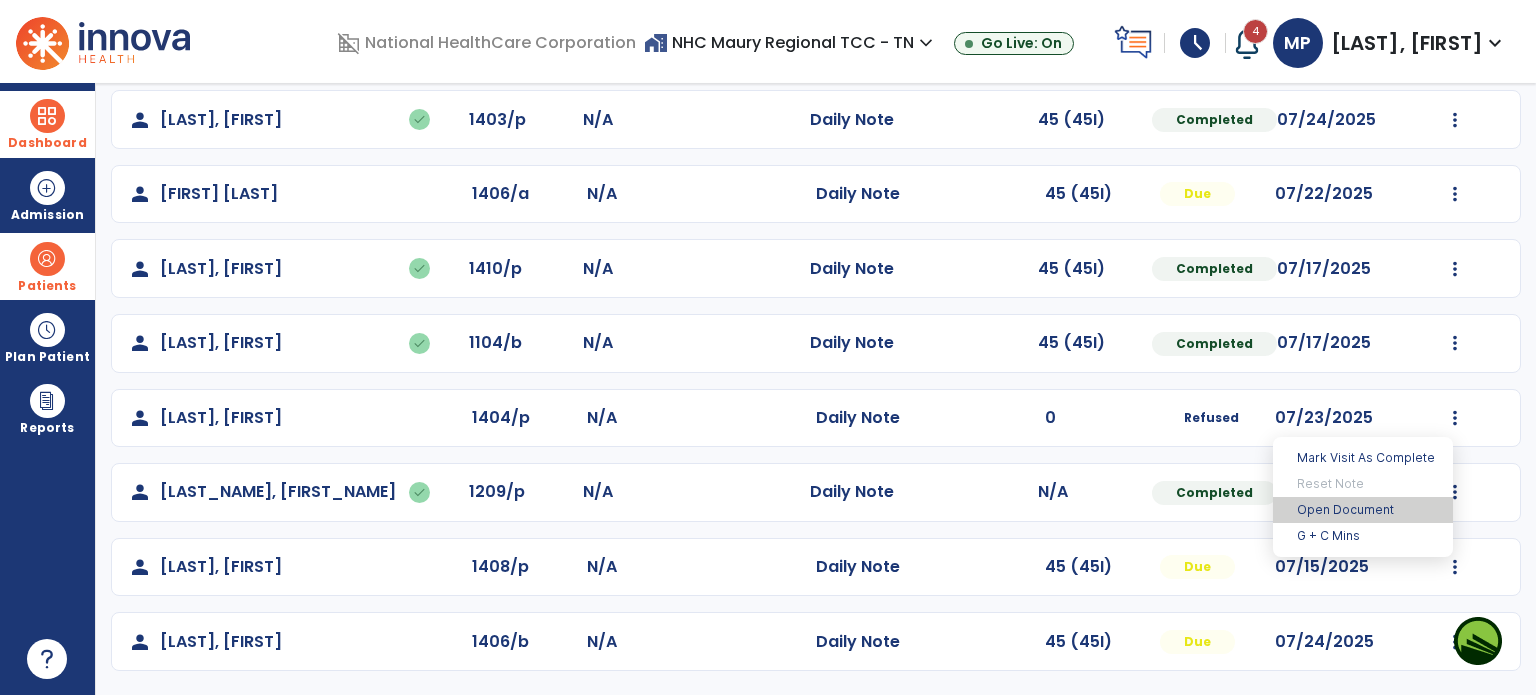 click on "Open Document" at bounding box center [1363, 510] 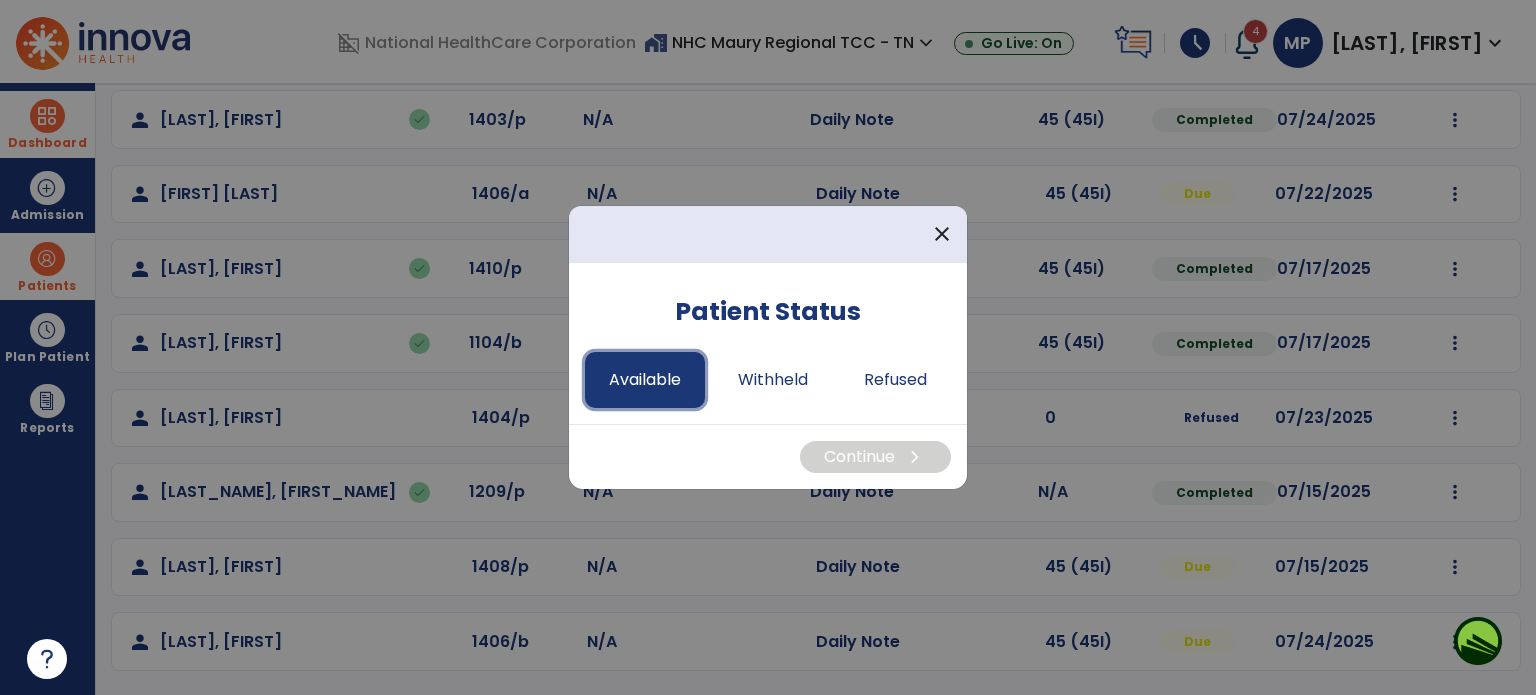 click on "Available" at bounding box center (645, 380) 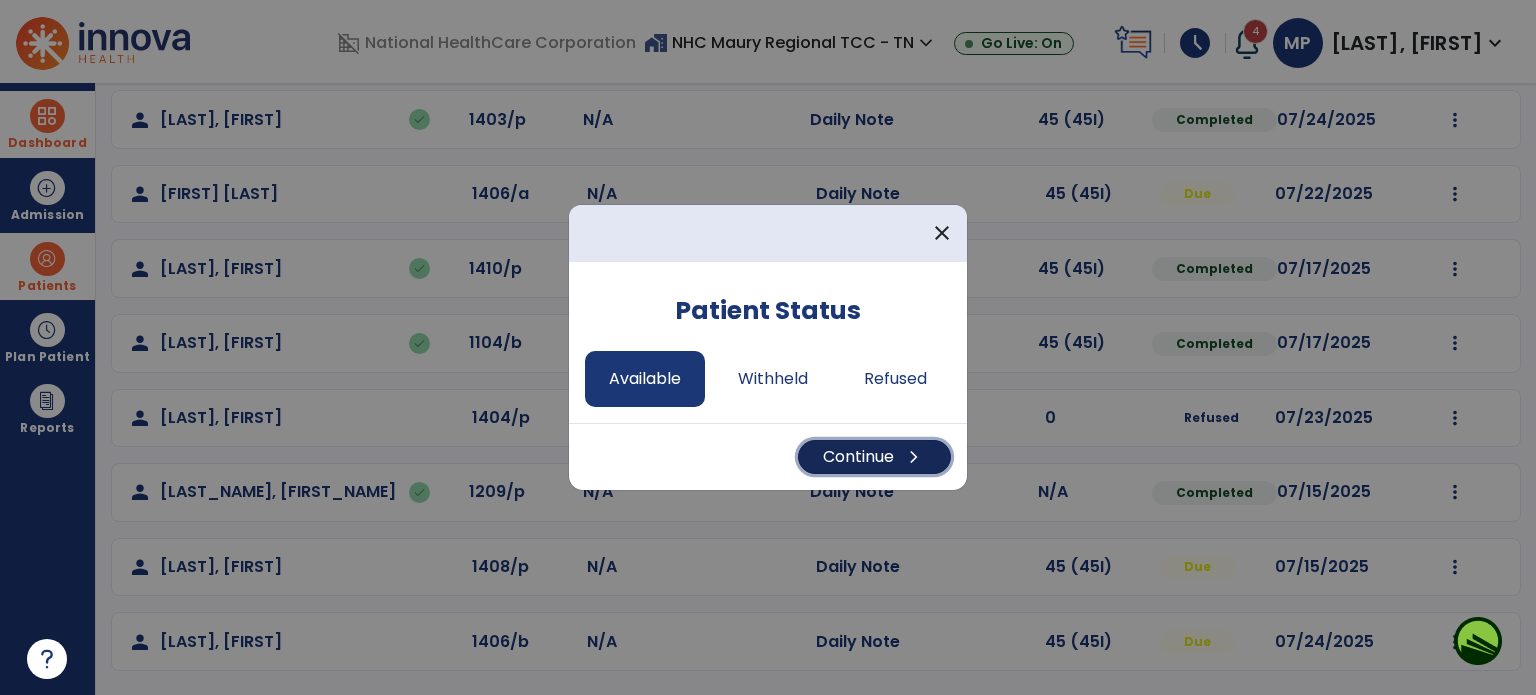click on "Continue   chevron_right" at bounding box center [874, 457] 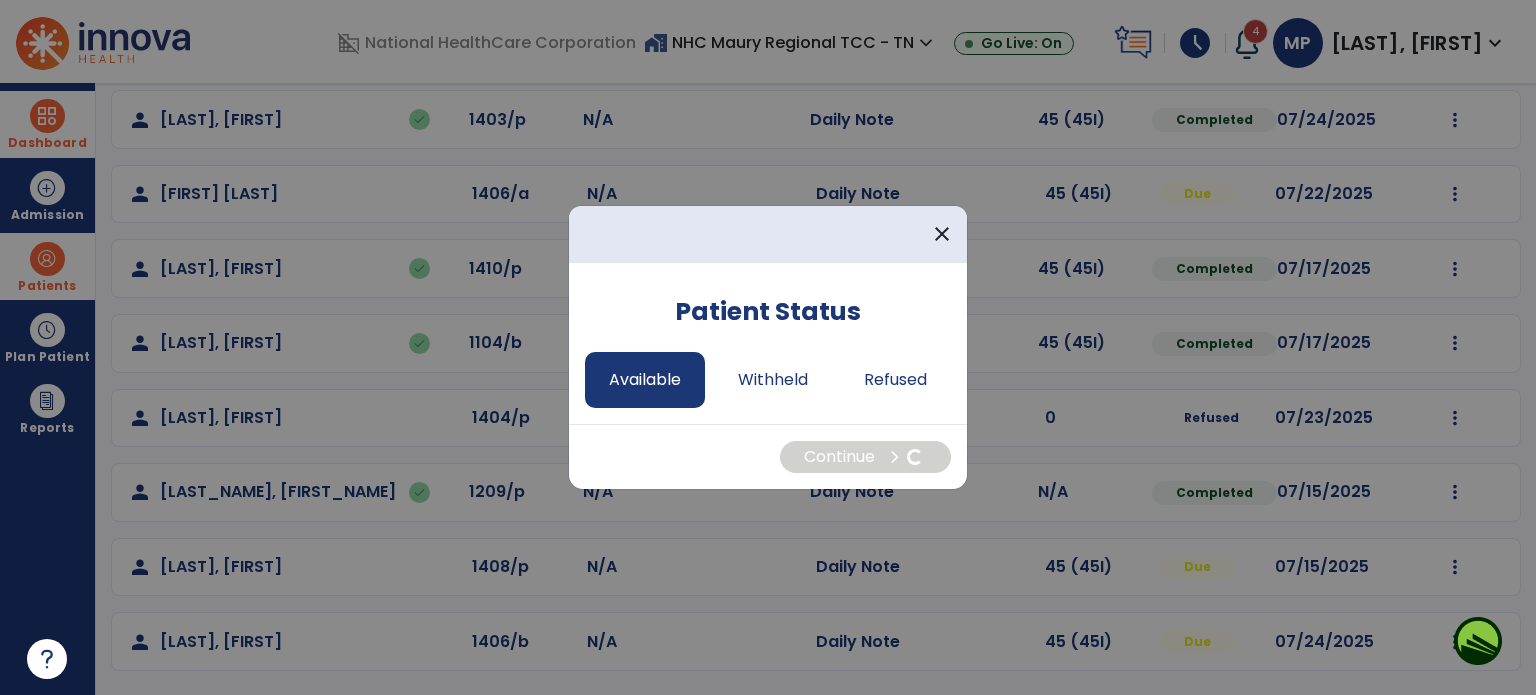 select on "*" 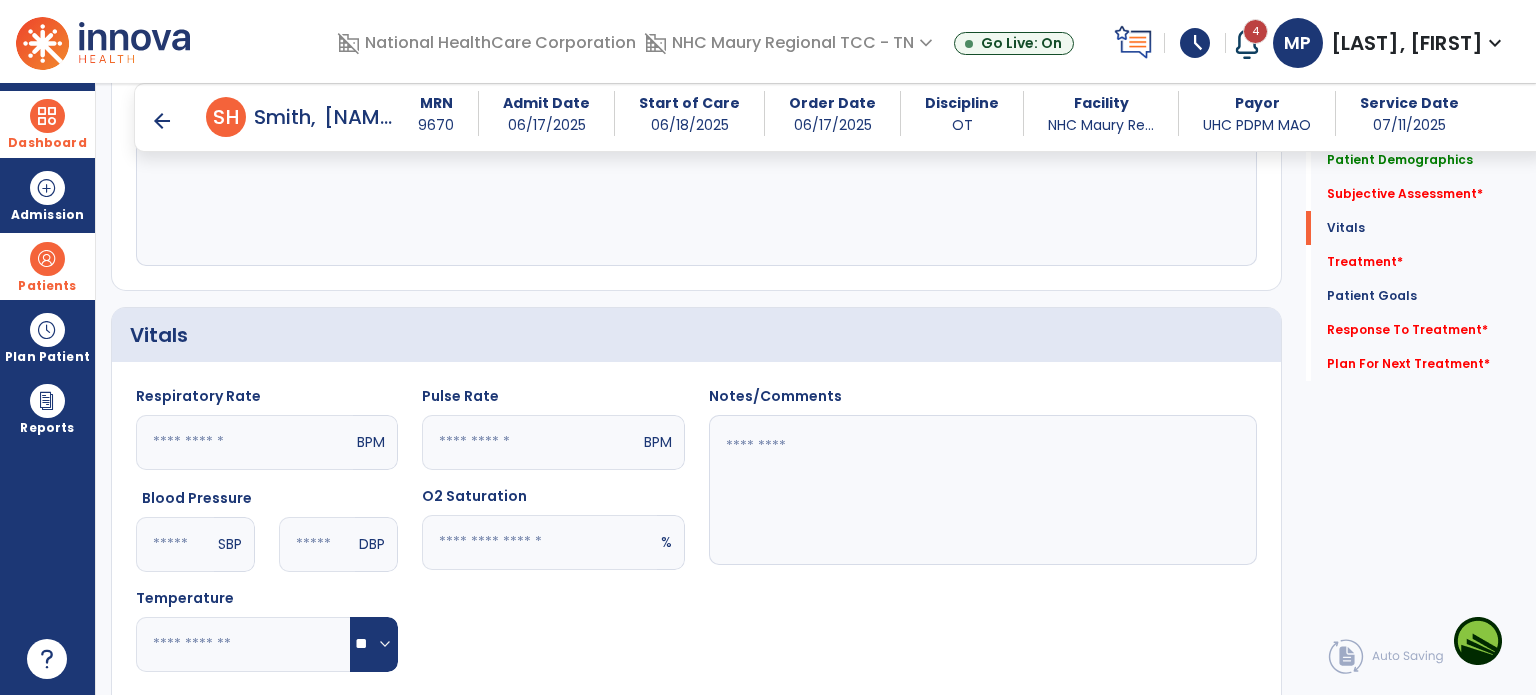 scroll, scrollTop: 612, scrollLeft: 0, axis: vertical 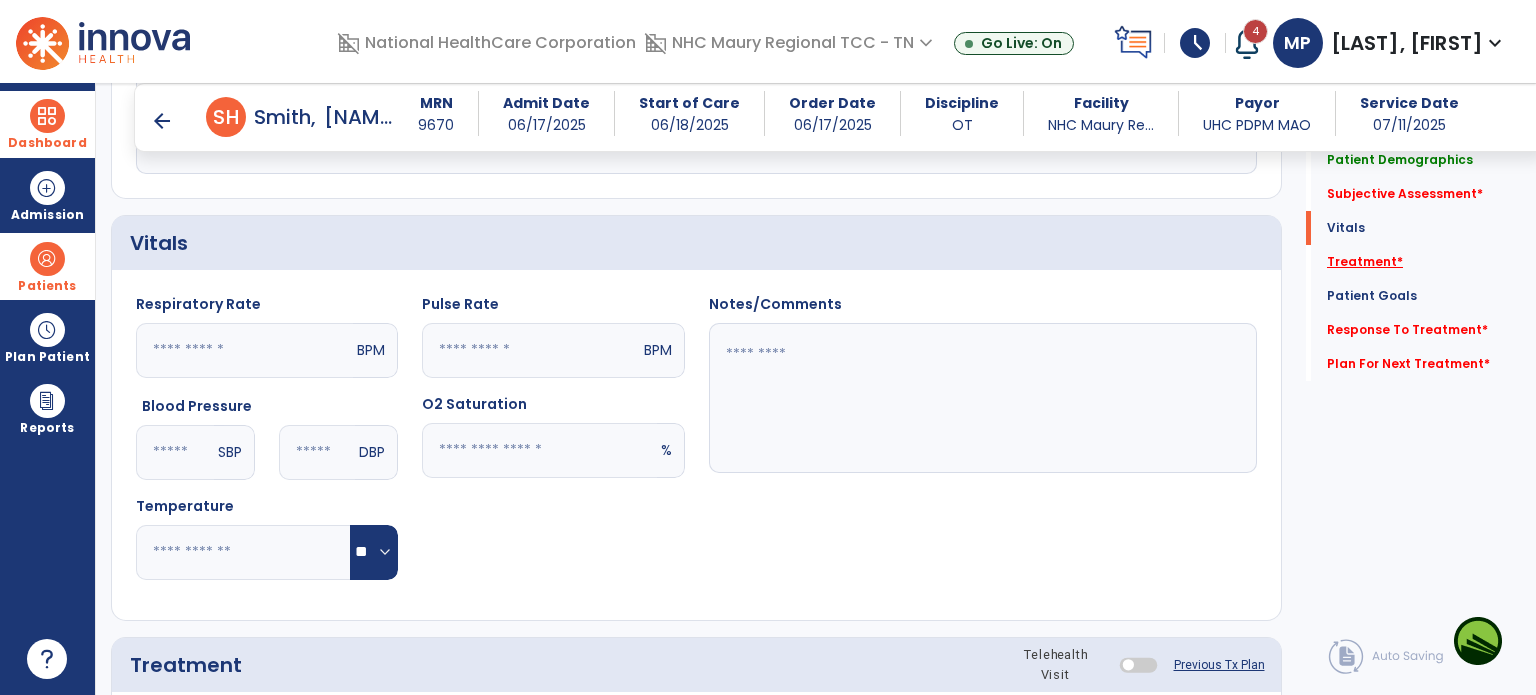 click on "Treatment   *" 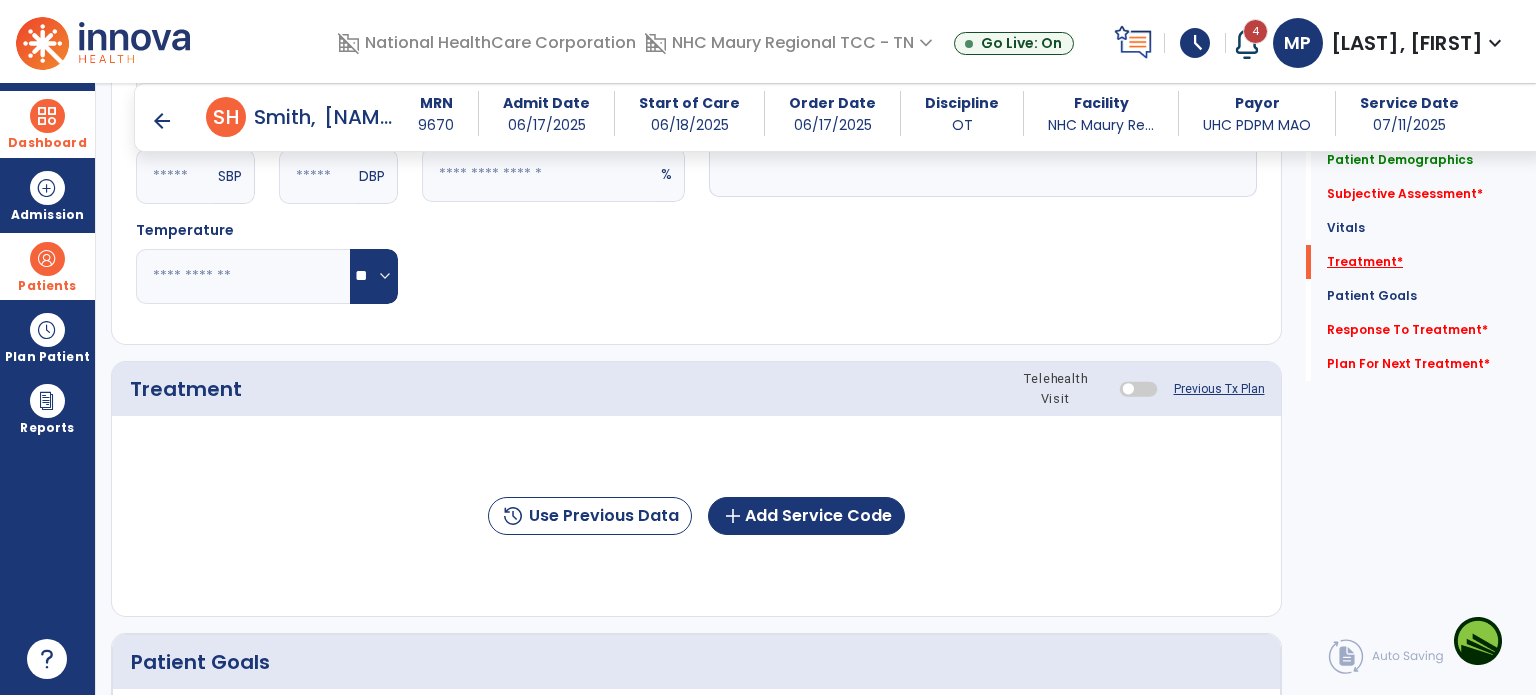 scroll, scrollTop: 987, scrollLeft: 0, axis: vertical 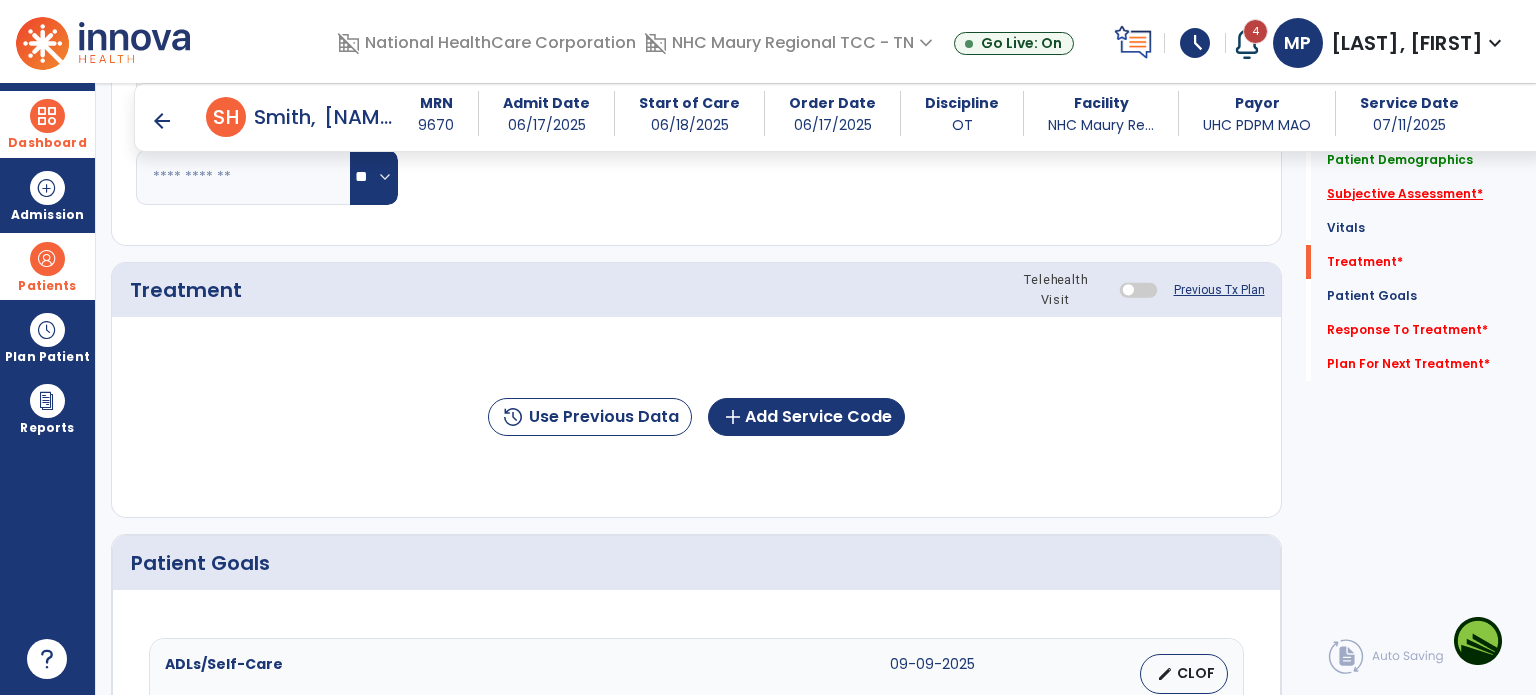click on "Subjective Assessment   *" 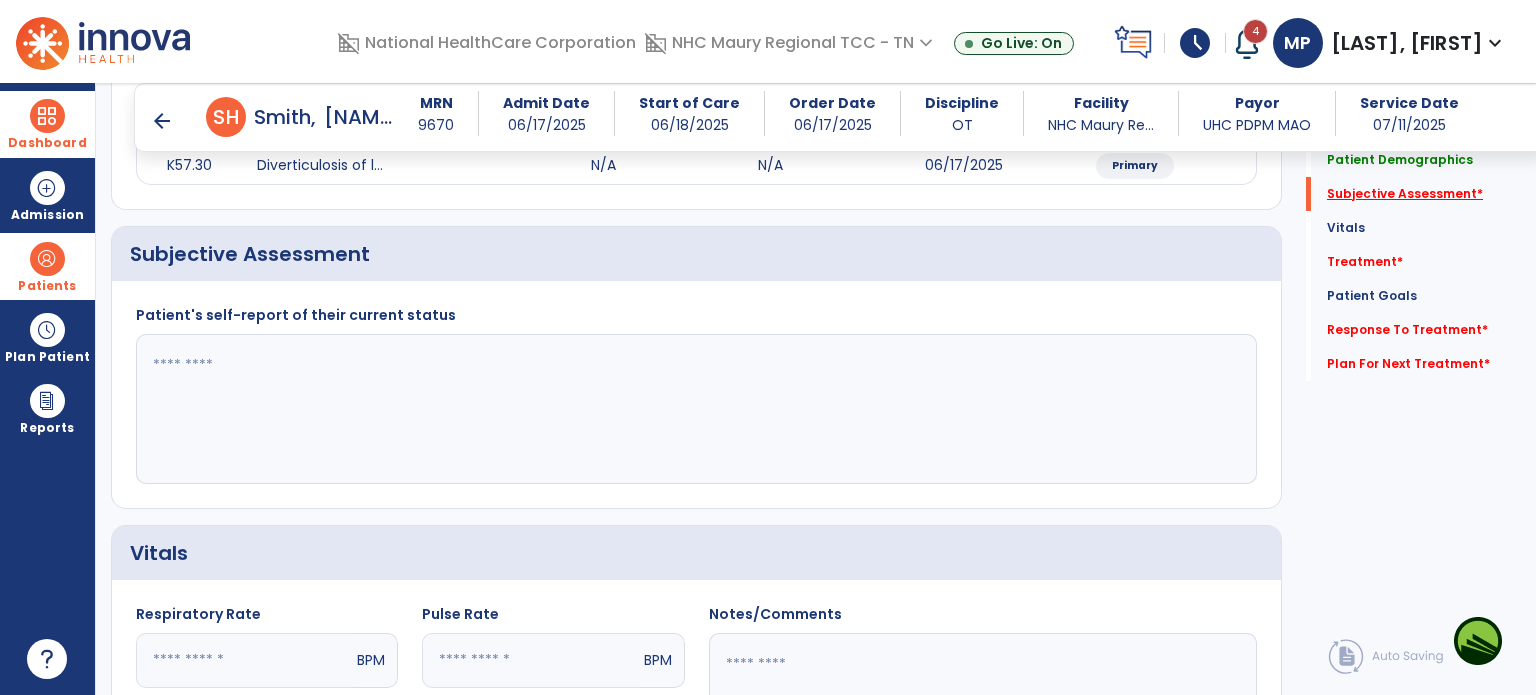 scroll, scrollTop: 279, scrollLeft: 0, axis: vertical 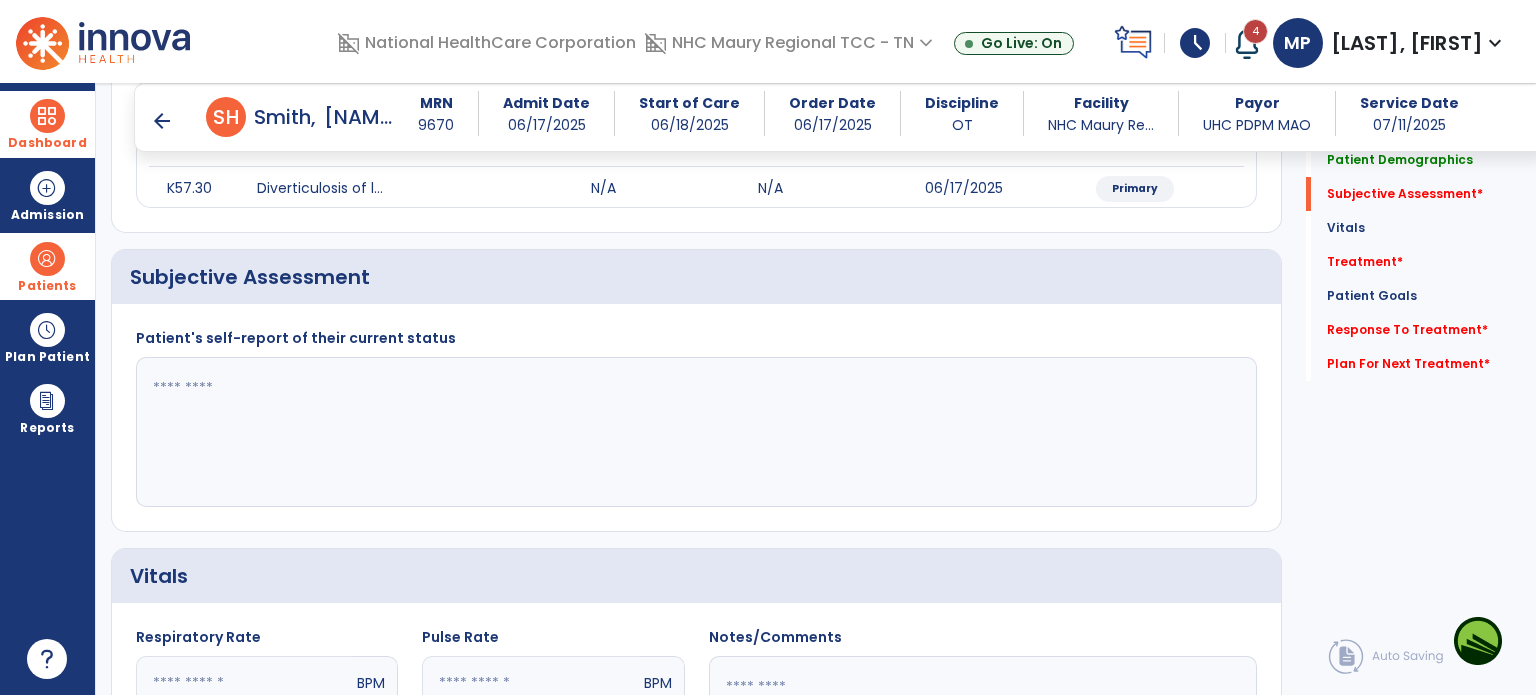click 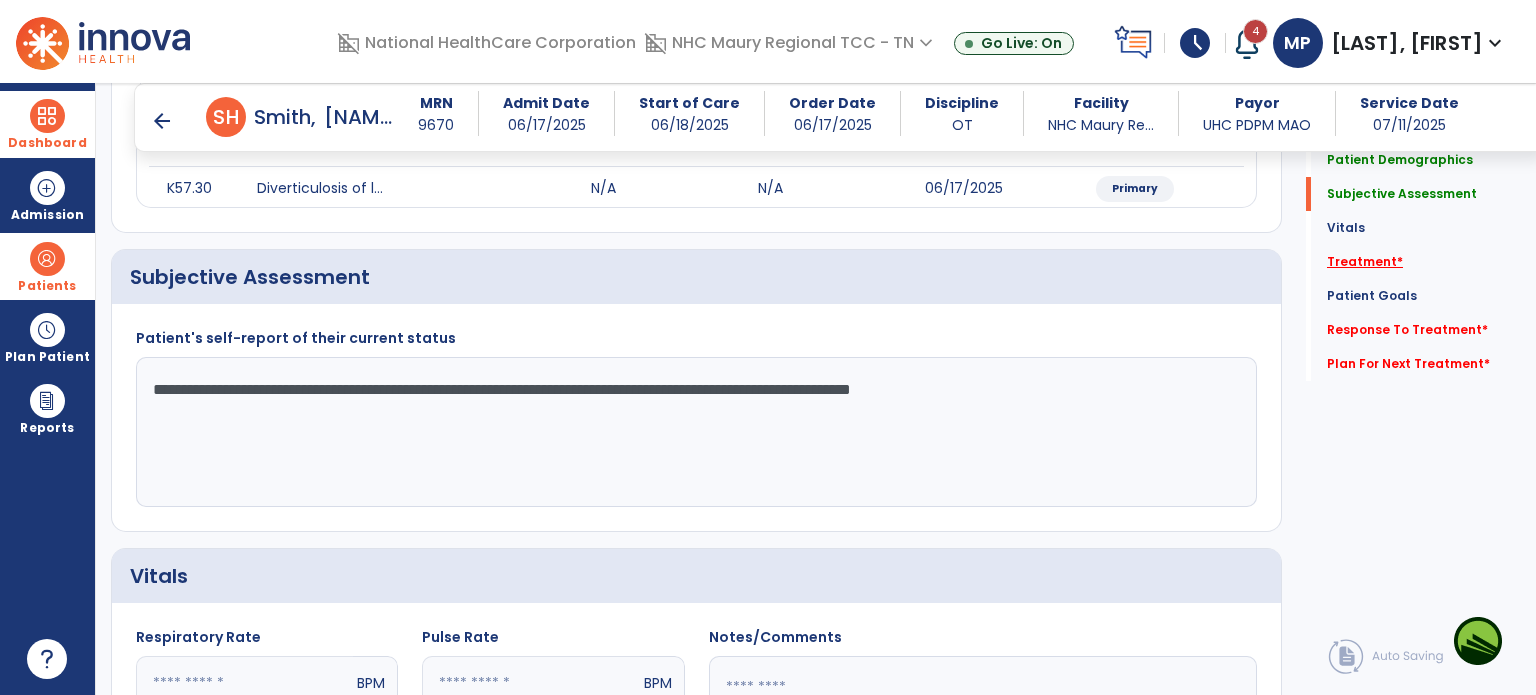 type on "**********" 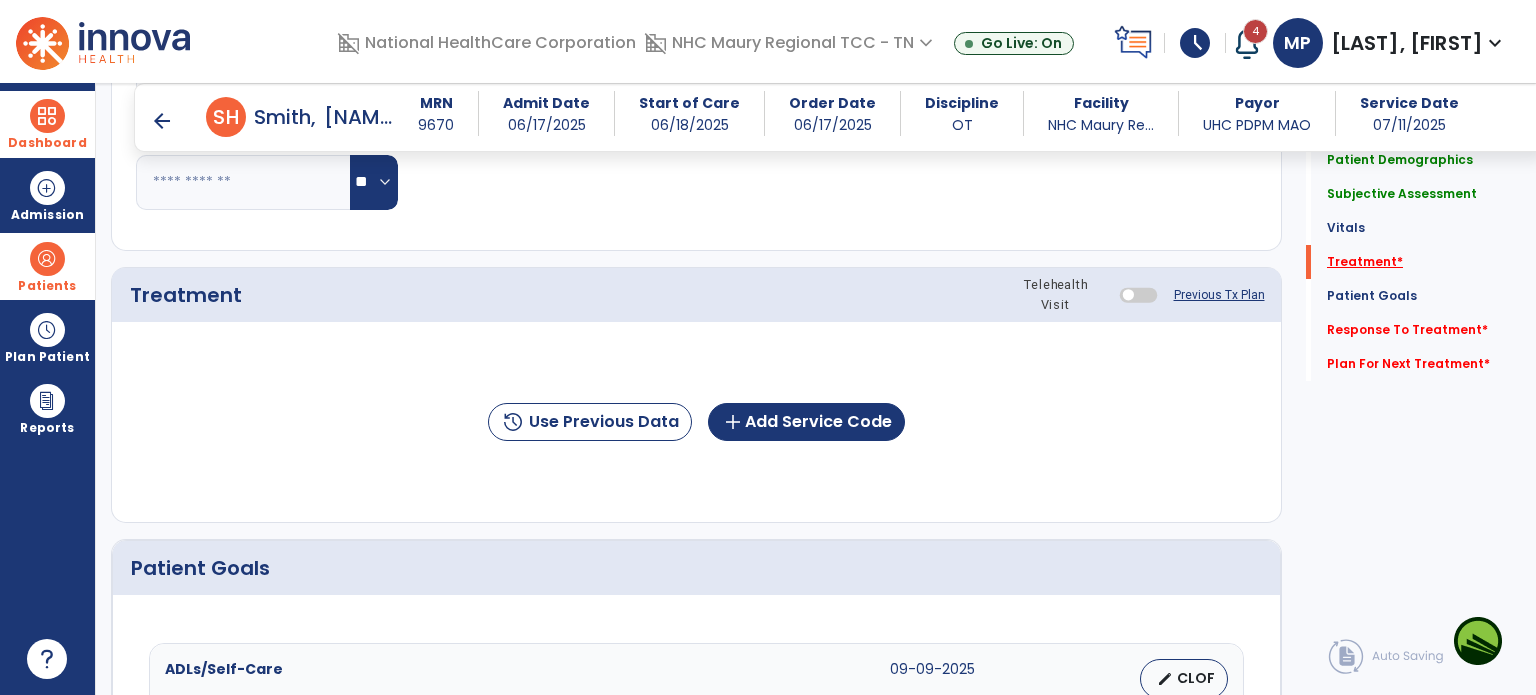 scroll, scrollTop: 987, scrollLeft: 0, axis: vertical 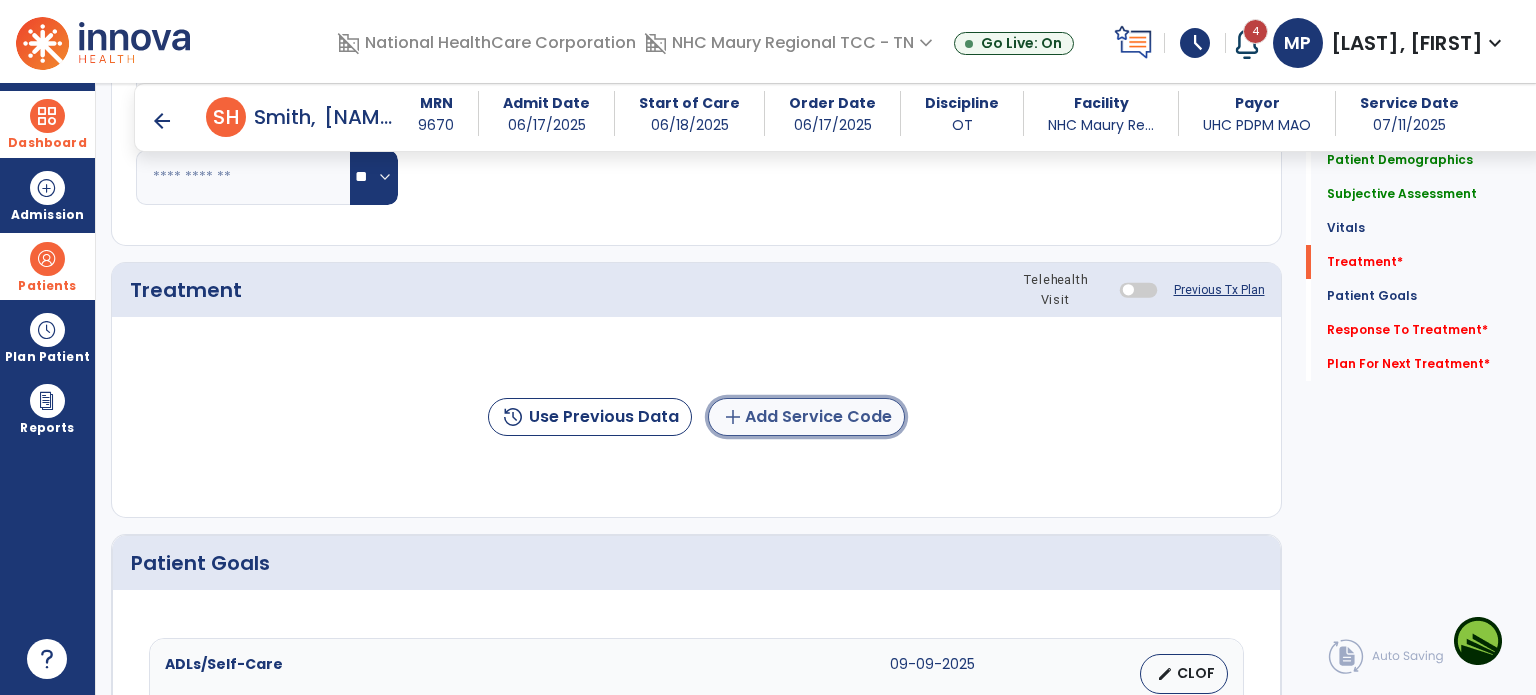 click on "add  Add Service Code" 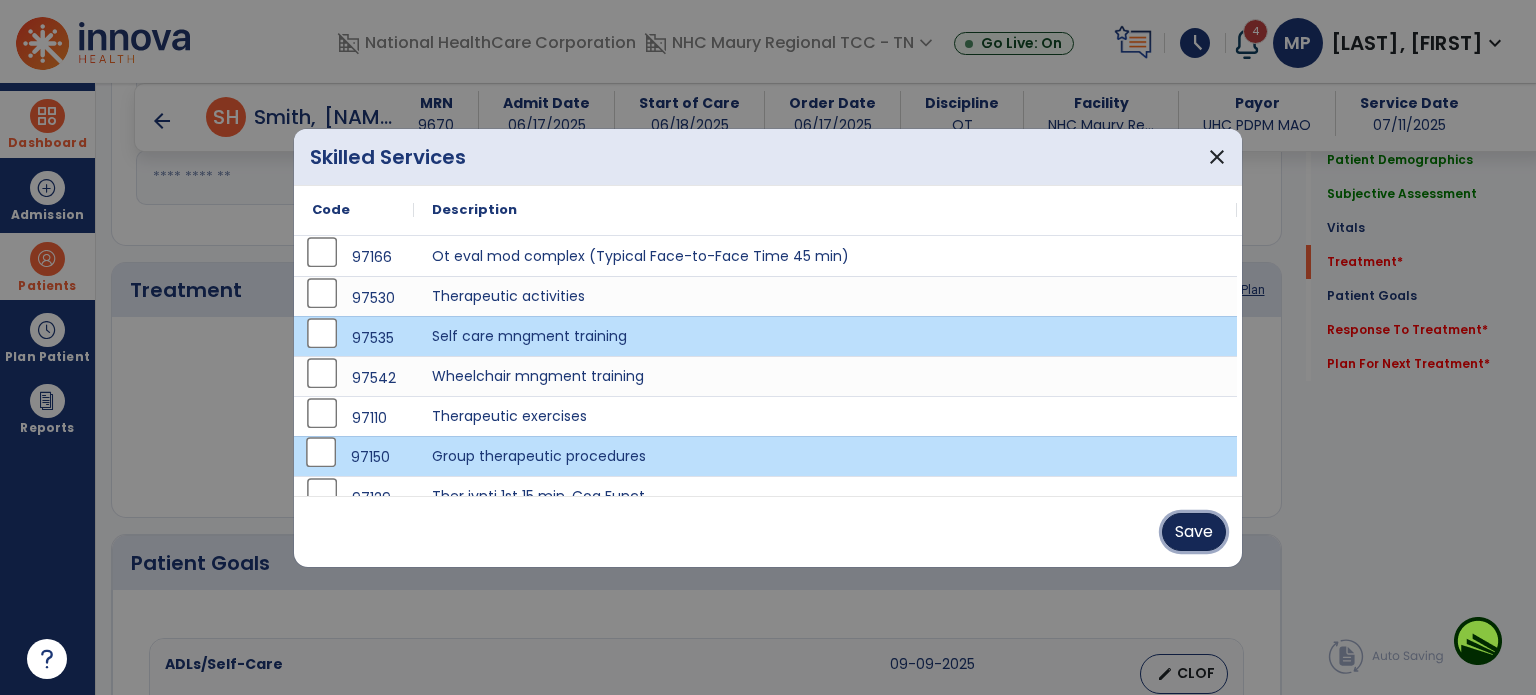 click on "Save" at bounding box center [1194, 532] 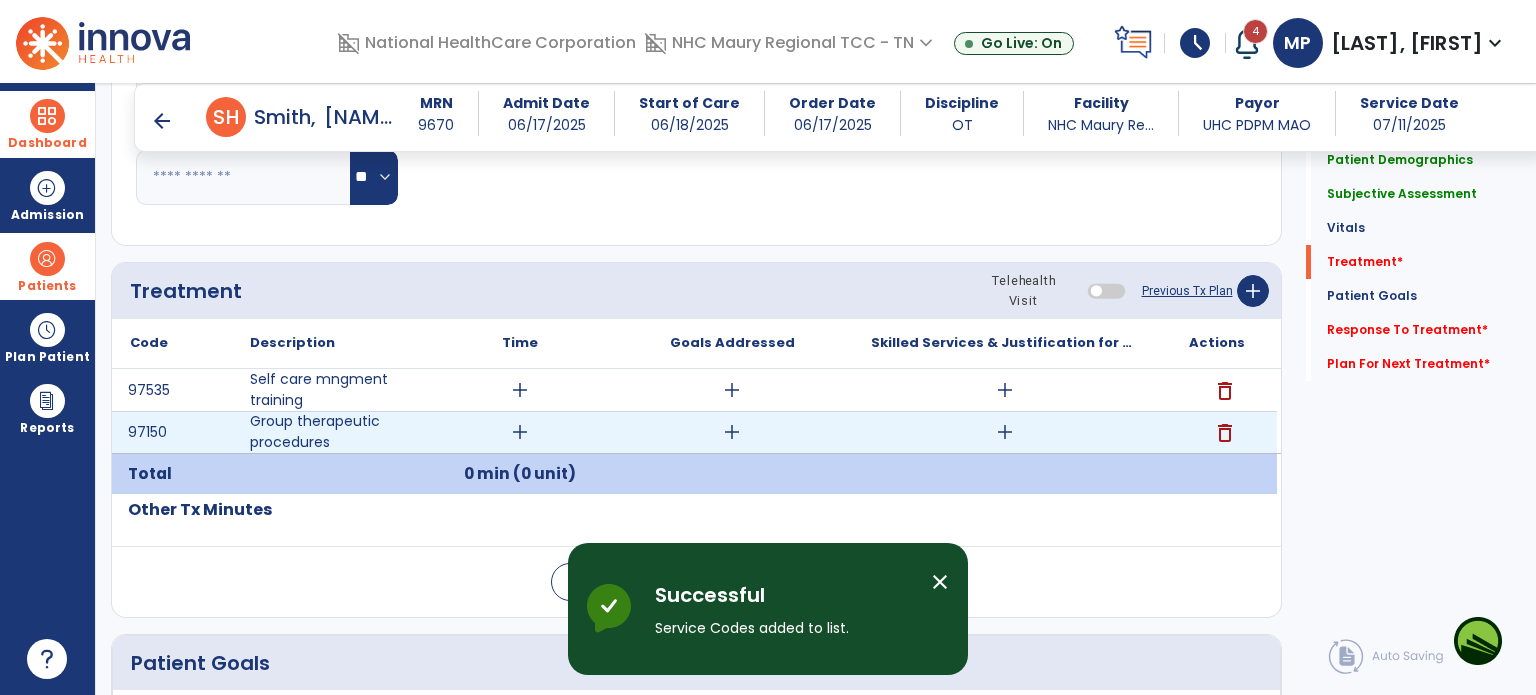 click on "add" at bounding box center [520, 432] 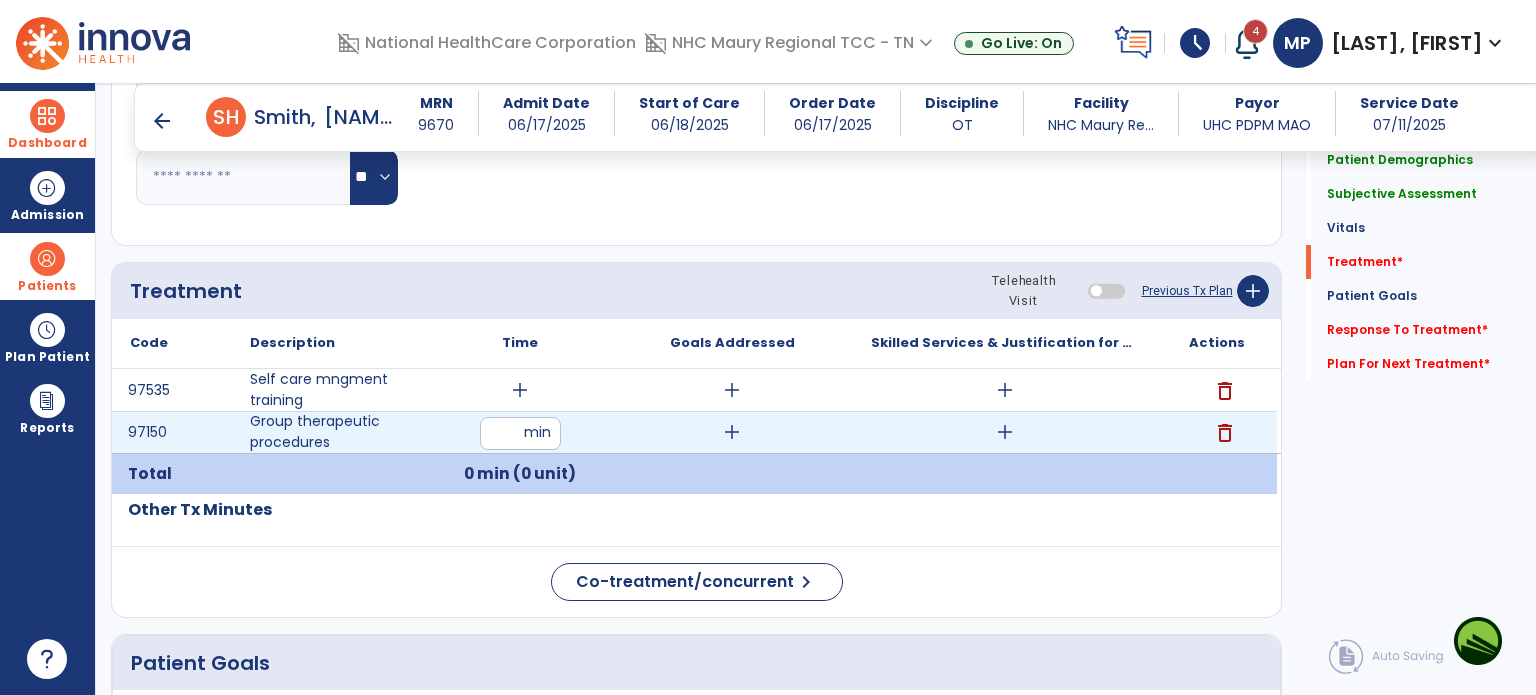 type on "**" 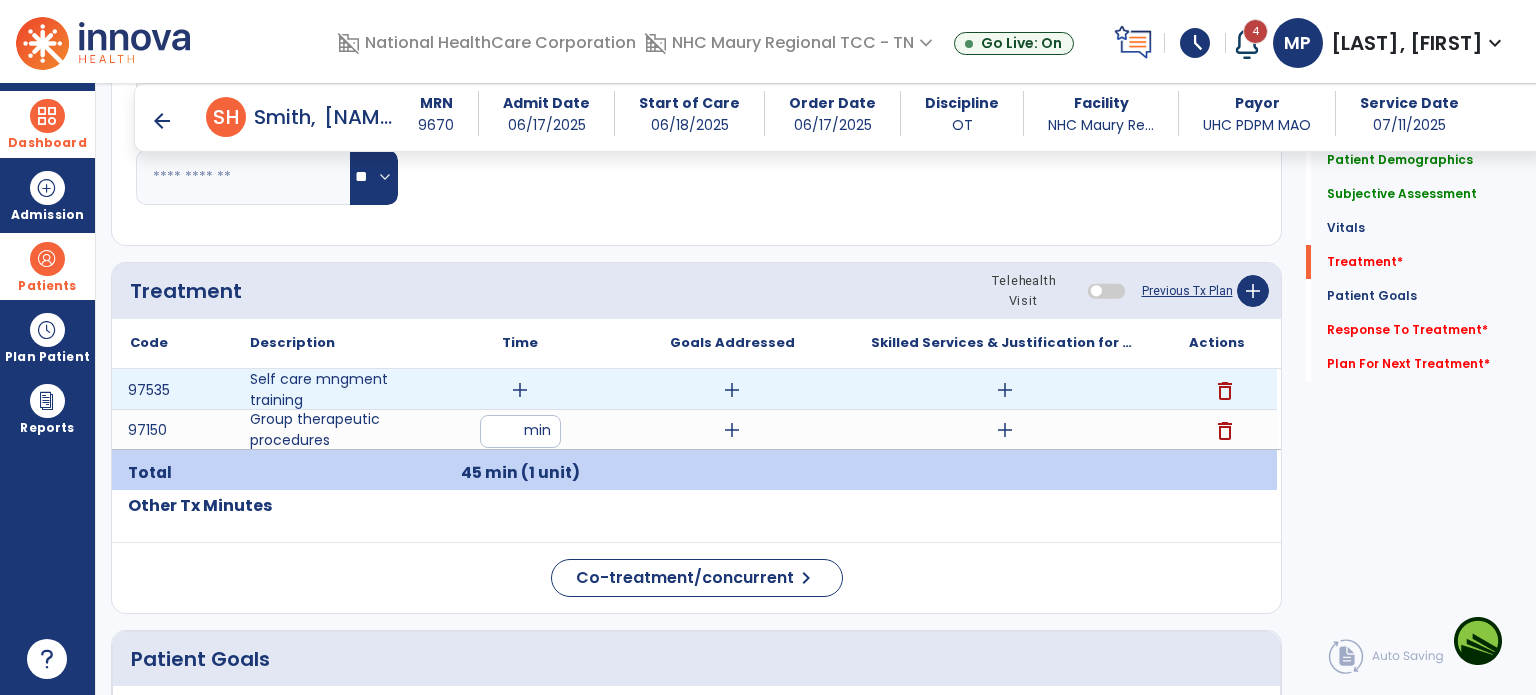 click on "add" at bounding box center (520, 390) 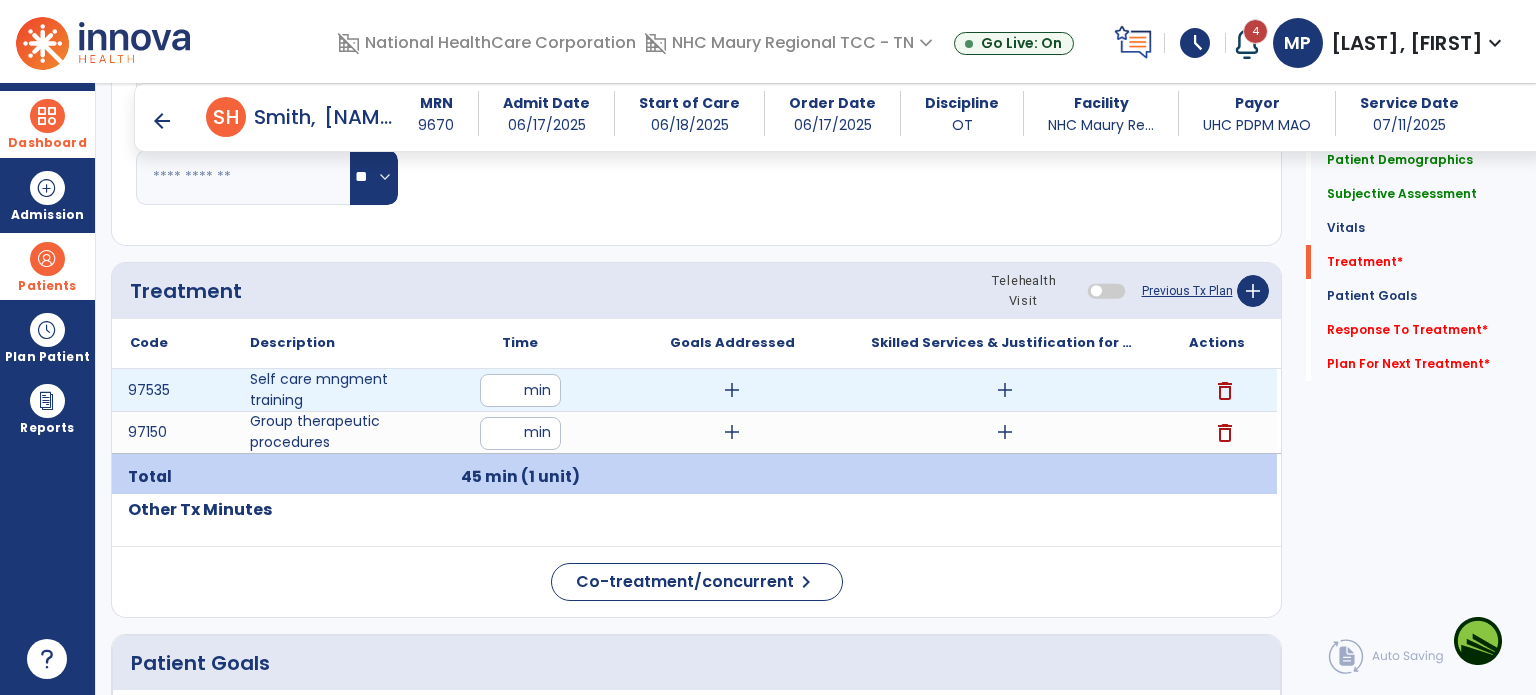 type on "**" 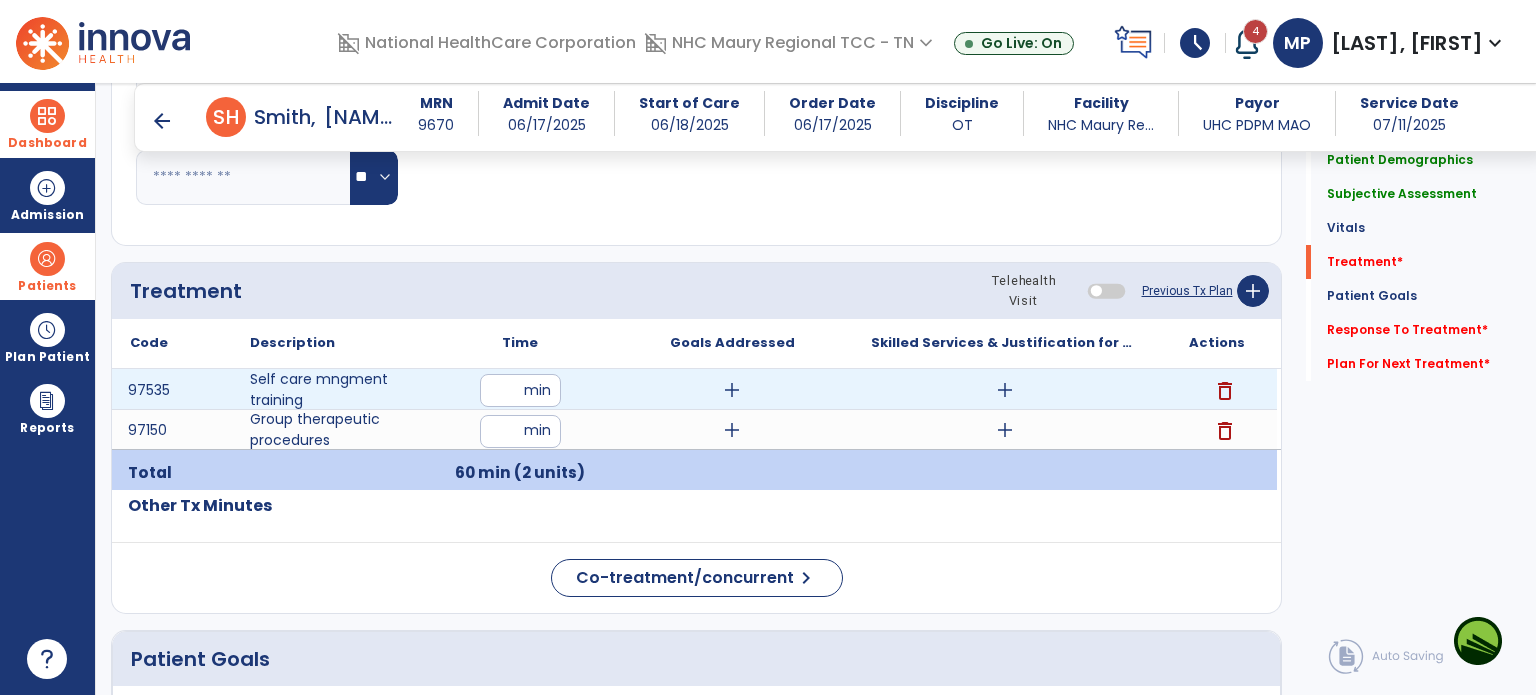 click on "add" at bounding box center [732, 390] 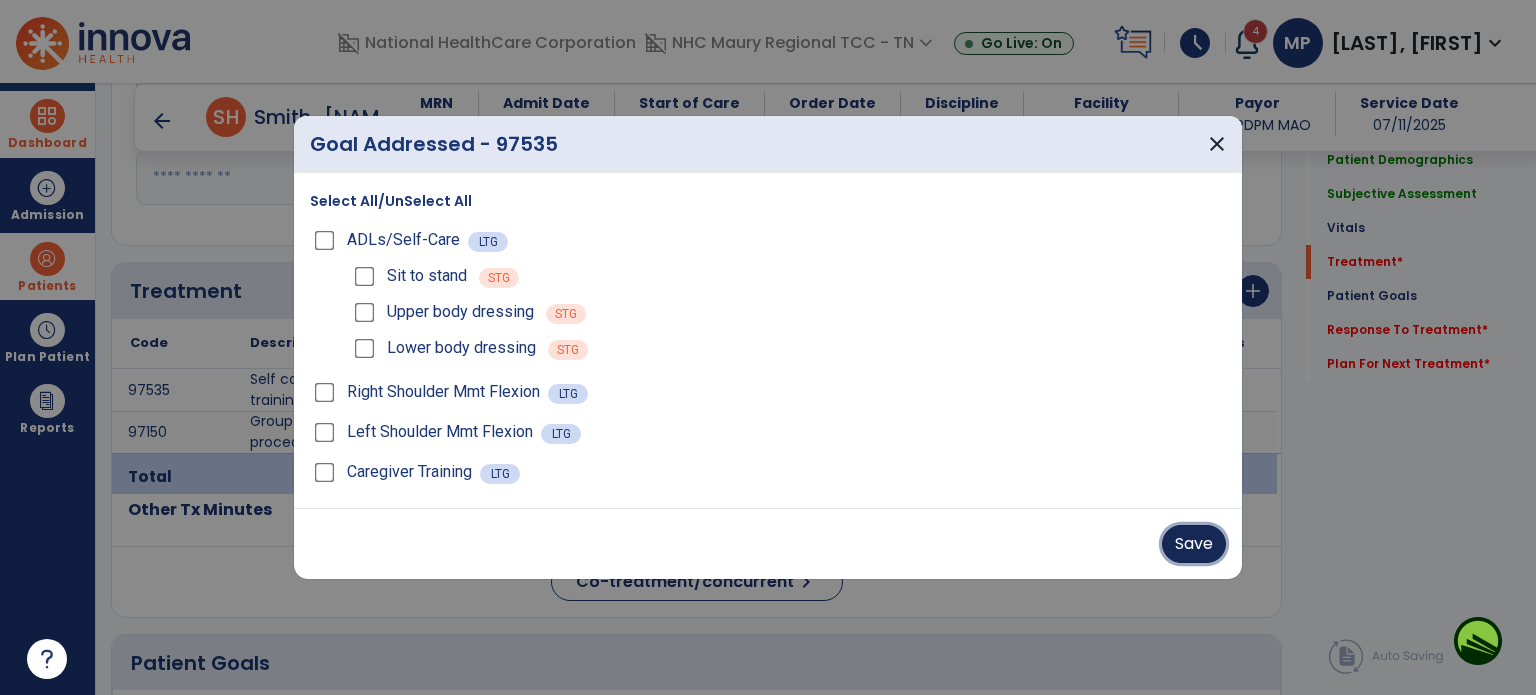 click on "Save" at bounding box center [1194, 544] 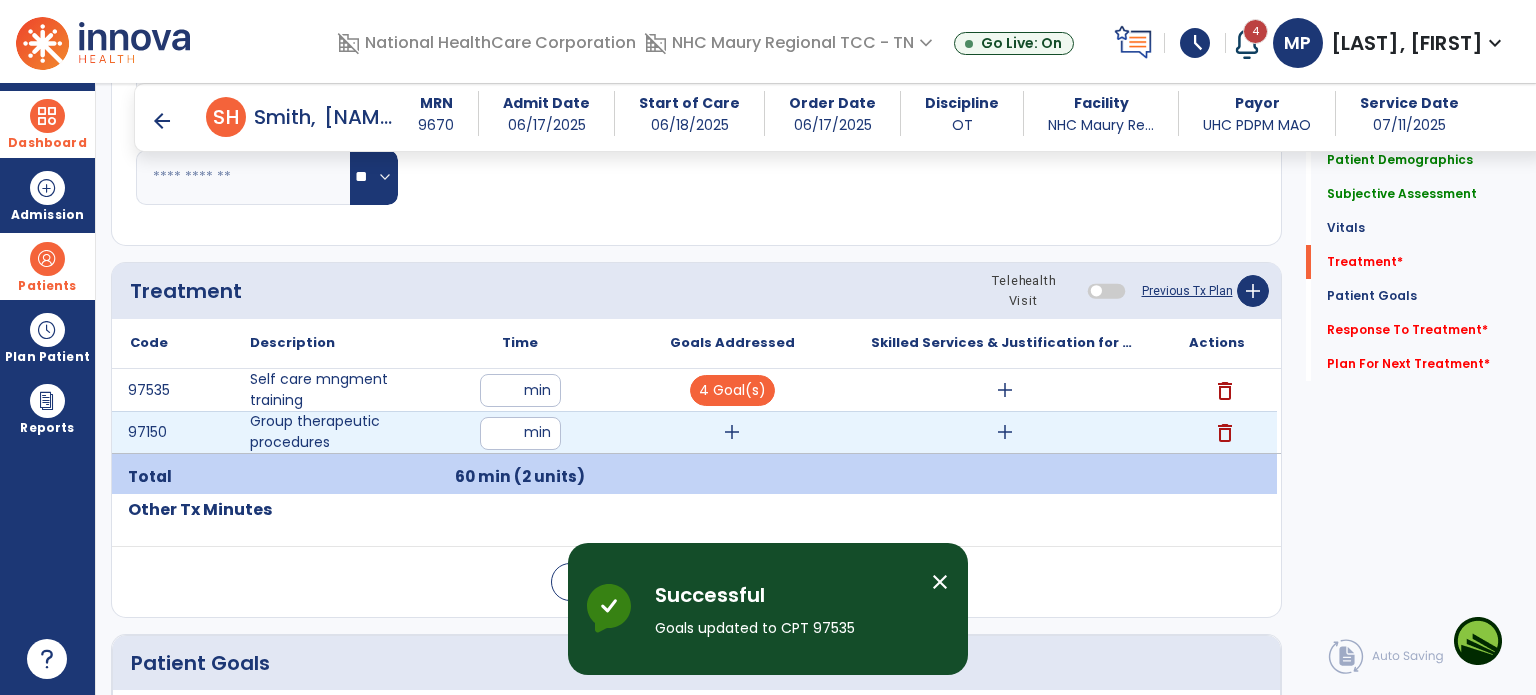 click on "add" at bounding box center (732, 432) 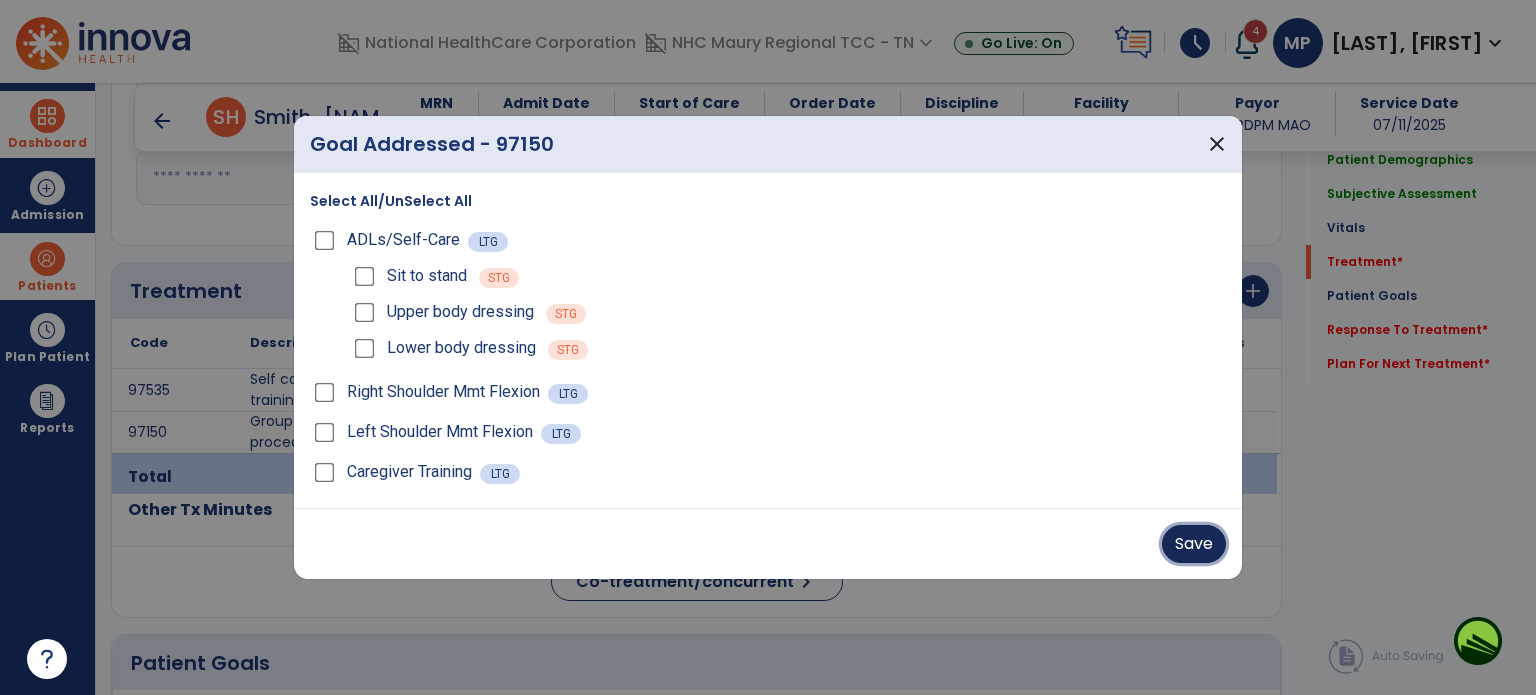 click on "Save" at bounding box center (1194, 544) 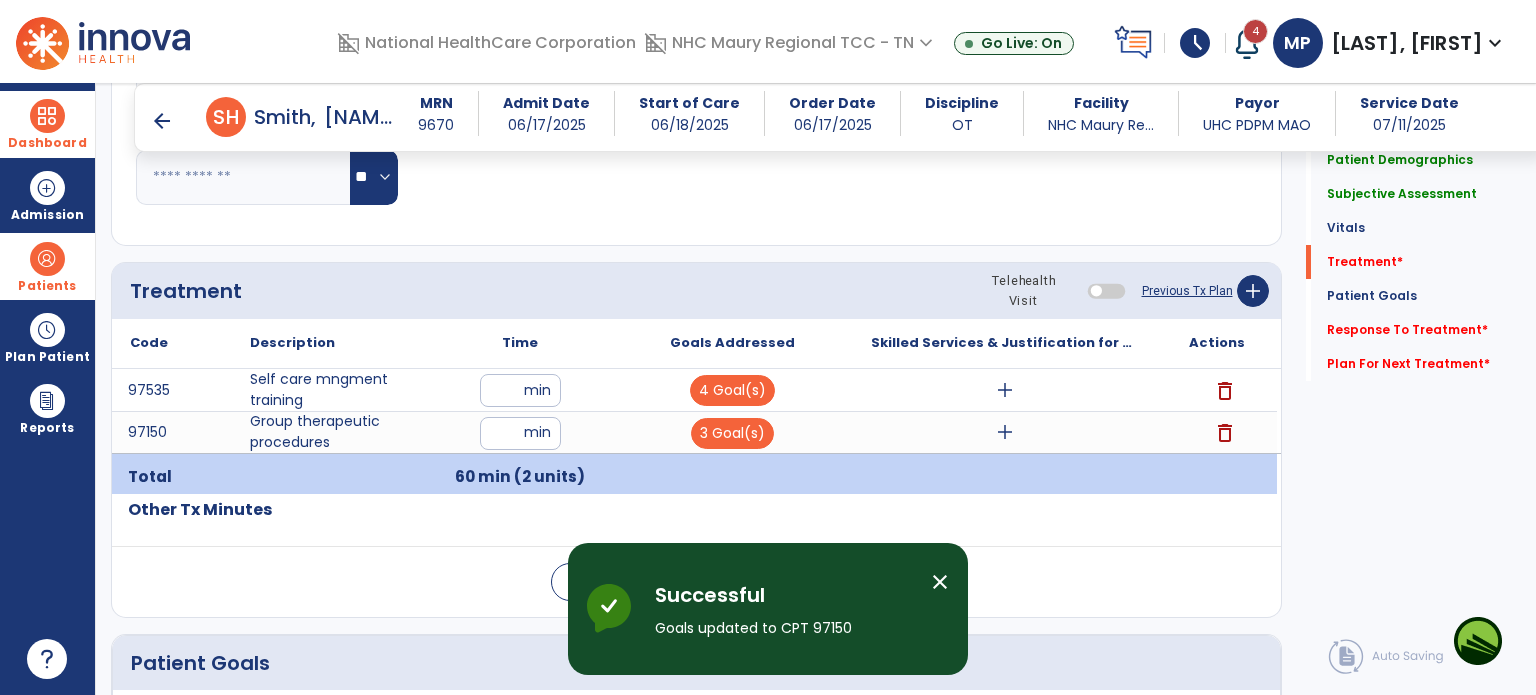 click on "close" at bounding box center (940, 582) 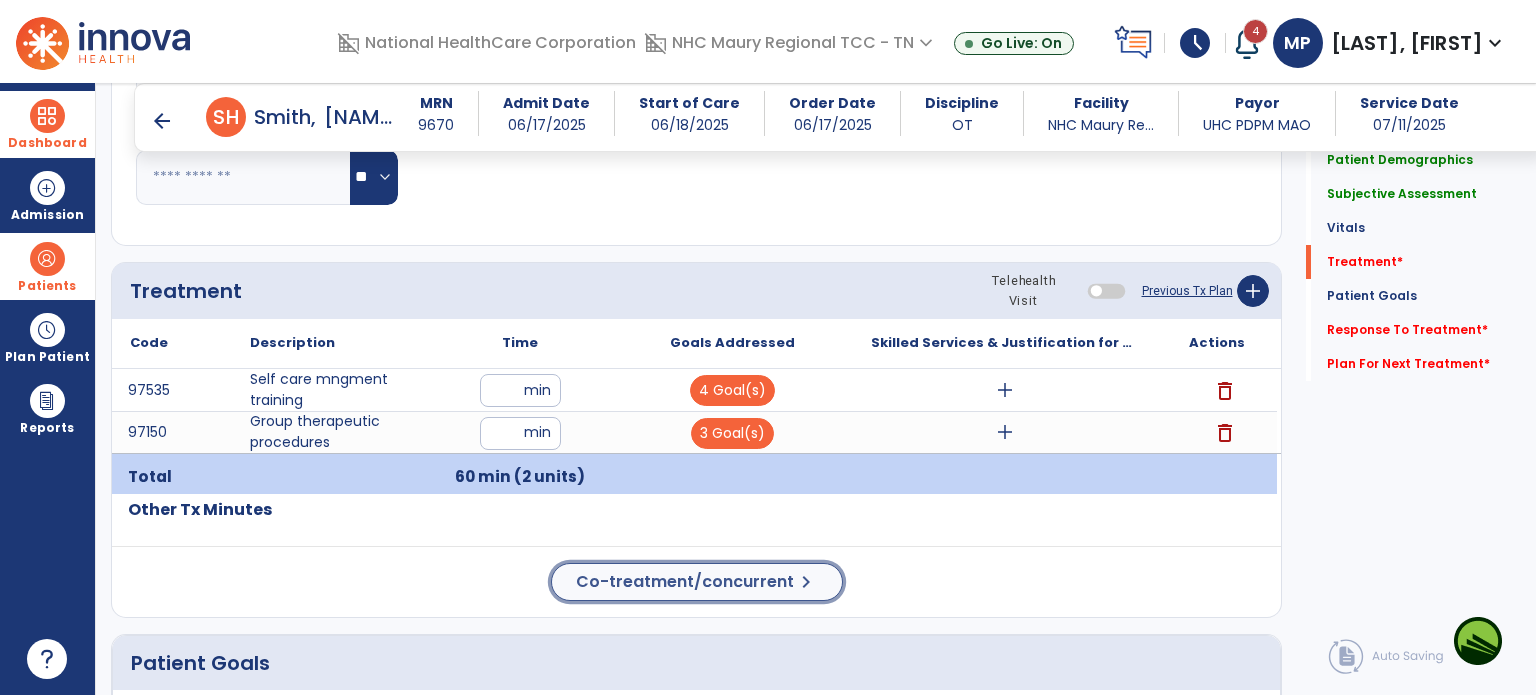 click on "Co-treatment/concurrent" 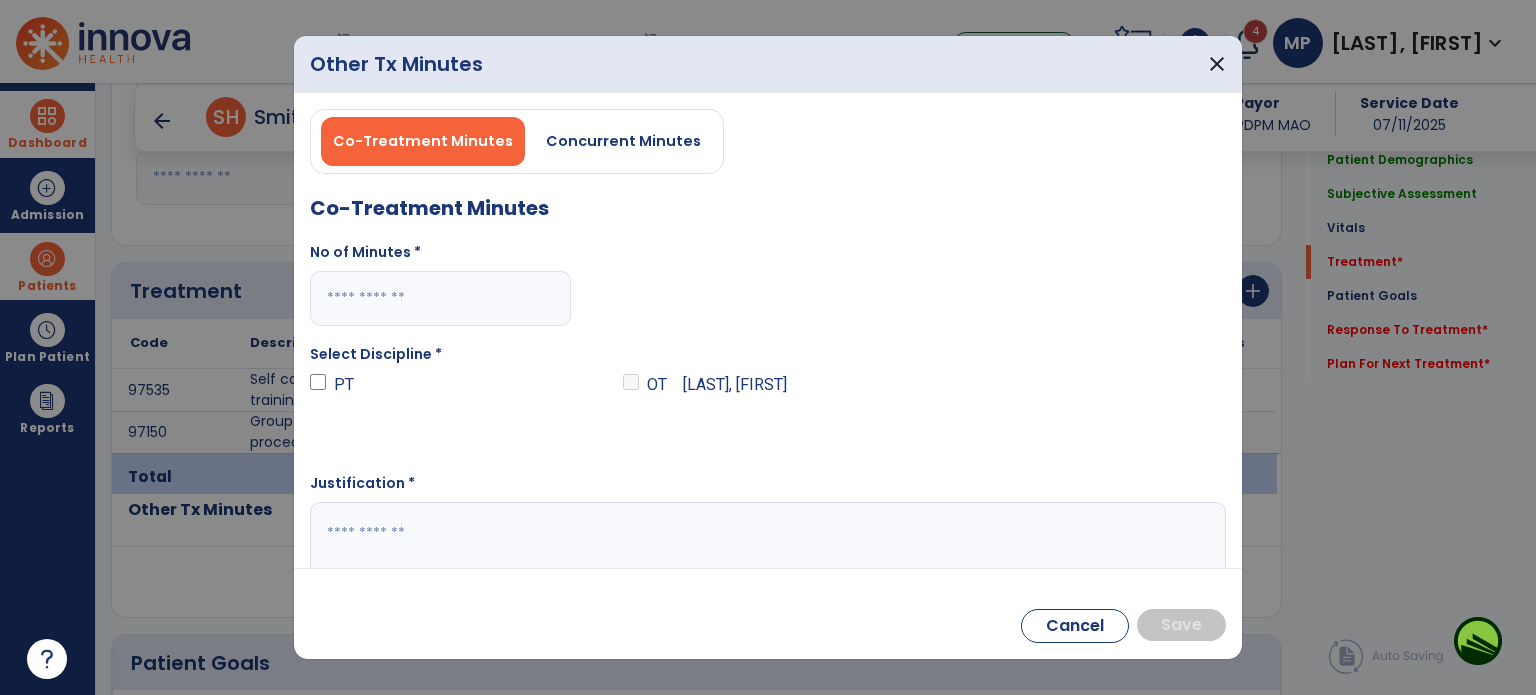 click at bounding box center (440, 298) 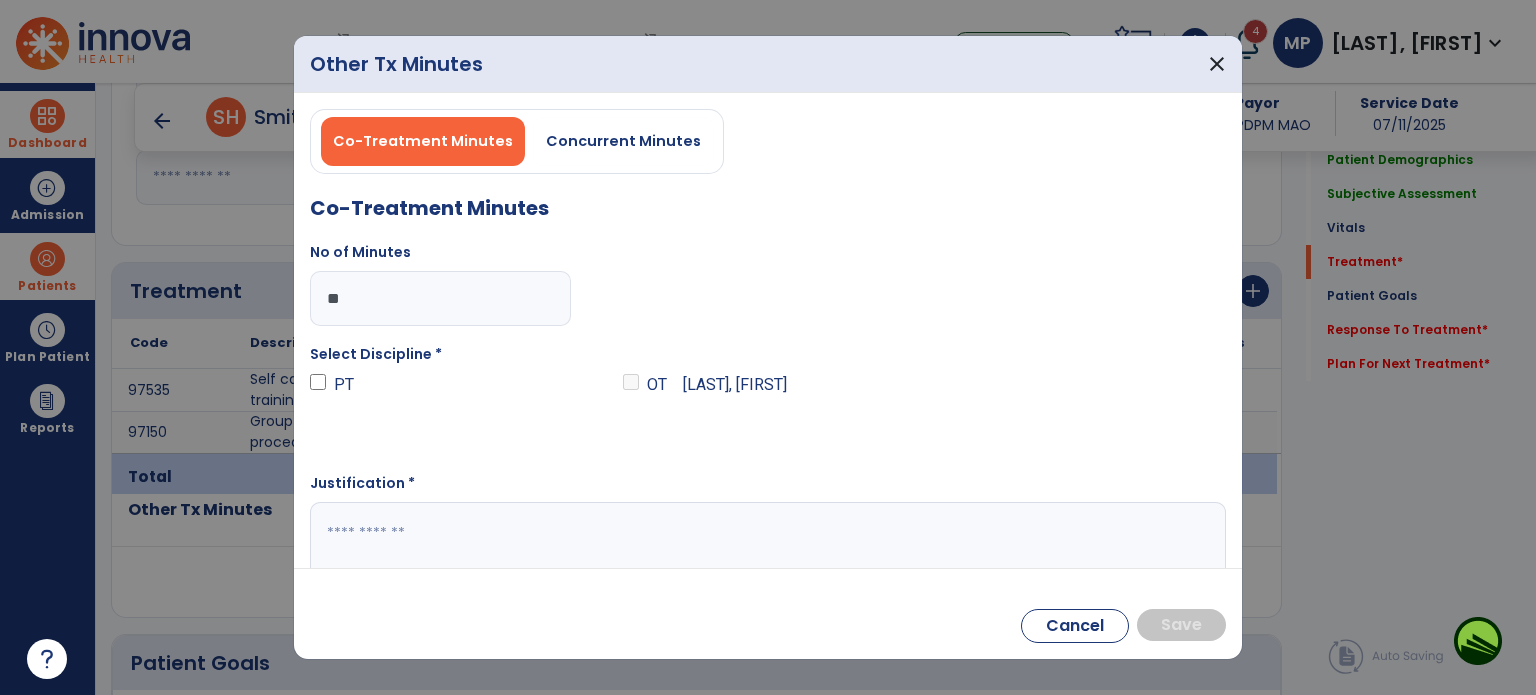 type on "**" 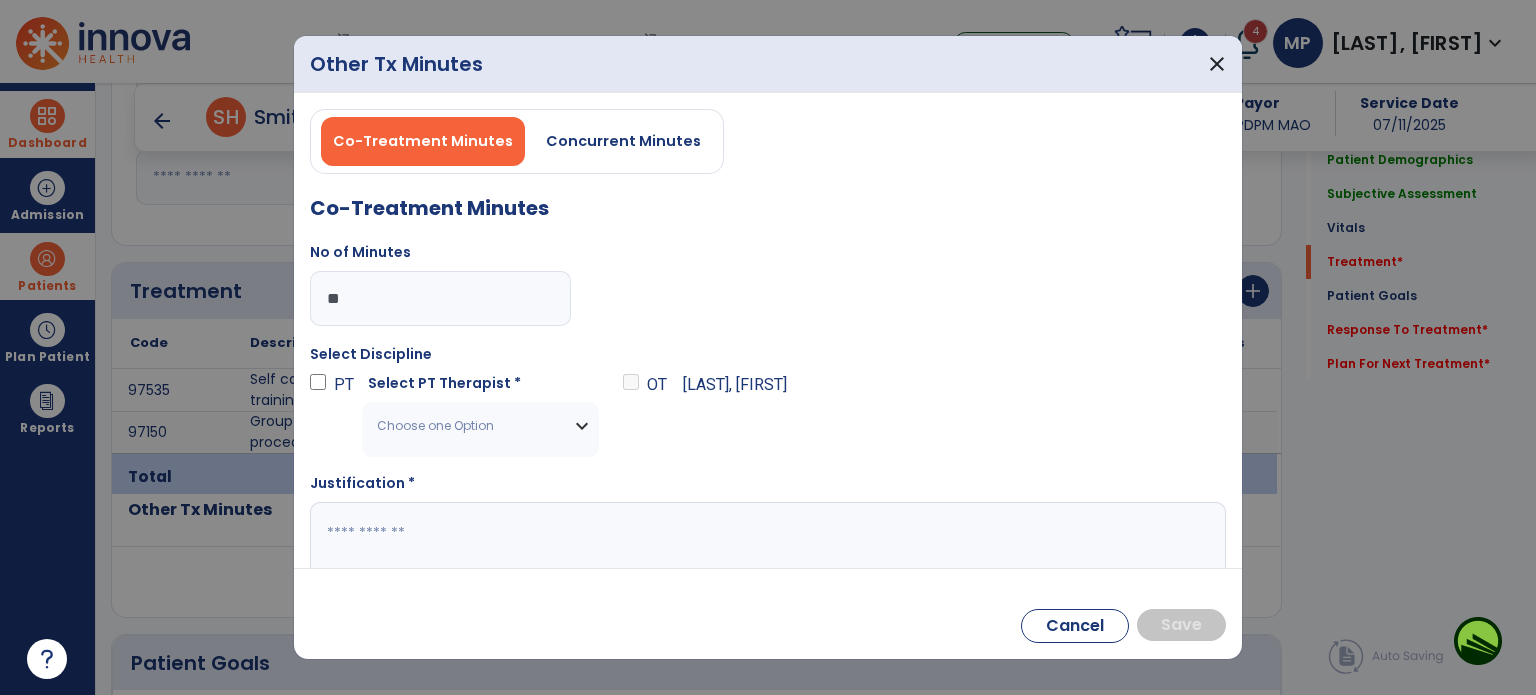 click on "Choose one Option" at bounding box center (480, 426) 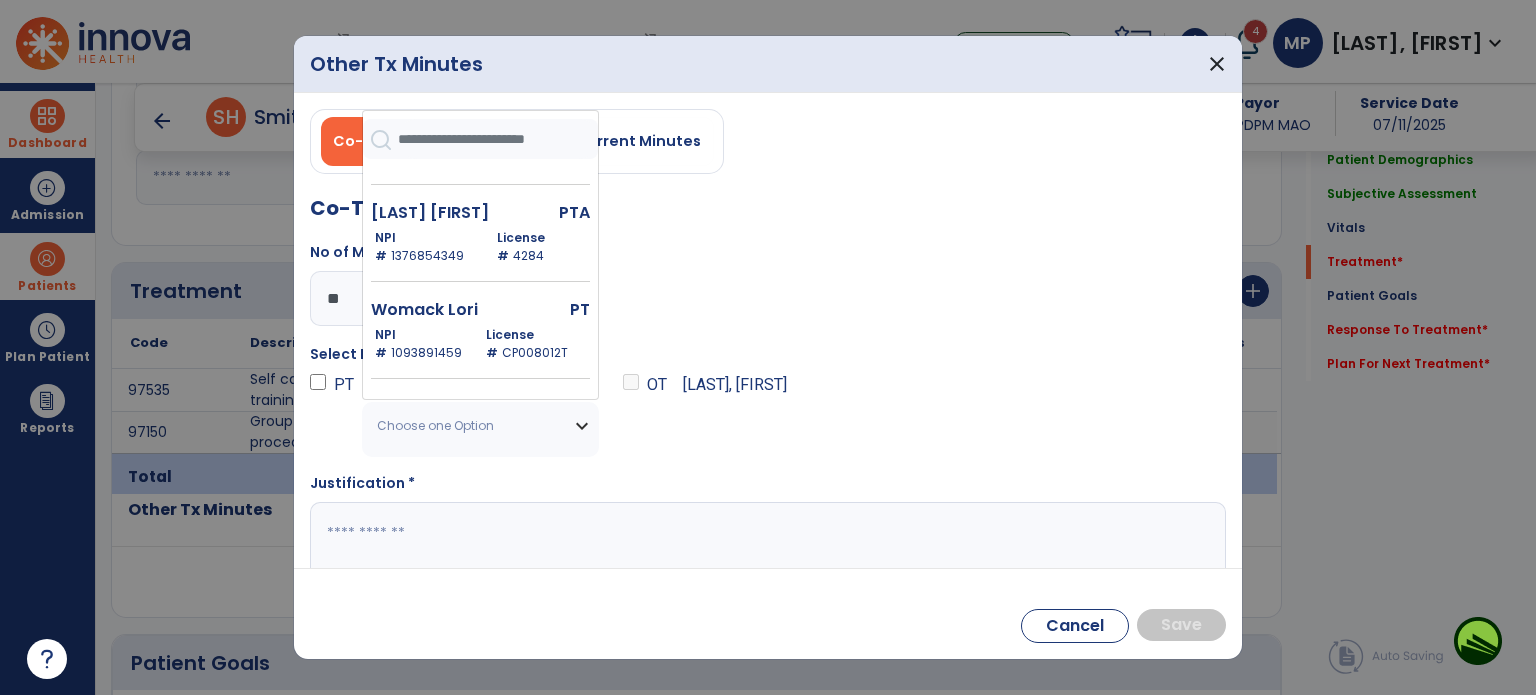 scroll, scrollTop: 3053, scrollLeft: 0, axis: vertical 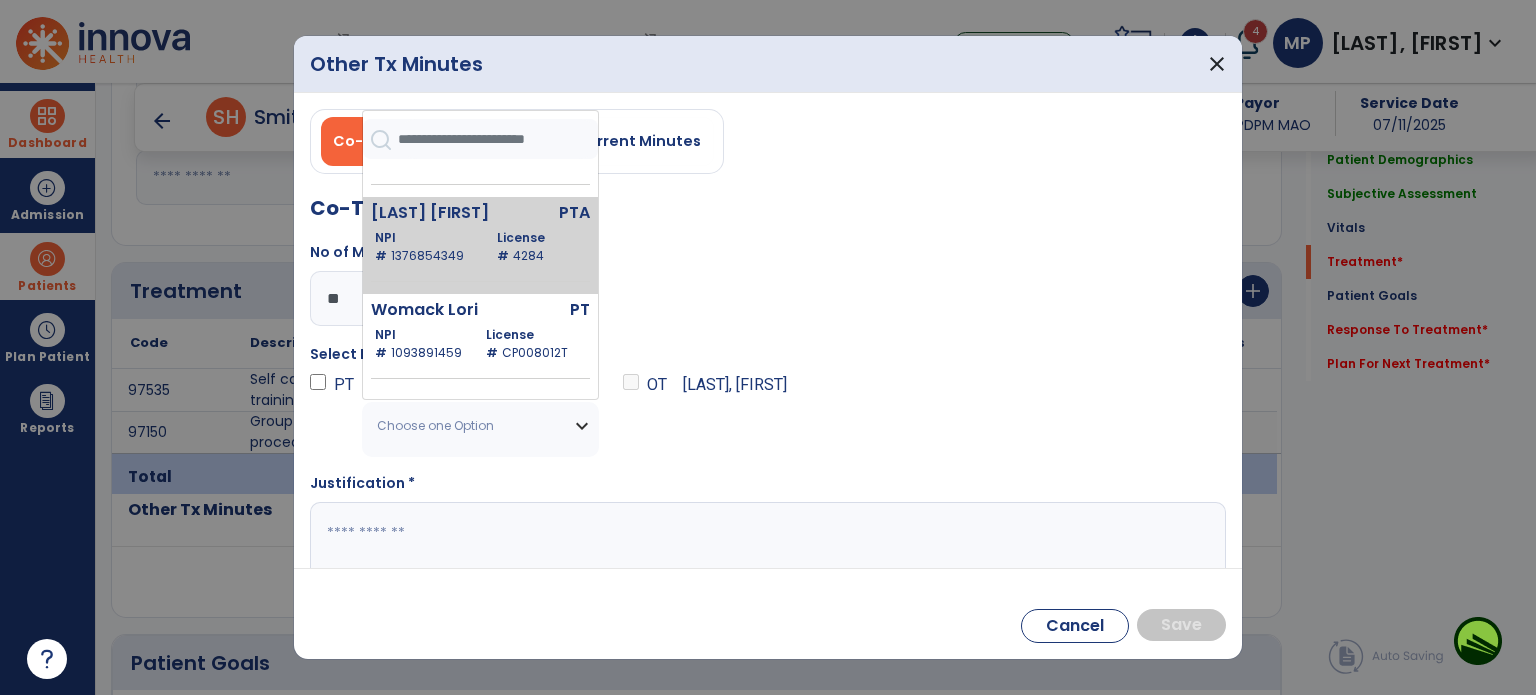 click on "License # [LICENSE_NUMBER]" at bounding box center (539, 247) 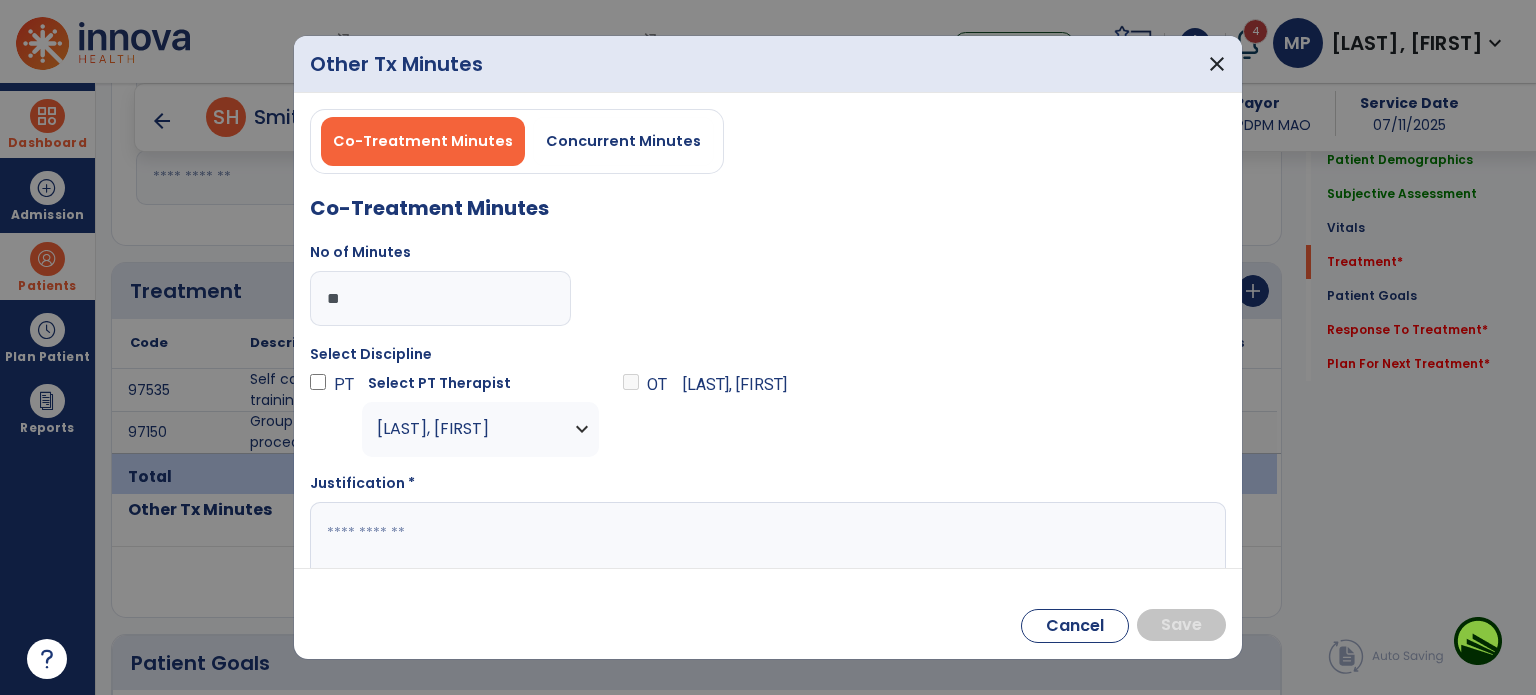 click at bounding box center (766, 541) 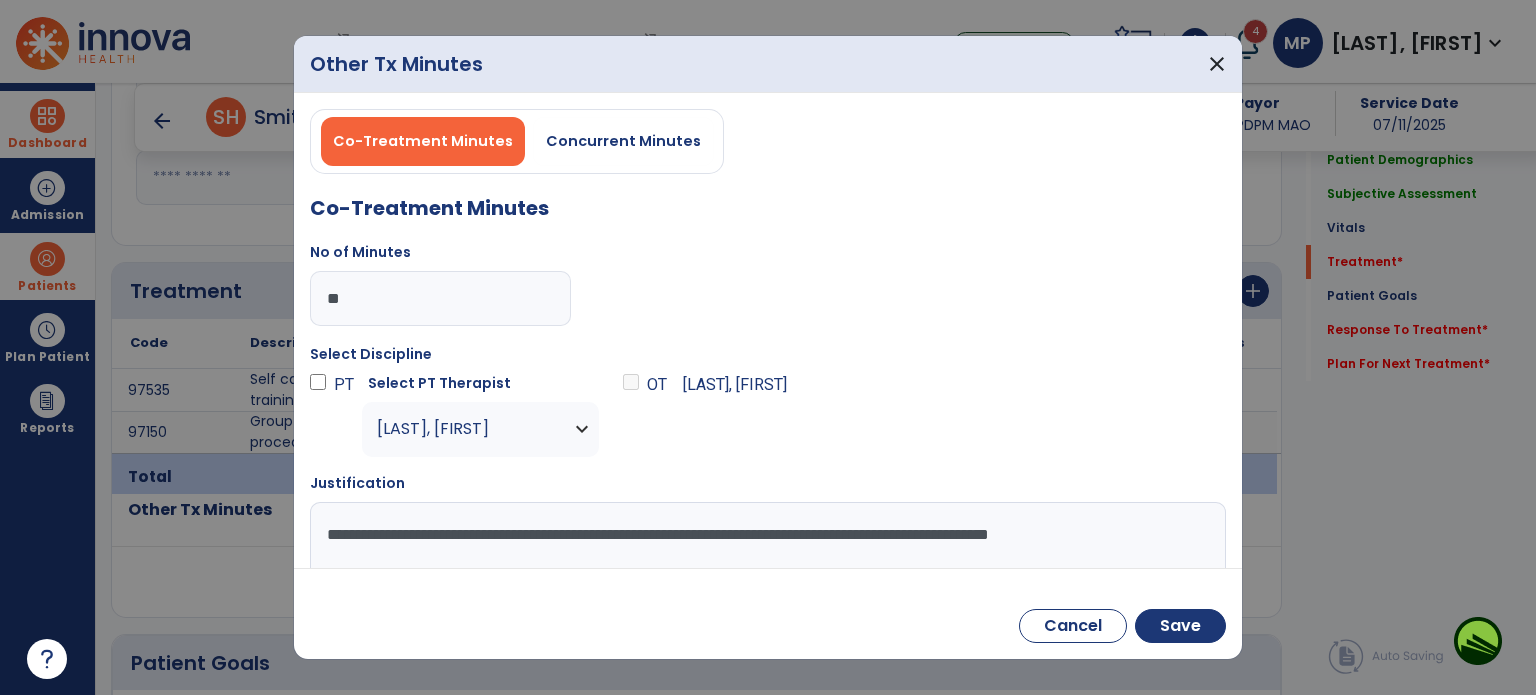 scroll, scrollTop: 1, scrollLeft: 0, axis: vertical 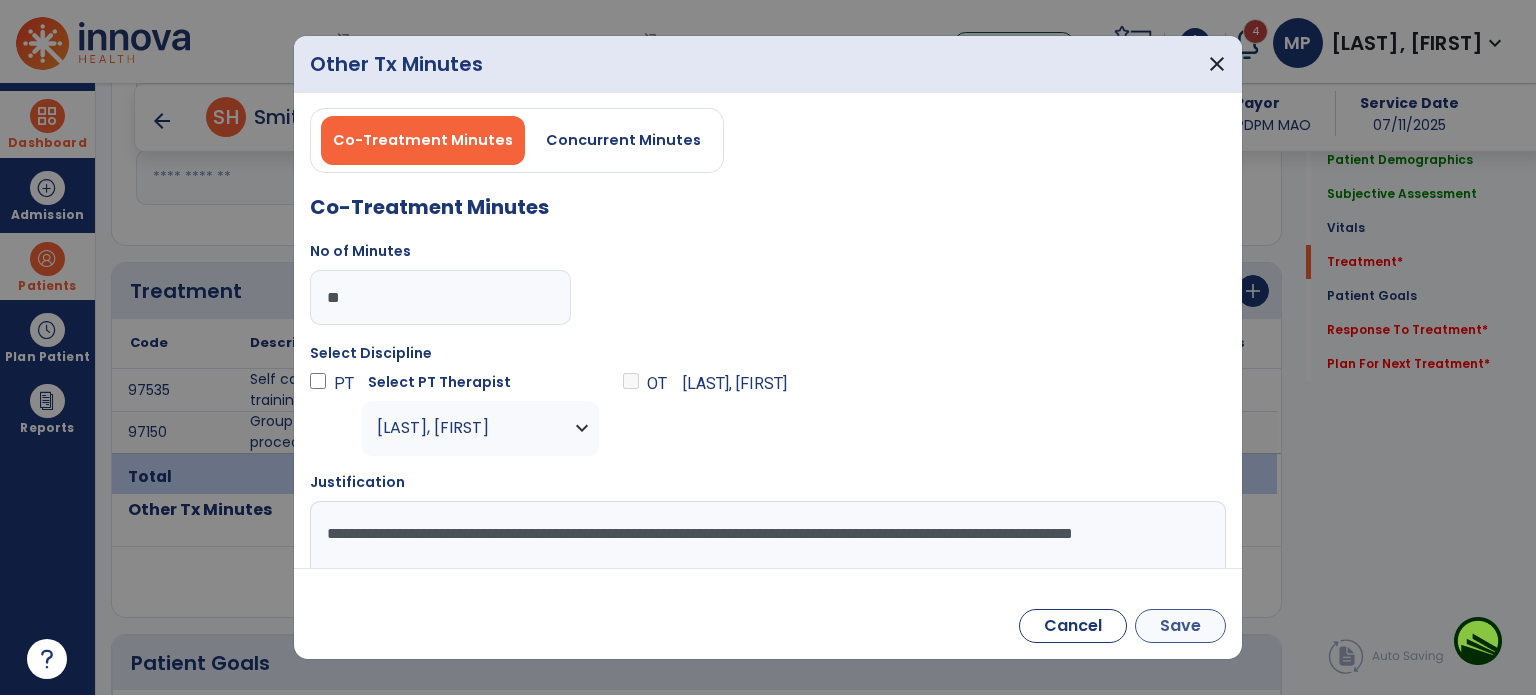 type on "**********" 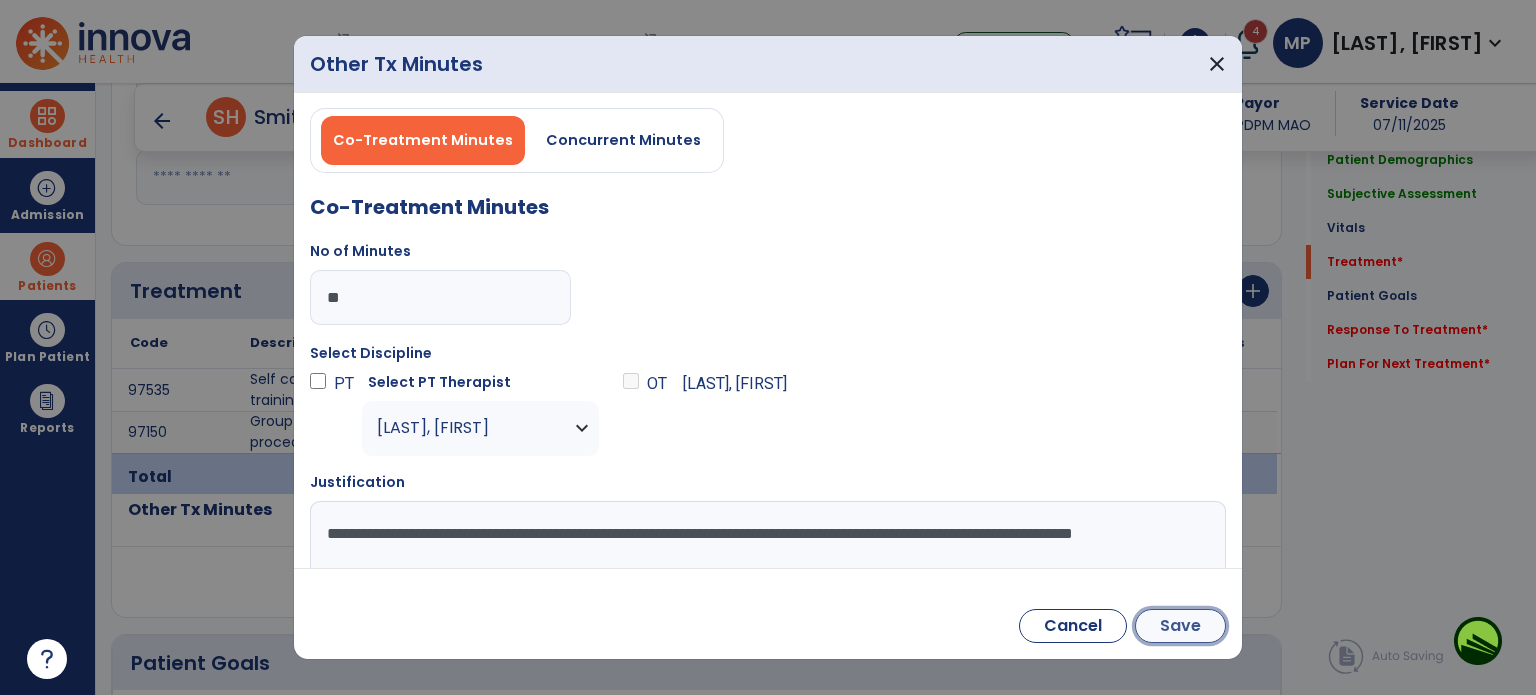 click on "Save" at bounding box center [1180, 626] 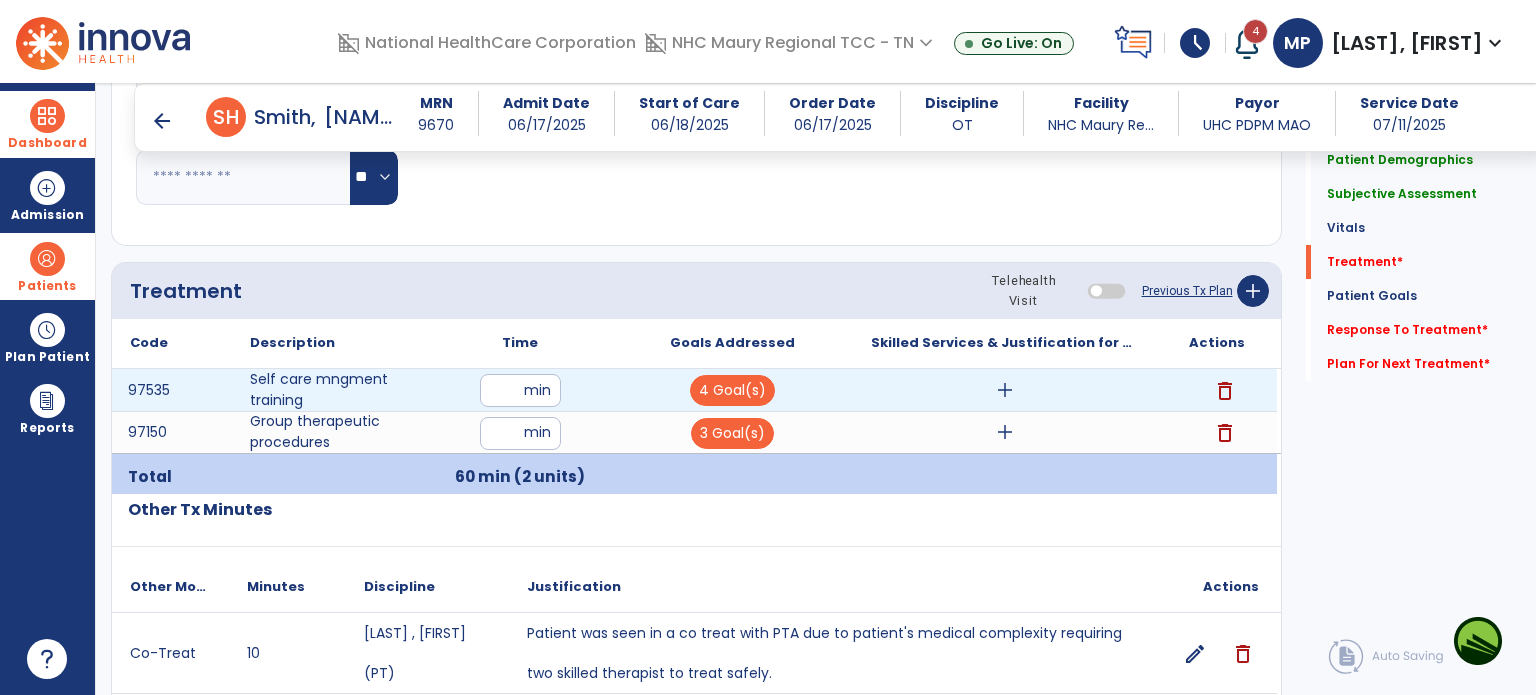 click on "add" at bounding box center [1005, 390] 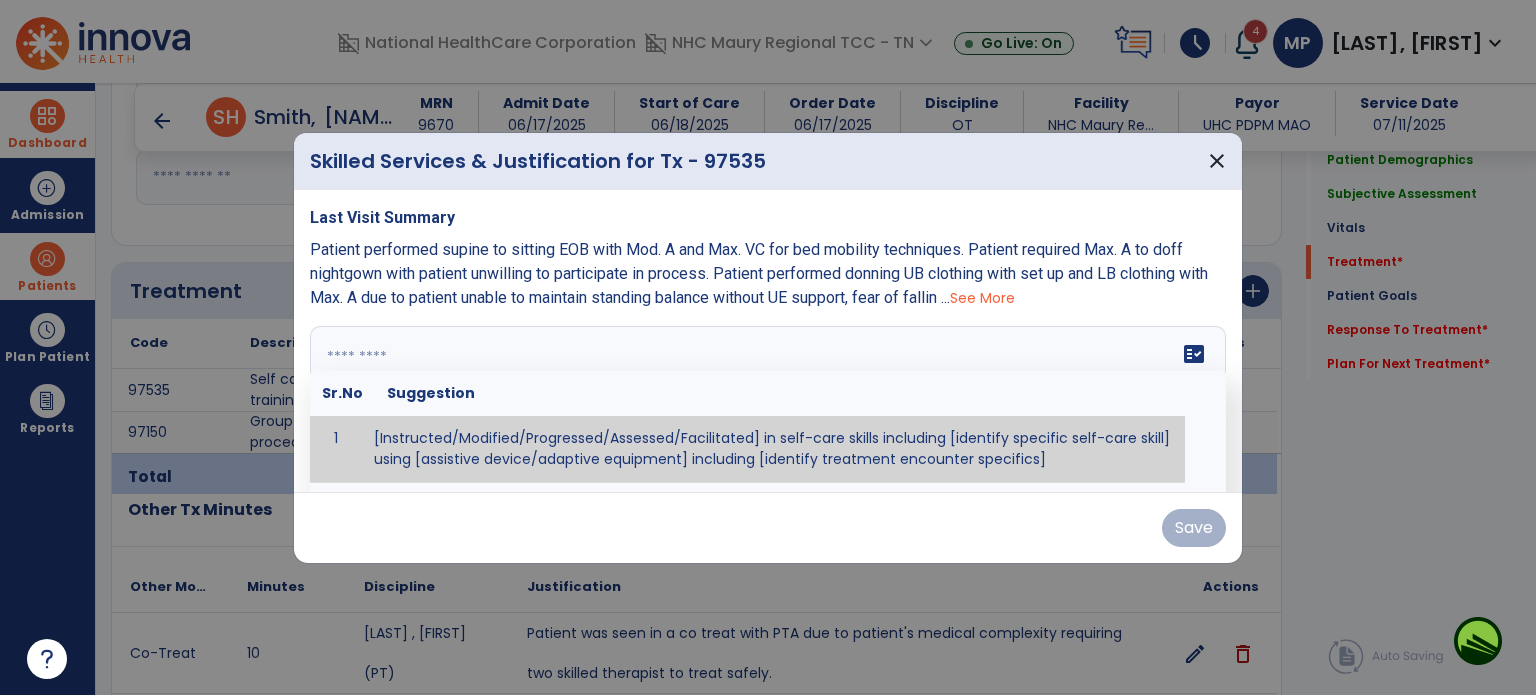 click at bounding box center (766, 401) 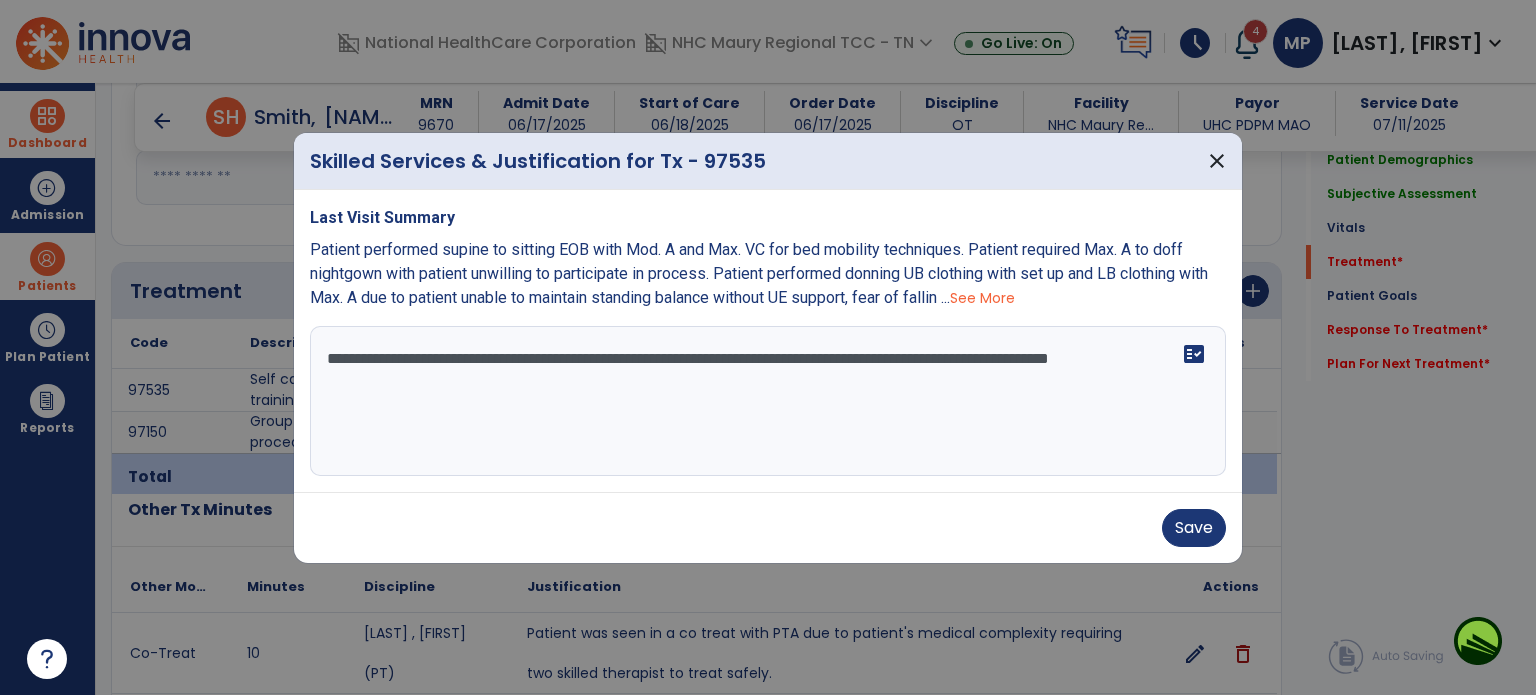 click on "**********" at bounding box center (768, 401) 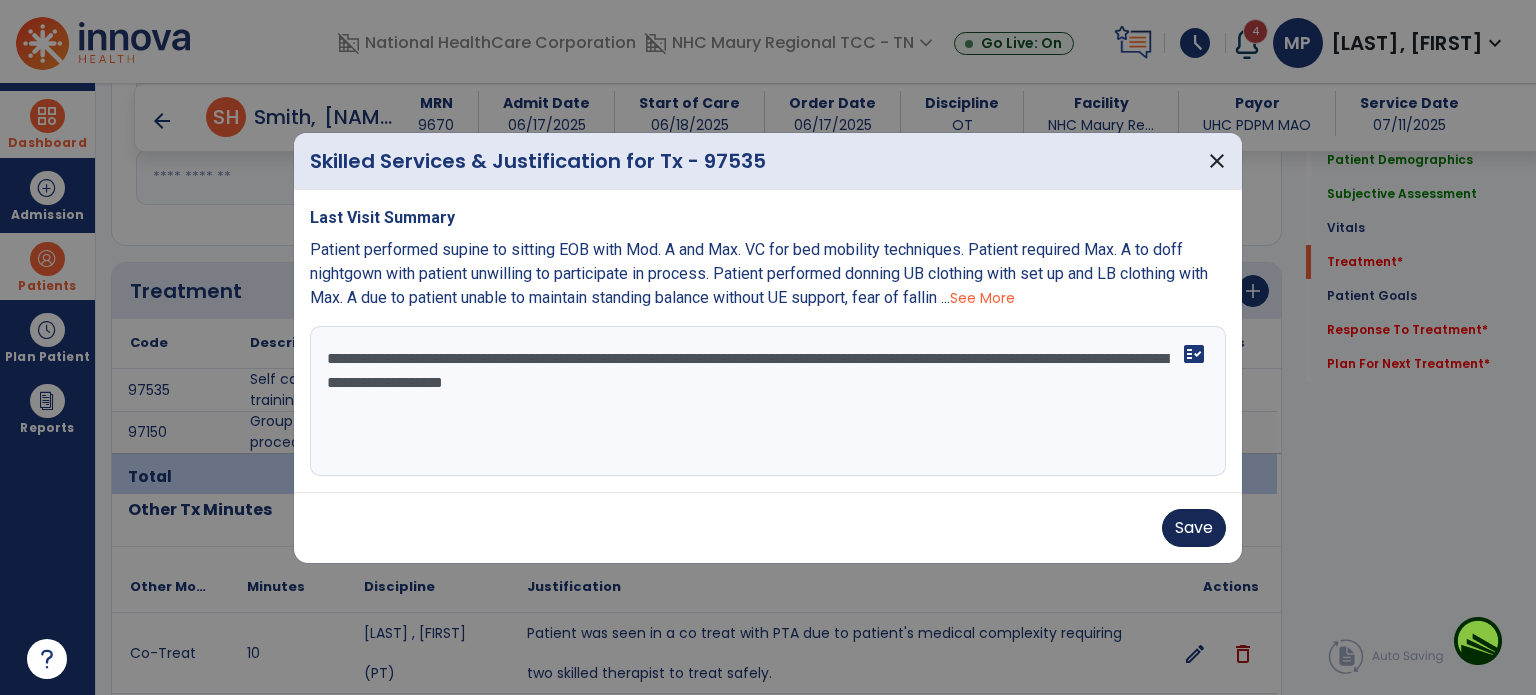 type on "**********" 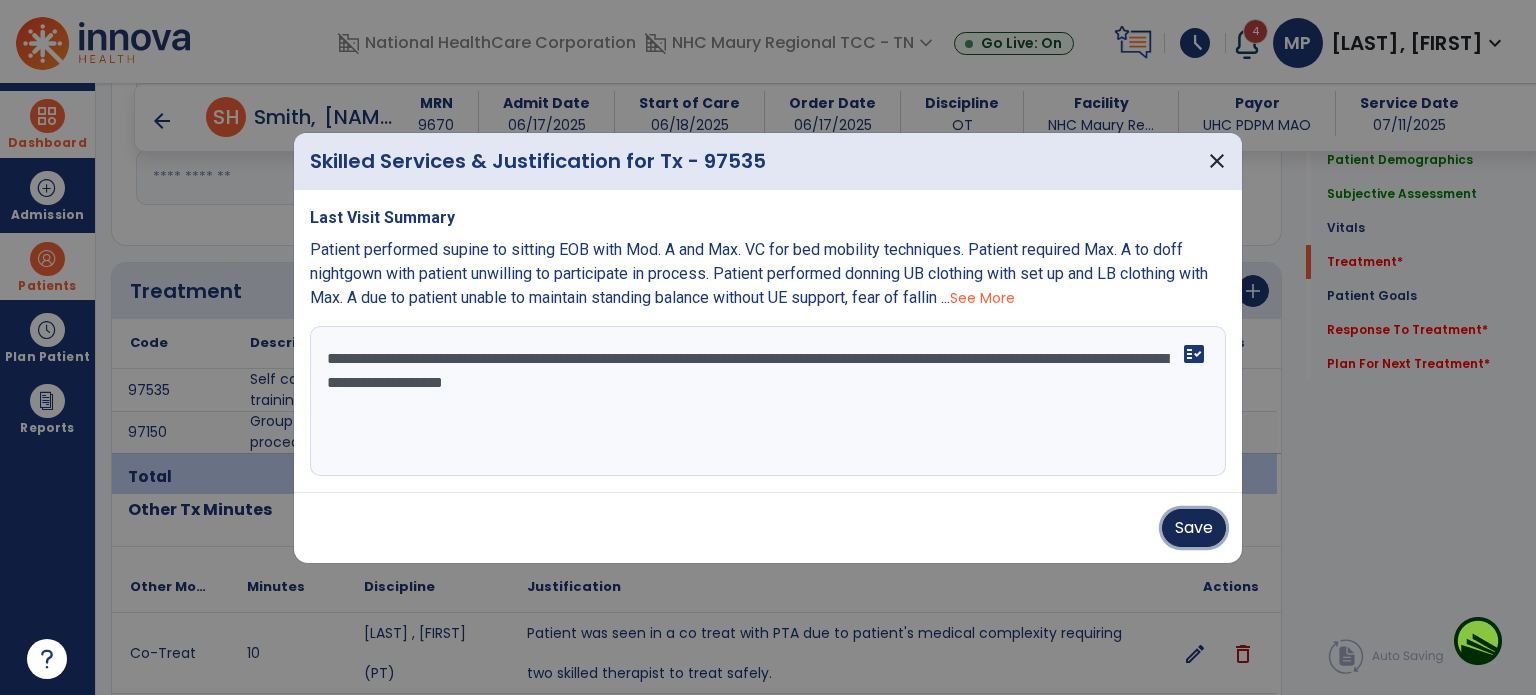 click on "Save" at bounding box center (1194, 528) 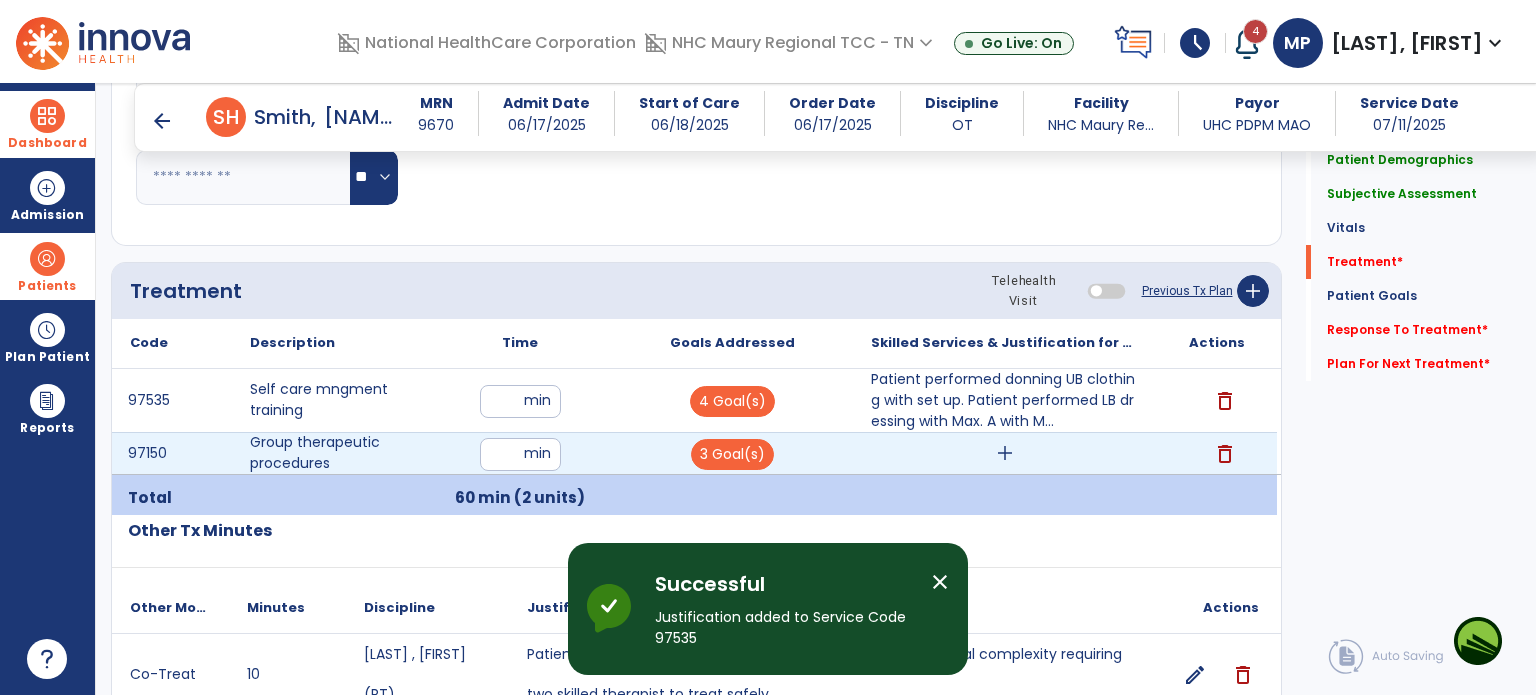 click on "add" at bounding box center (1005, 453) 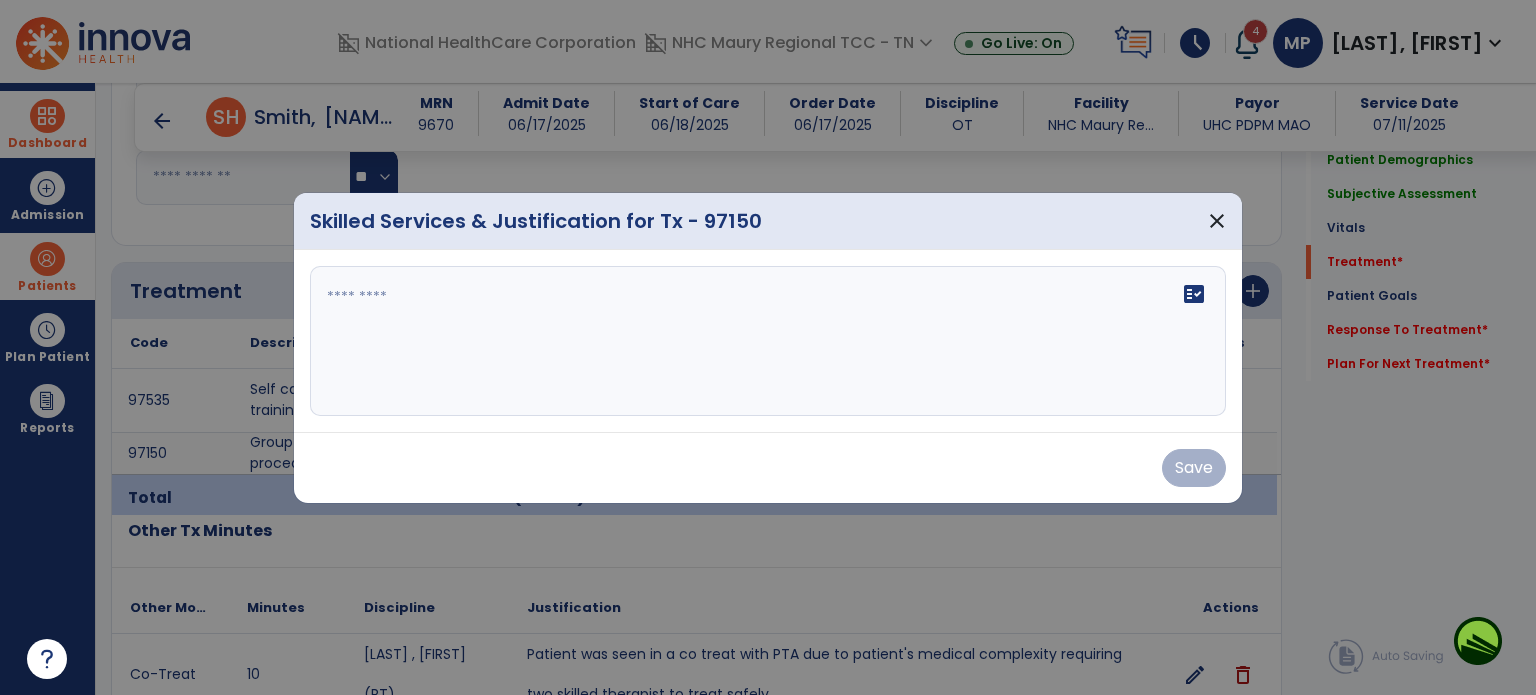 click on "fact_check" at bounding box center [768, 341] 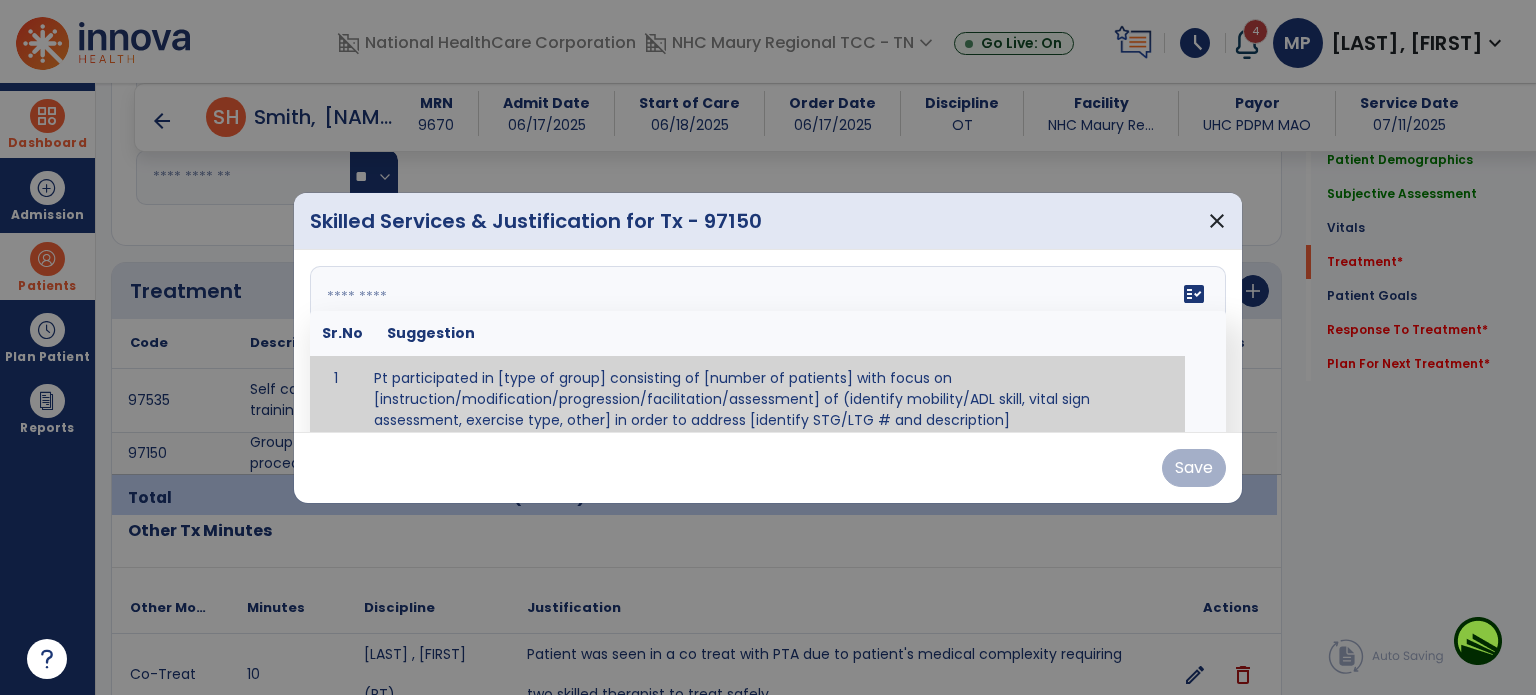 paste on "**********" 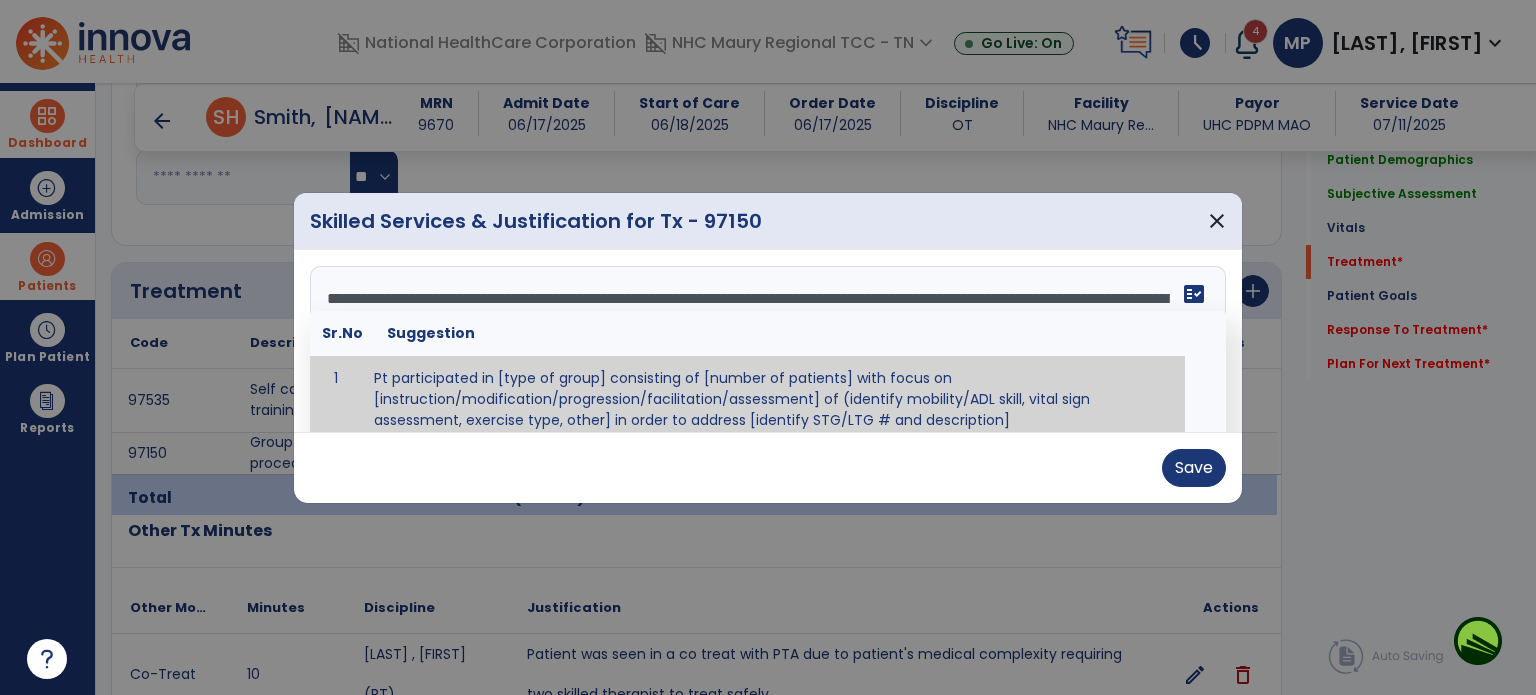 scroll, scrollTop: 63, scrollLeft: 0, axis: vertical 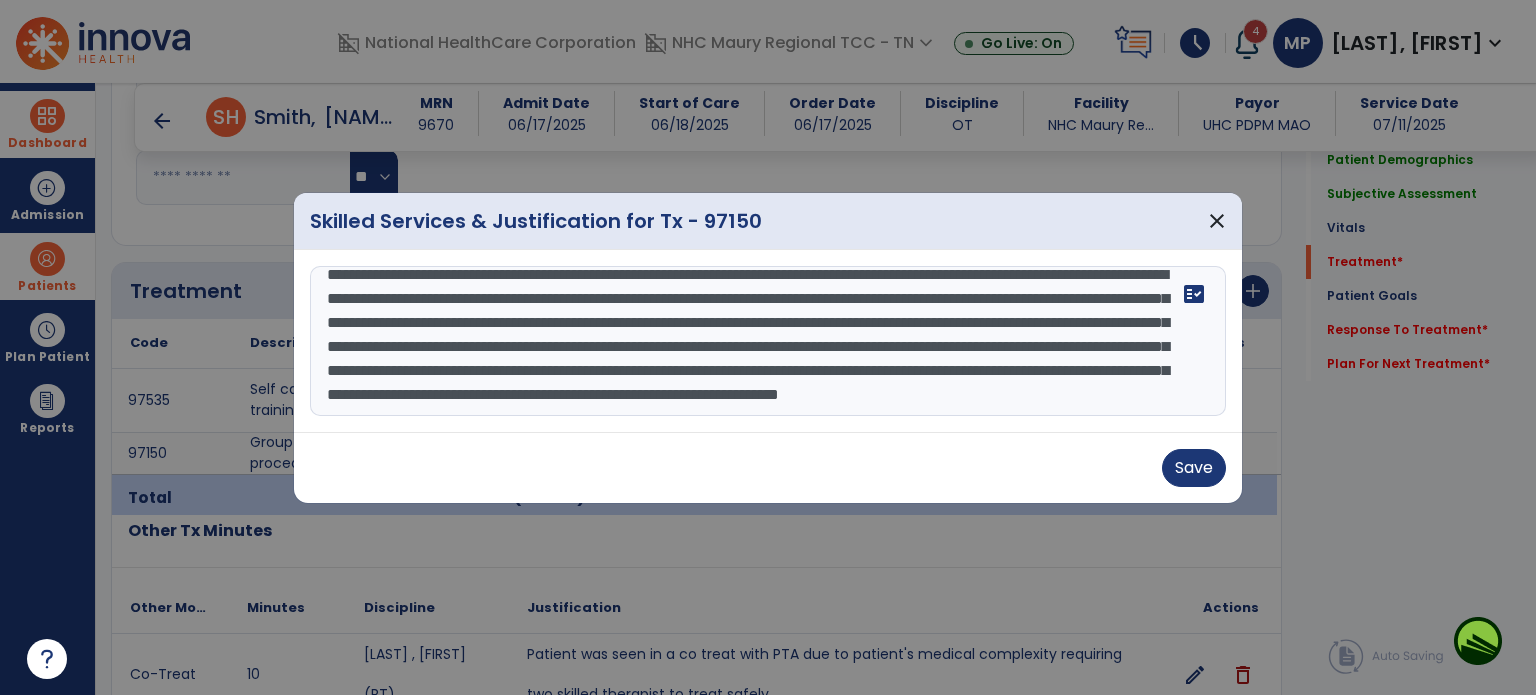click on "**********" at bounding box center [768, 341] 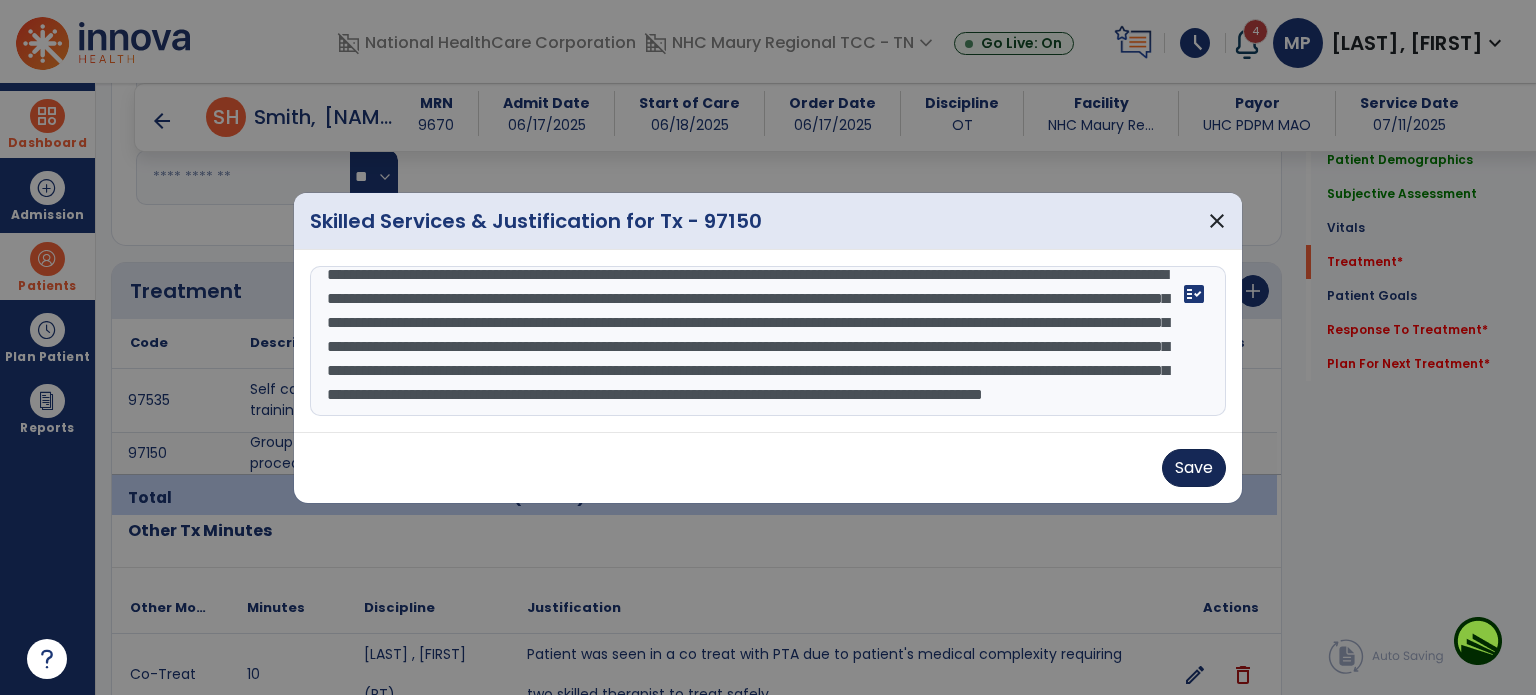 type on "**********" 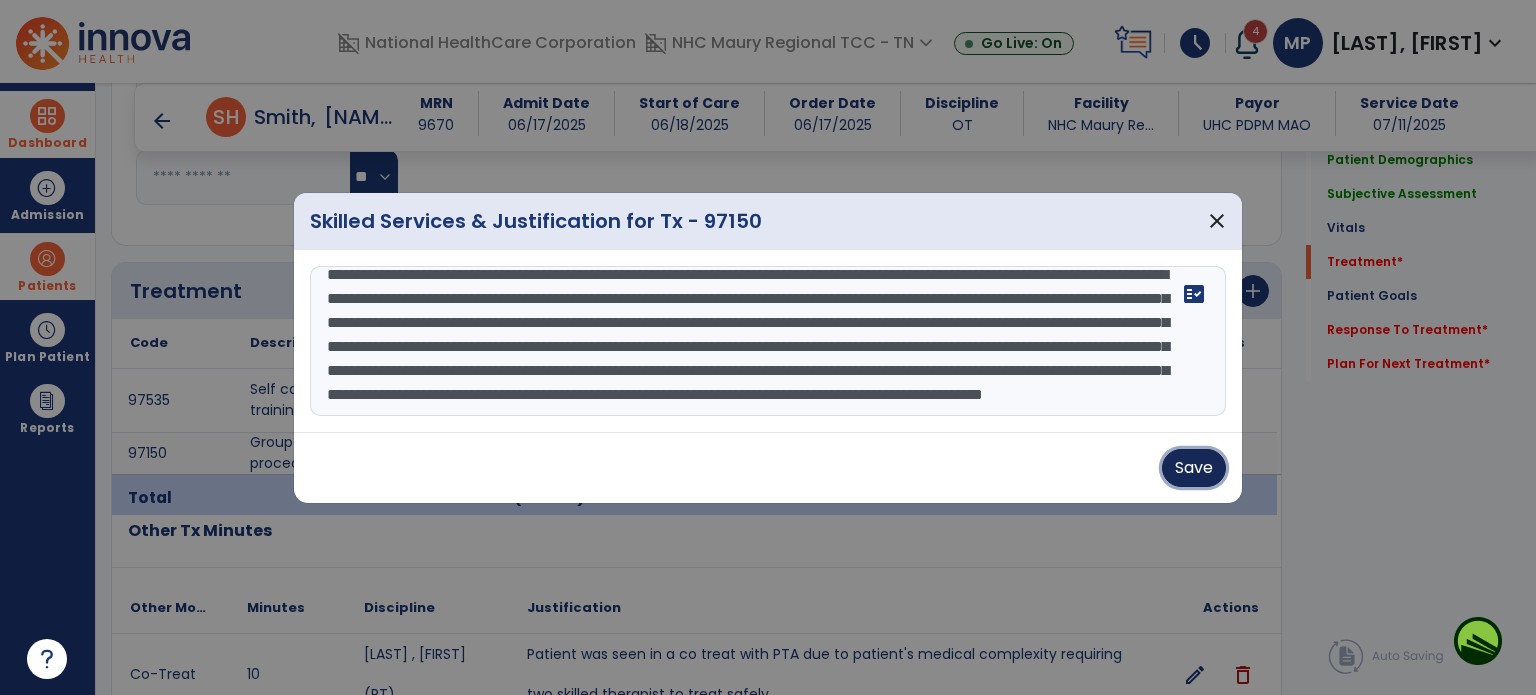click on "Save" at bounding box center (1194, 468) 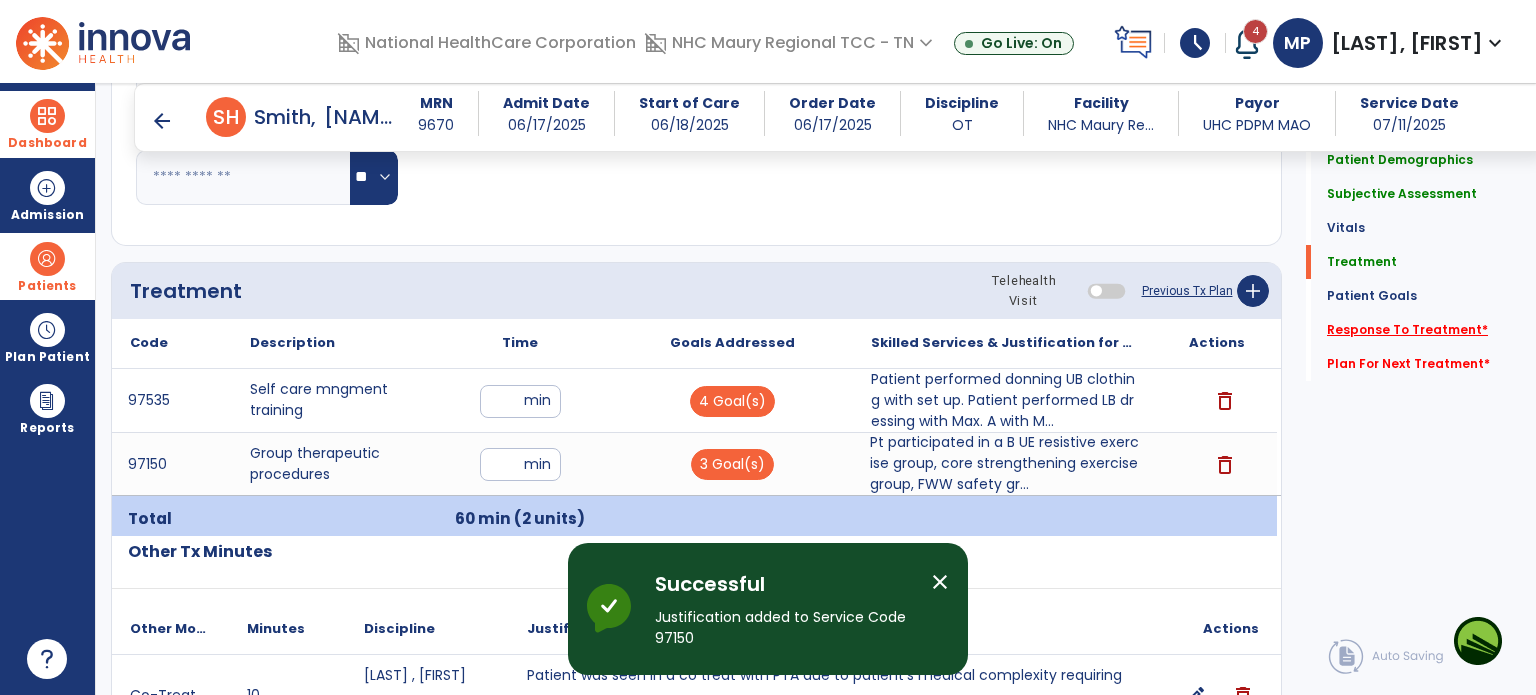 click on "Response To Treatment   *" 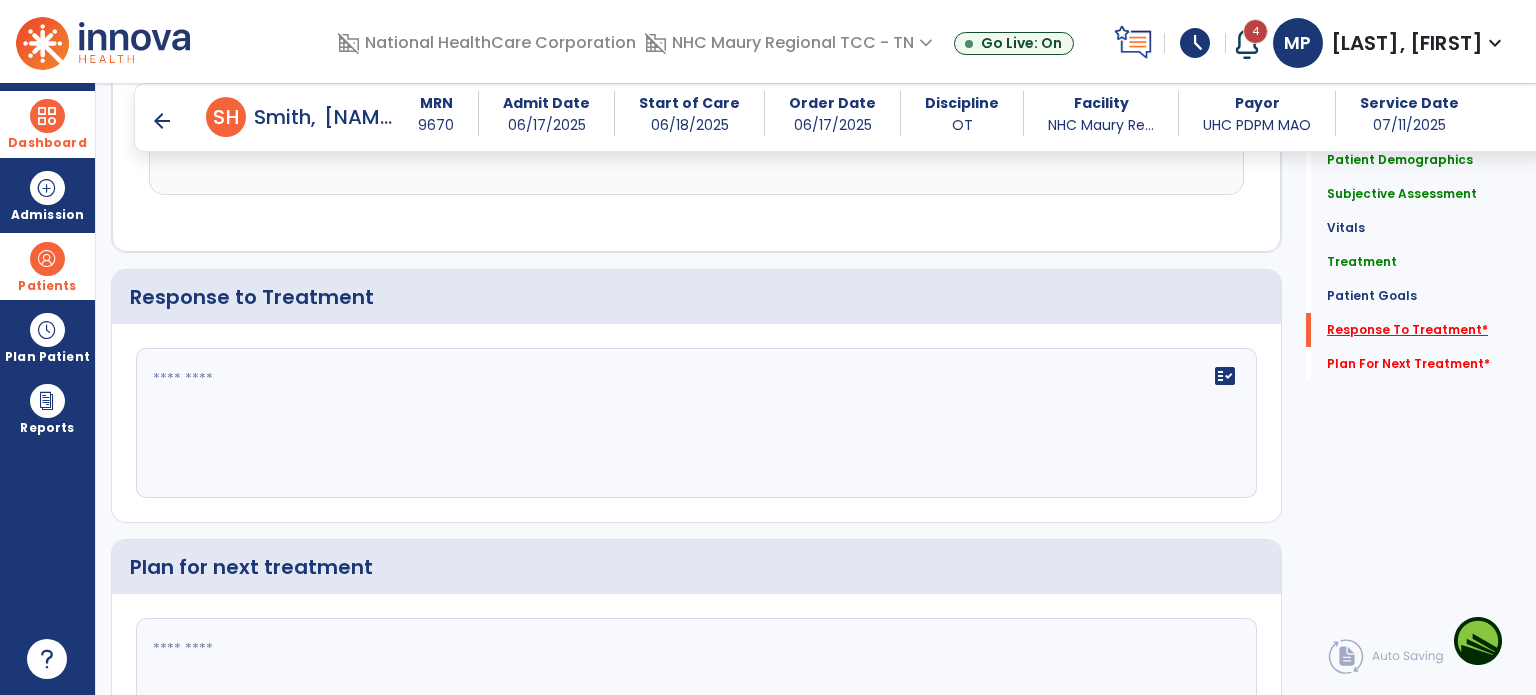 scroll, scrollTop: 2811, scrollLeft: 0, axis: vertical 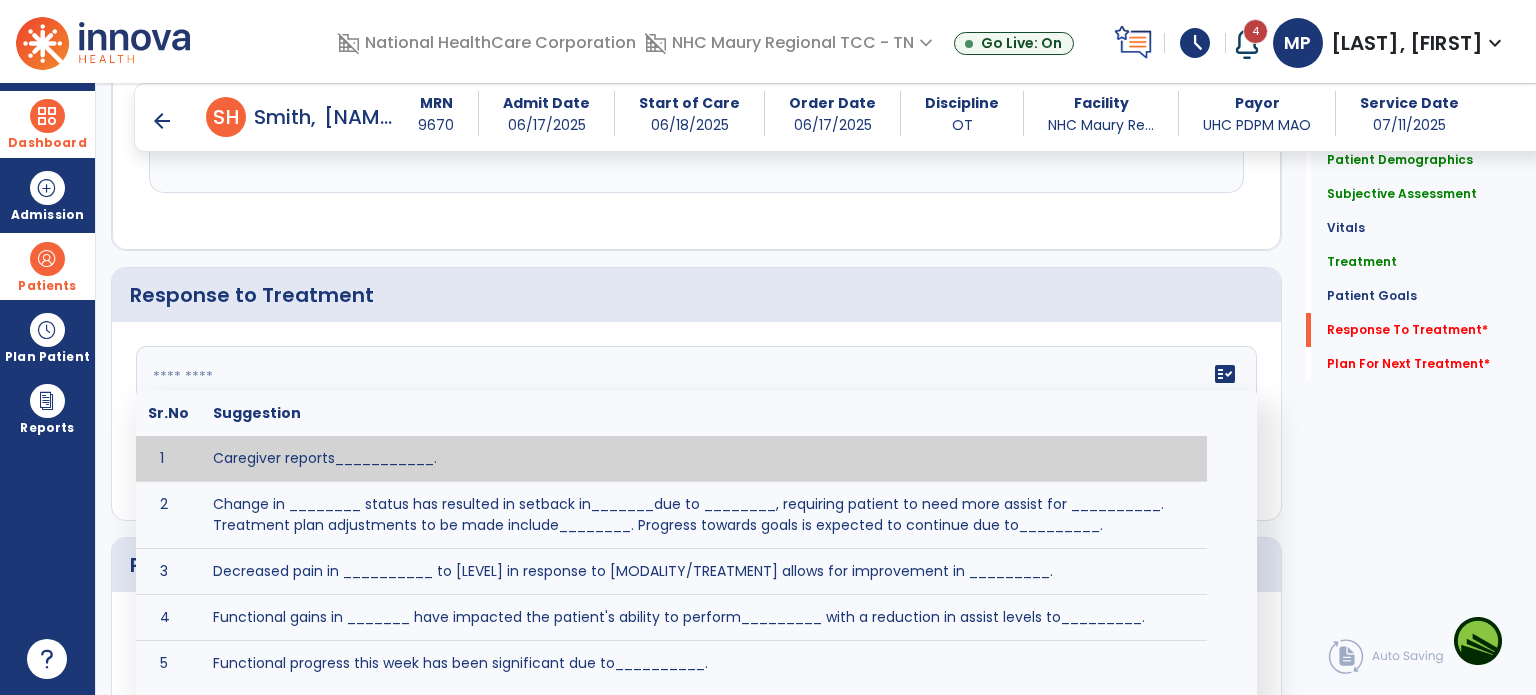 click 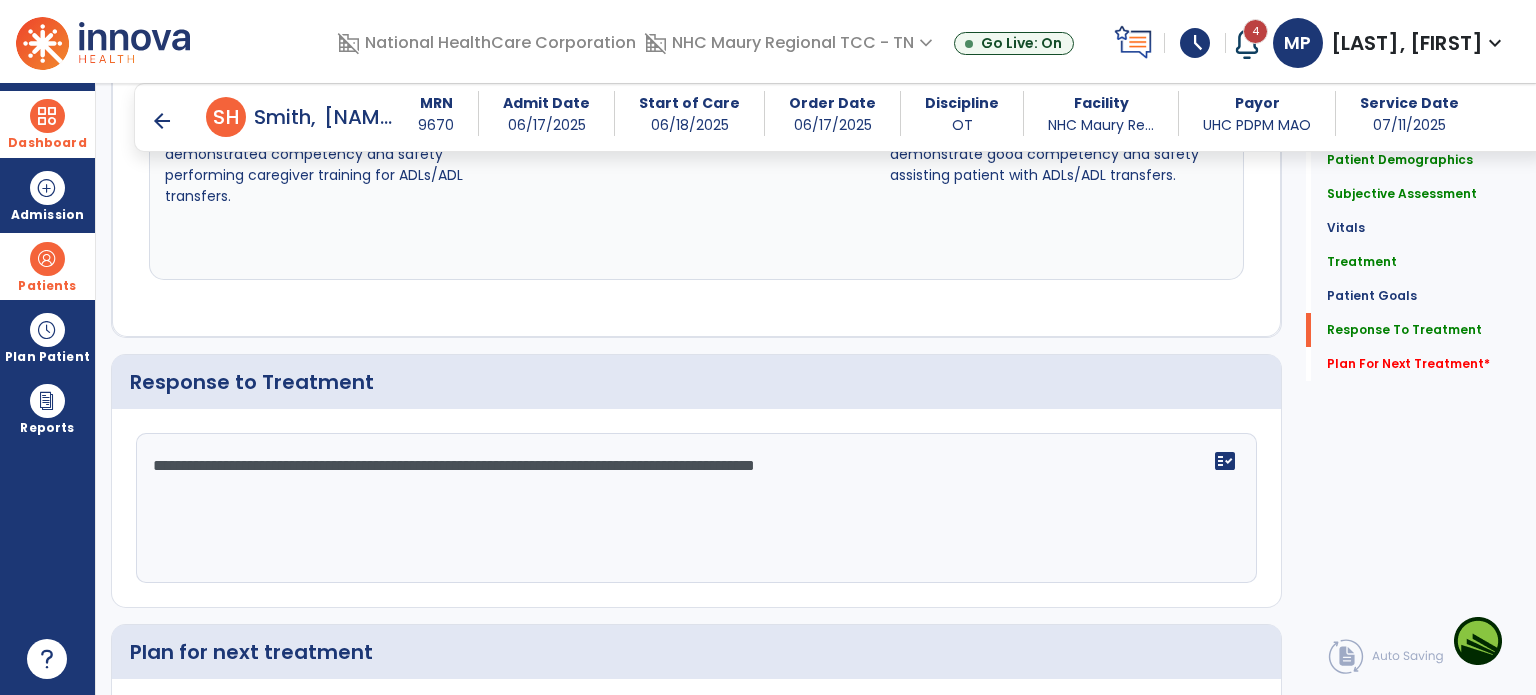 scroll, scrollTop: 2811, scrollLeft: 0, axis: vertical 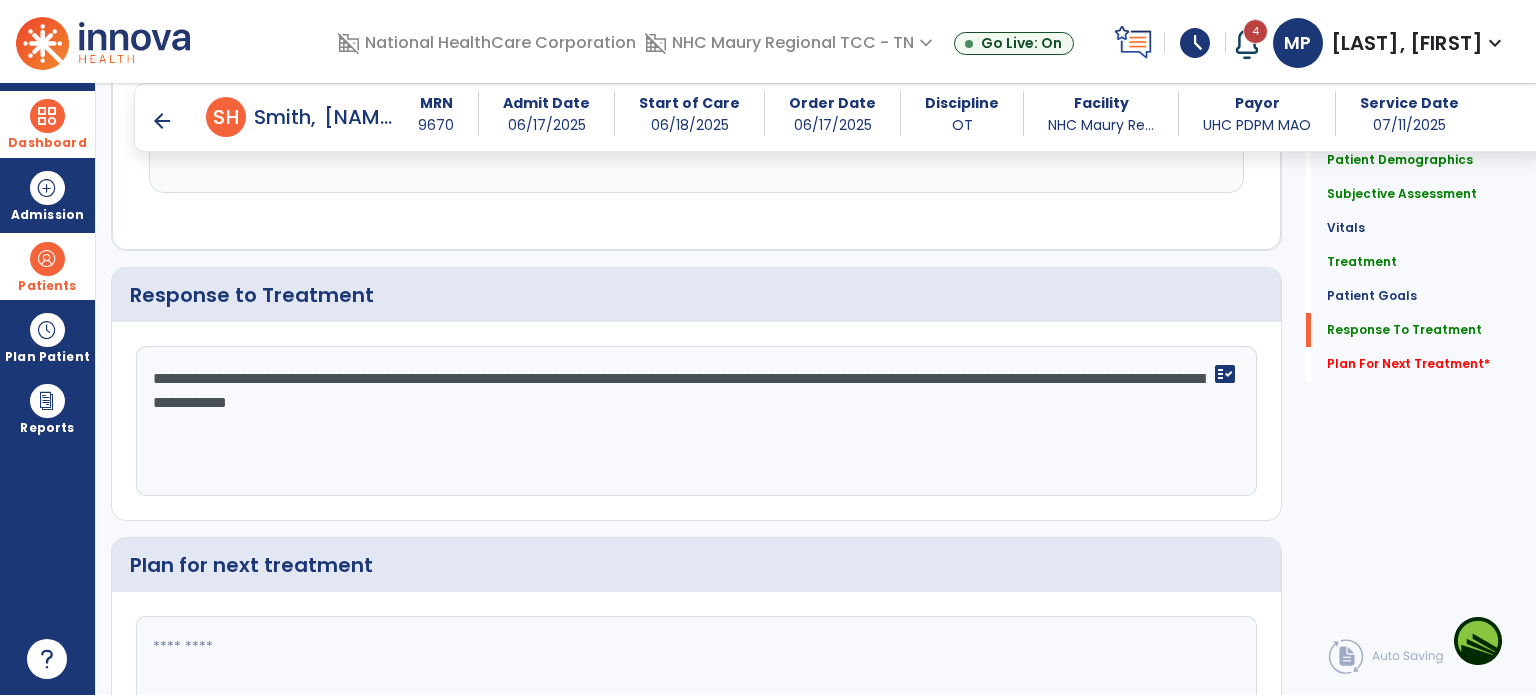 type on "**********" 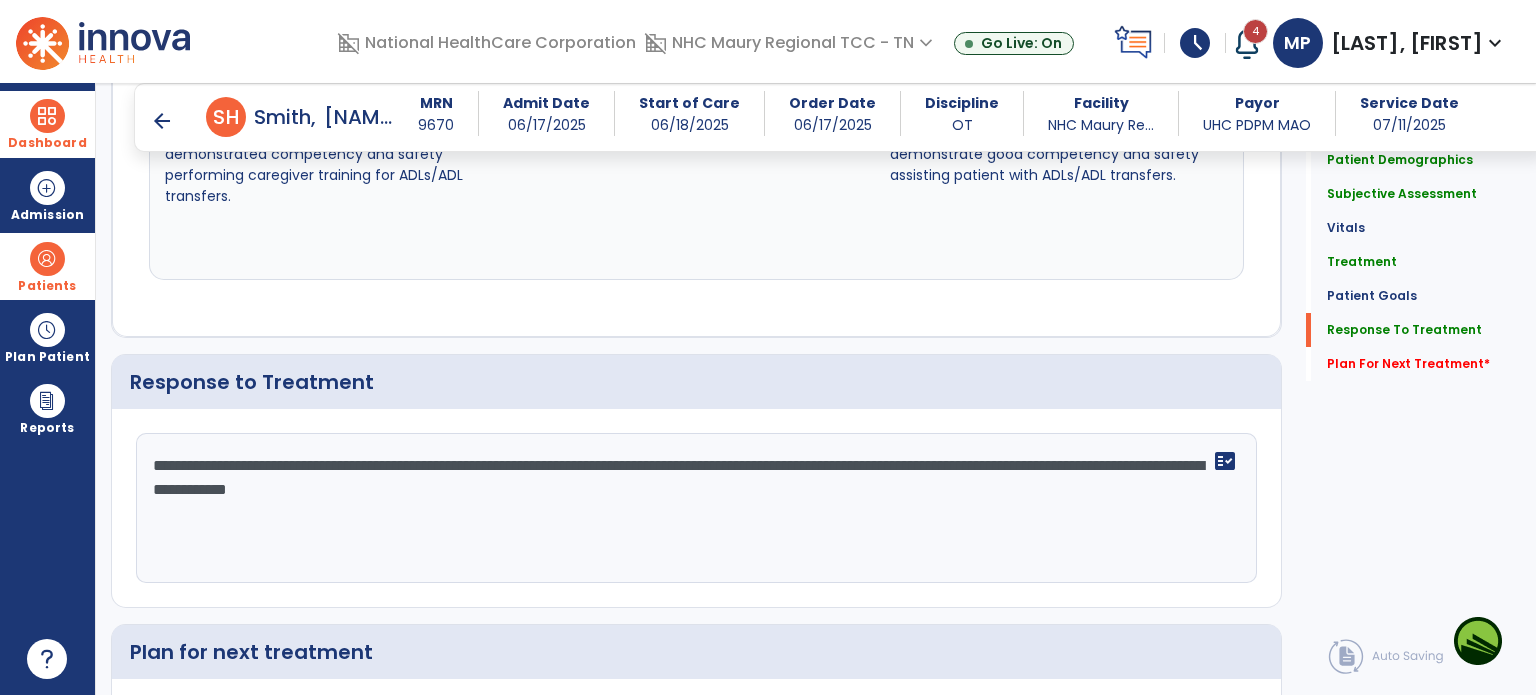 scroll, scrollTop: 2811, scrollLeft: 0, axis: vertical 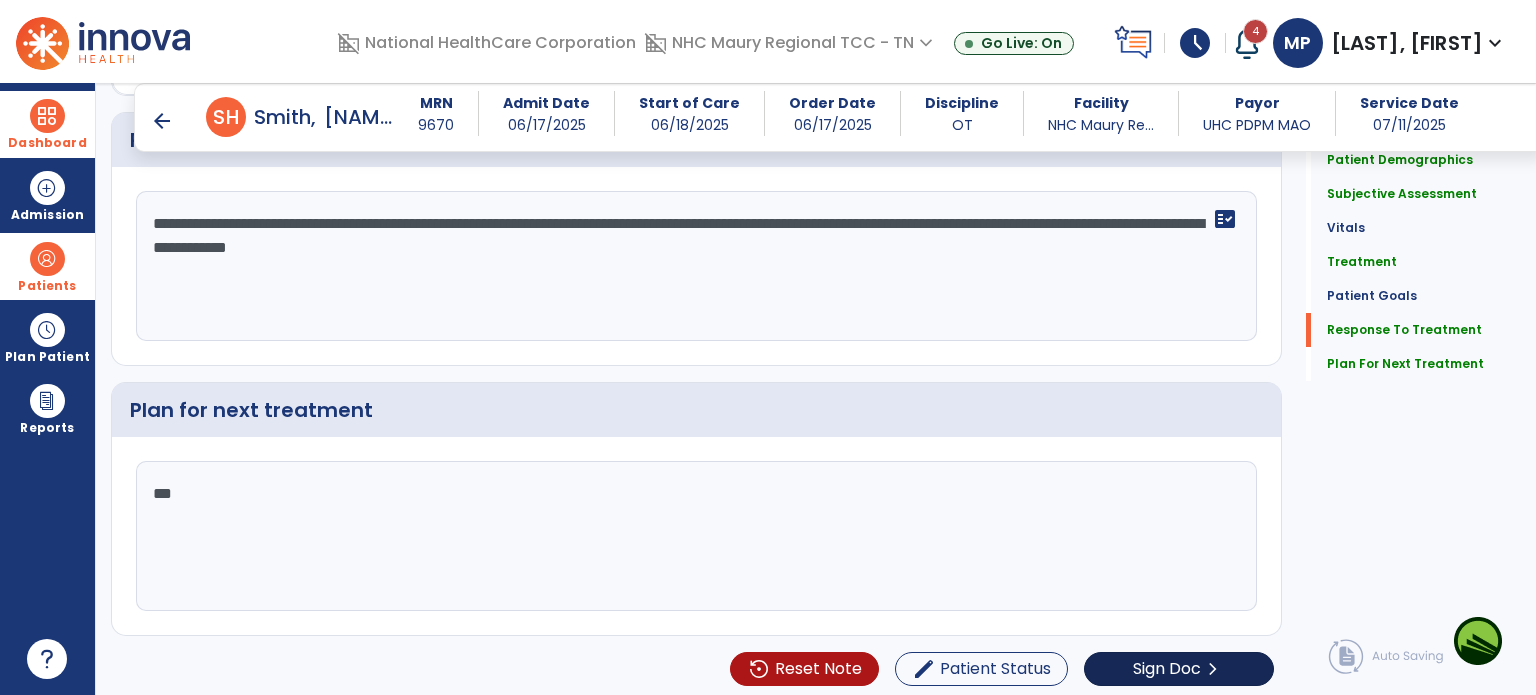 type on "***" 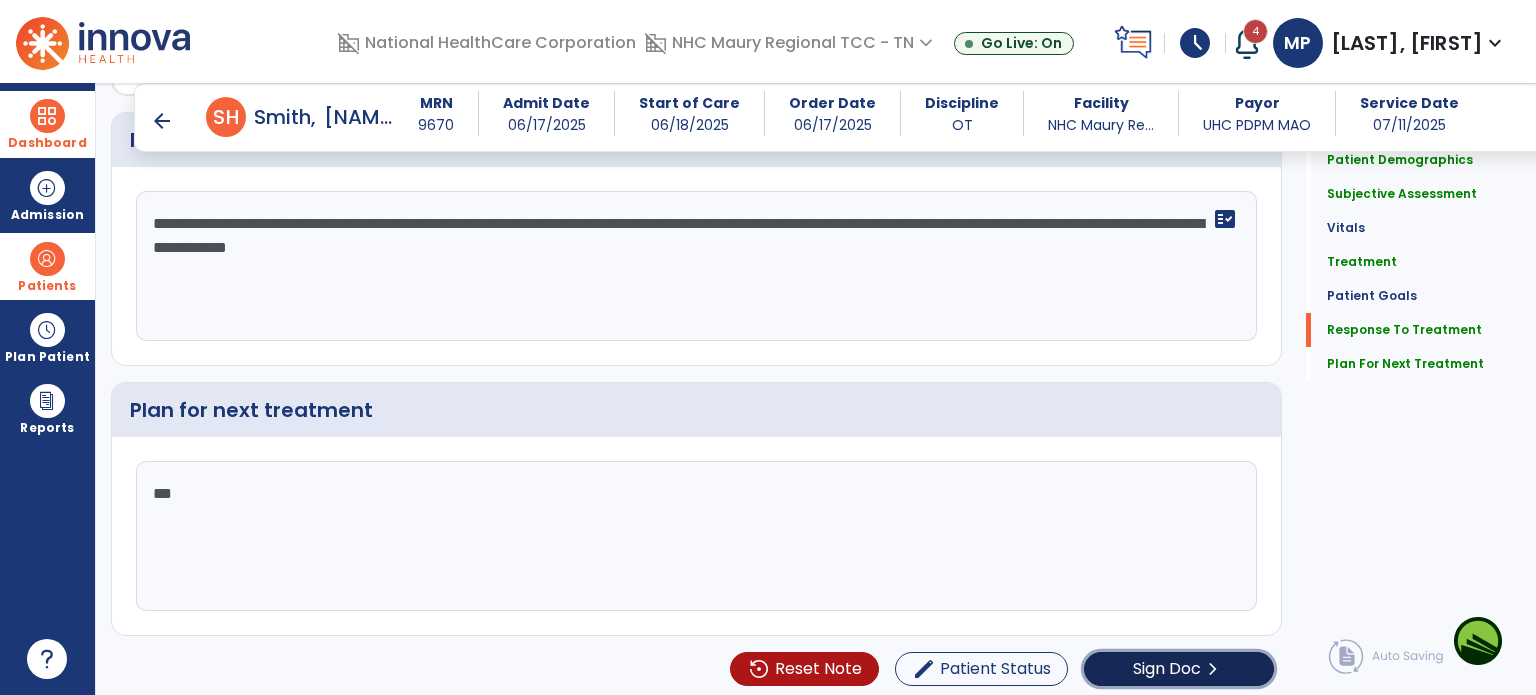 click on "chevron_right" 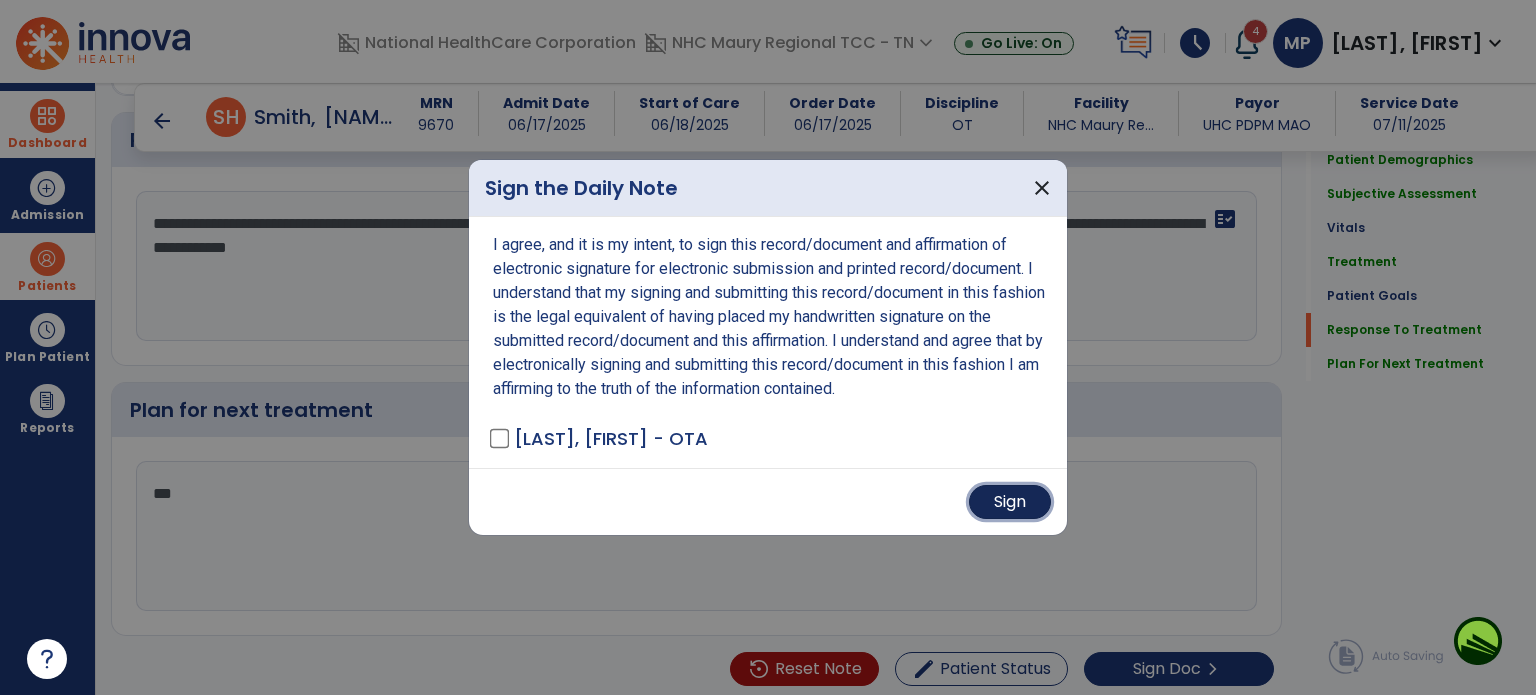click on "Sign" at bounding box center (1010, 502) 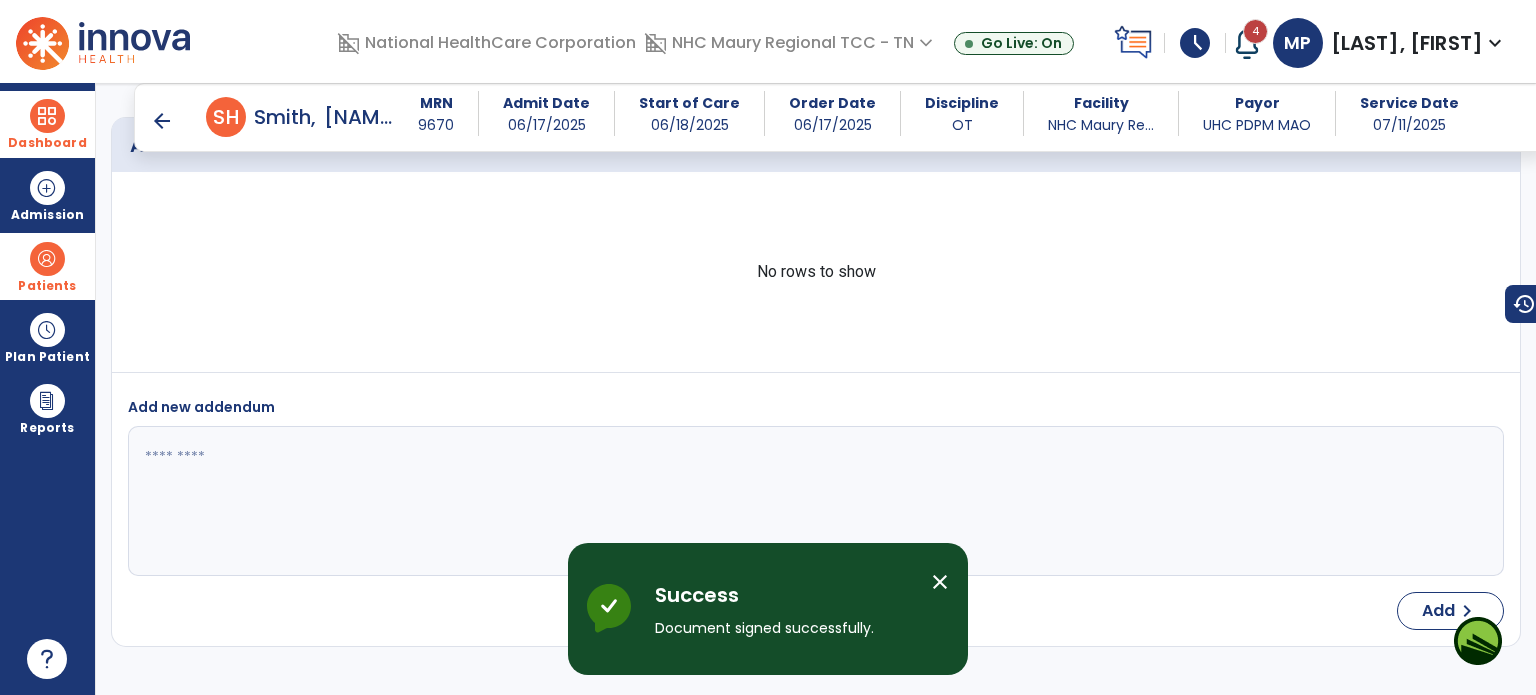 scroll, scrollTop: 4217, scrollLeft: 0, axis: vertical 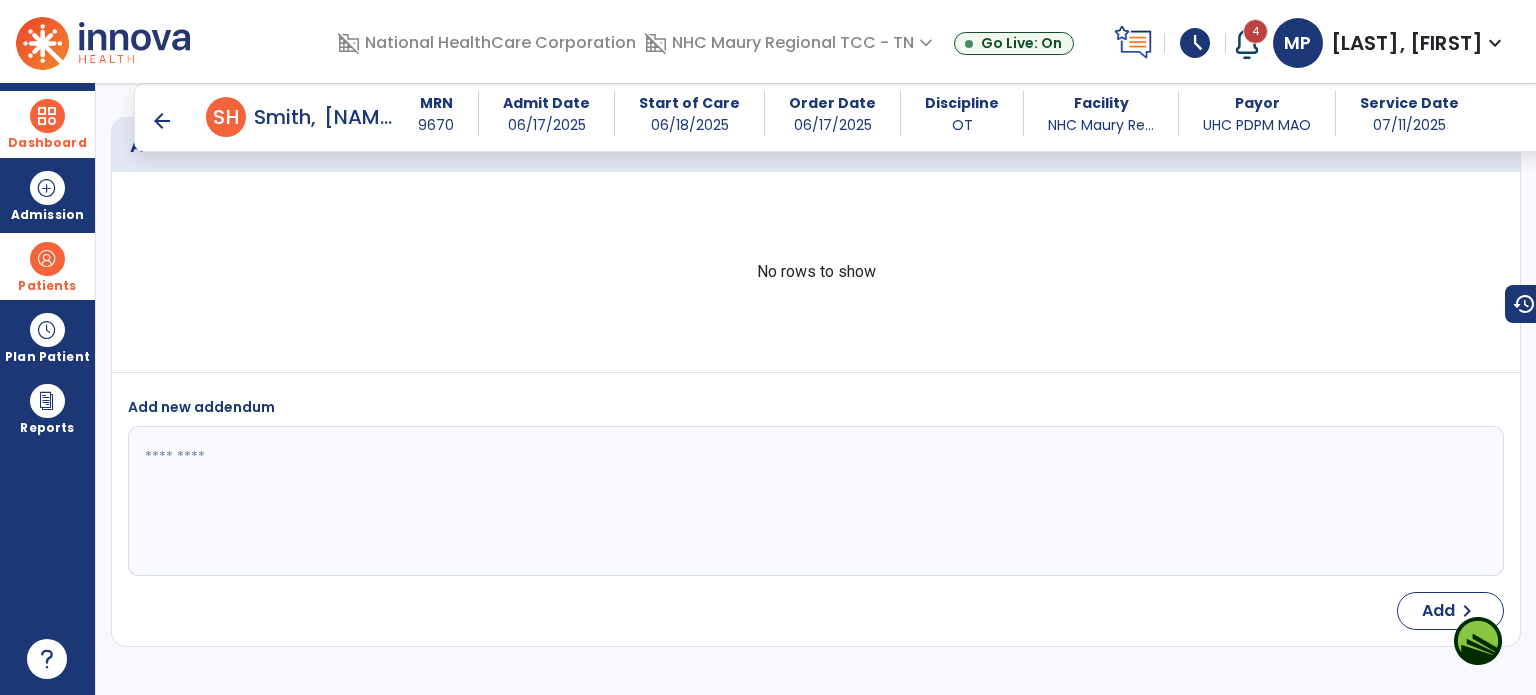click on "arrow_back" at bounding box center (162, 121) 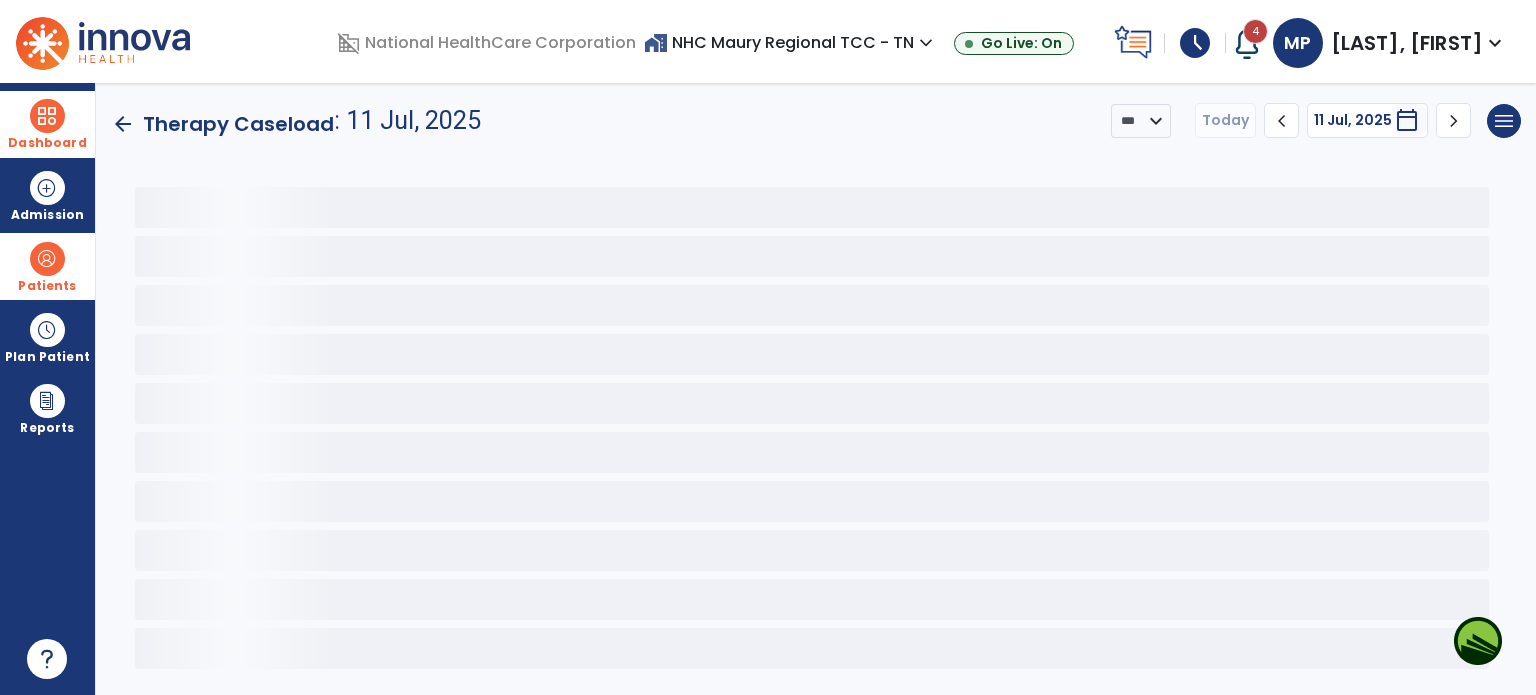 scroll, scrollTop: 0, scrollLeft: 0, axis: both 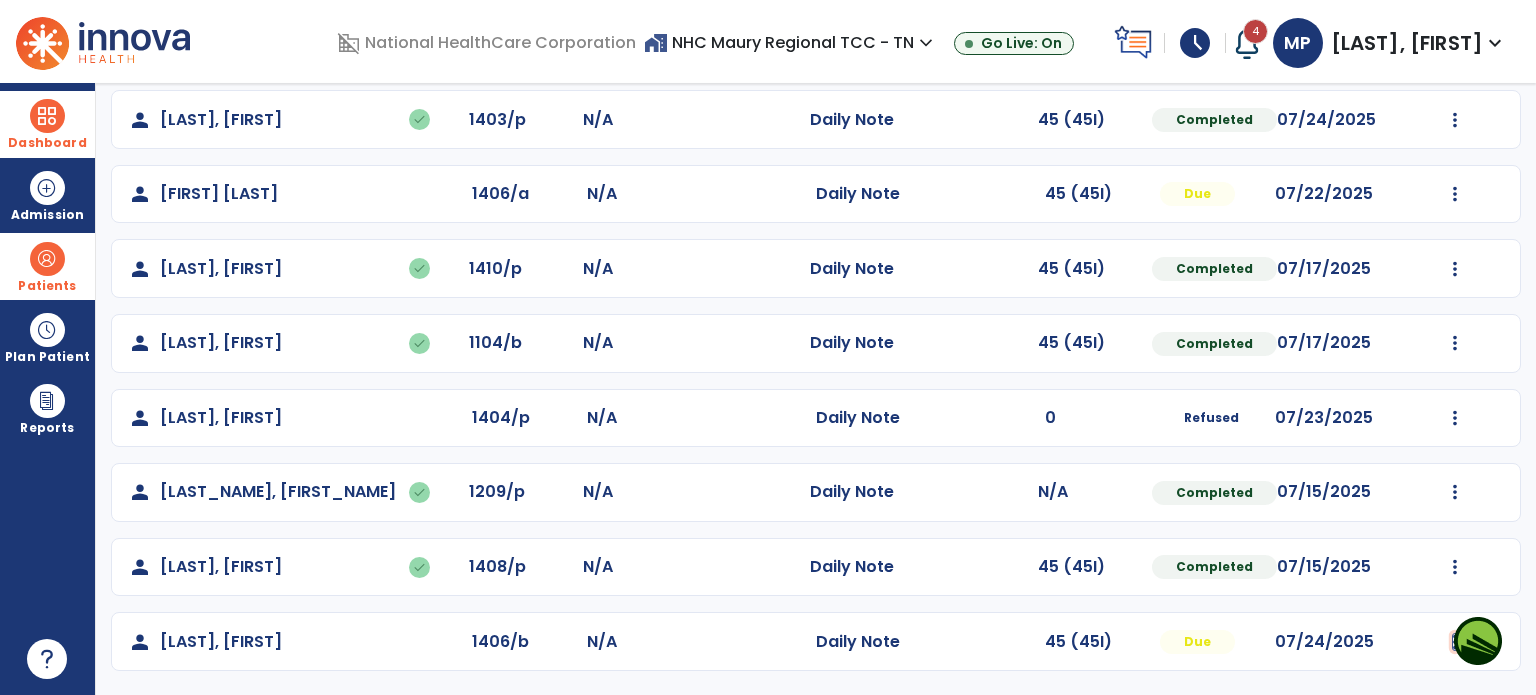 click at bounding box center [1455, 45] 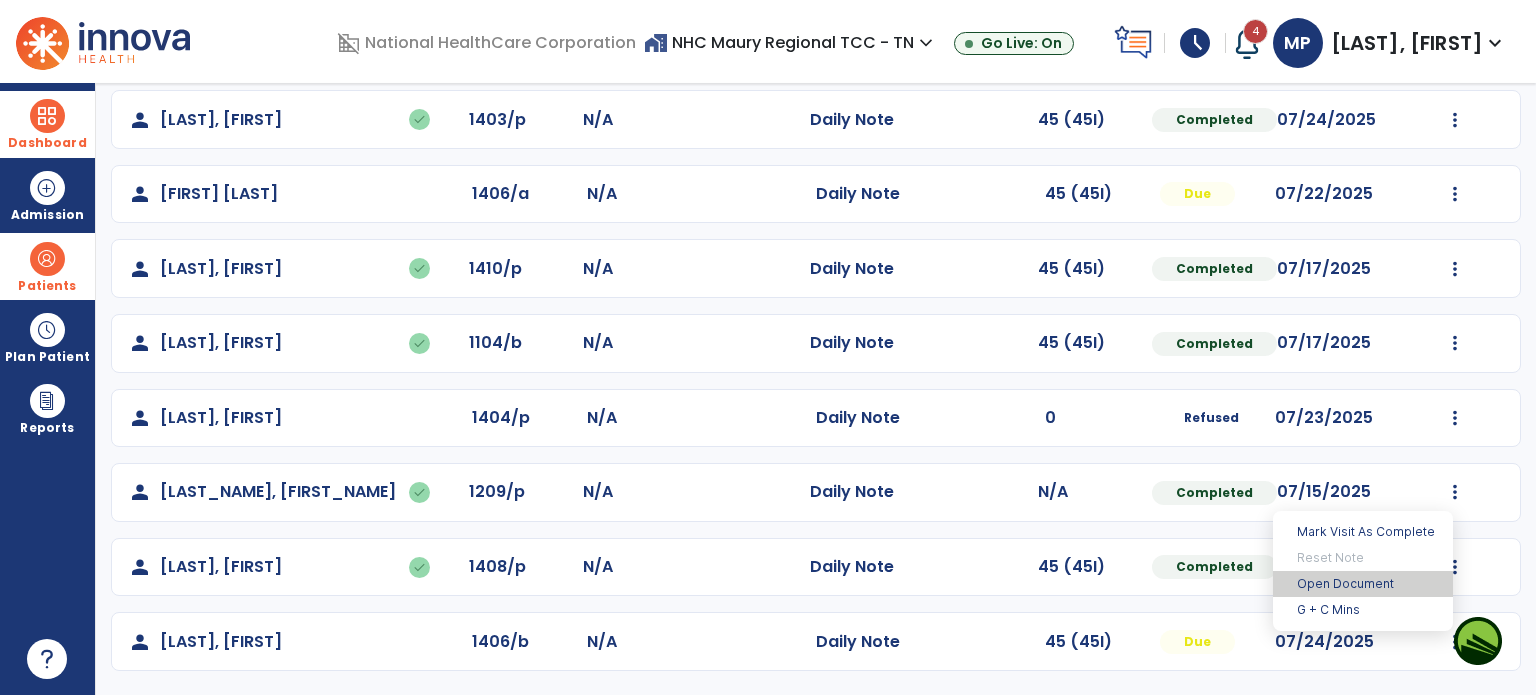 click on "Open Document" at bounding box center [1363, 584] 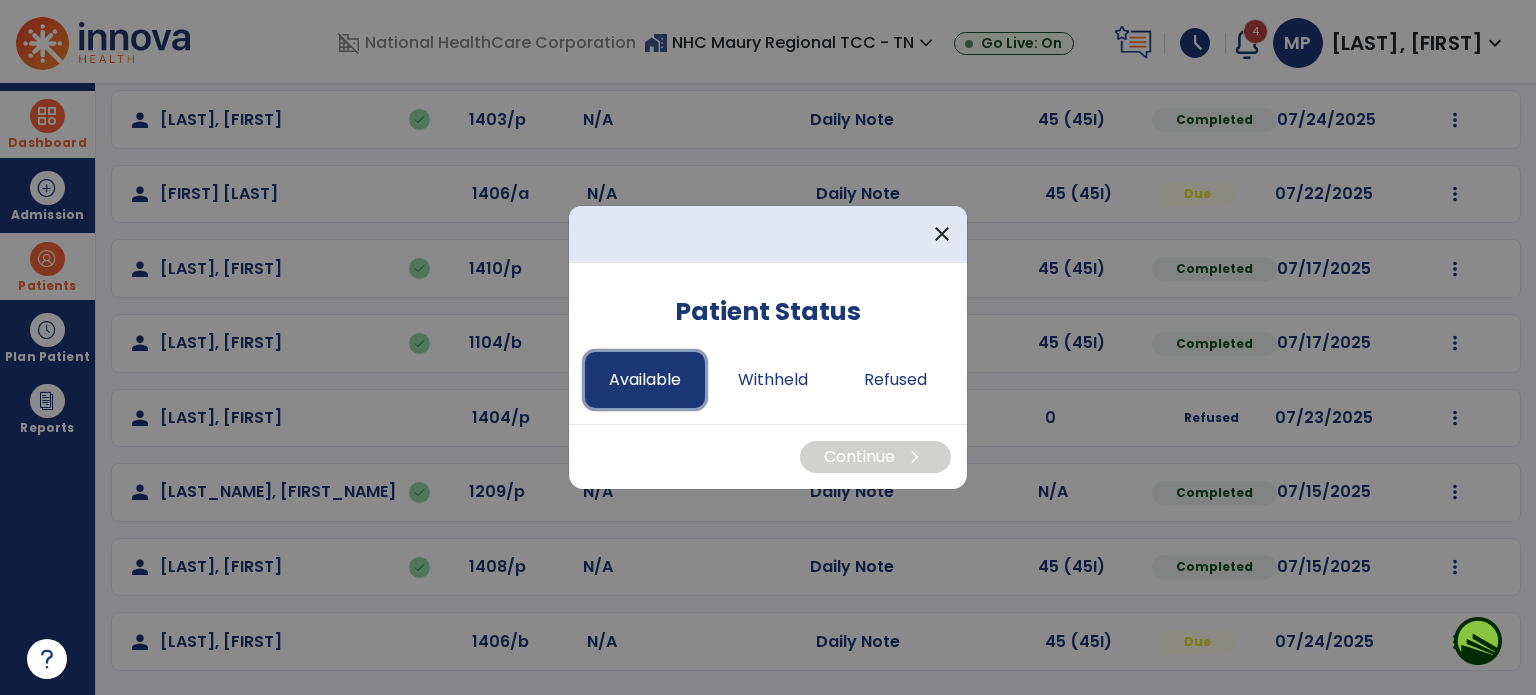 click on "Available" at bounding box center (645, 380) 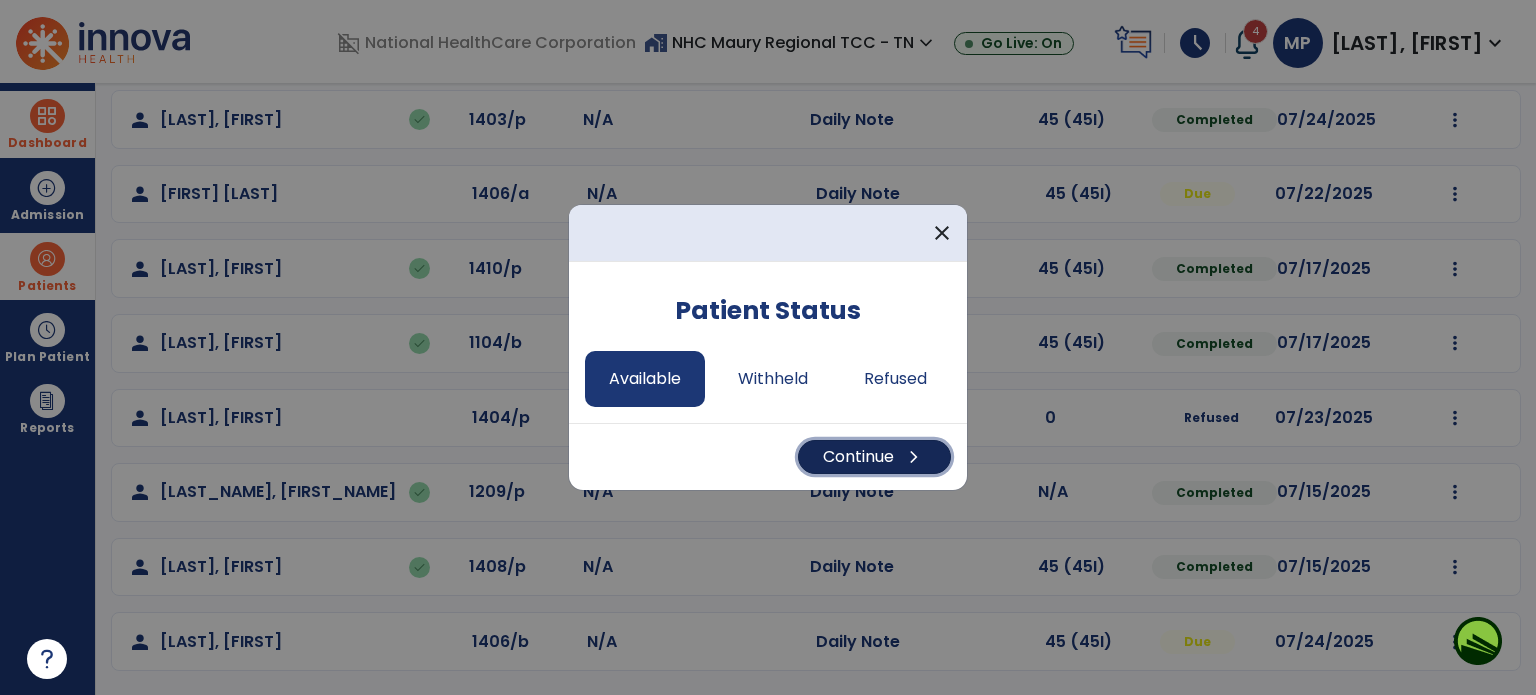 click on "Continue   chevron_right" at bounding box center [874, 457] 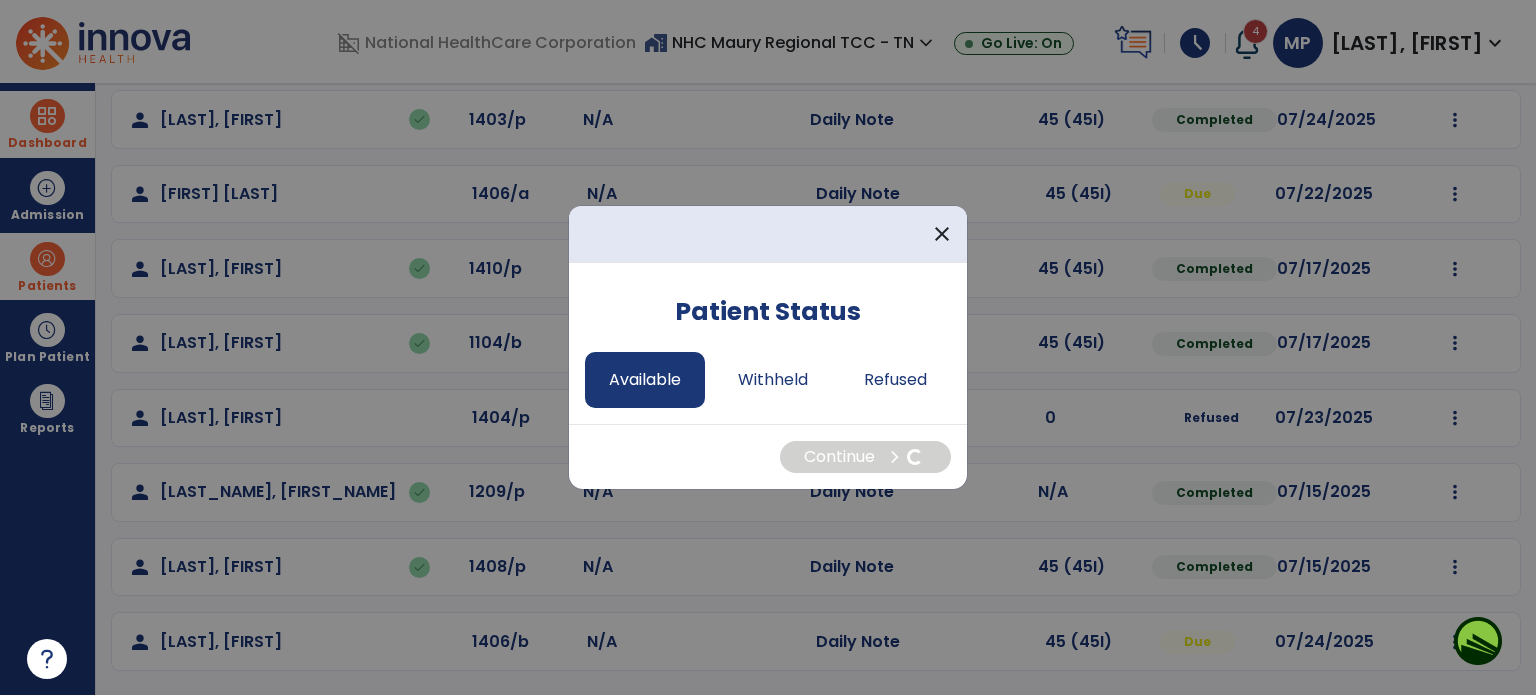 select on "*" 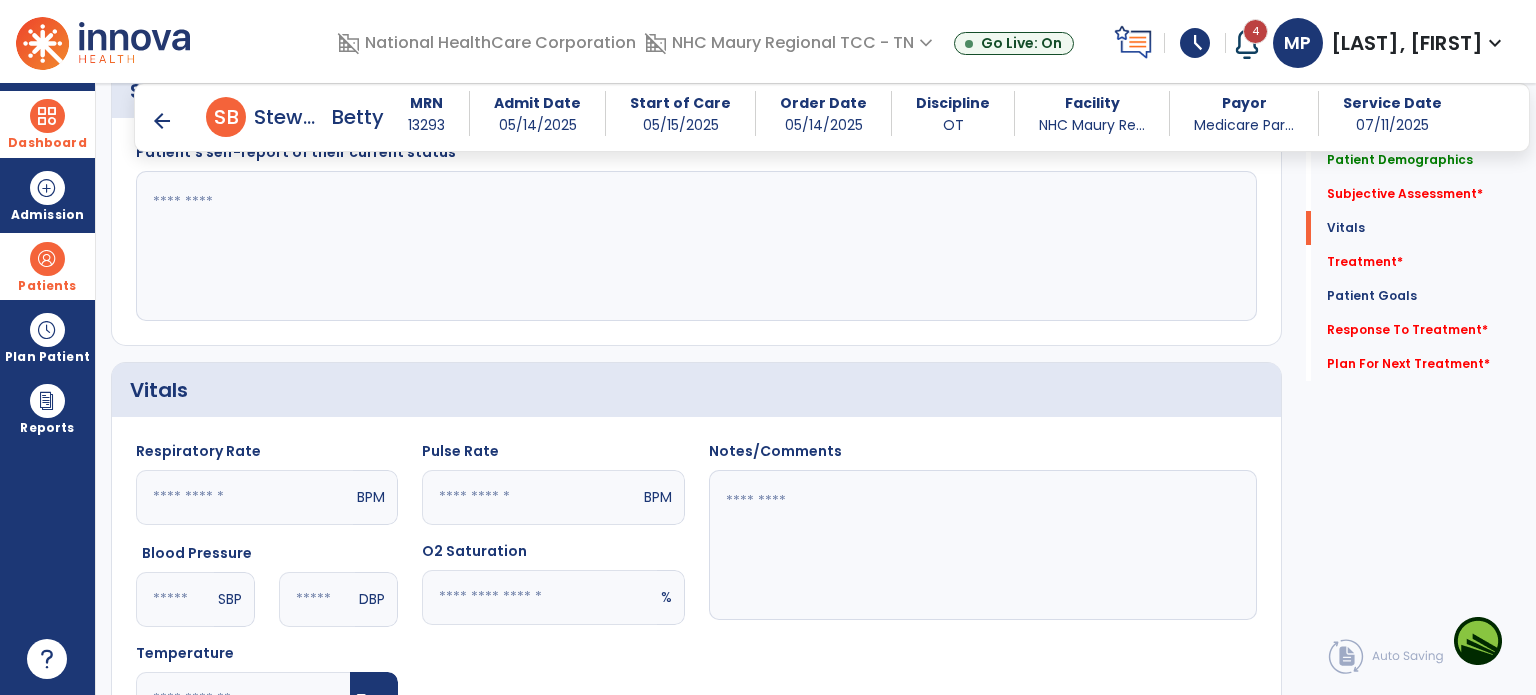 scroll, scrollTop: 612, scrollLeft: 0, axis: vertical 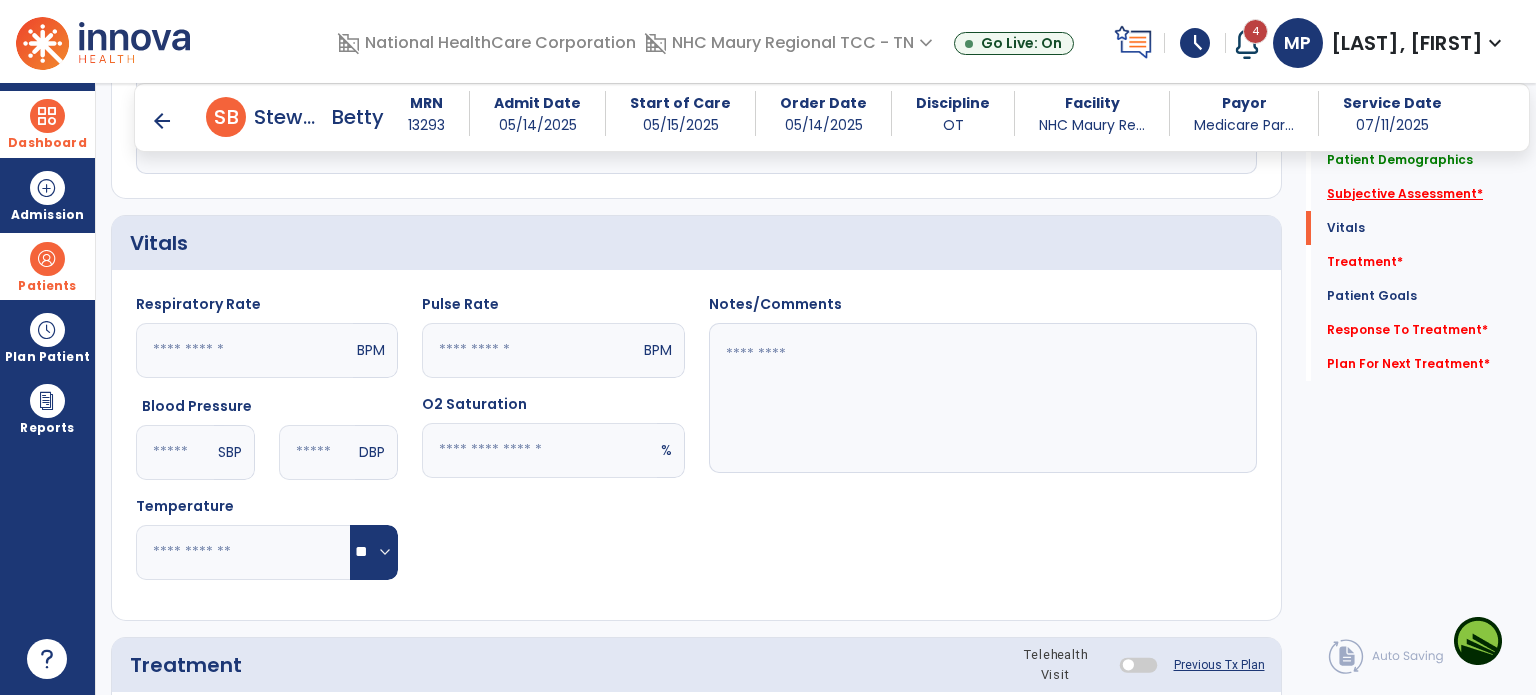 click on "Subjective Assessment   *" 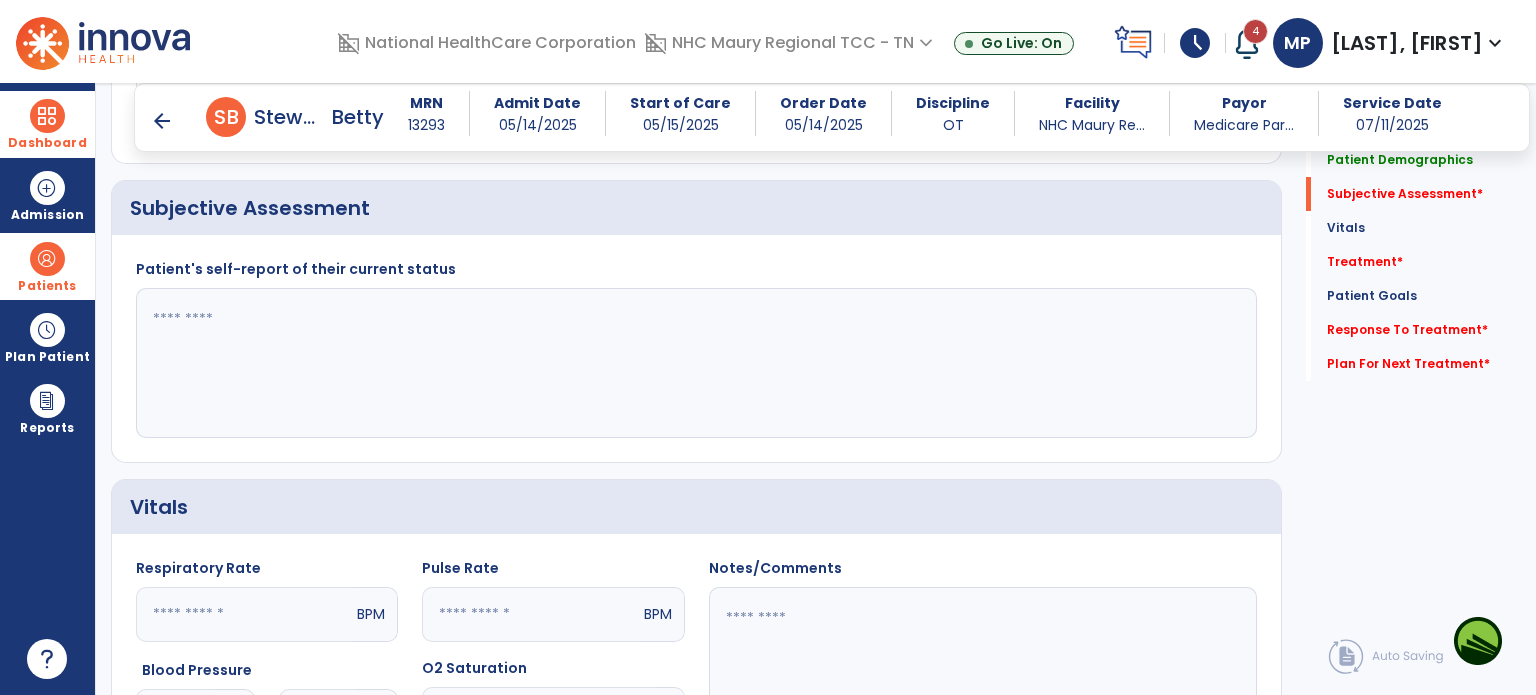 scroll, scrollTop: 279, scrollLeft: 0, axis: vertical 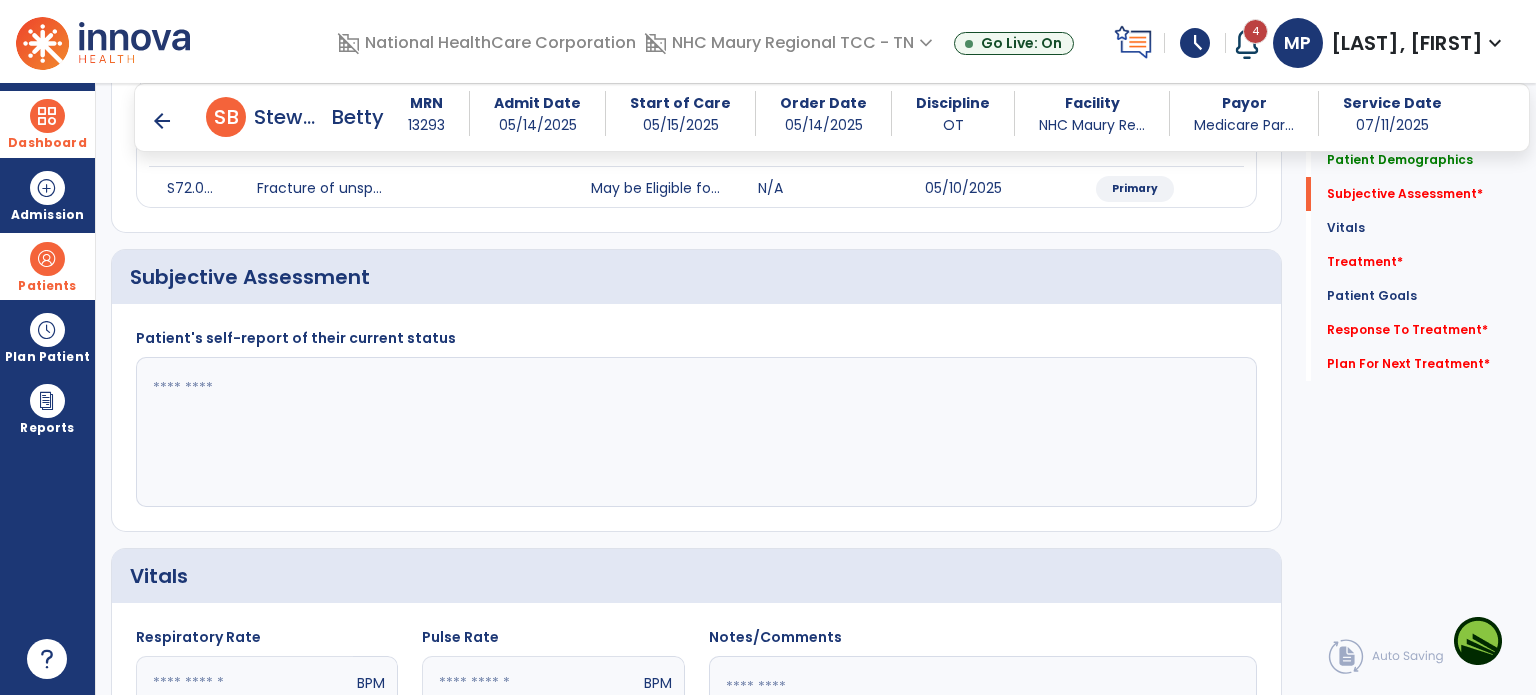 click 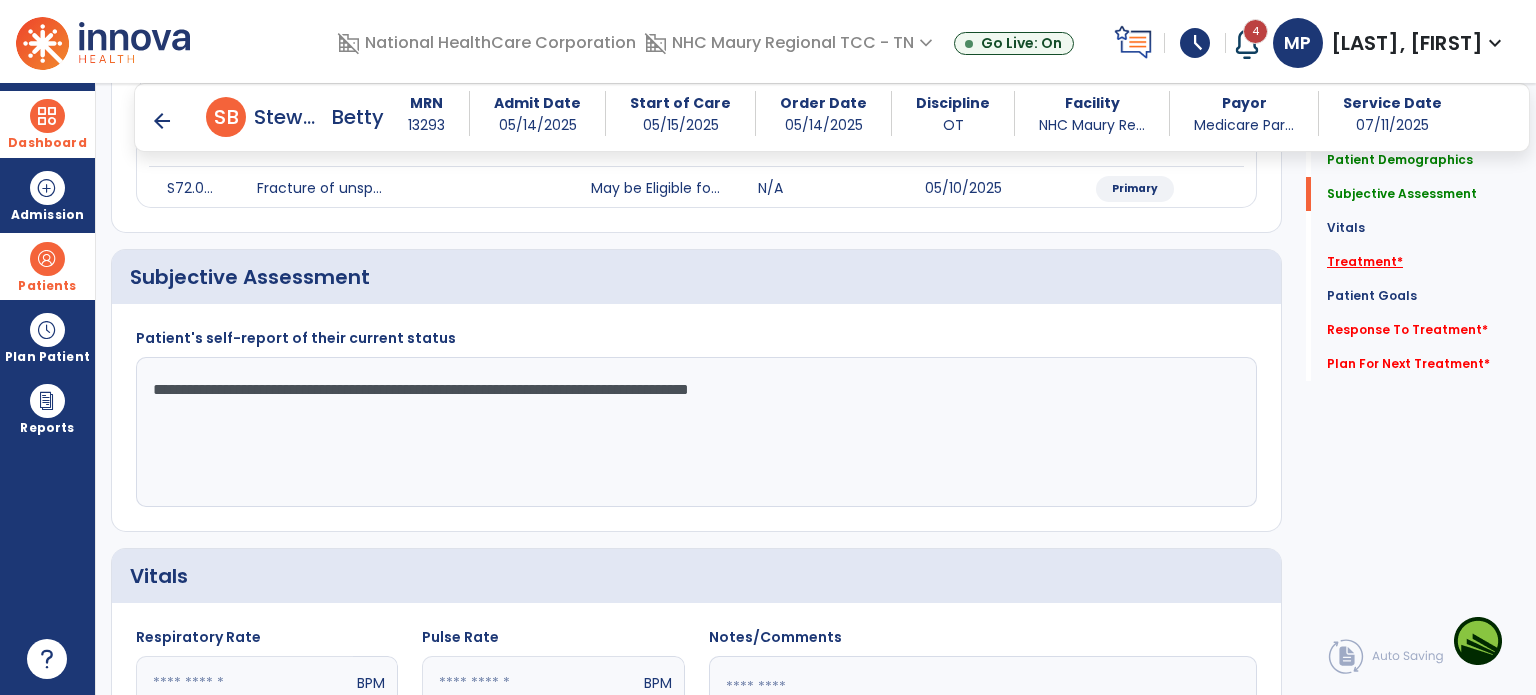 type on "**********" 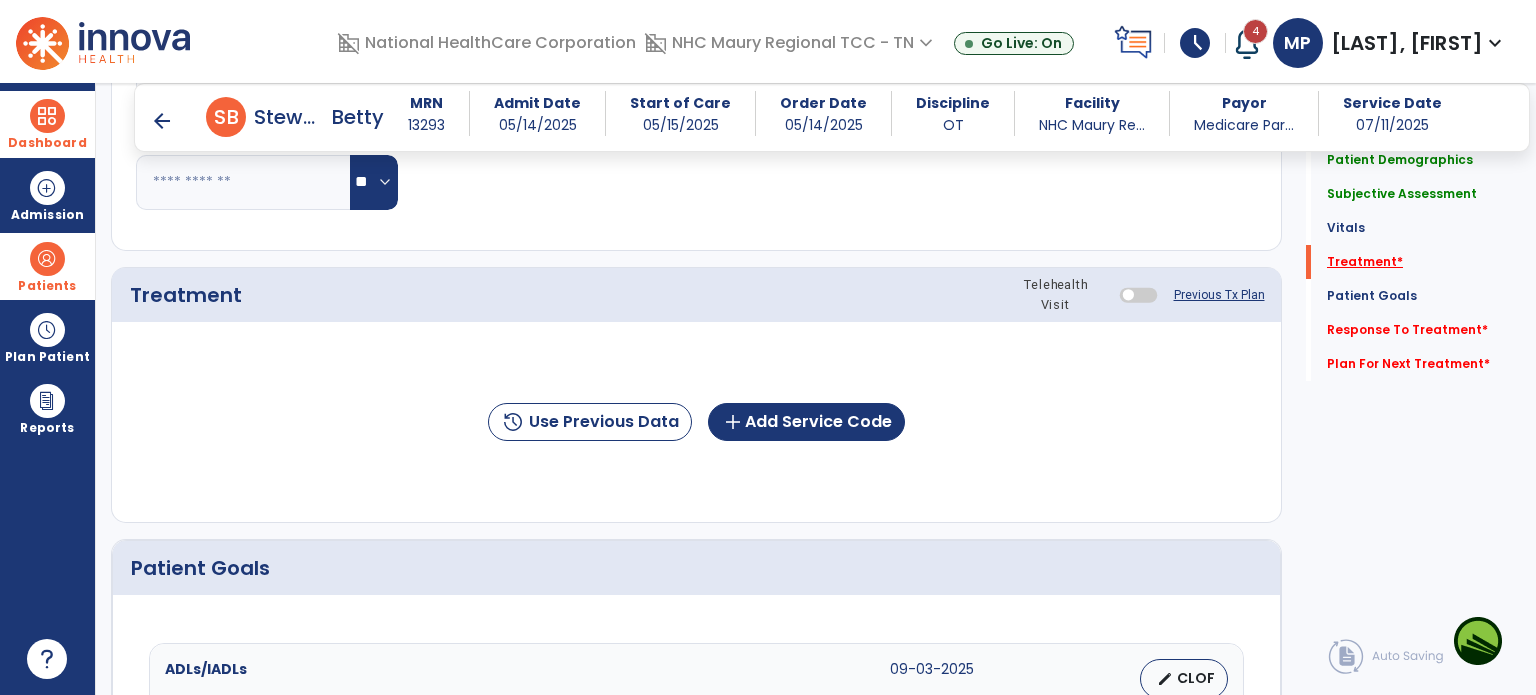 scroll, scrollTop: 987, scrollLeft: 0, axis: vertical 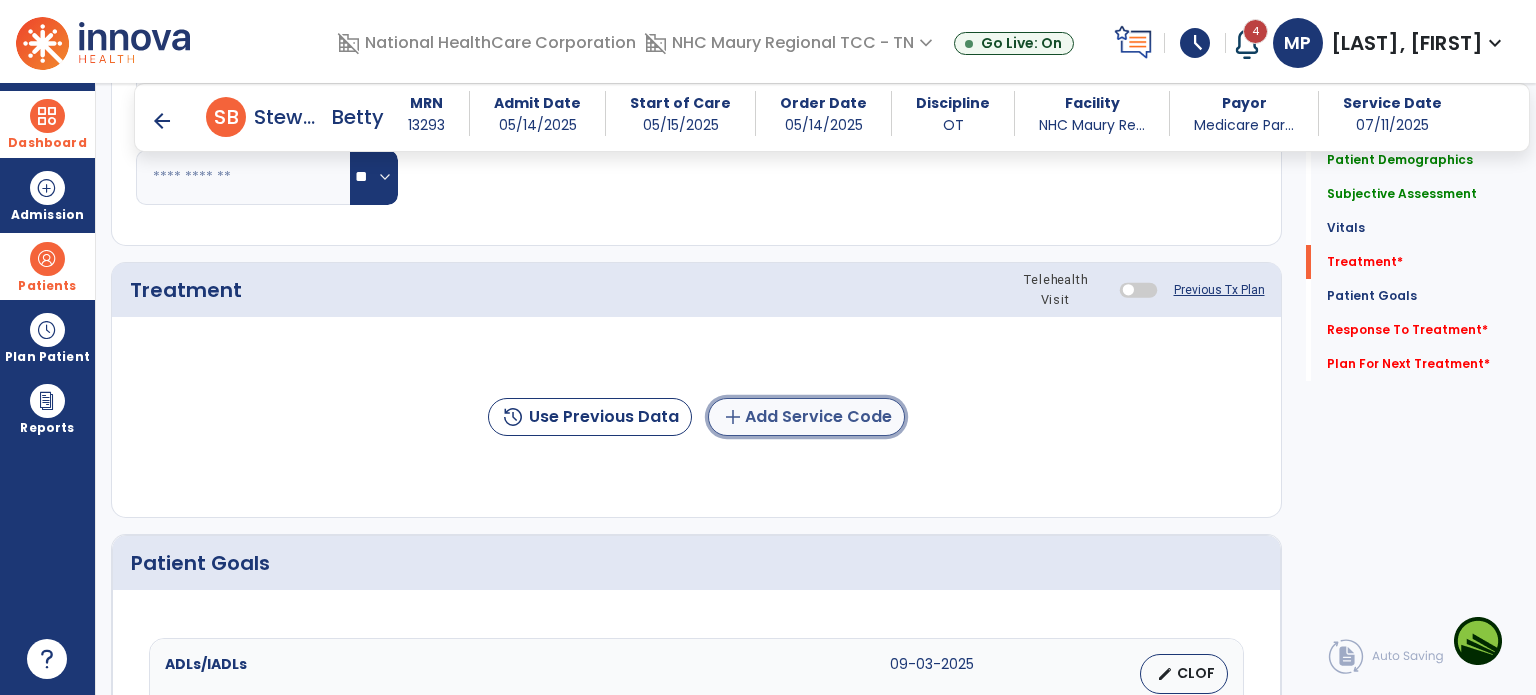 click on "add  Add Service Code" 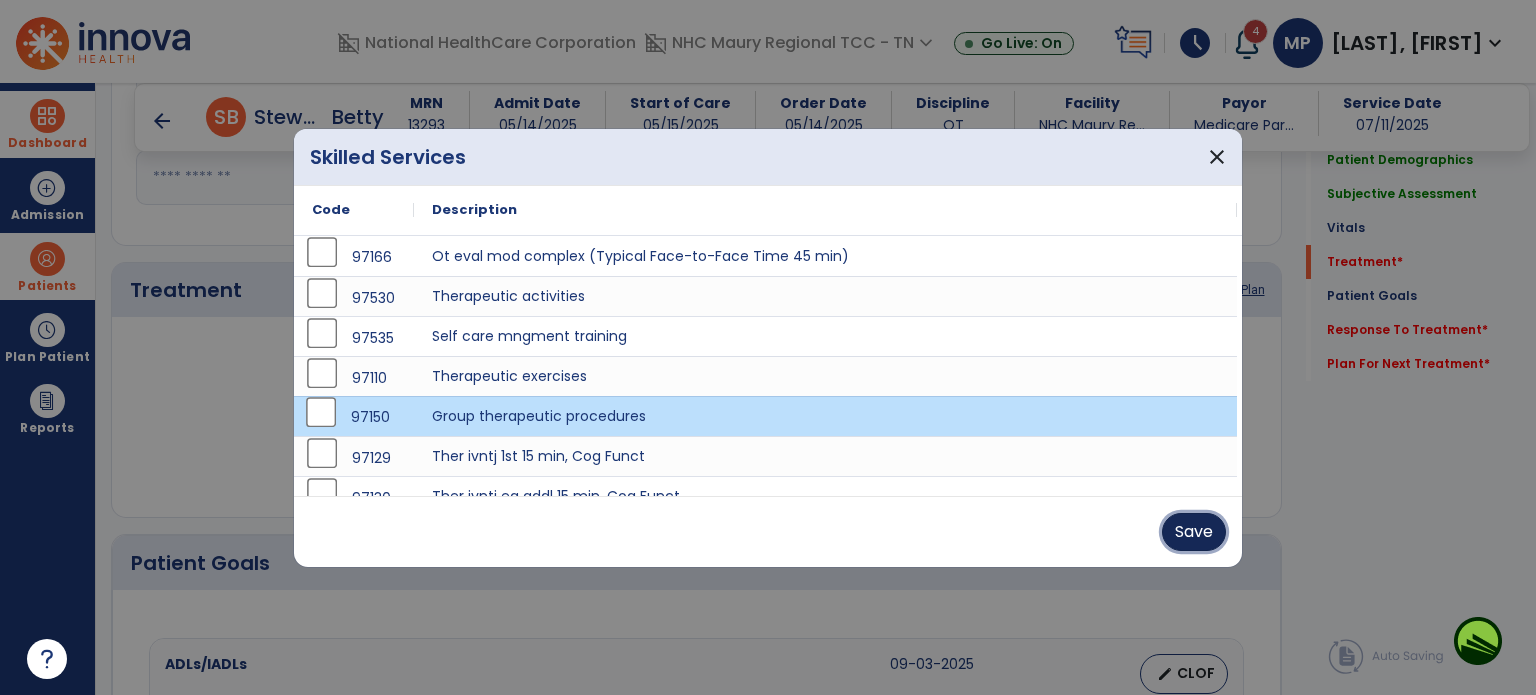 click on "Save" at bounding box center (1194, 532) 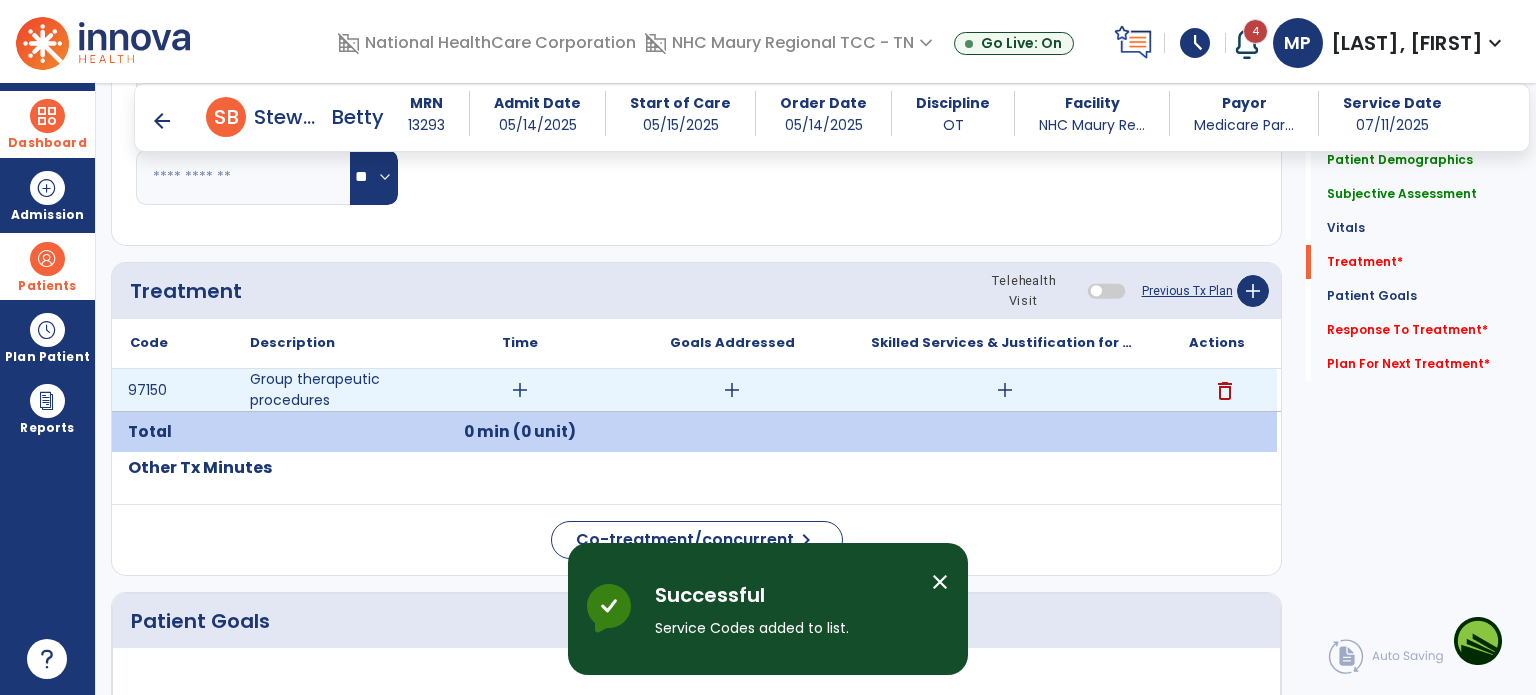 click on "add" at bounding box center [520, 390] 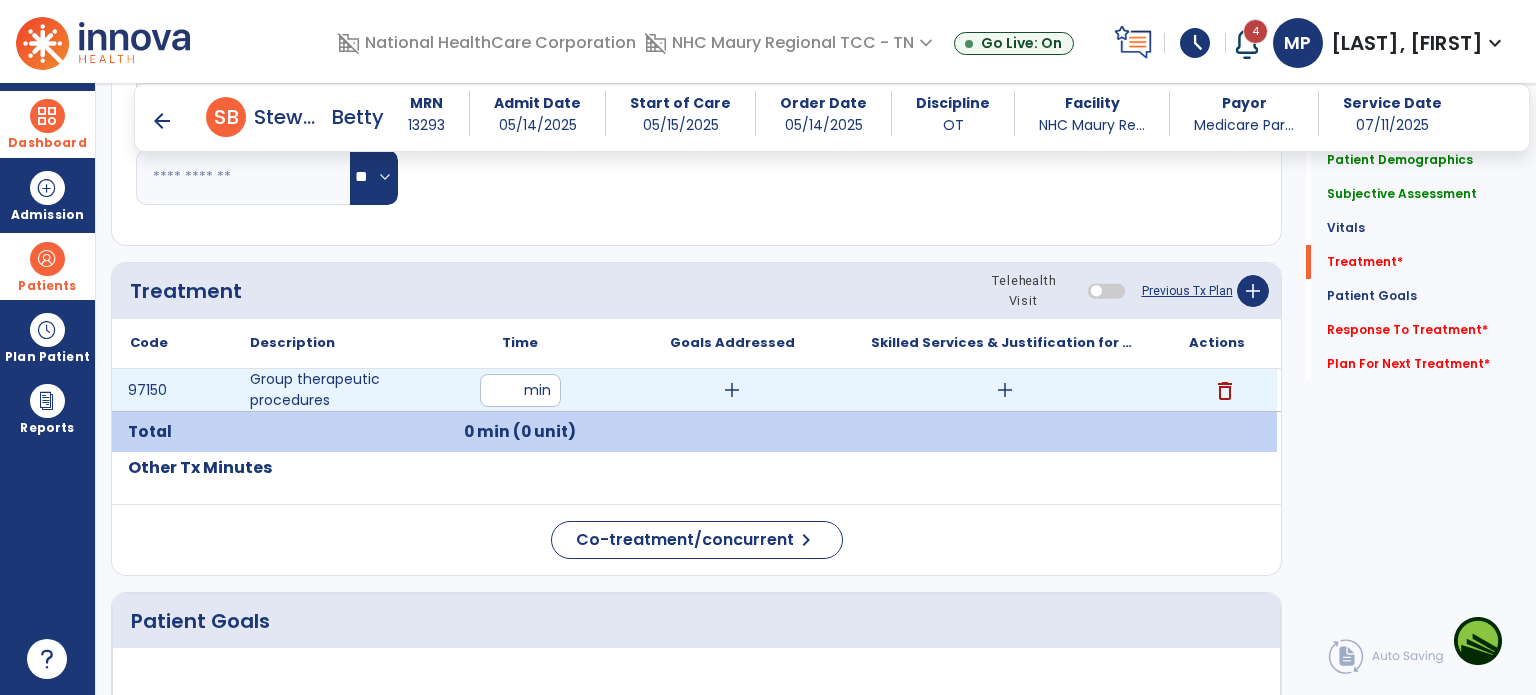 type on "**" 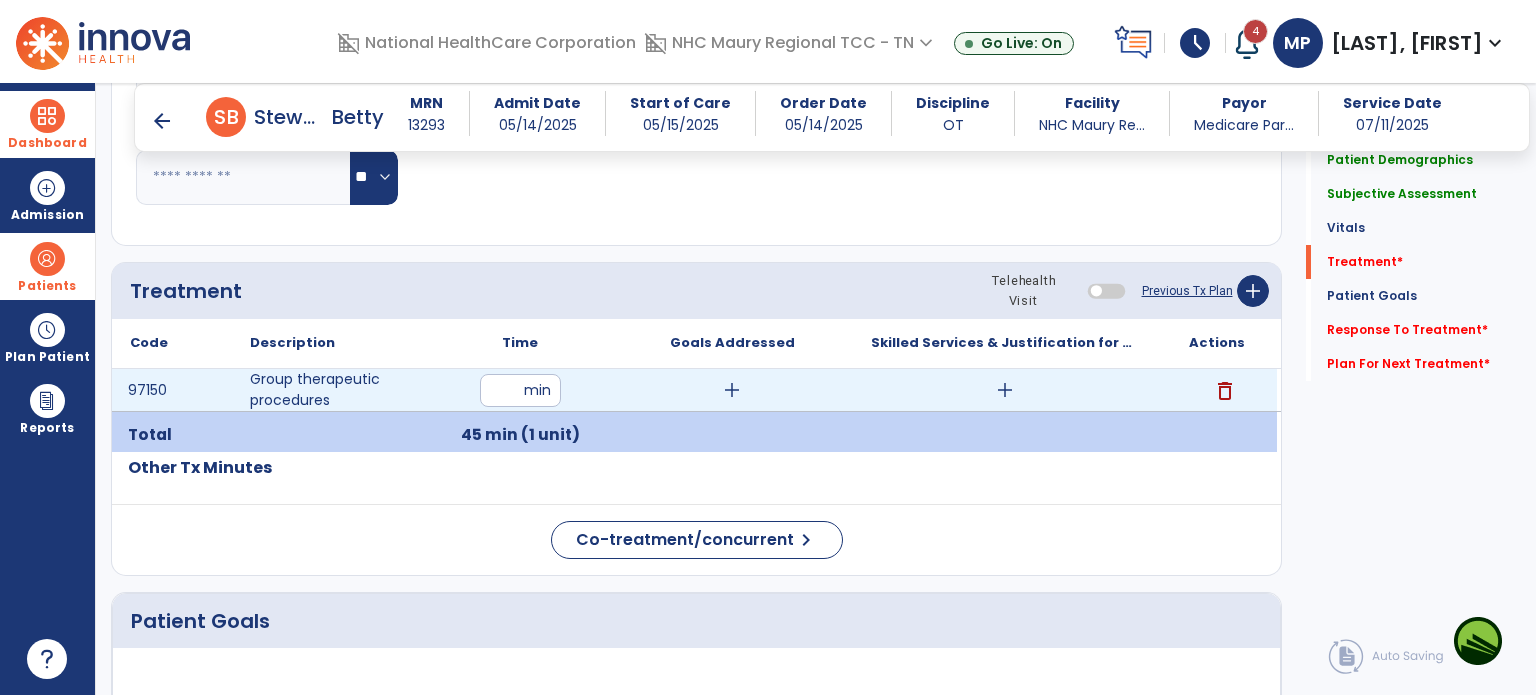 click on "add" at bounding box center (732, 390) 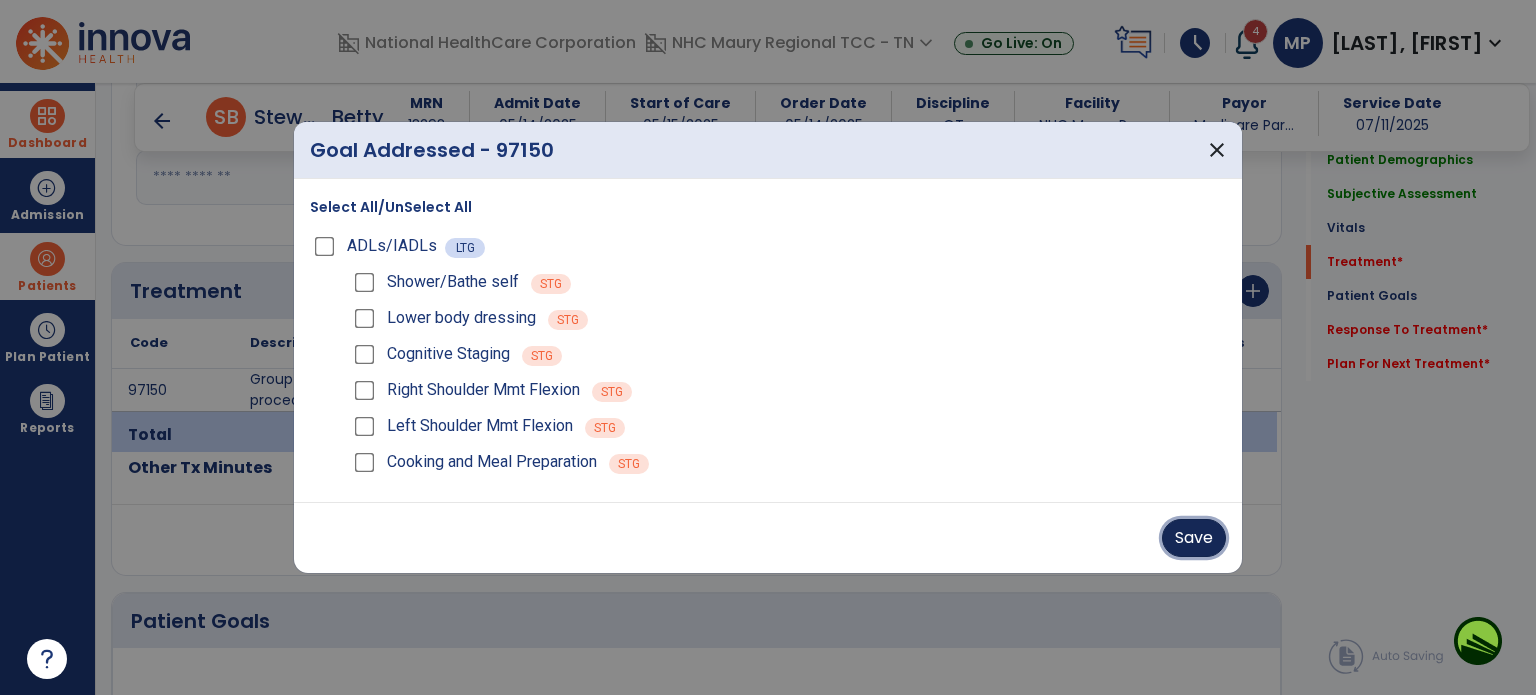 click on "Save" at bounding box center (1194, 538) 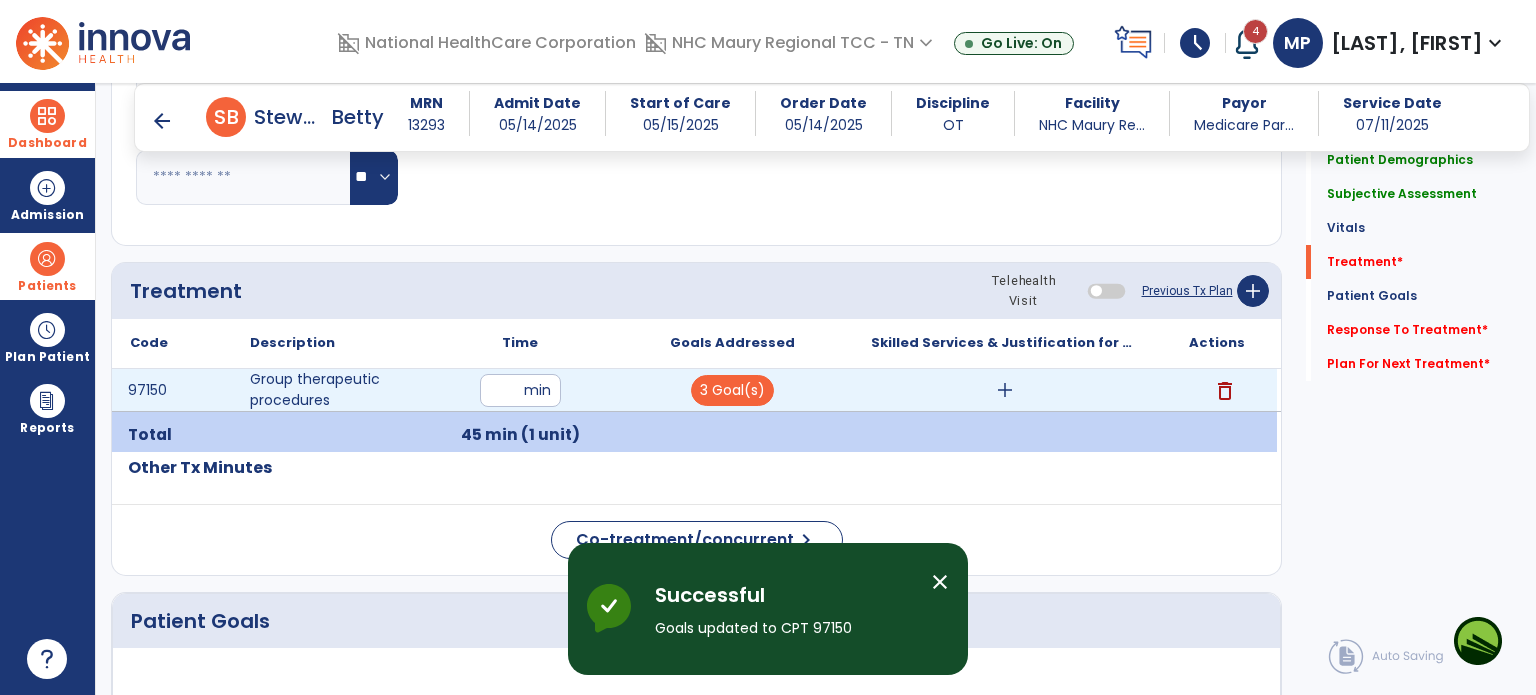 click on "add" at bounding box center [1005, 390] 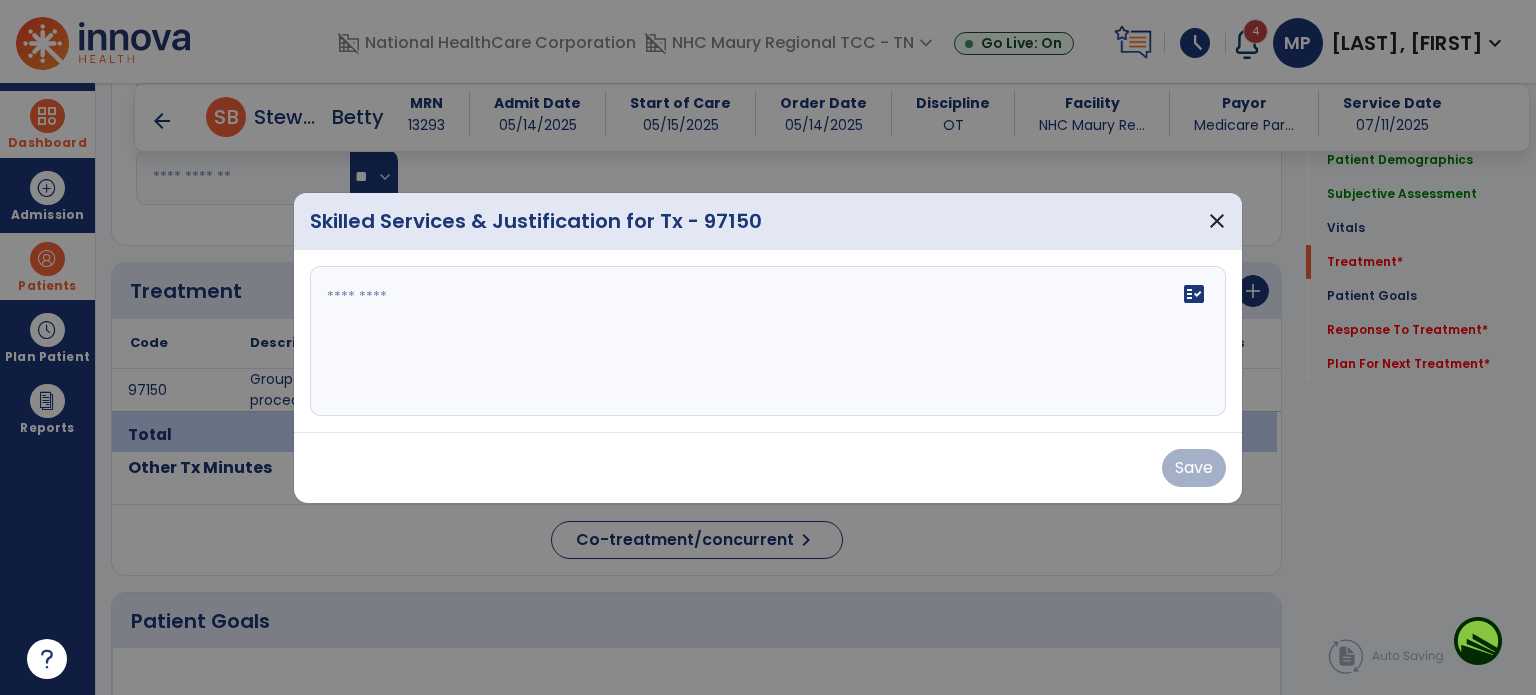 click at bounding box center [768, 341] 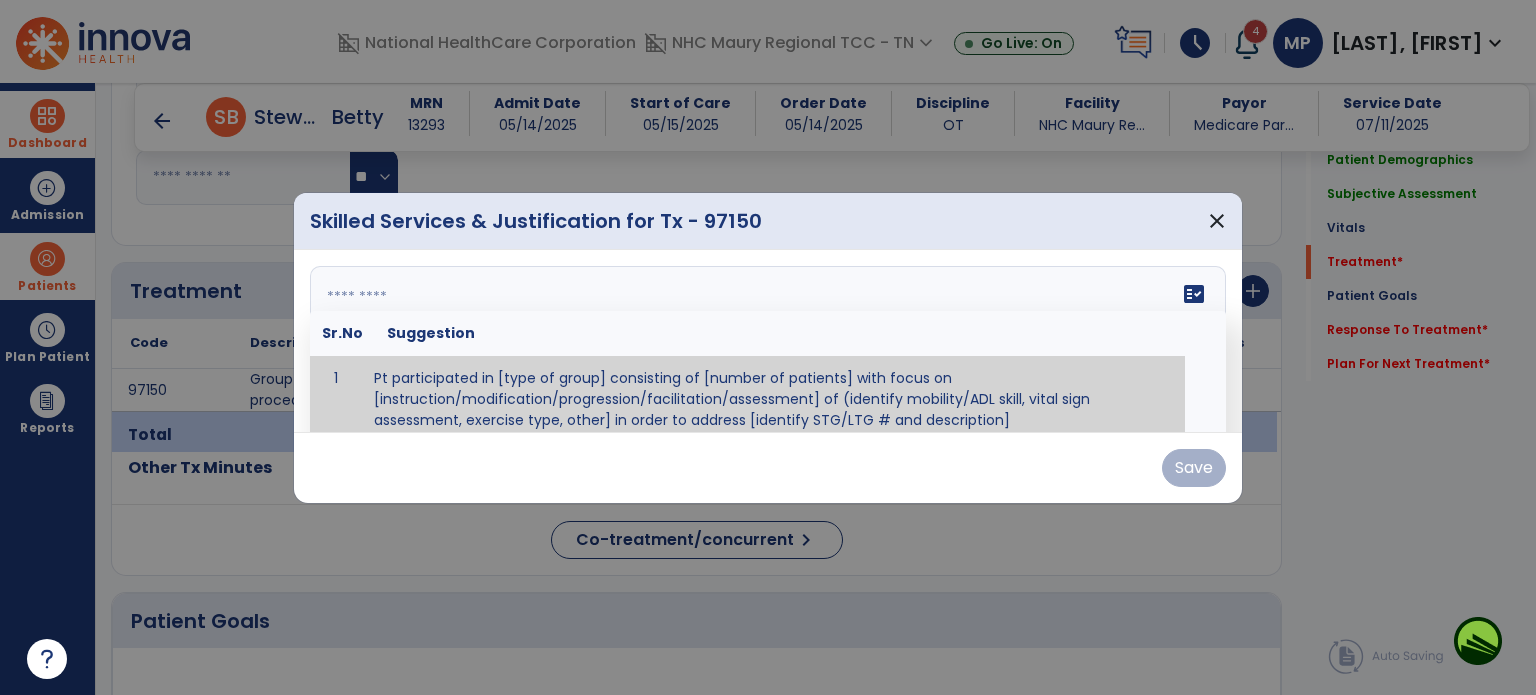 drag, startPoint x: 383, startPoint y: 280, endPoint x: 390, endPoint y: 245, distance: 35.69314 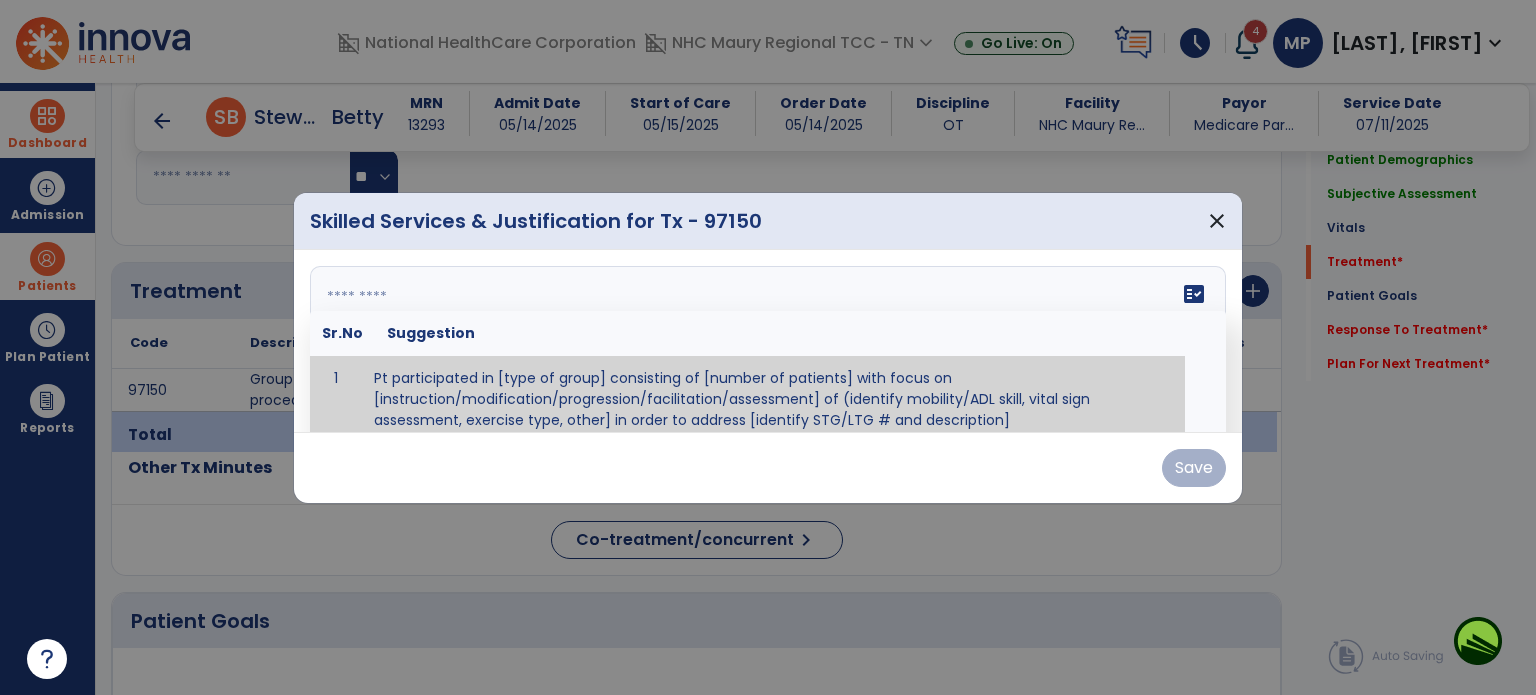 click at bounding box center (766, 341) 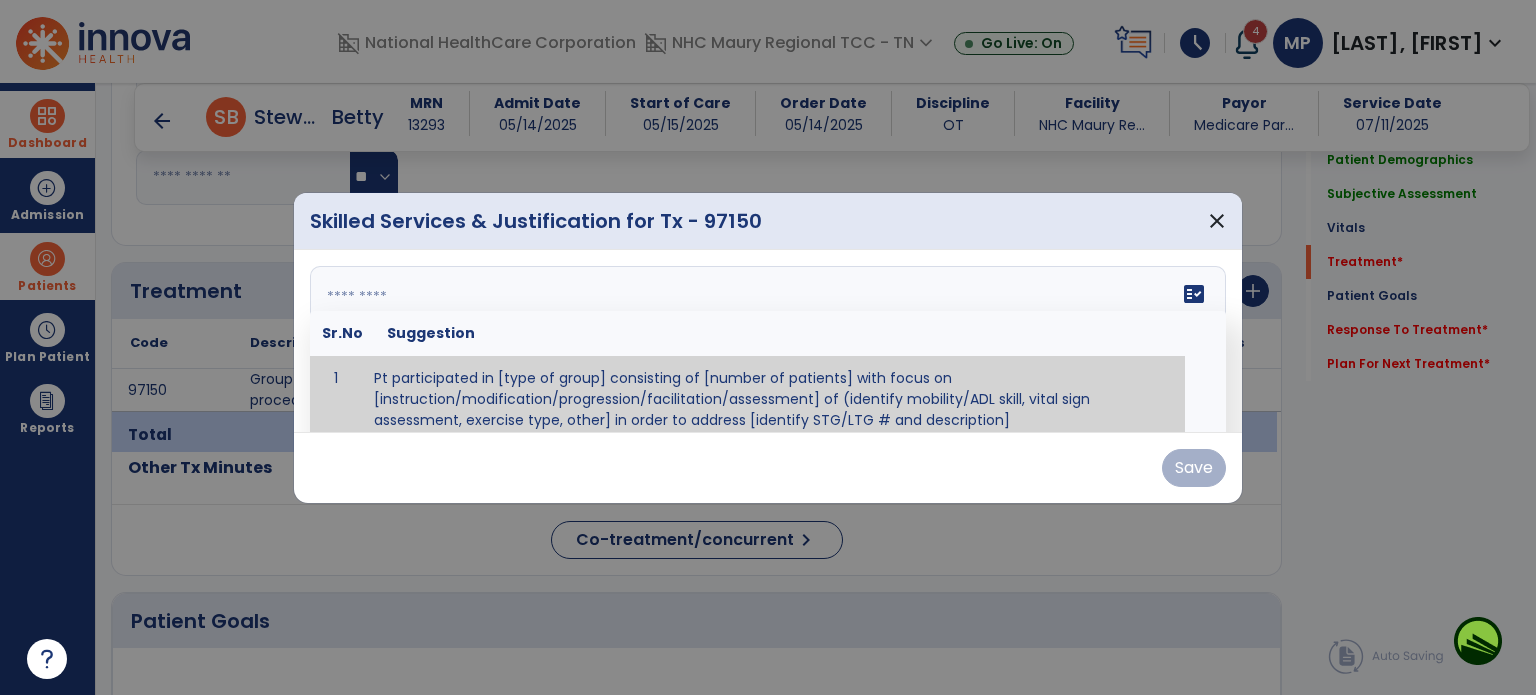 paste on "**********" 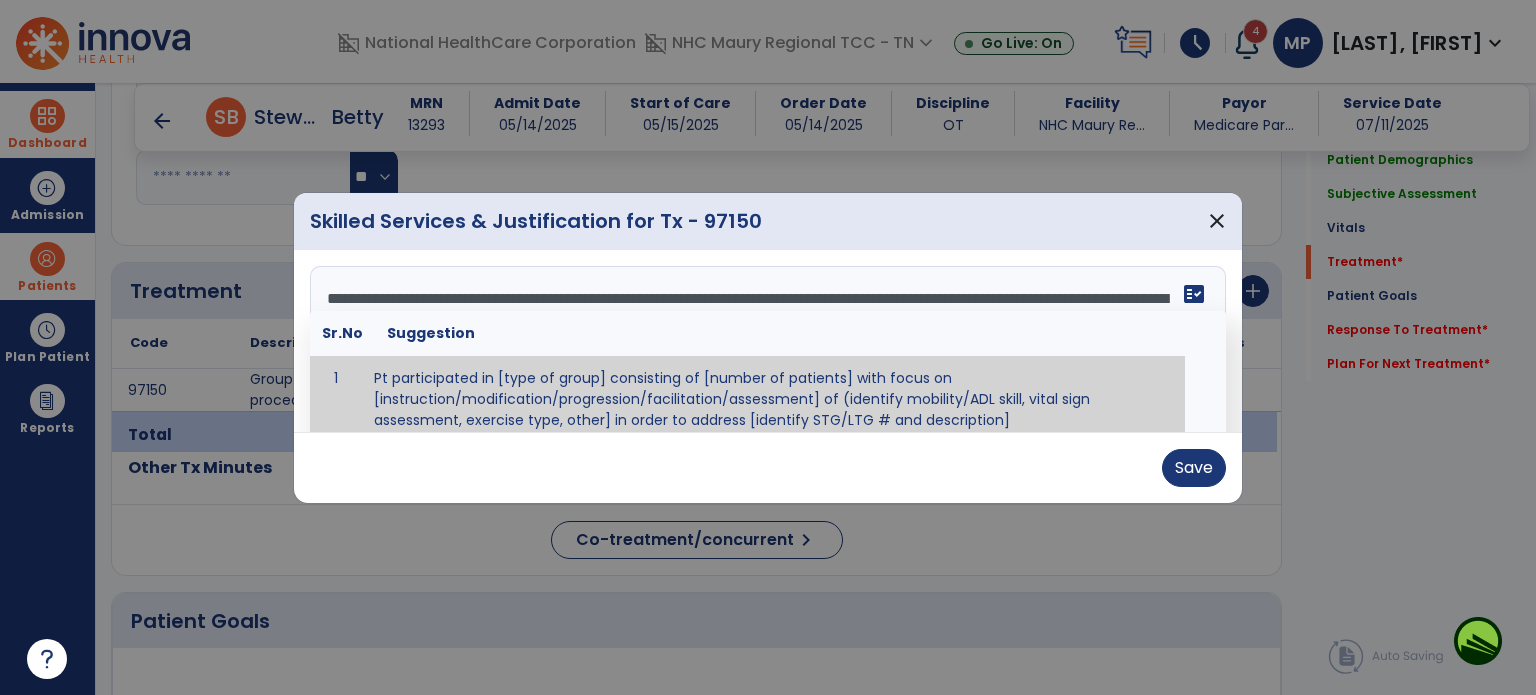 scroll, scrollTop: 63, scrollLeft: 0, axis: vertical 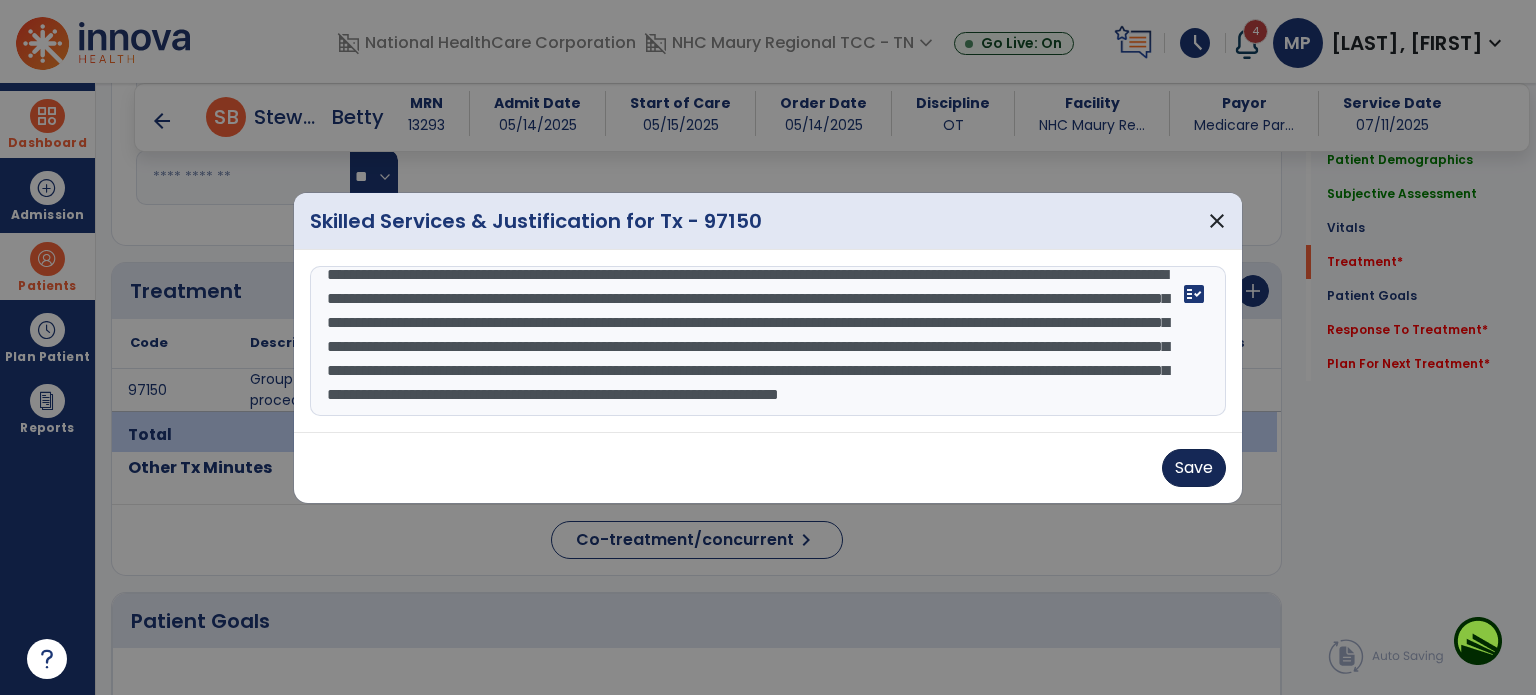 type on "**********" 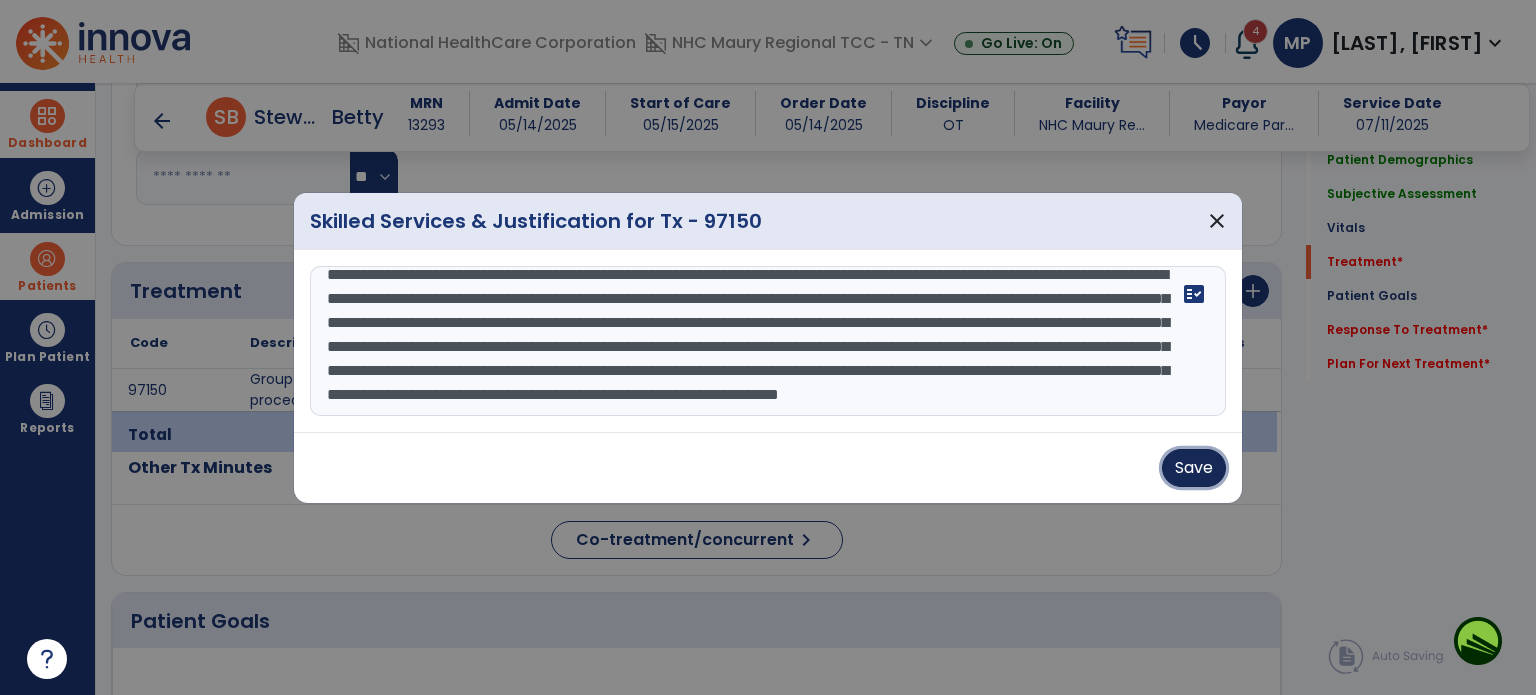 click on "Save" at bounding box center [1194, 468] 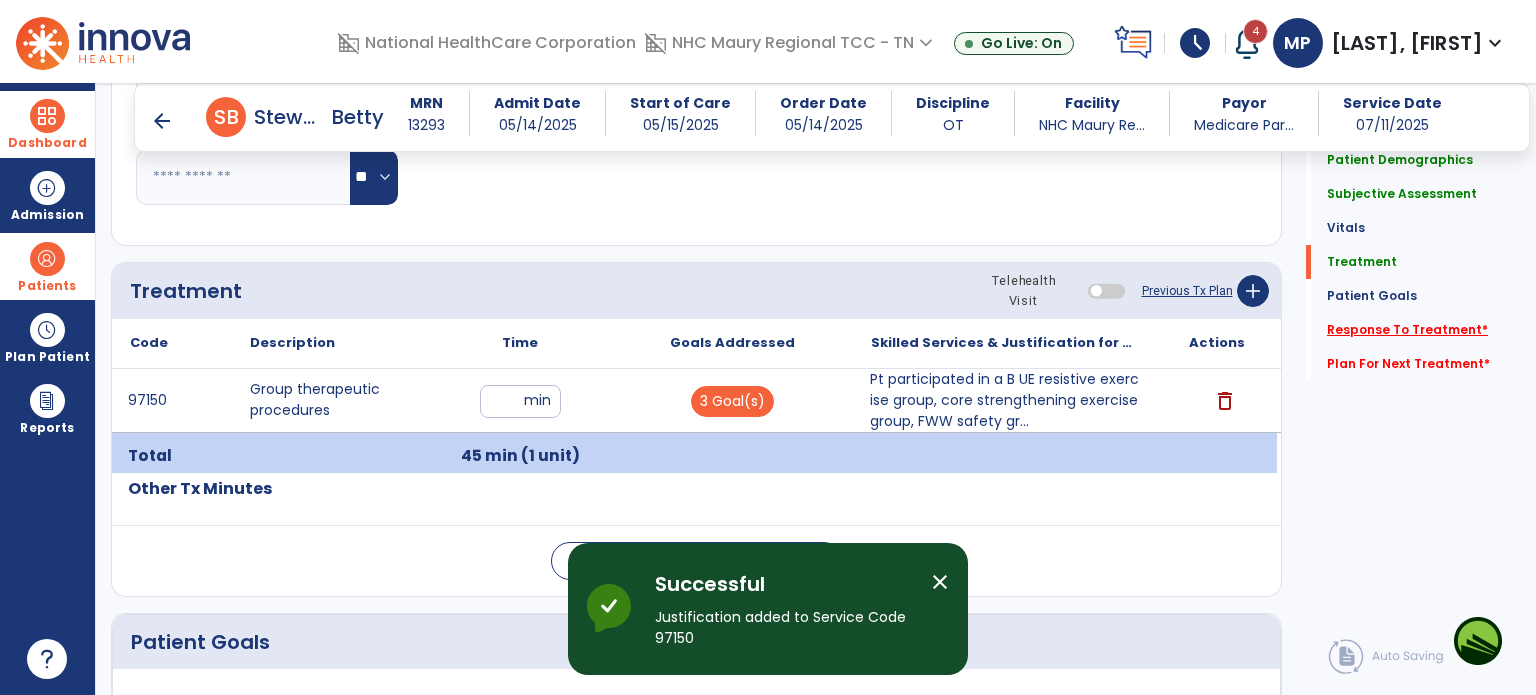 click on "Response To Treatment   *" 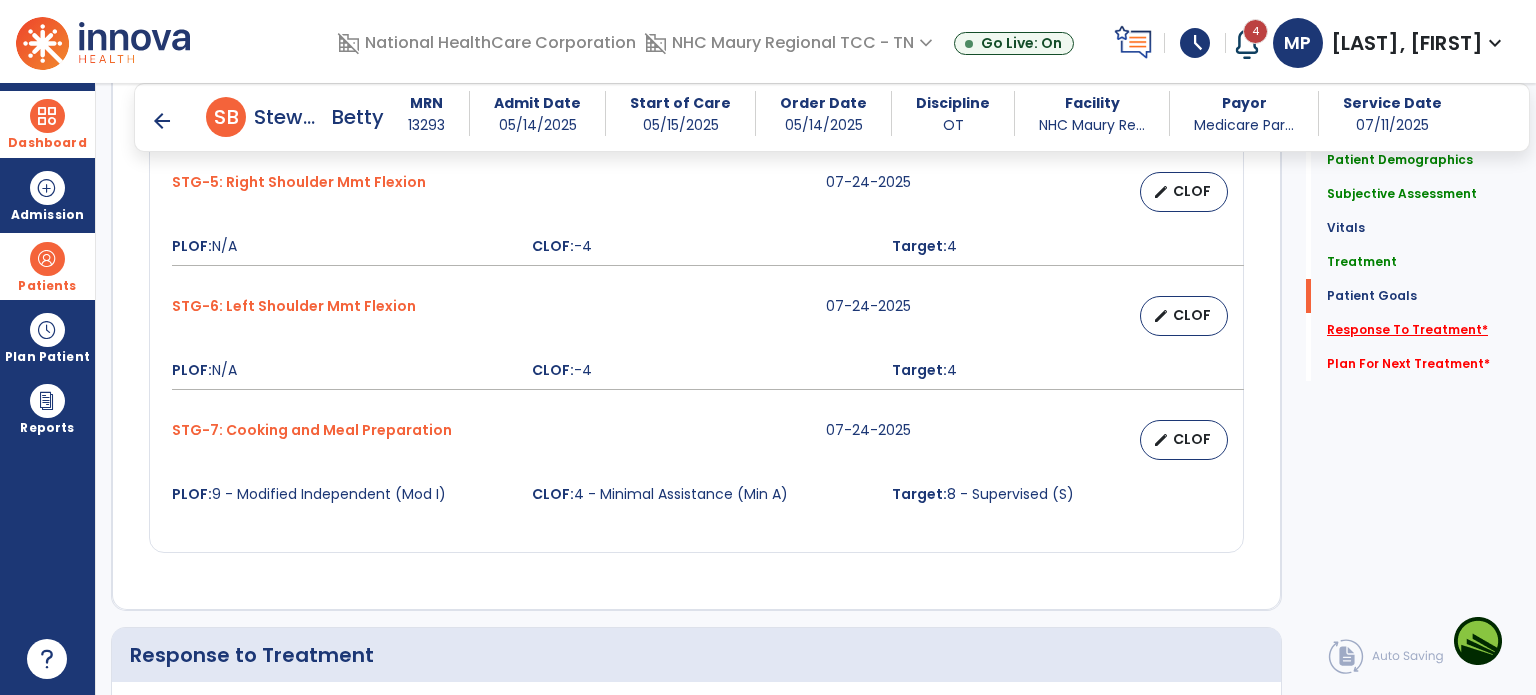 scroll, scrollTop: 2540, scrollLeft: 0, axis: vertical 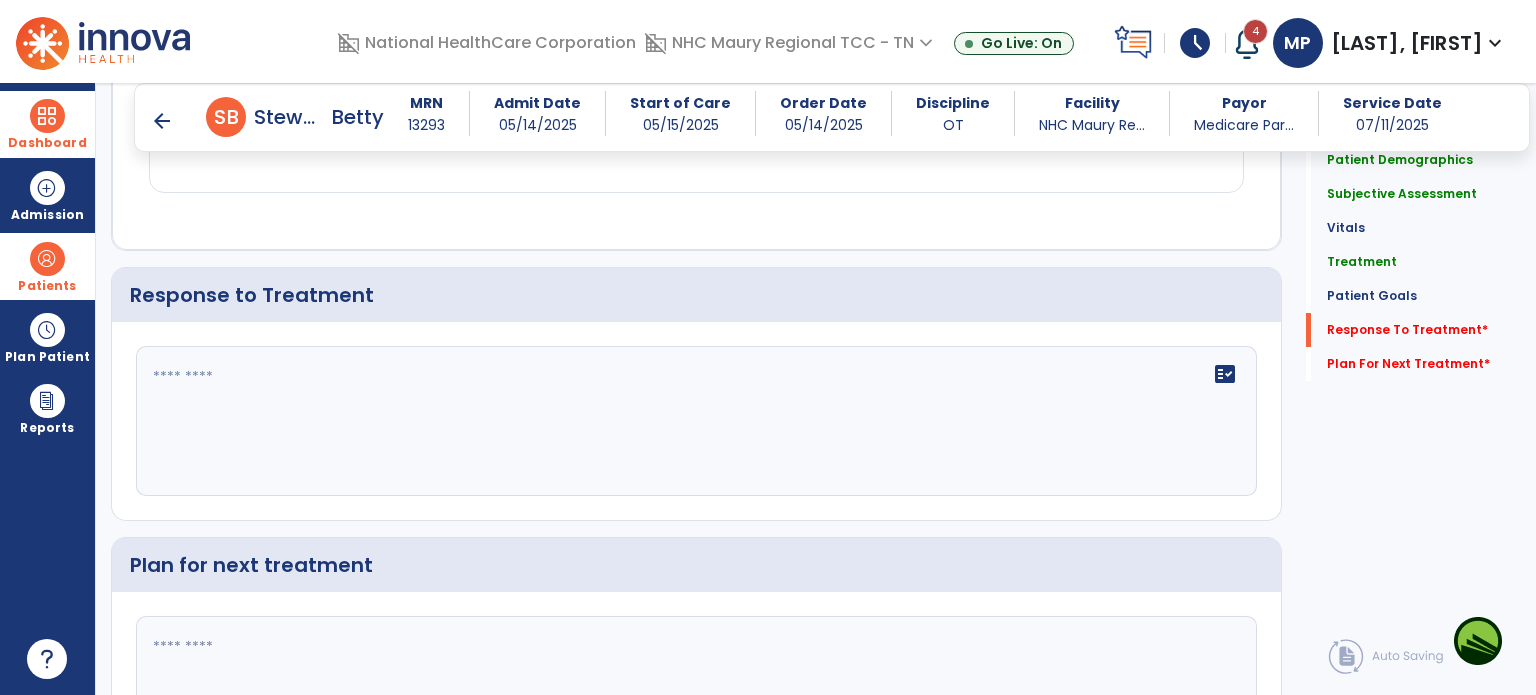 click on "fact_check" 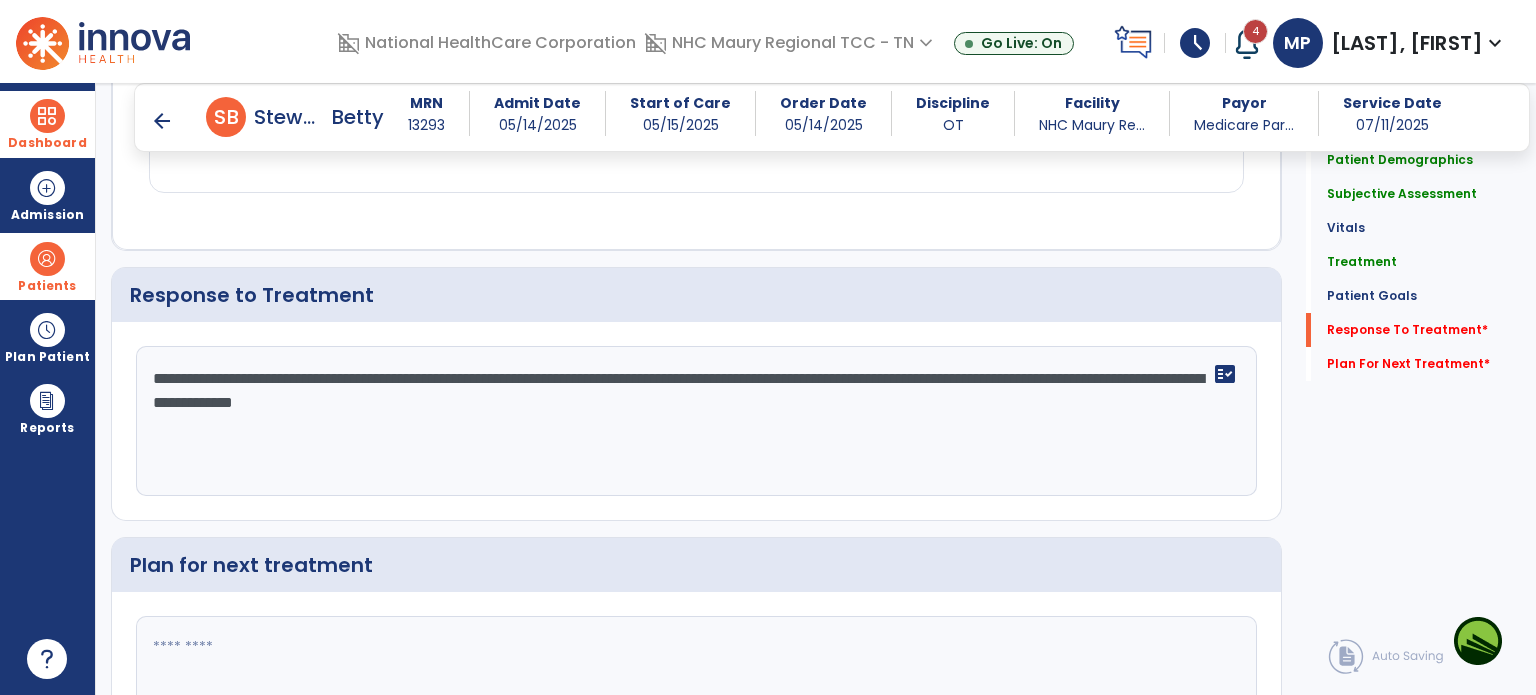 type on "**********" 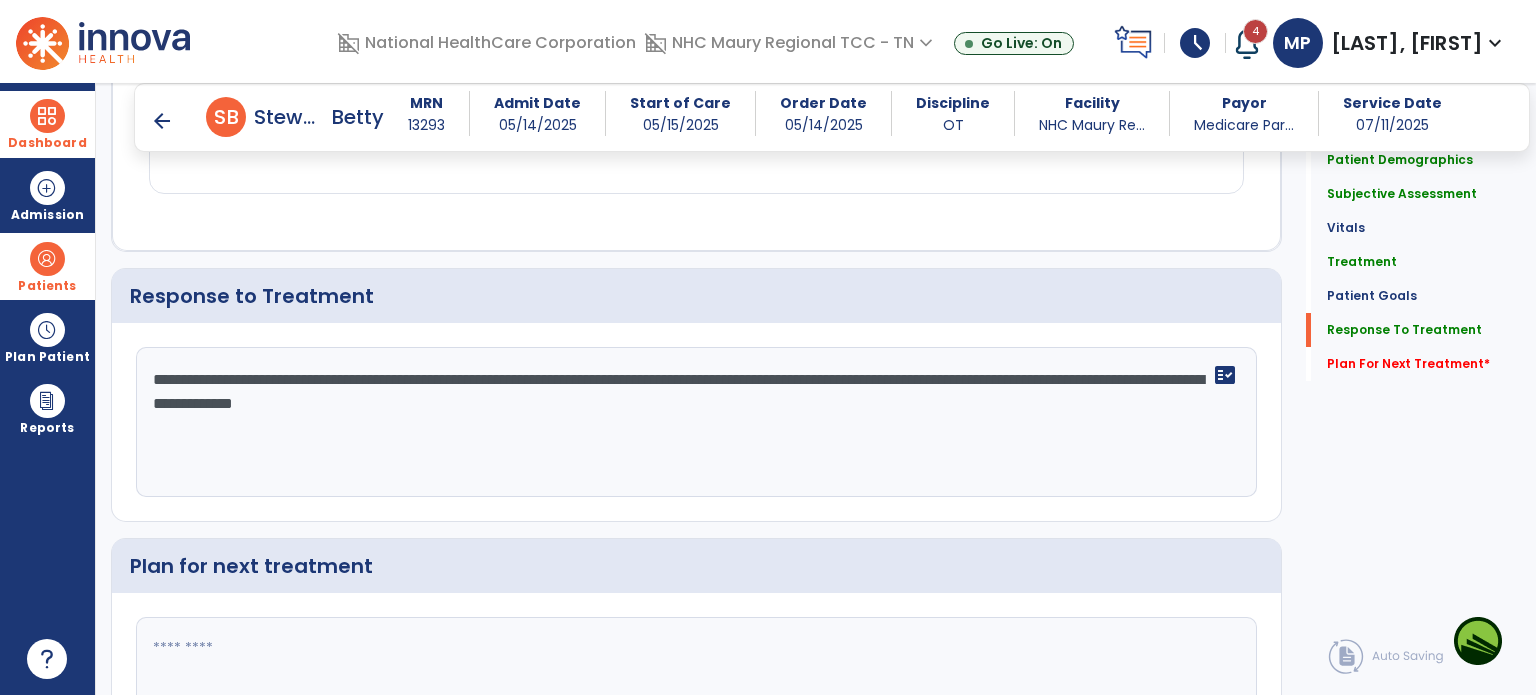 scroll, scrollTop: 2540, scrollLeft: 0, axis: vertical 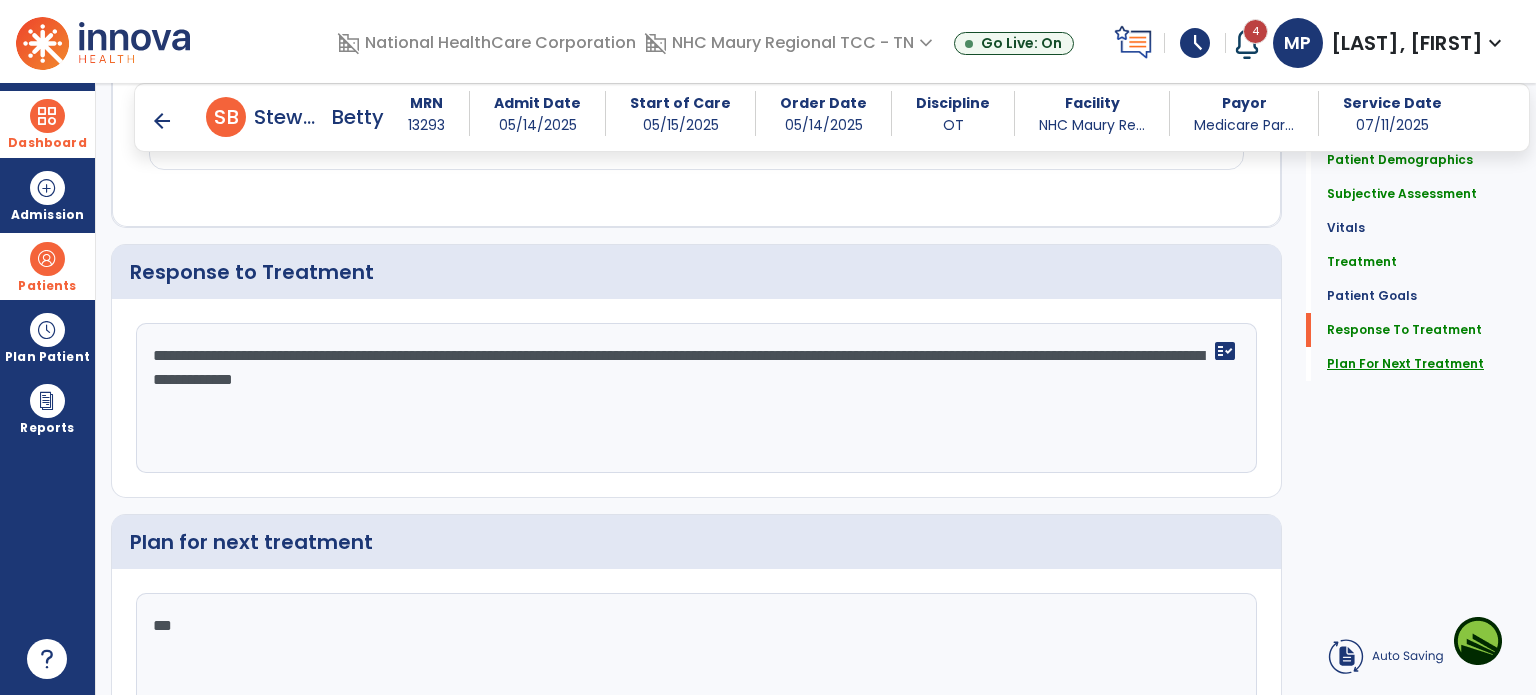 type on "***" 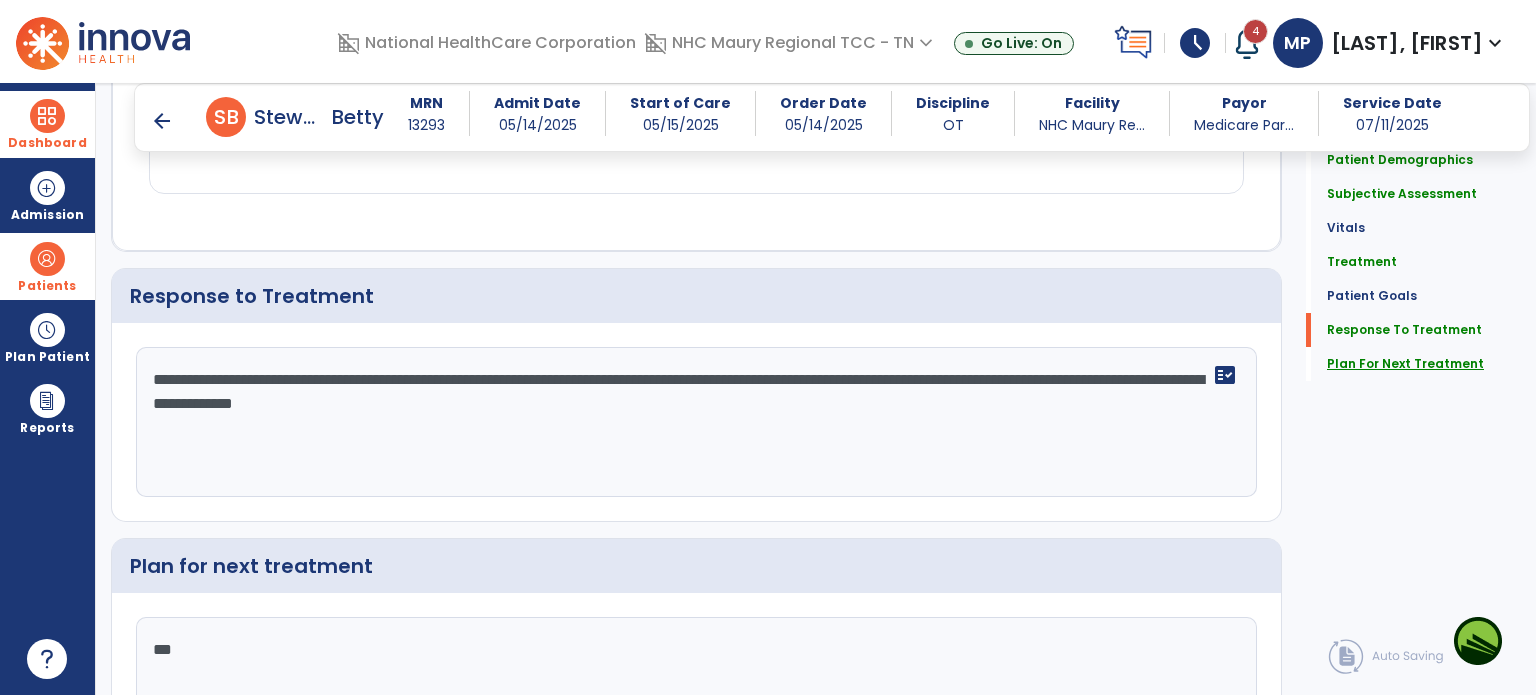 click on "Plan For Next Treatment" 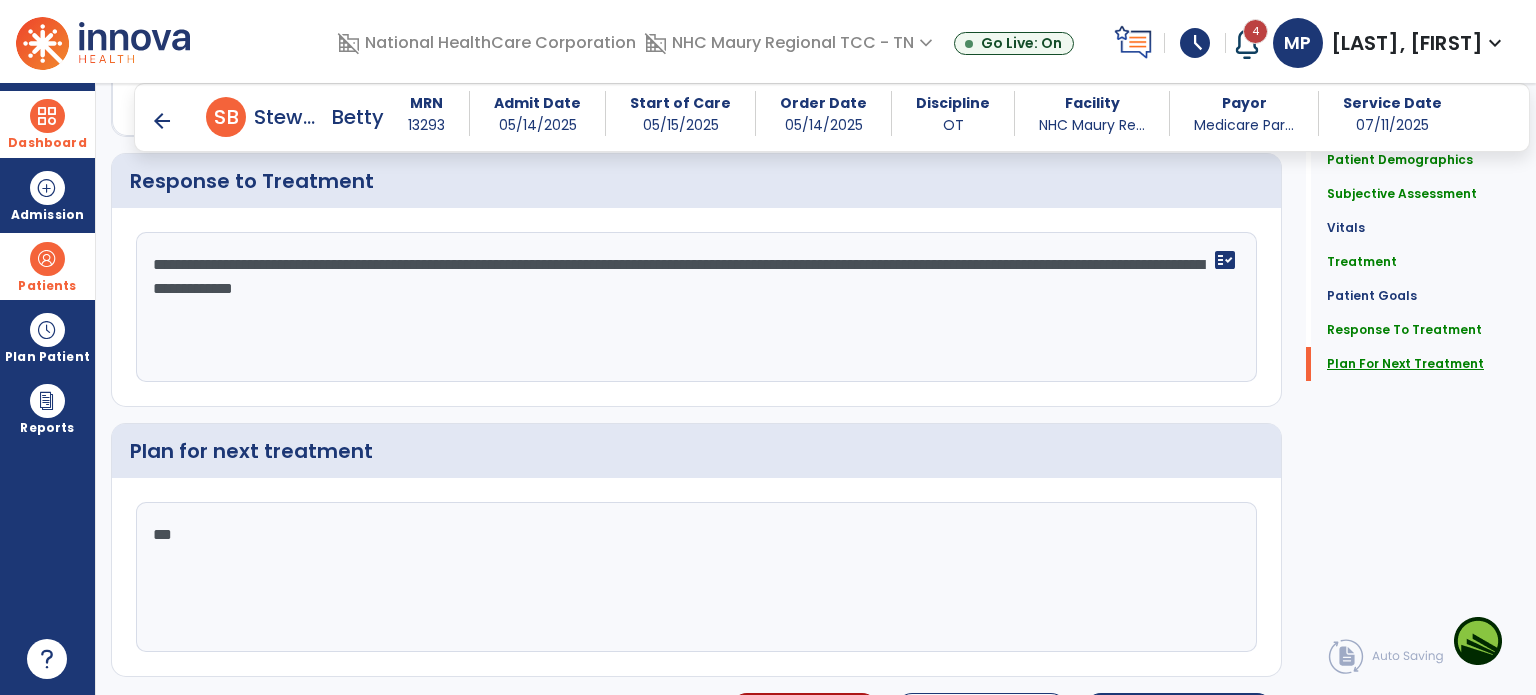 scroll, scrollTop: 2695, scrollLeft: 0, axis: vertical 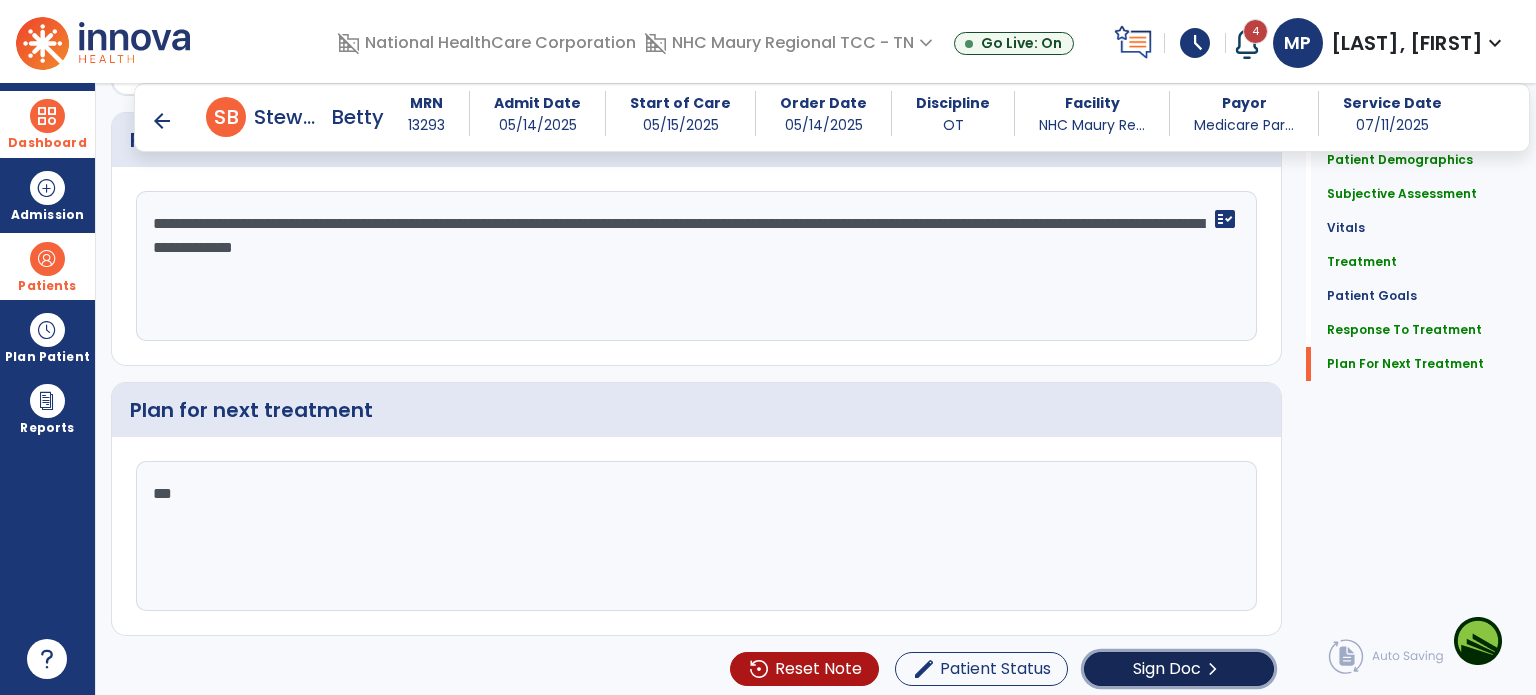 click on "chevron_right" 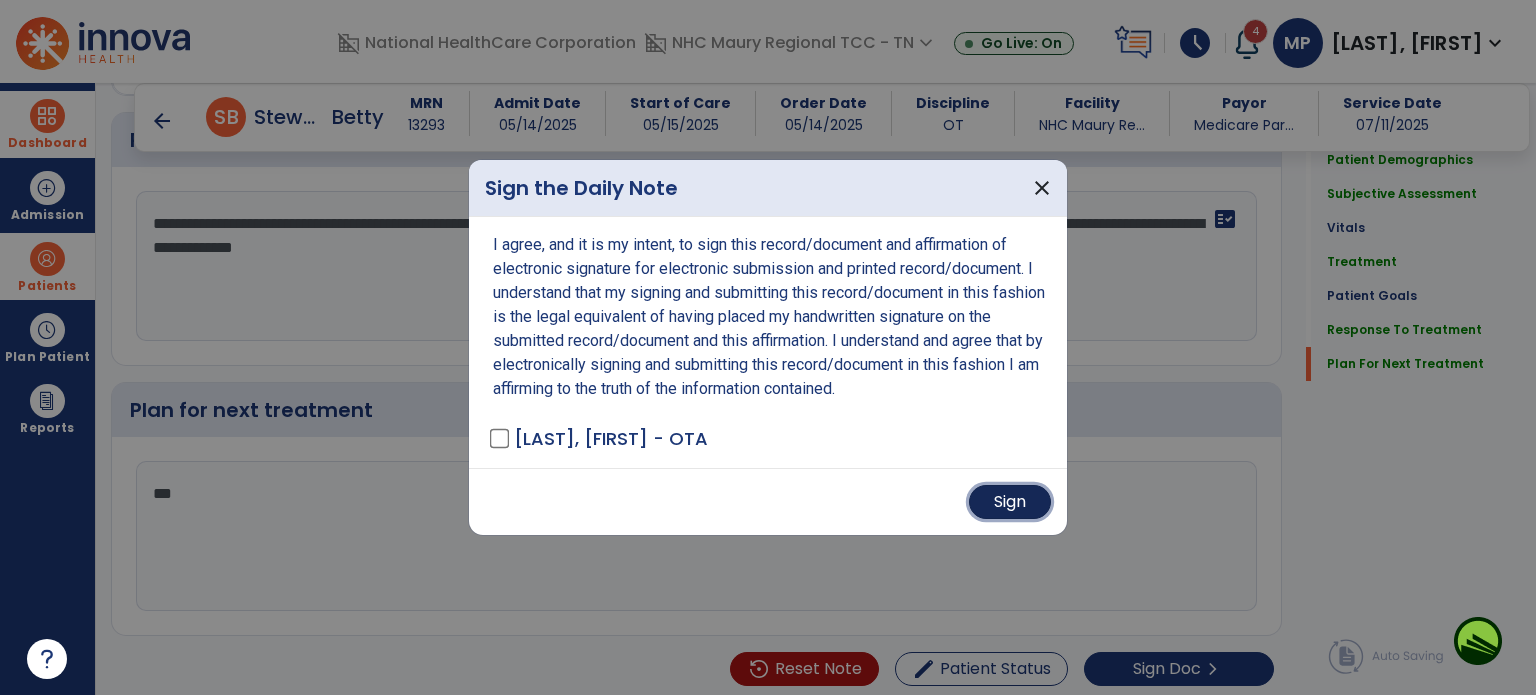 click on "Sign" at bounding box center [1010, 502] 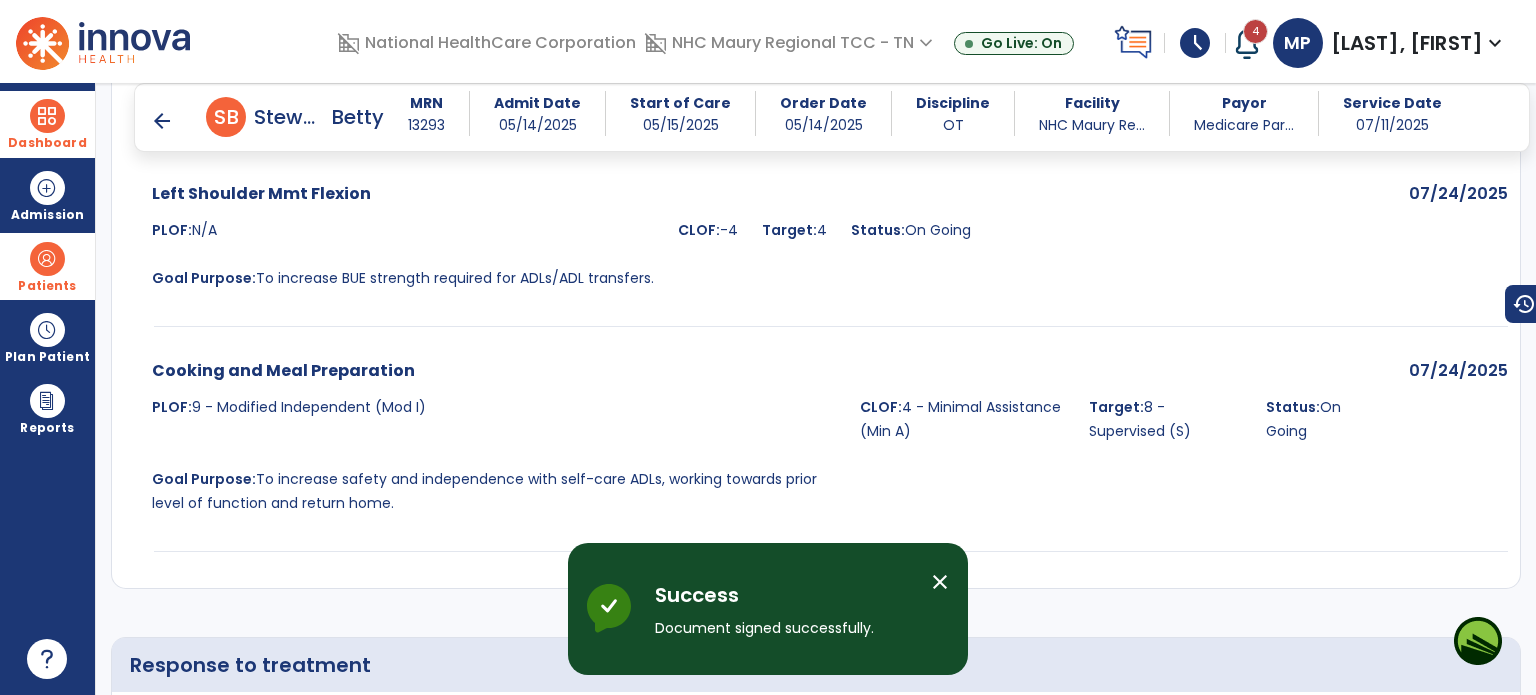scroll, scrollTop: 4180, scrollLeft: 0, axis: vertical 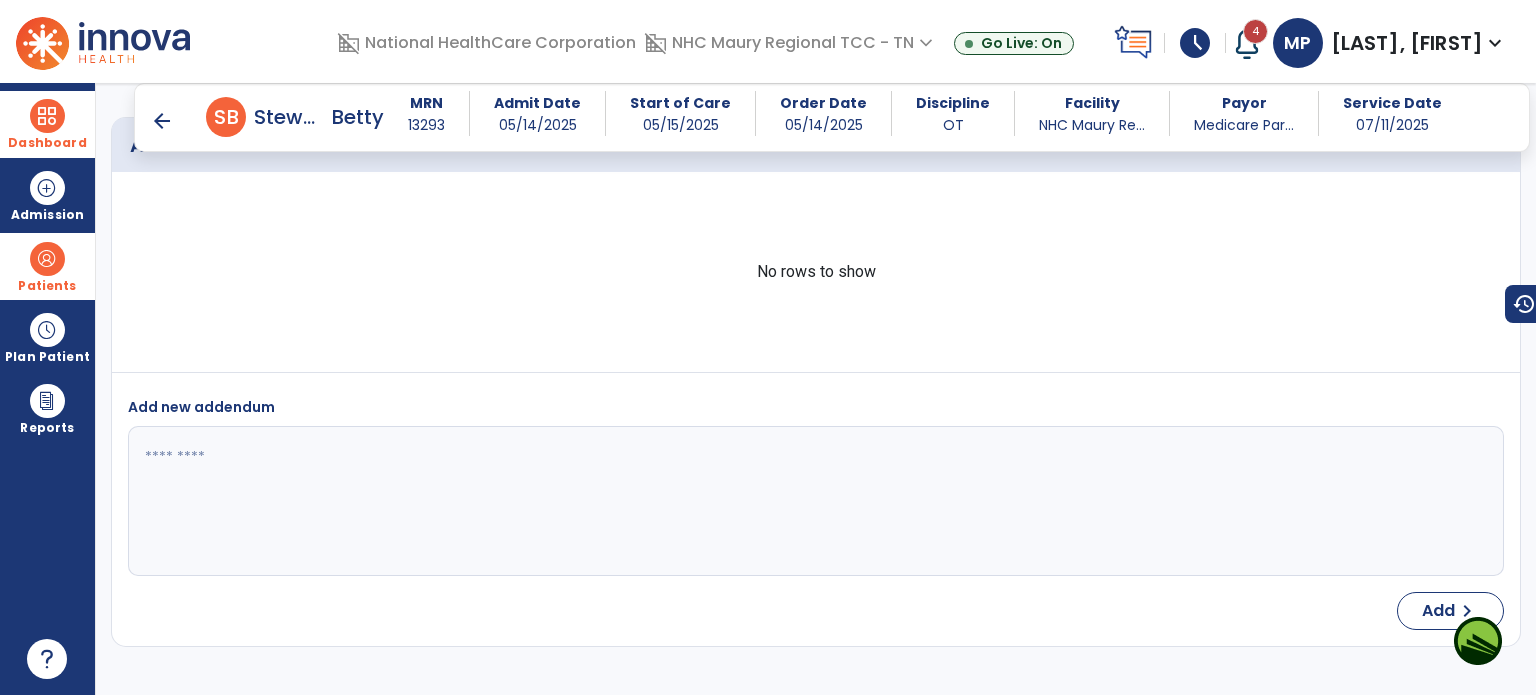 click on "schedule" at bounding box center [1195, 43] 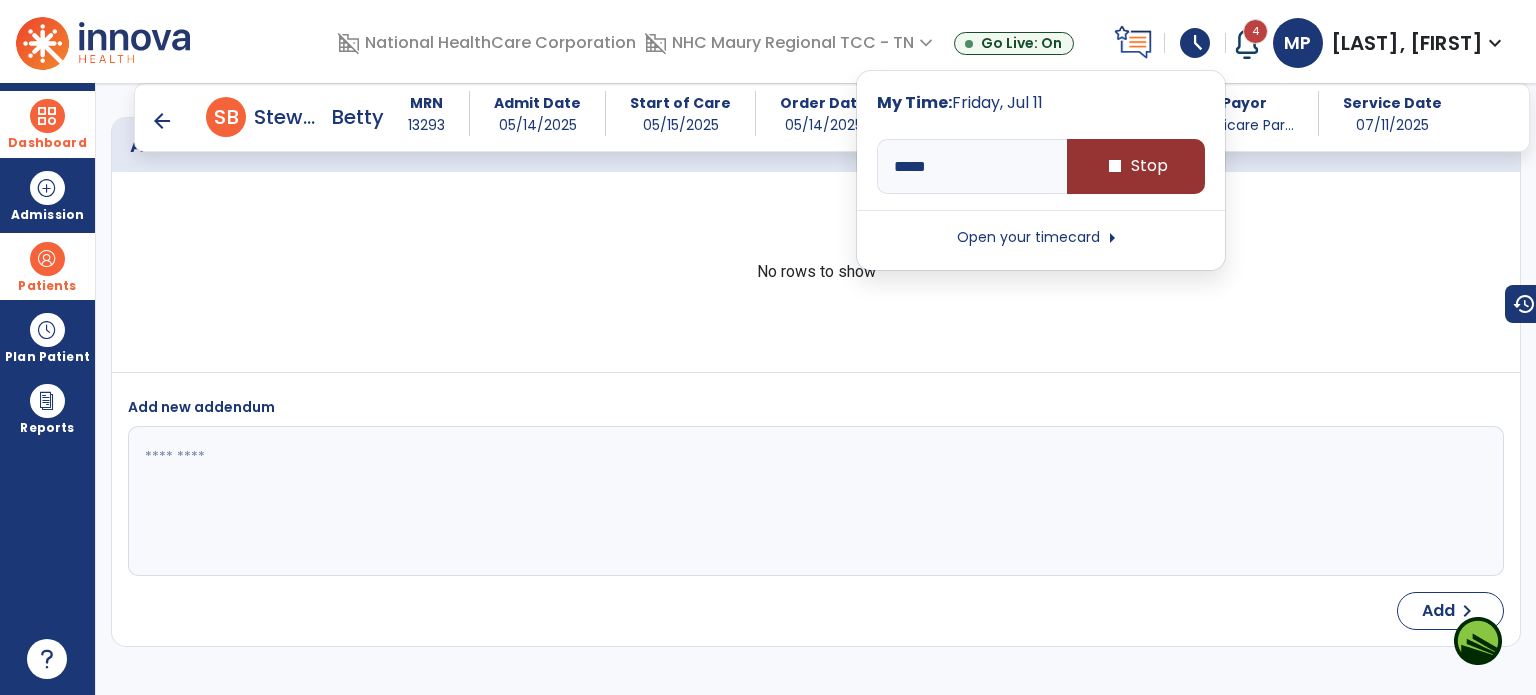 type on "*****" 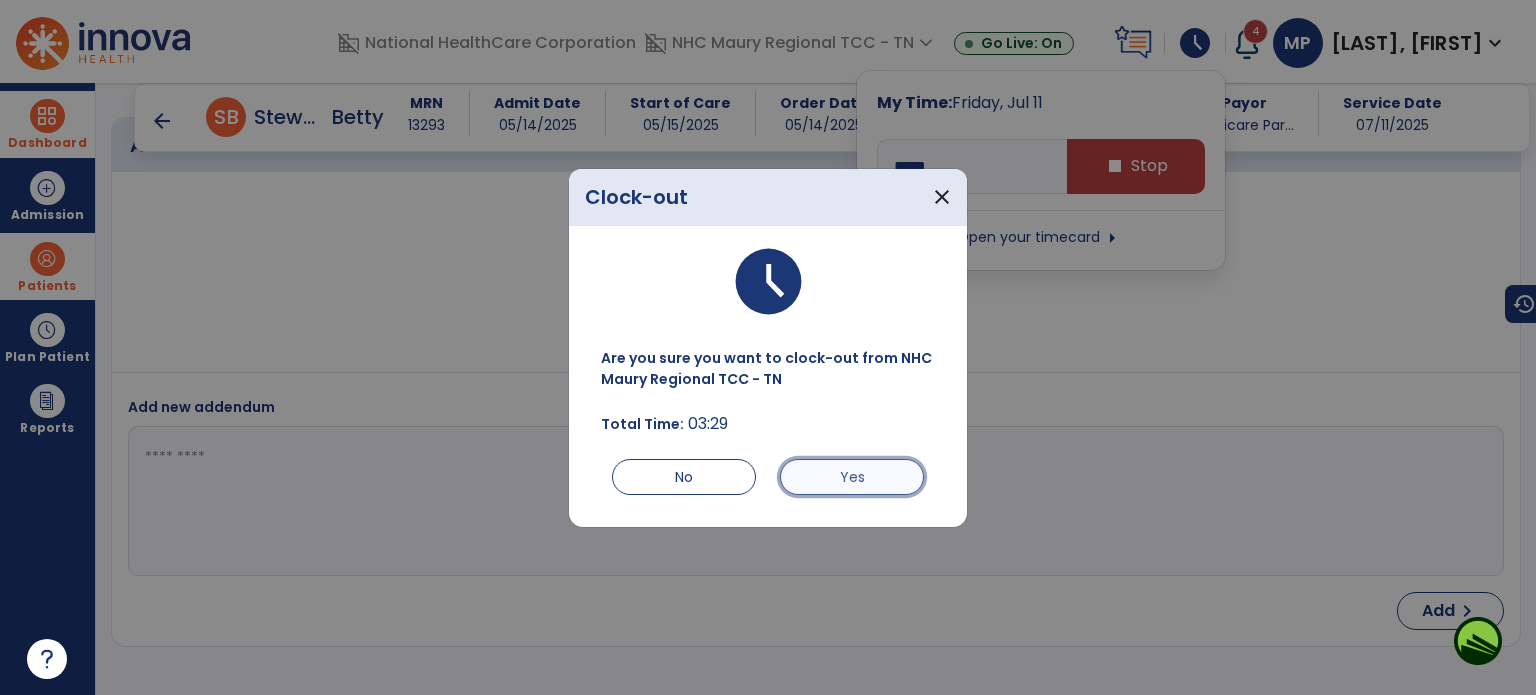 click on "Yes" at bounding box center (852, 477) 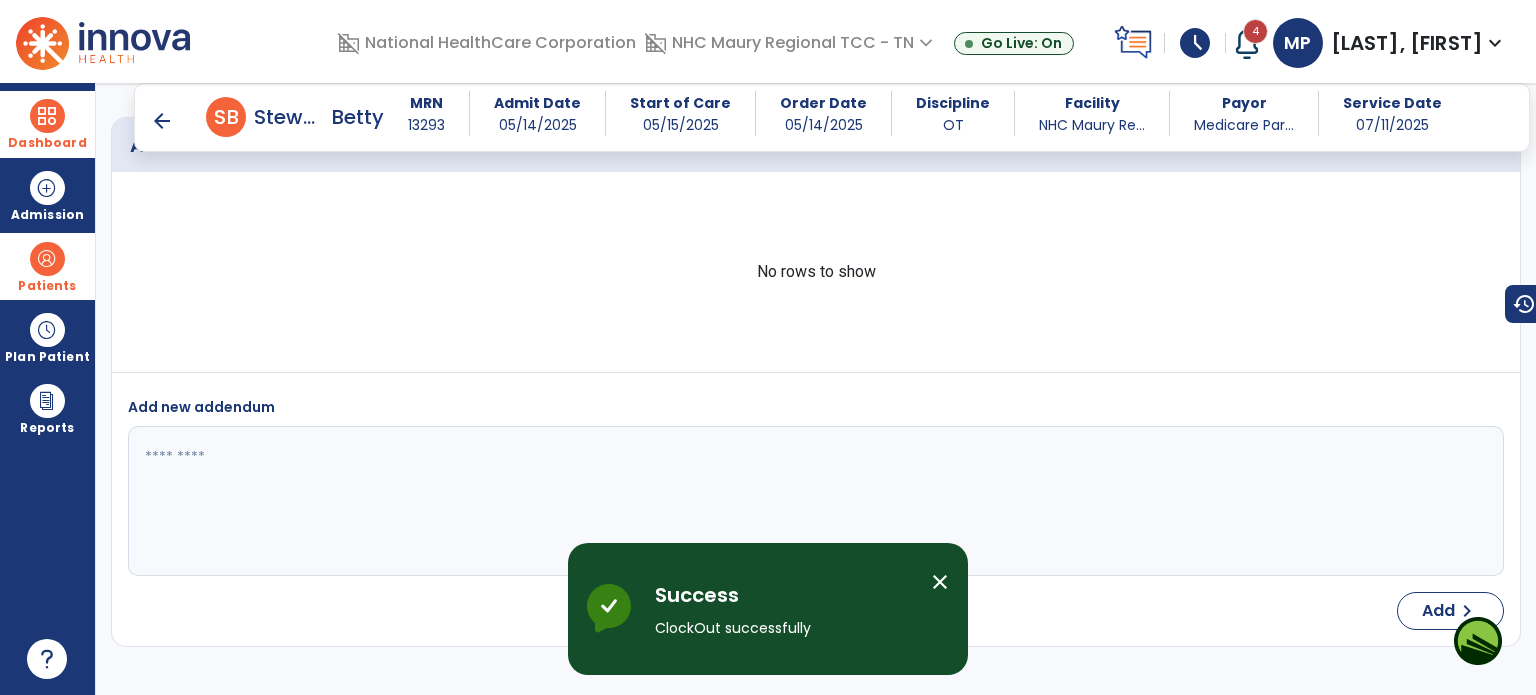 click on "arrow_back" at bounding box center [162, 121] 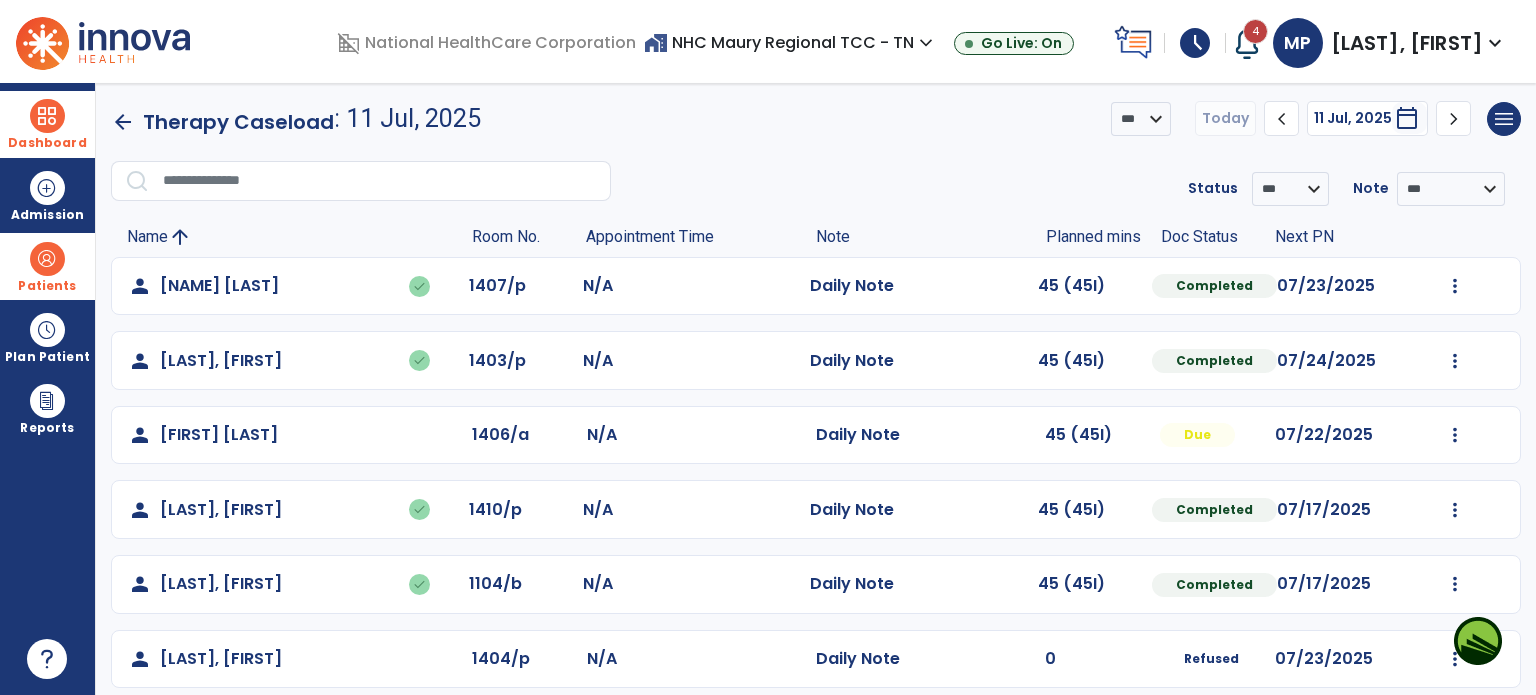 scroll, scrollTop: 0, scrollLeft: 0, axis: both 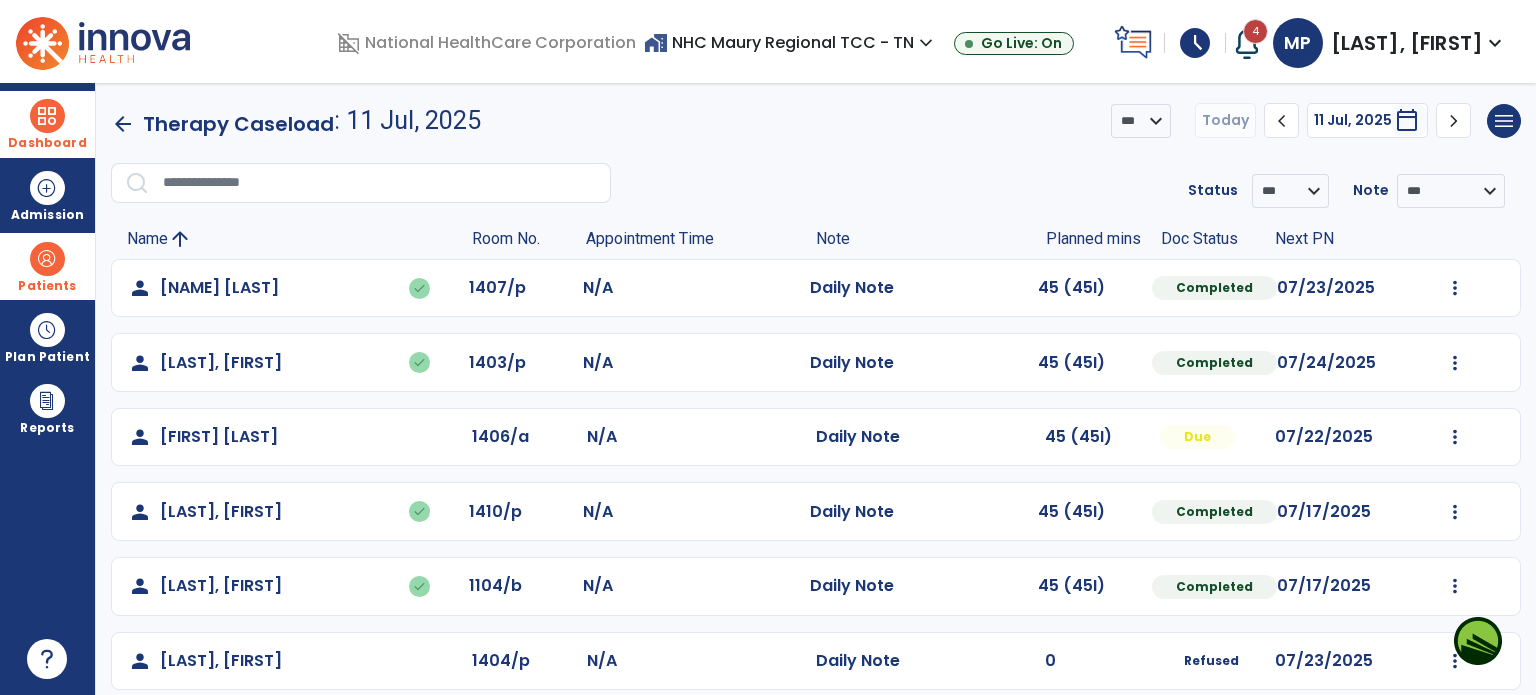 click at bounding box center [47, 116] 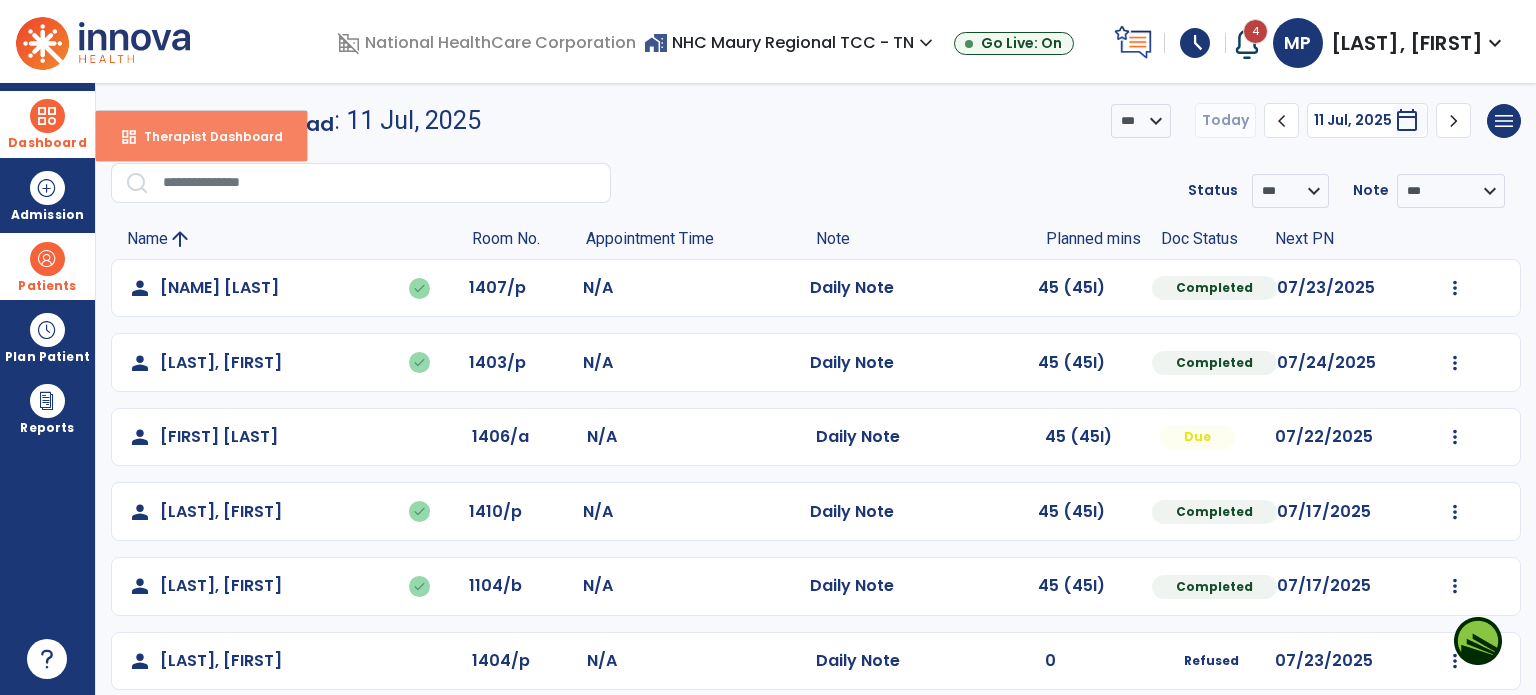click on "Therapist Dashboard" at bounding box center [205, 136] 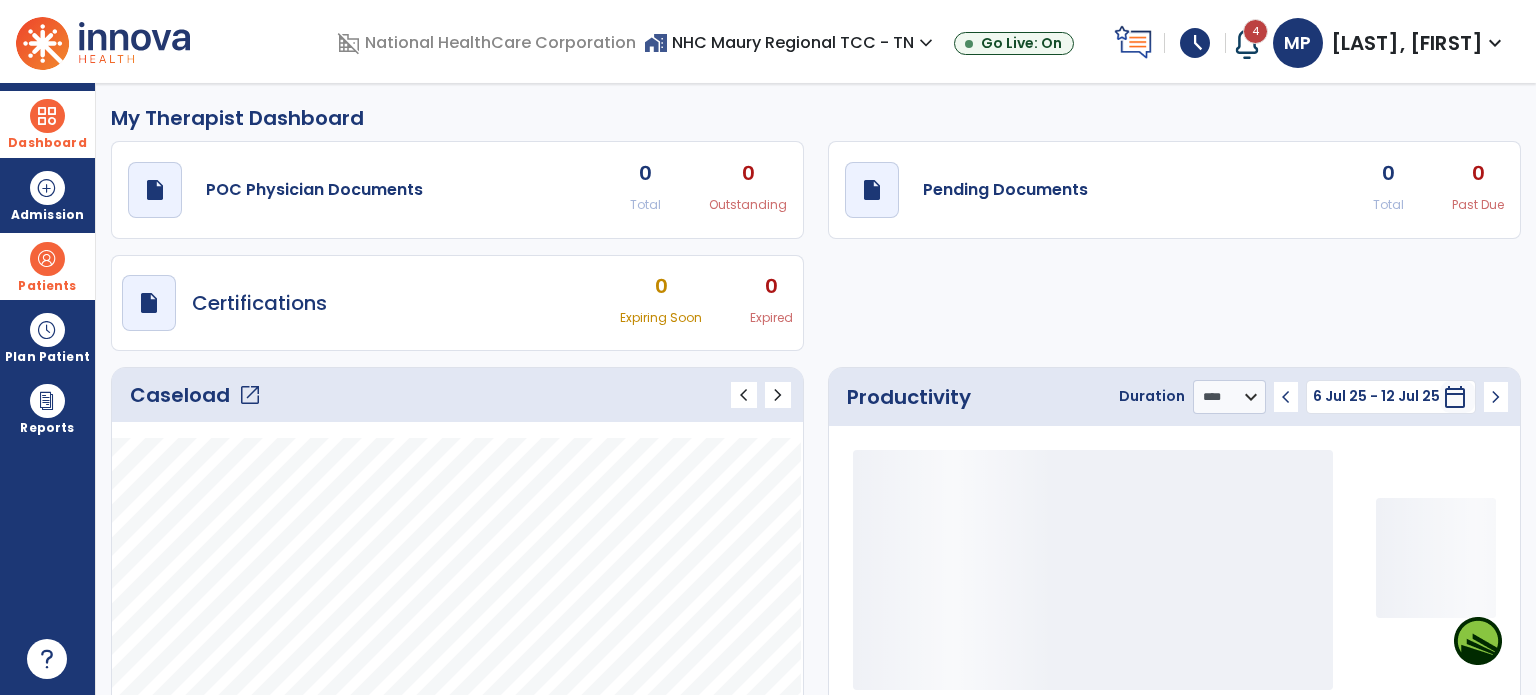 scroll, scrollTop: 109, scrollLeft: 0, axis: vertical 